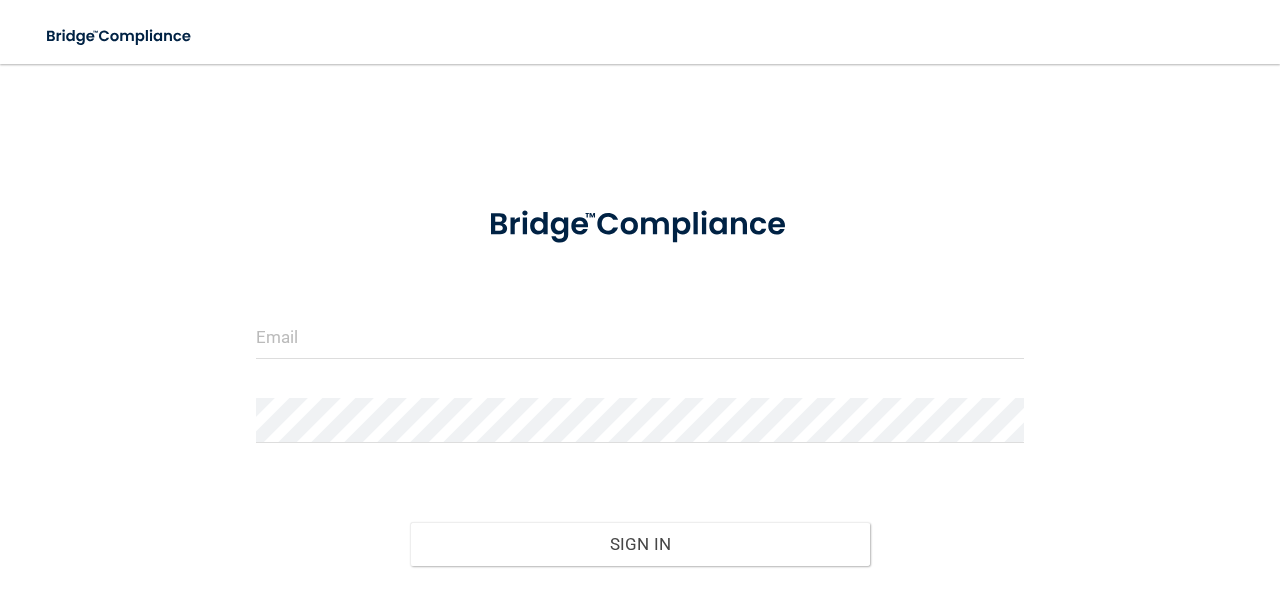 scroll, scrollTop: 0, scrollLeft: 0, axis: both 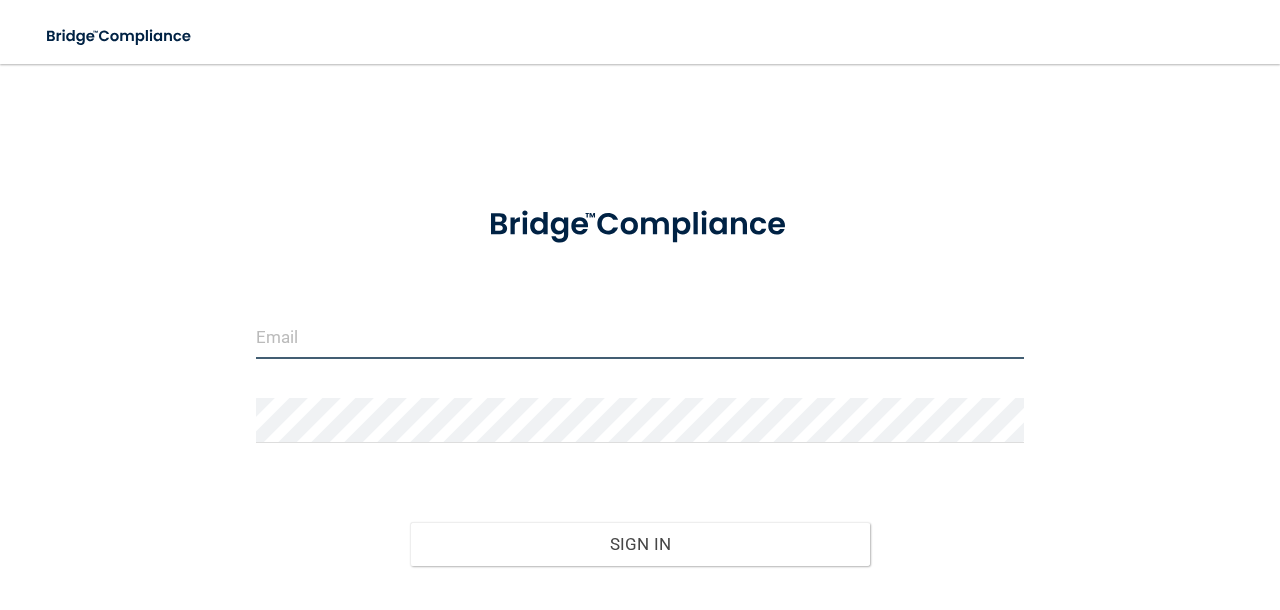 click at bounding box center (640, 336) 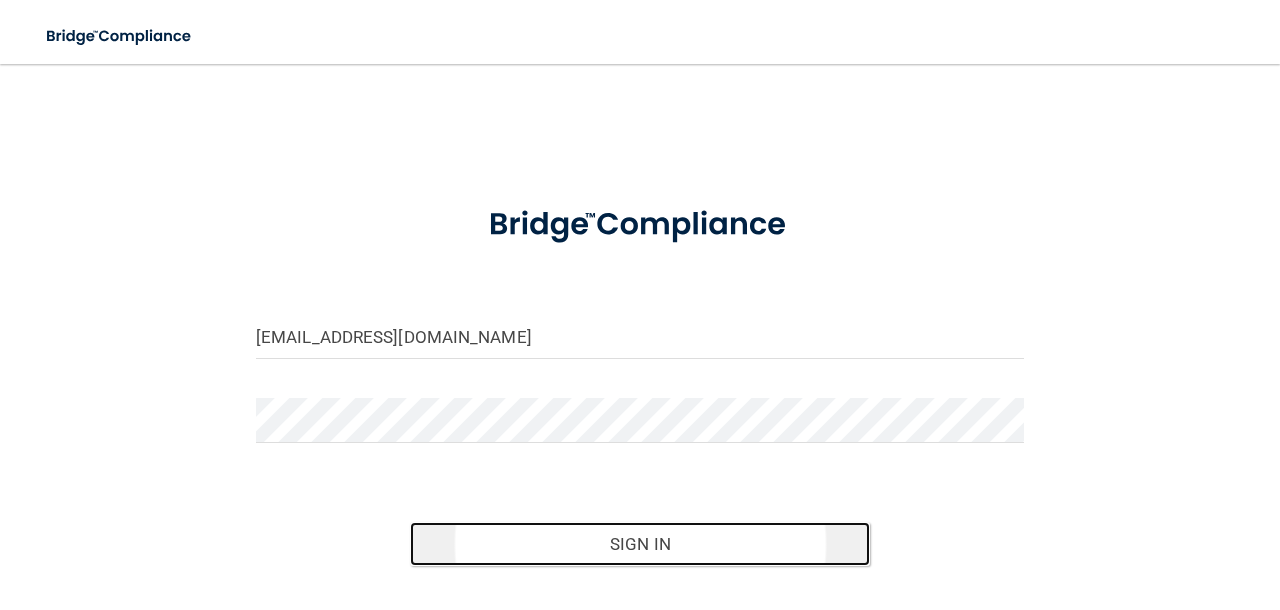 click on "Sign In" at bounding box center [640, 544] 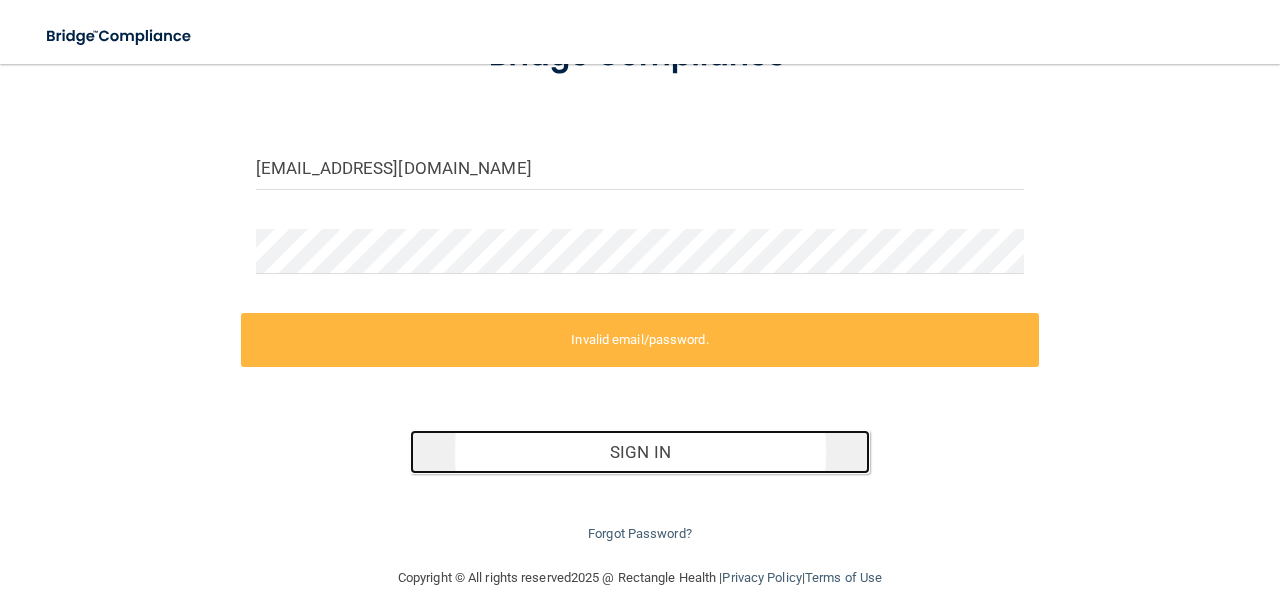 scroll, scrollTop: 185, scrollLeft: 0, axis: vertical 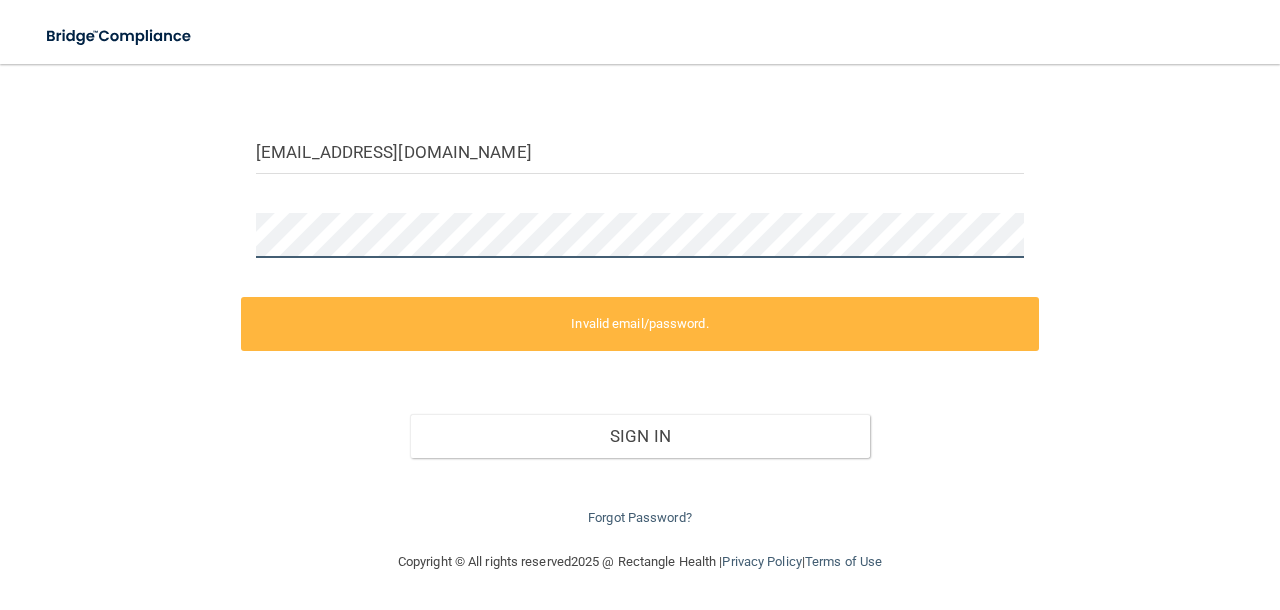 click on "safinaleclair@gmail.com                                    Invalid email/password.     You don't have permission to access that page.       Sign In            Forgot Password?" at bounding box center [640, 214] 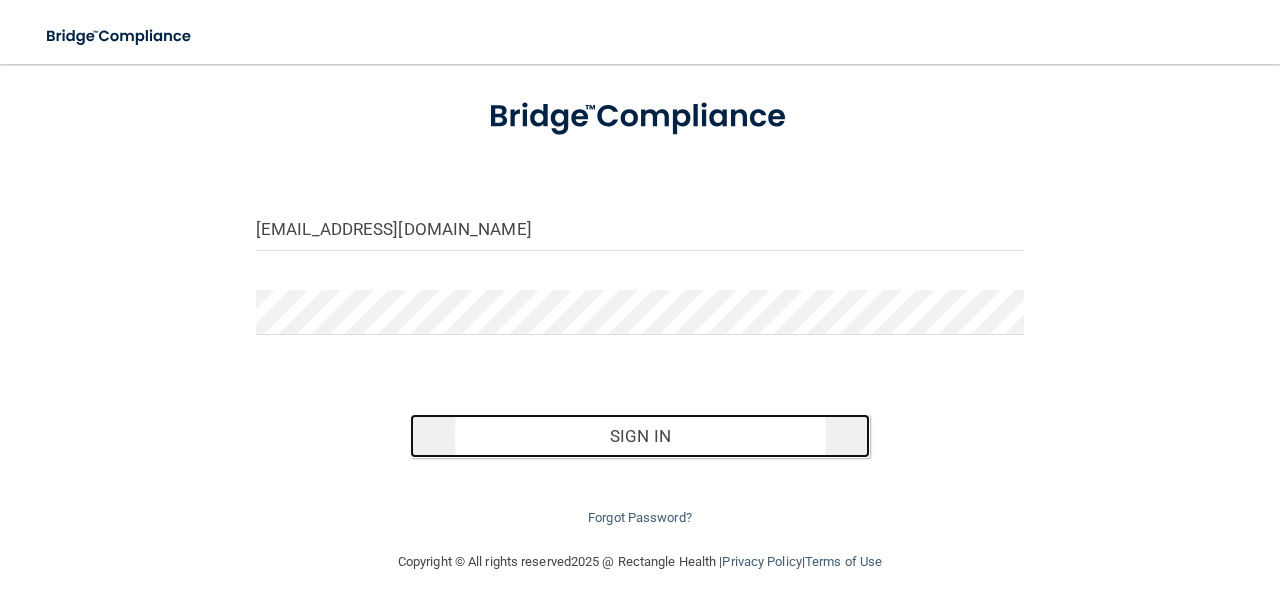 click on "Sign In" at bounding box center (640, 436) 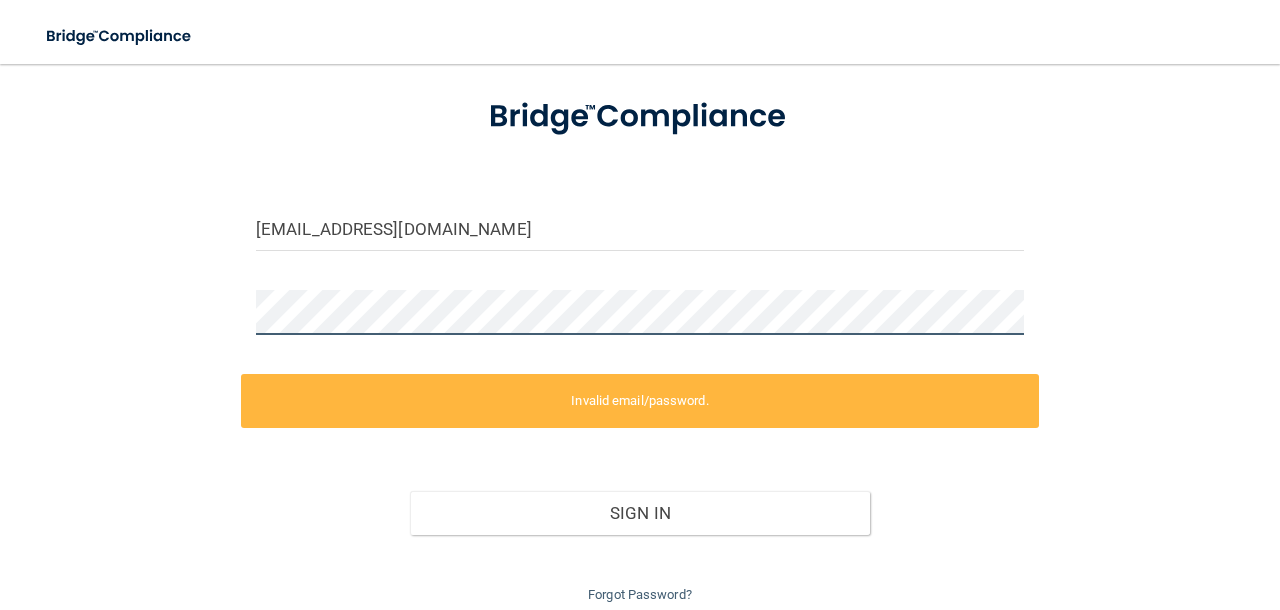 click on "safinaleclair@gmail.com                                    Invalid email/password.     You don't have permission to access that page.       Sign In            Forgot Password?" at bounding box center (640, 291) 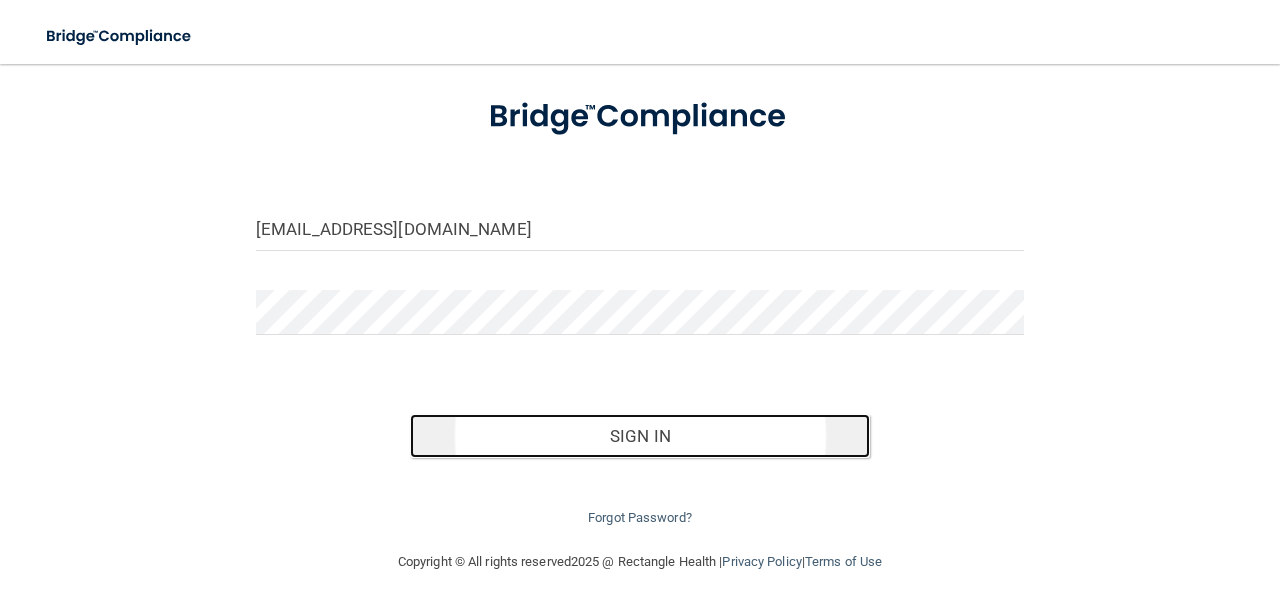 click on "Sign In" at bounding box center (640, 436) 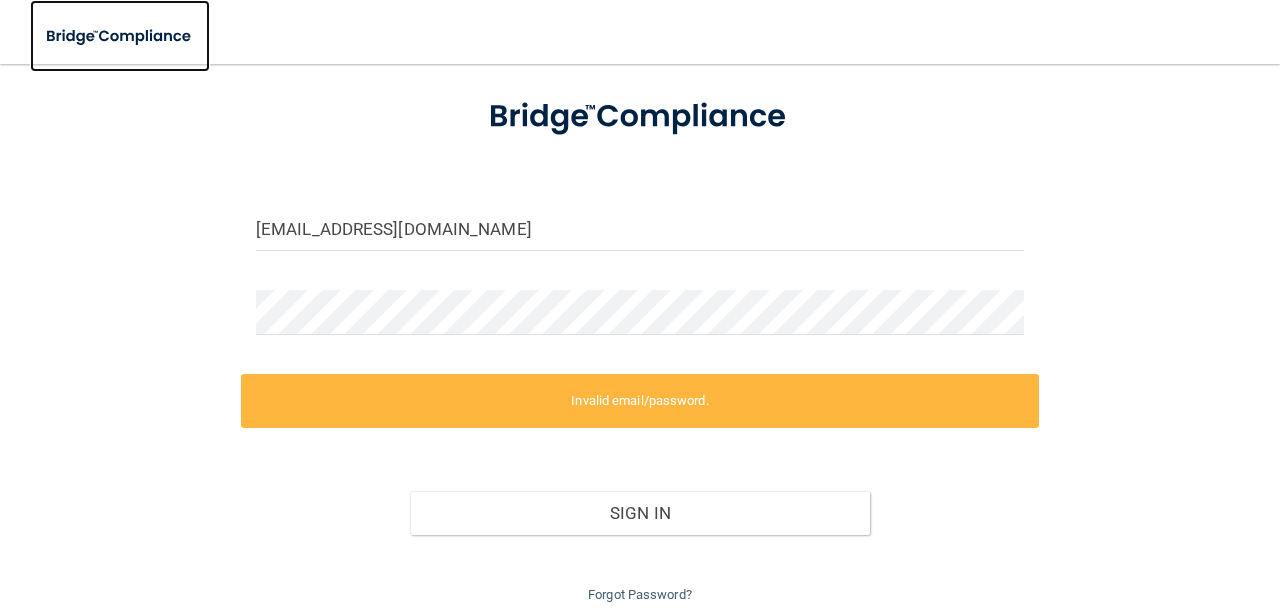 click at bounding box center (120, 36) 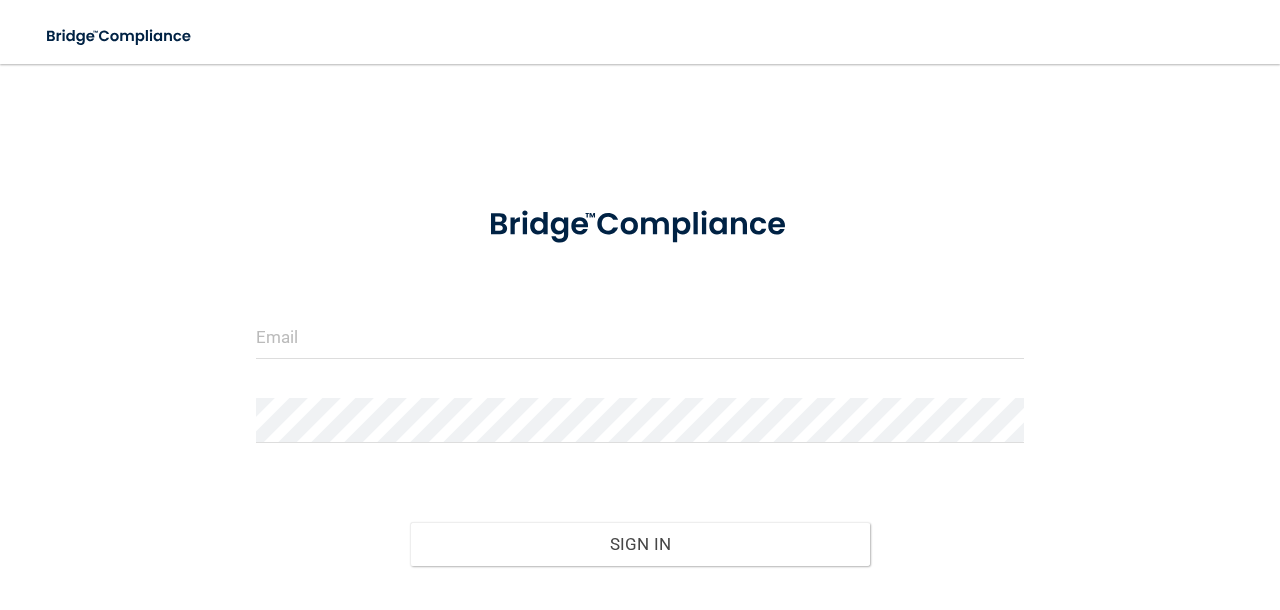 scroll, scrollTop: 0, scrollLeft: 0, axis: both 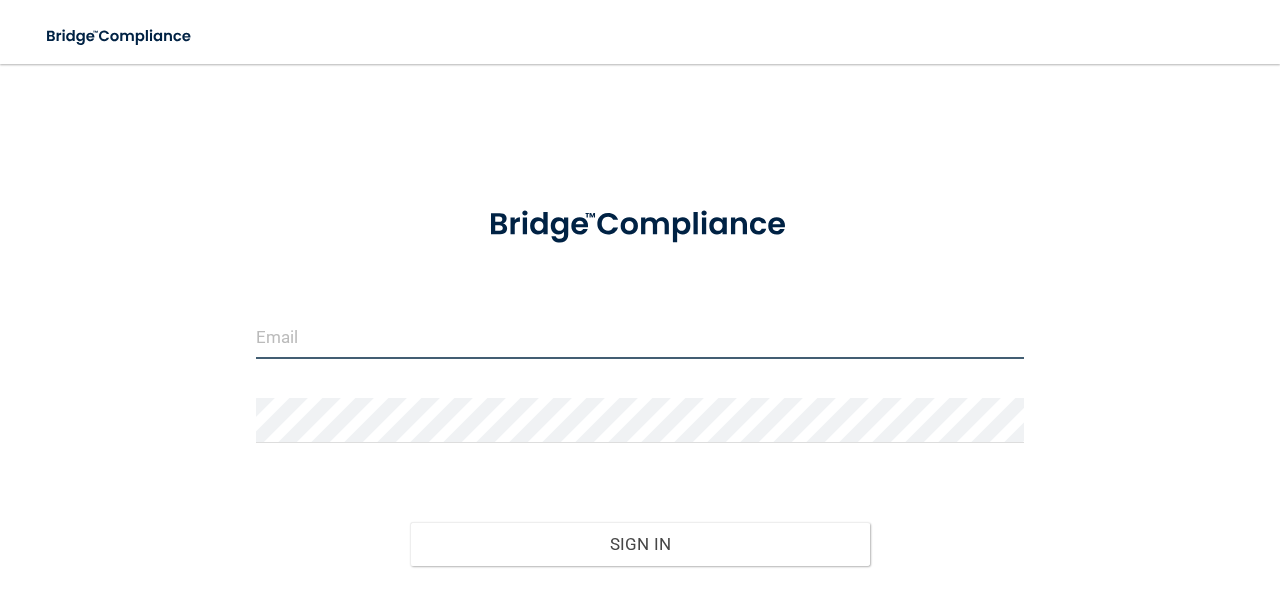 click at bounding box center [640, 336] 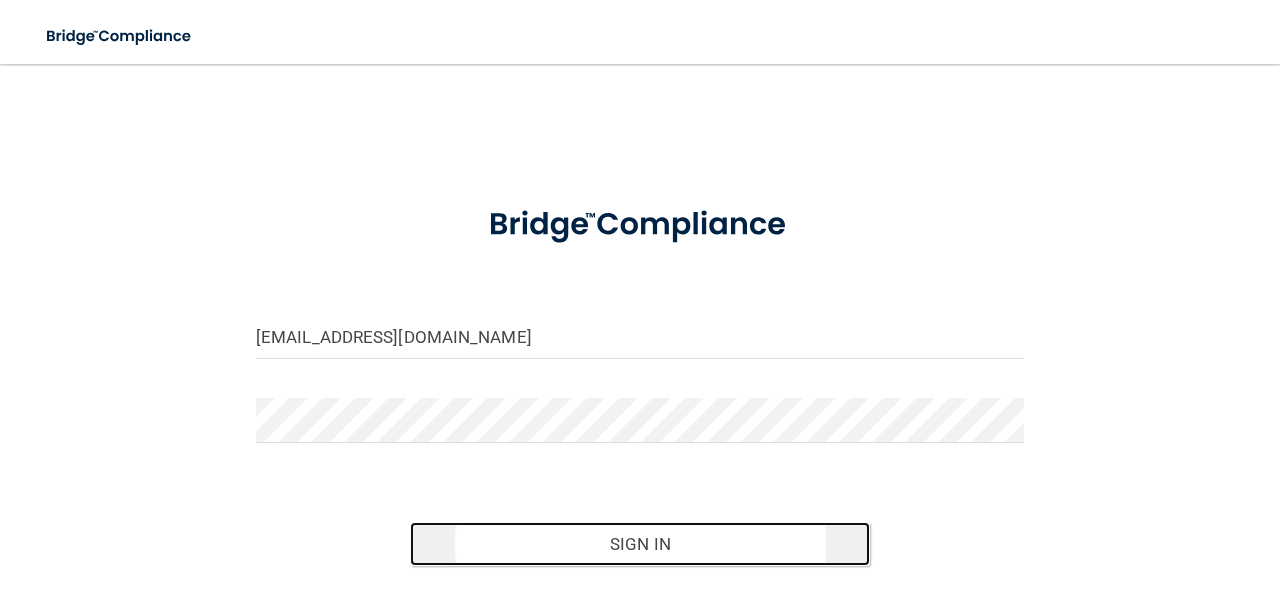 click on "Sign In" at bounding box center [640, 544] 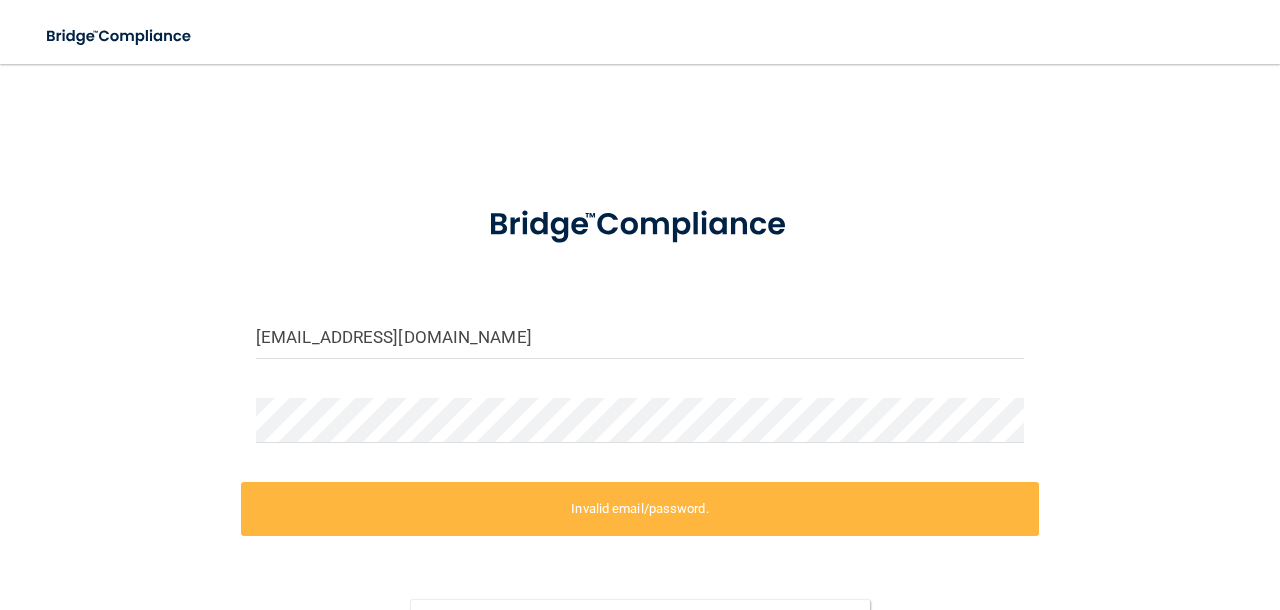 click on "[EMAIL_ADDRESS][DOMAIN_NAME]                                    Invalid email/password.     You don't have permission to access that page.       Sign In            Forgot Password?" at bounding box center [640, 449] 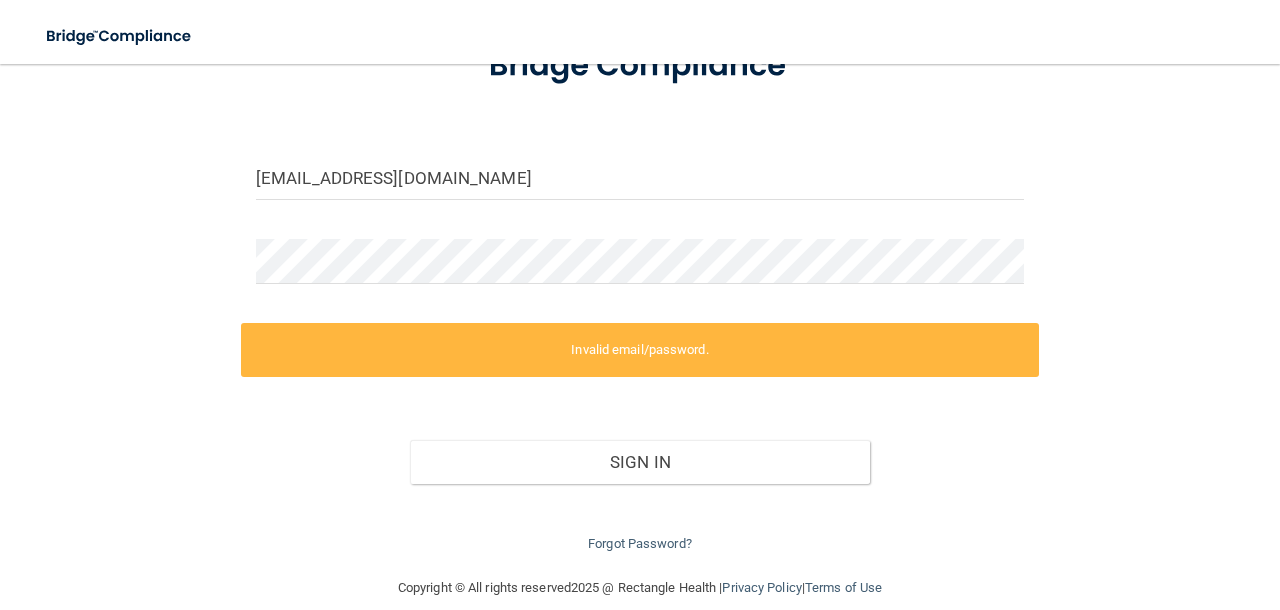 scroll, scrollTop: 185, scrollLeft: 0, axis: vertical 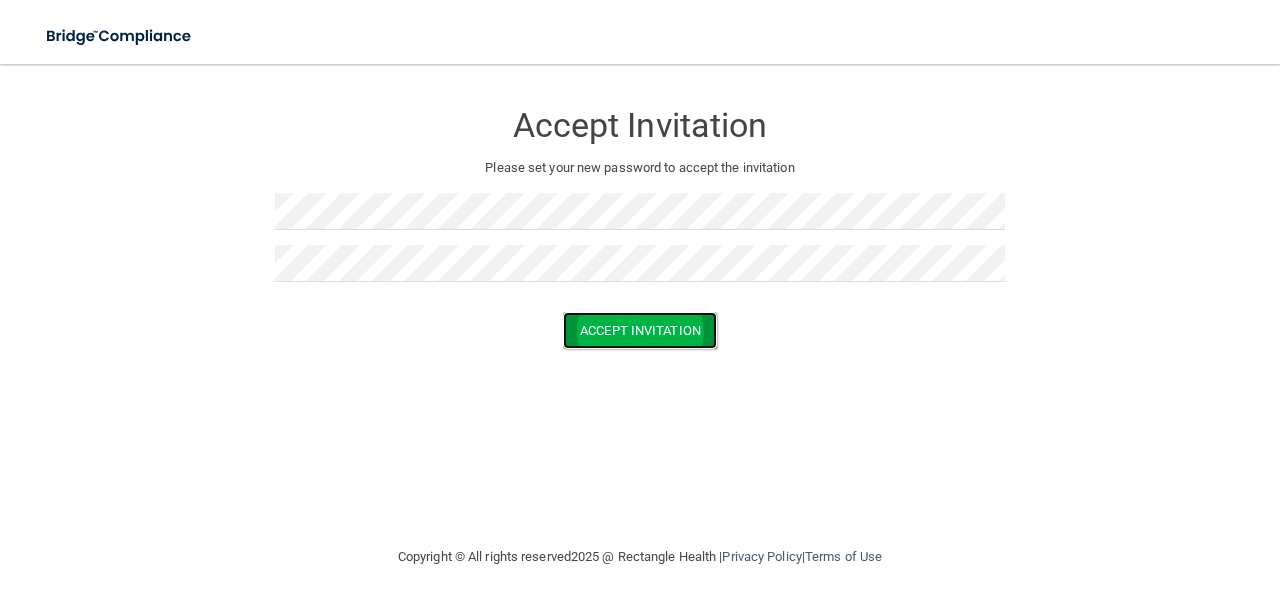 click on "Accept Invitation" at bounding box center (640, 330) 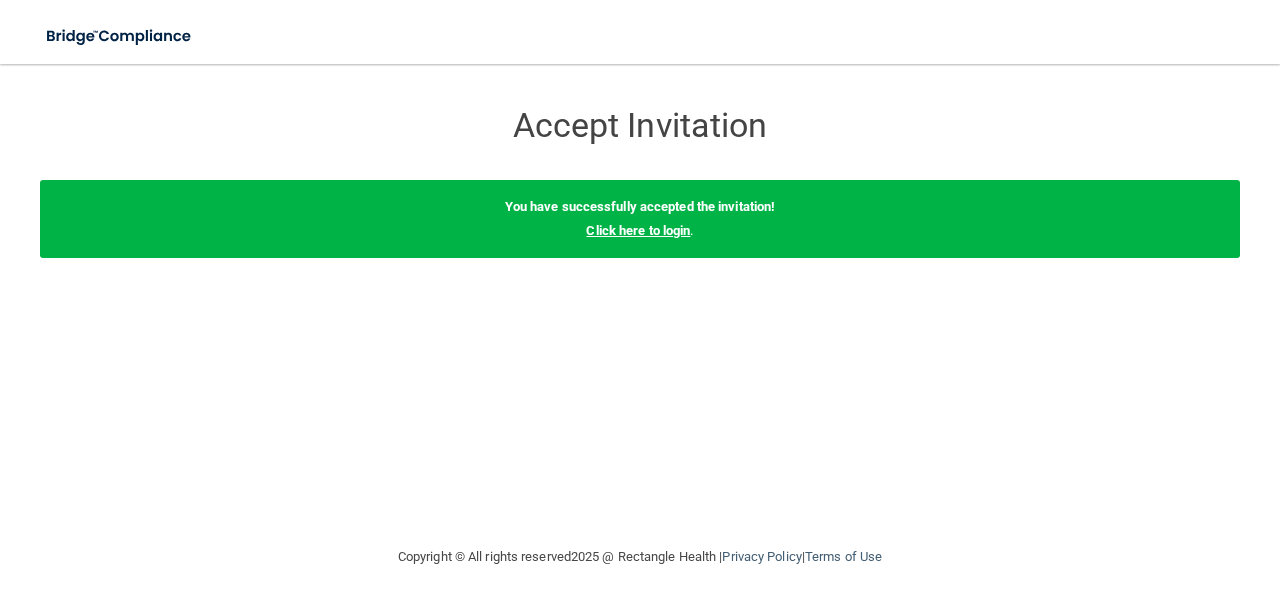 click on "Click here to login" at bounding box center [638, 230] 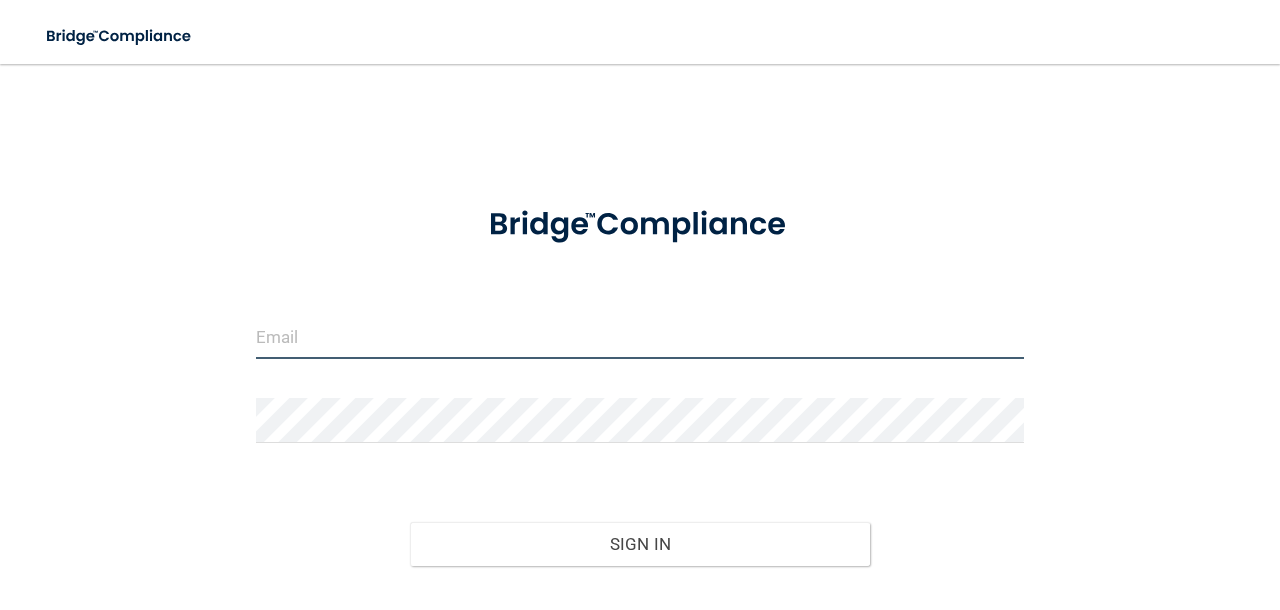 click at bounding box center [640, 336] 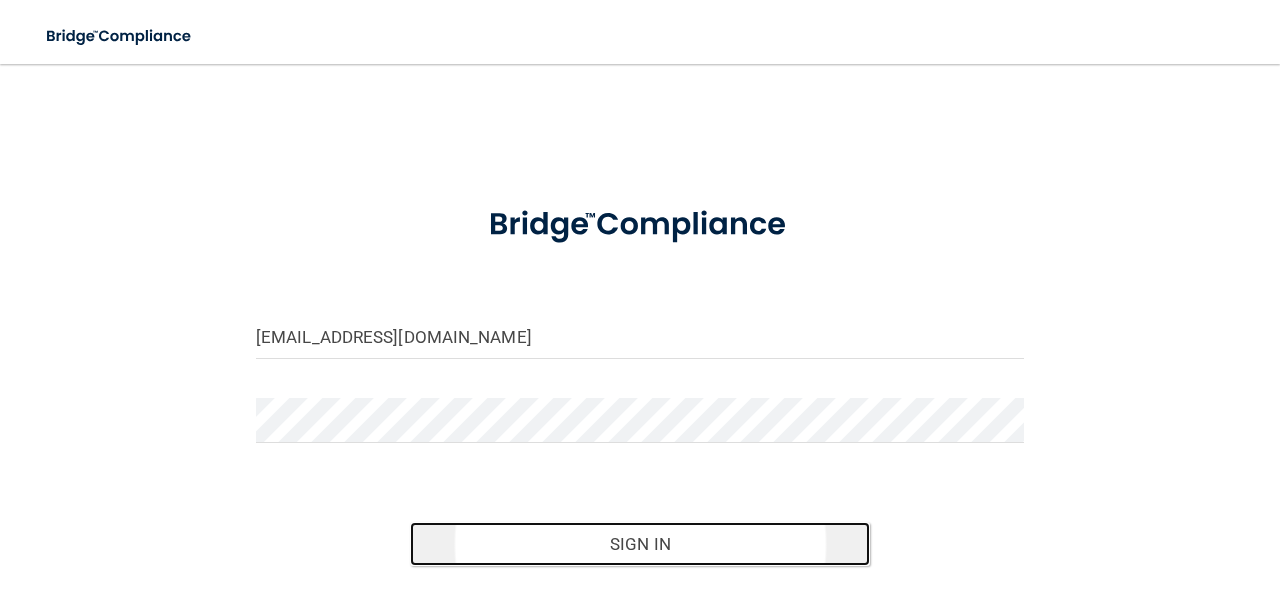 click on "Sign In" at bounding box center (640, 544) 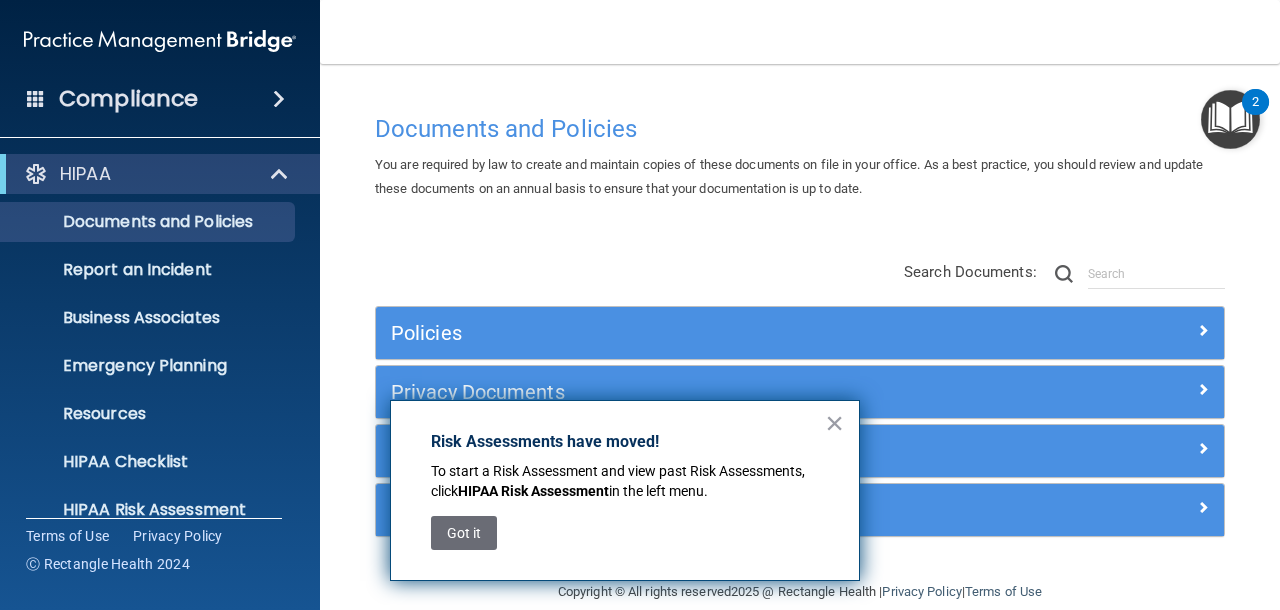 scroll, scrollTop: 31, scrollLeft: 0, axis: vertical 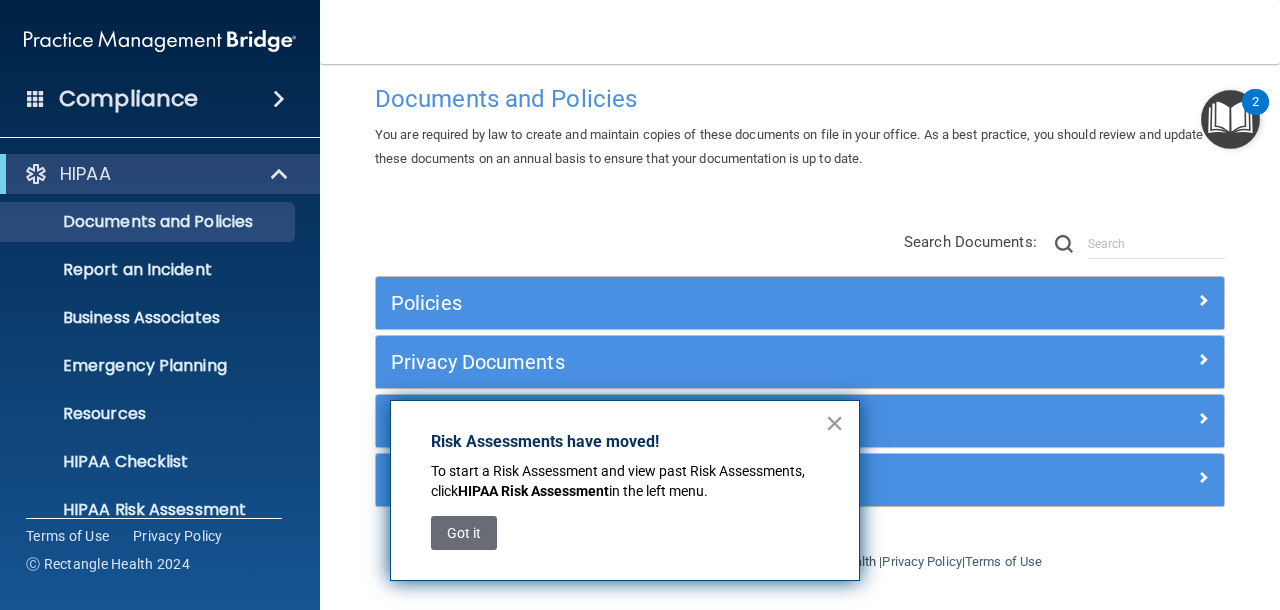 click on "×" at bounding box center [834, 423] 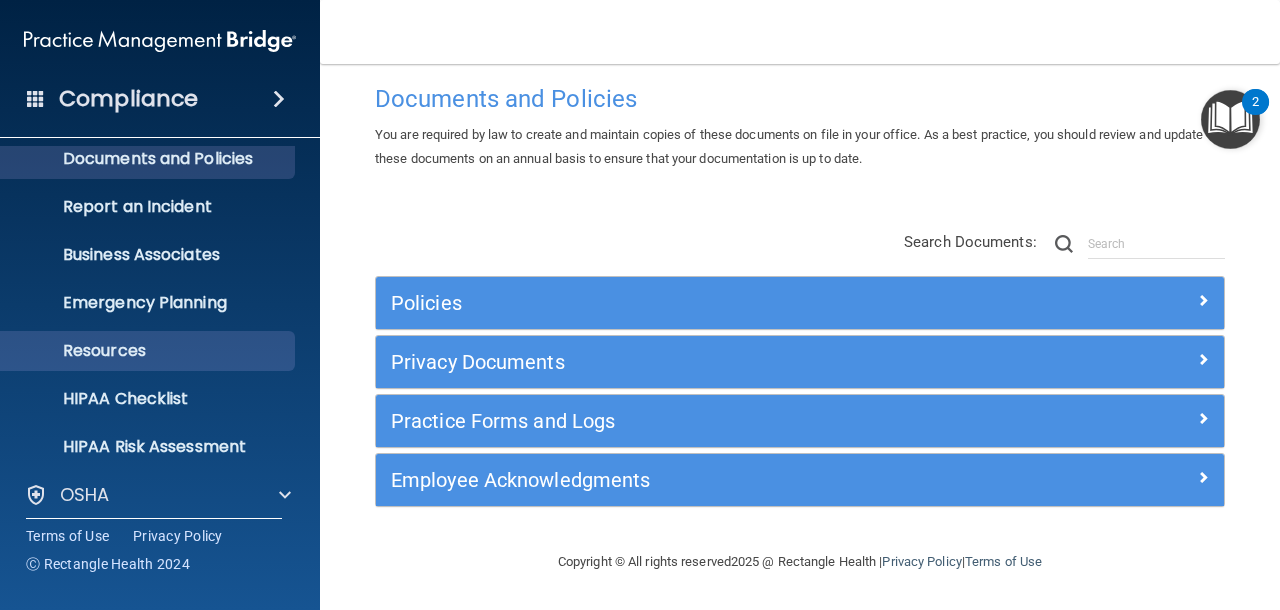 scroll, scrollTop: 0, scrollLeft: 0, axis: both 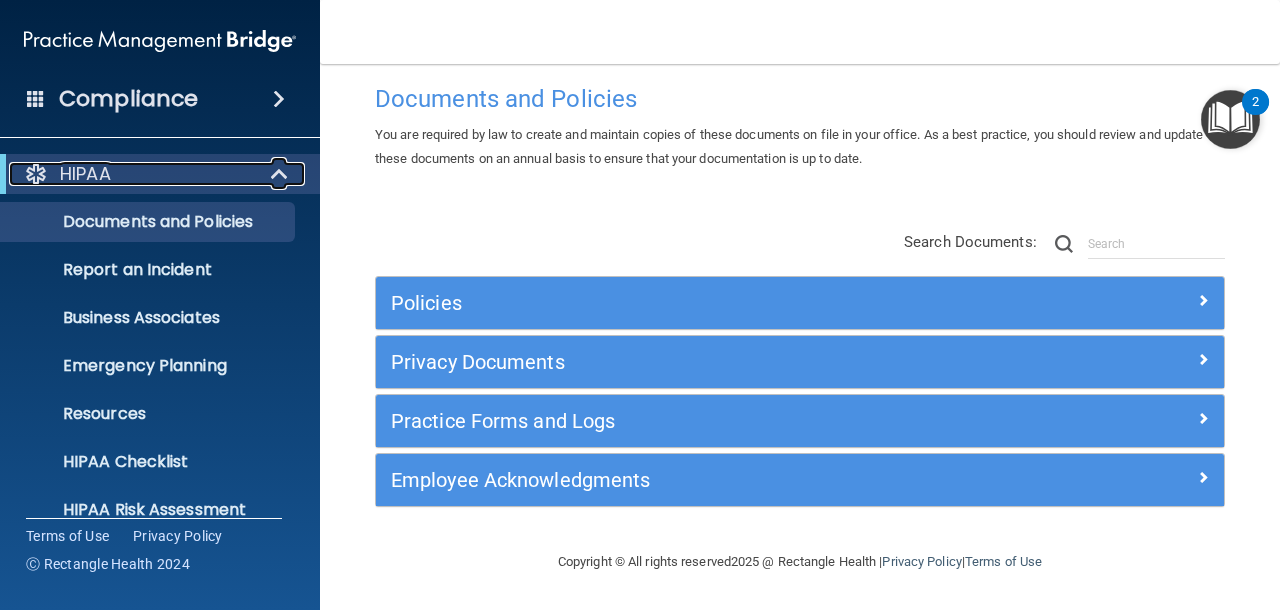 click at bounding box center [281, 174] 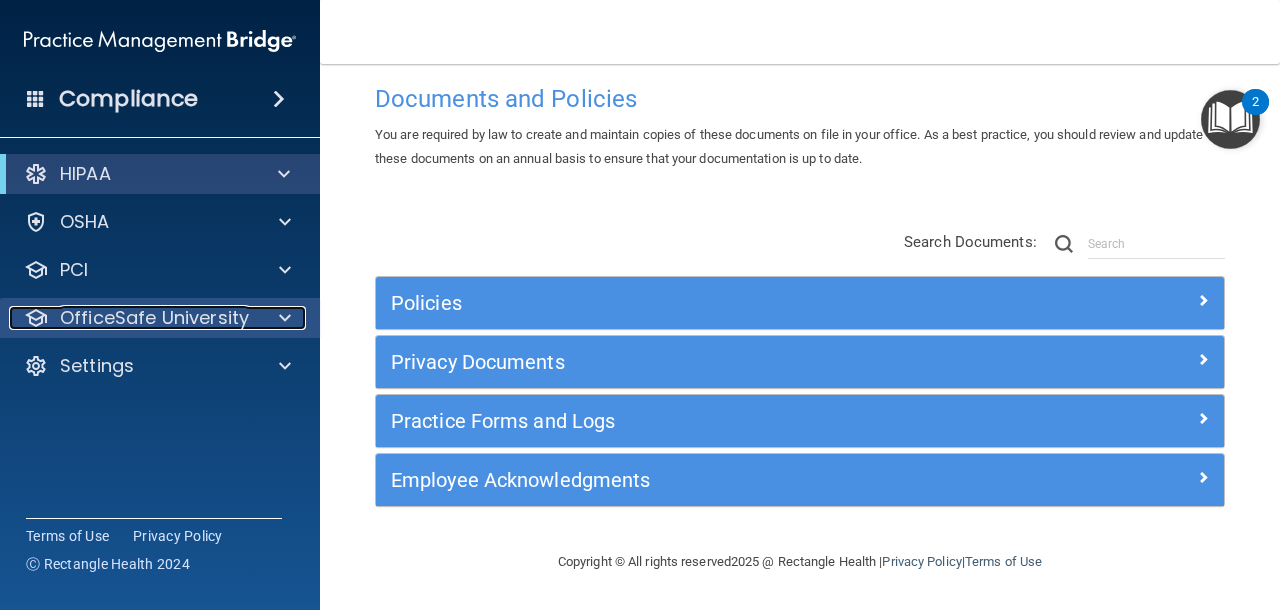 click at bounding box center [285, 318] 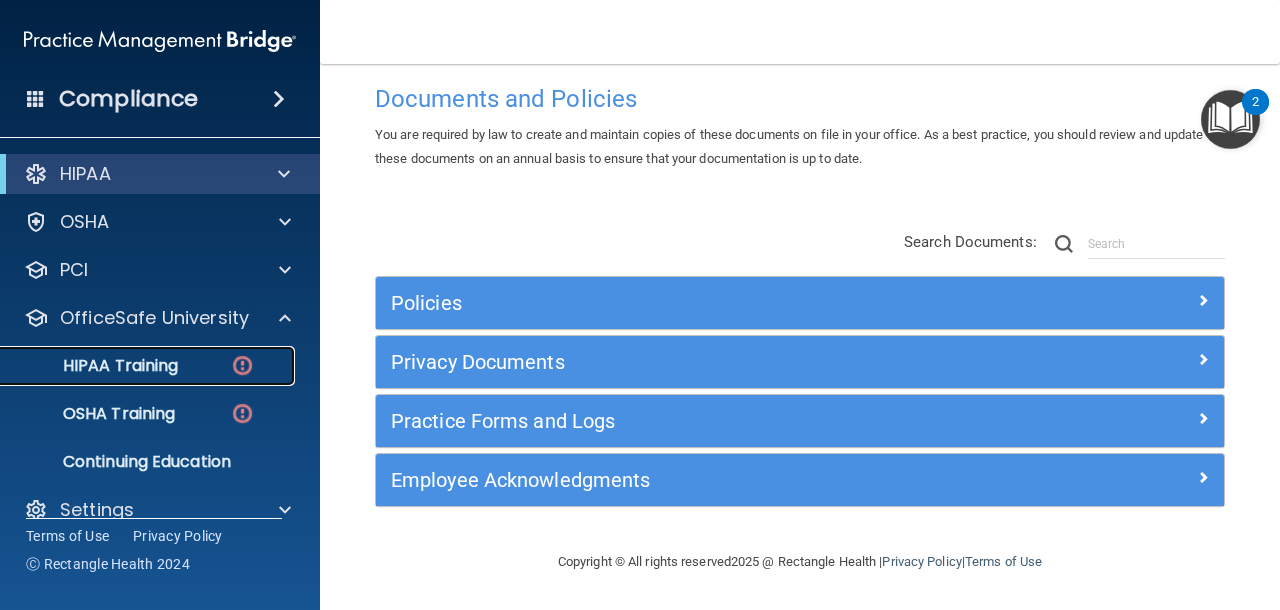 click on "HIPAA Training" at bounding box center (95, 366) 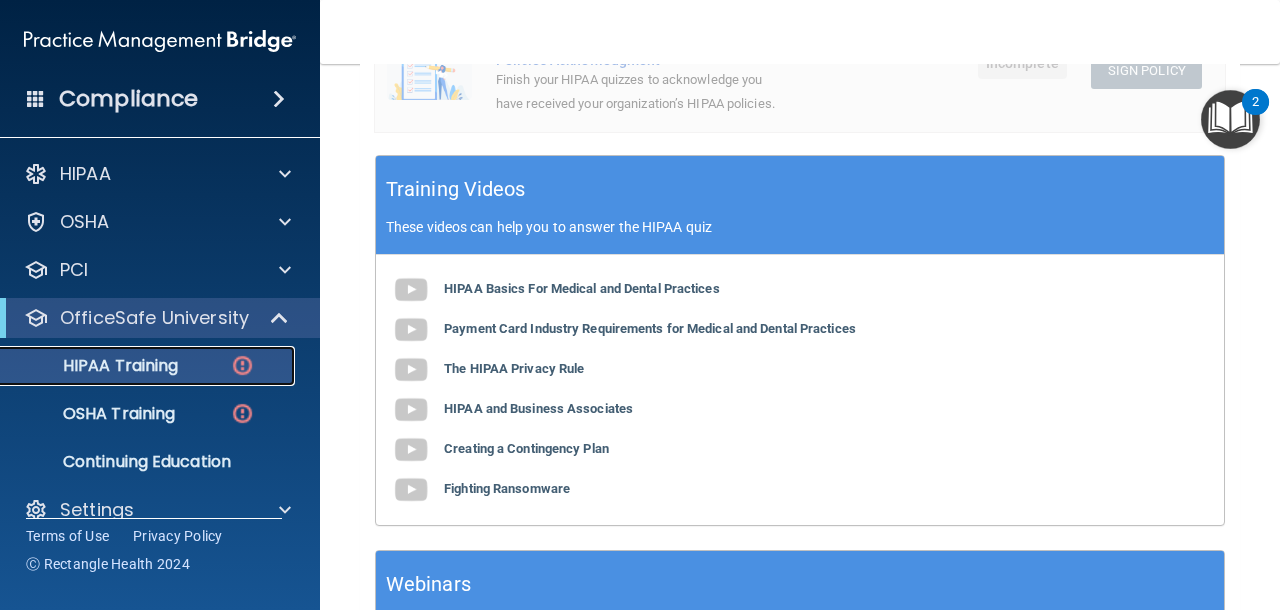 scroll, scrollTop: 643, scrollLeft: 0, axis: vertical 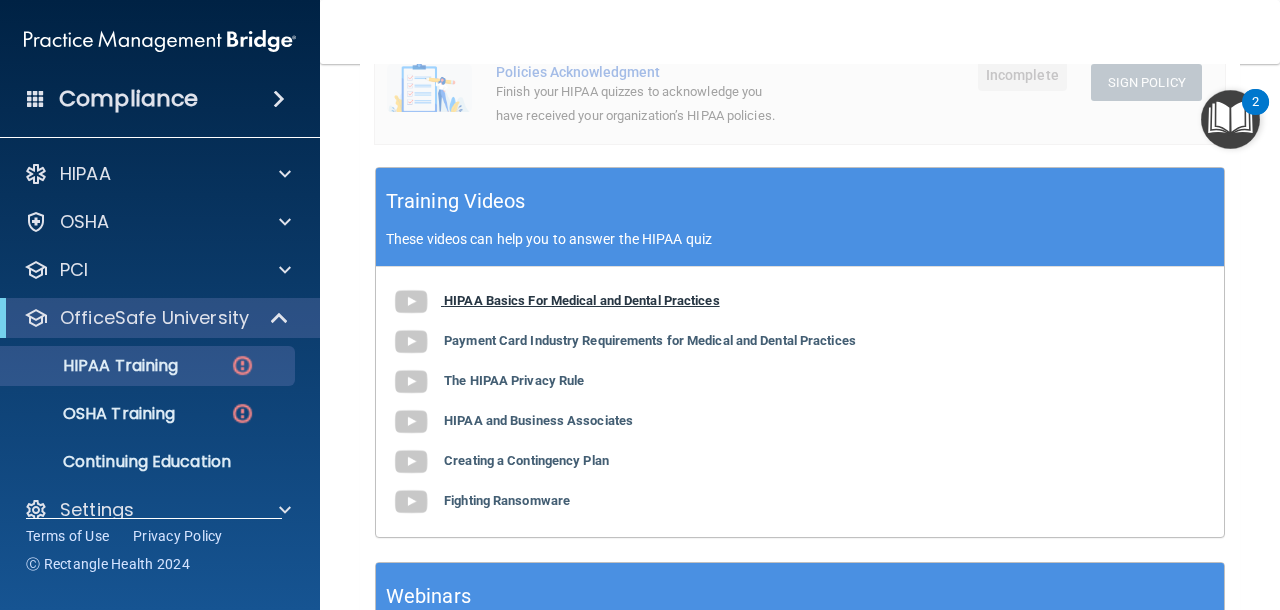 click on "HIPAA Basics For Medical and Dental Practices" at bounding box center [582, 300] 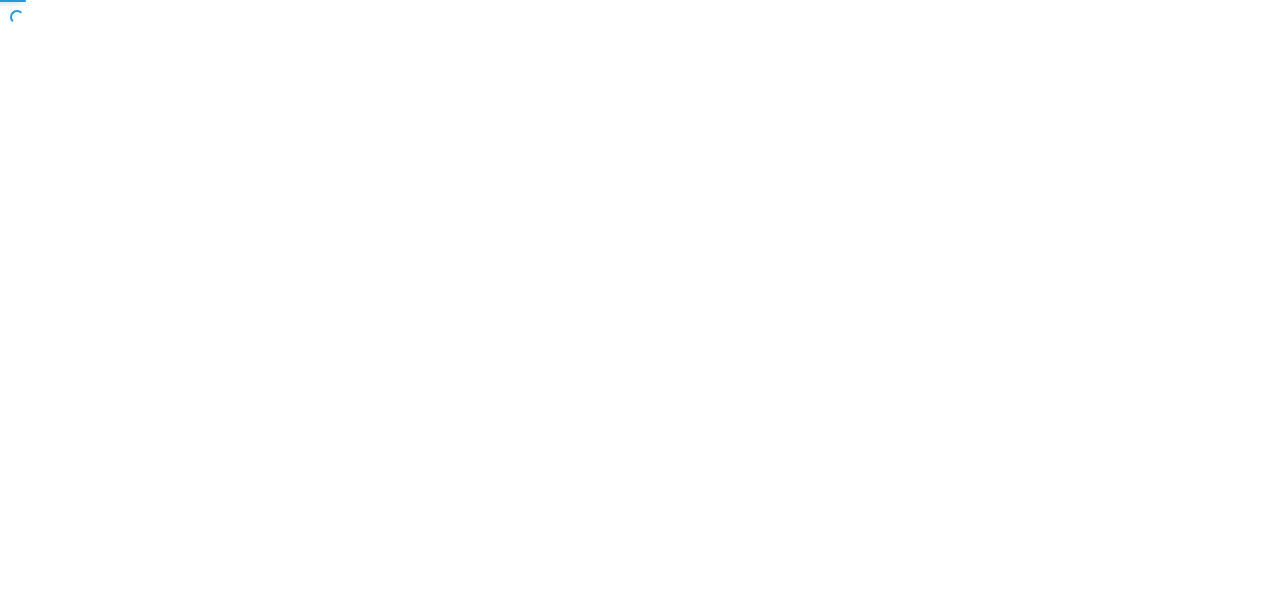 scroll, scrollTop: 0, scrollLeft: 0, axis: both 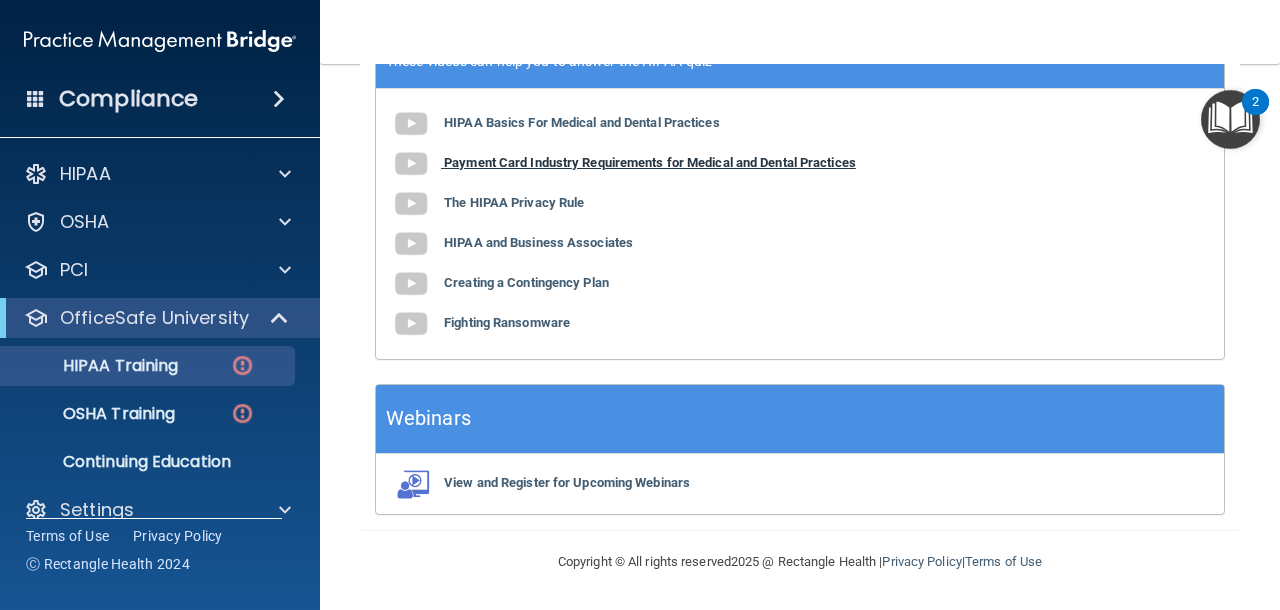 click on "Payment Card Industry Requirements for Medical and Dental Practices" at bounding box center (650, 162) 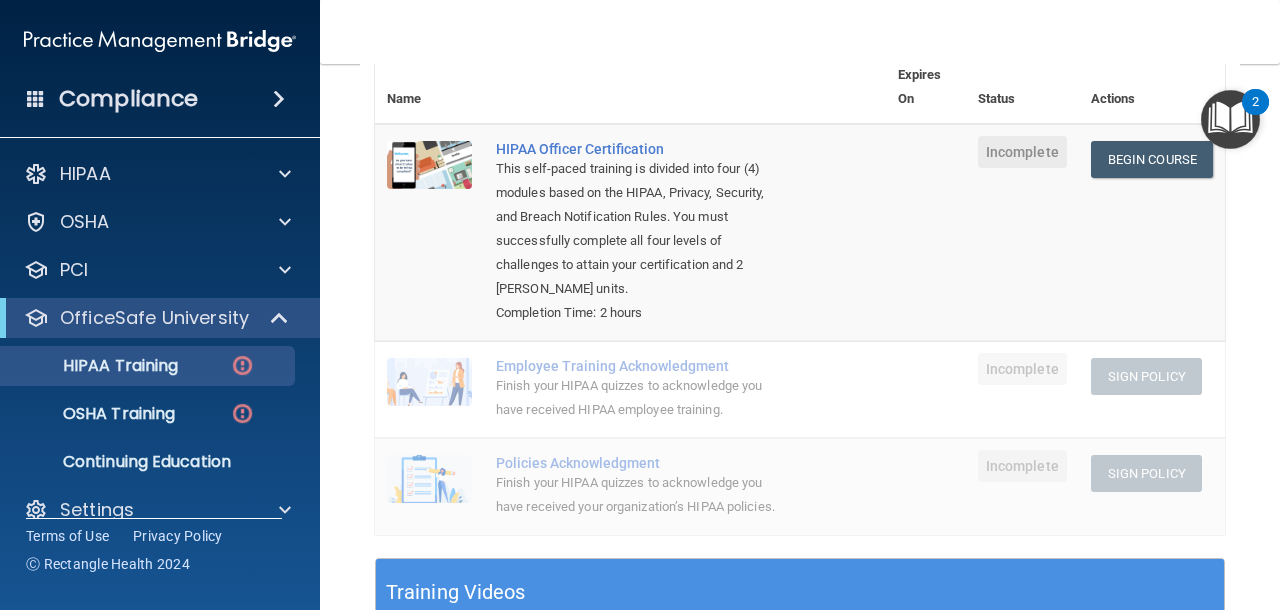scroll, scrollTop: 250, scrollLeft: 0, axis: vertical 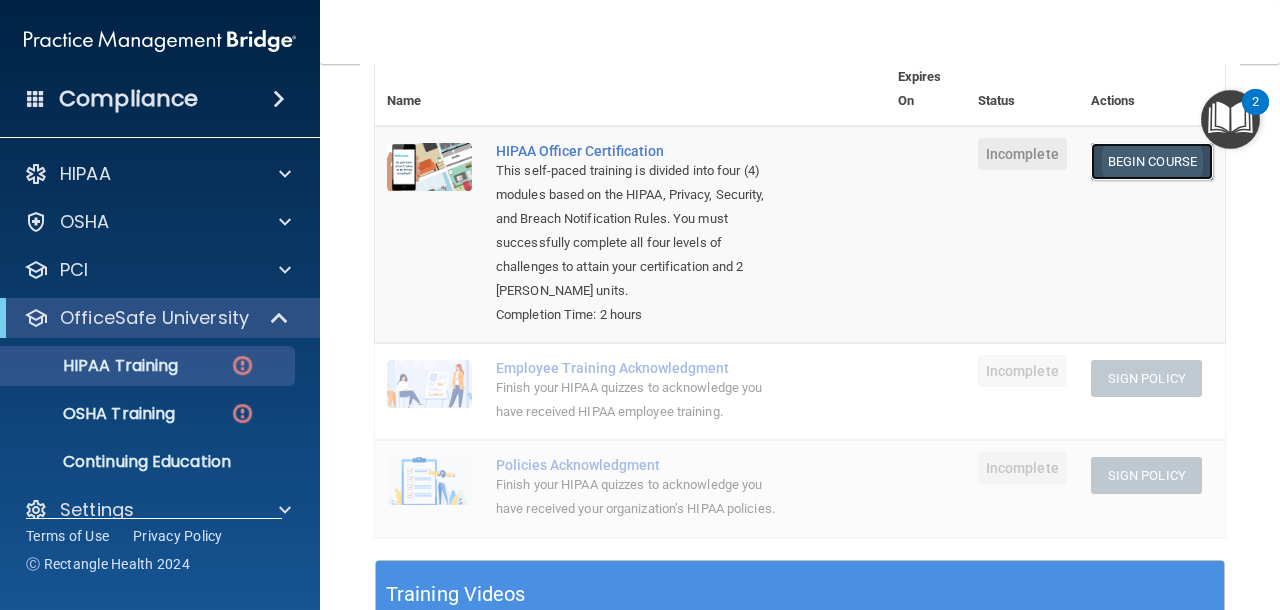 click on "Begin Course" at bounding box center [1152, 161] 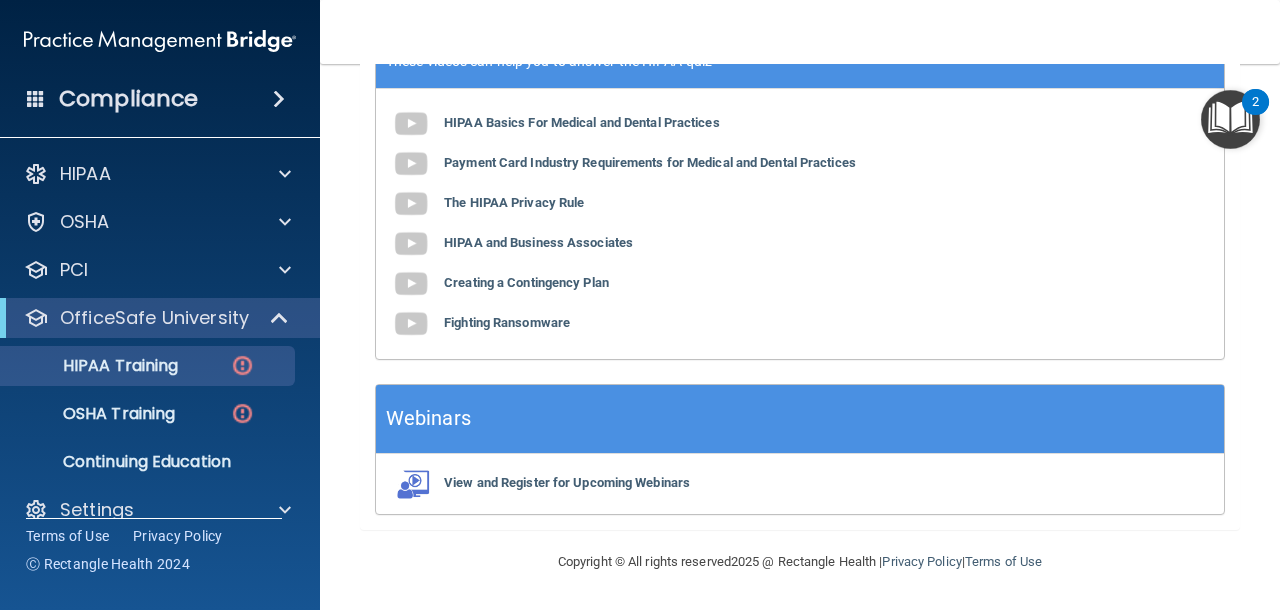 scroll, scrollTop: 821, scrollLeft: 0, axis: vertical 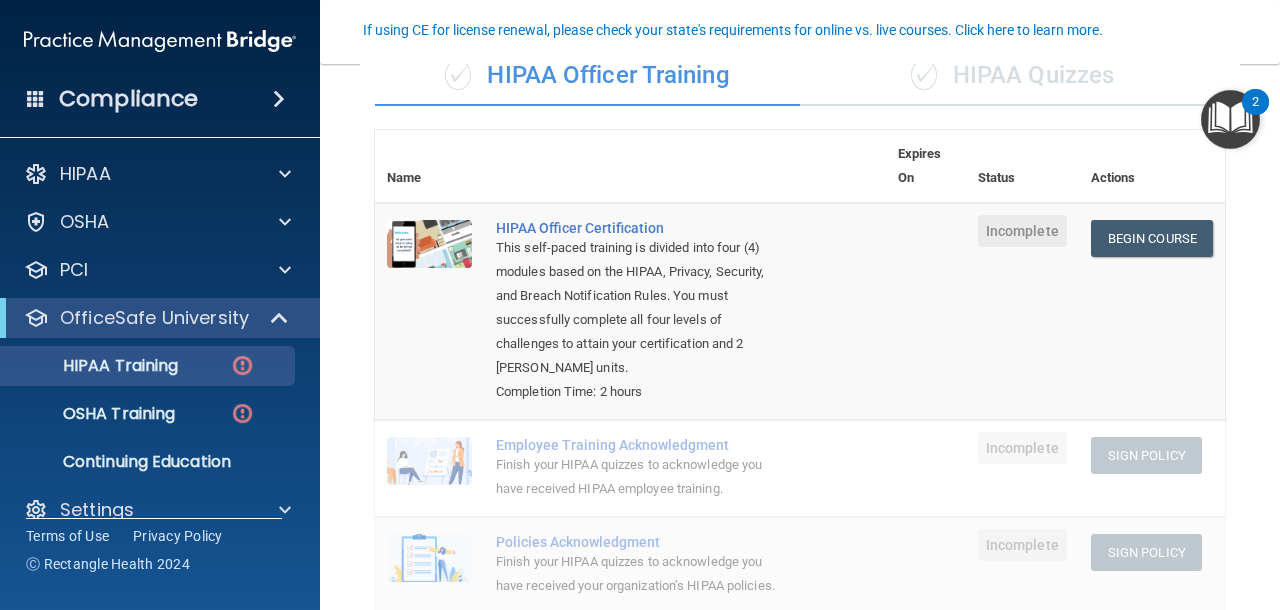 click on "✓   HIPAA Quizzes" at bounding box center [1012, 76] 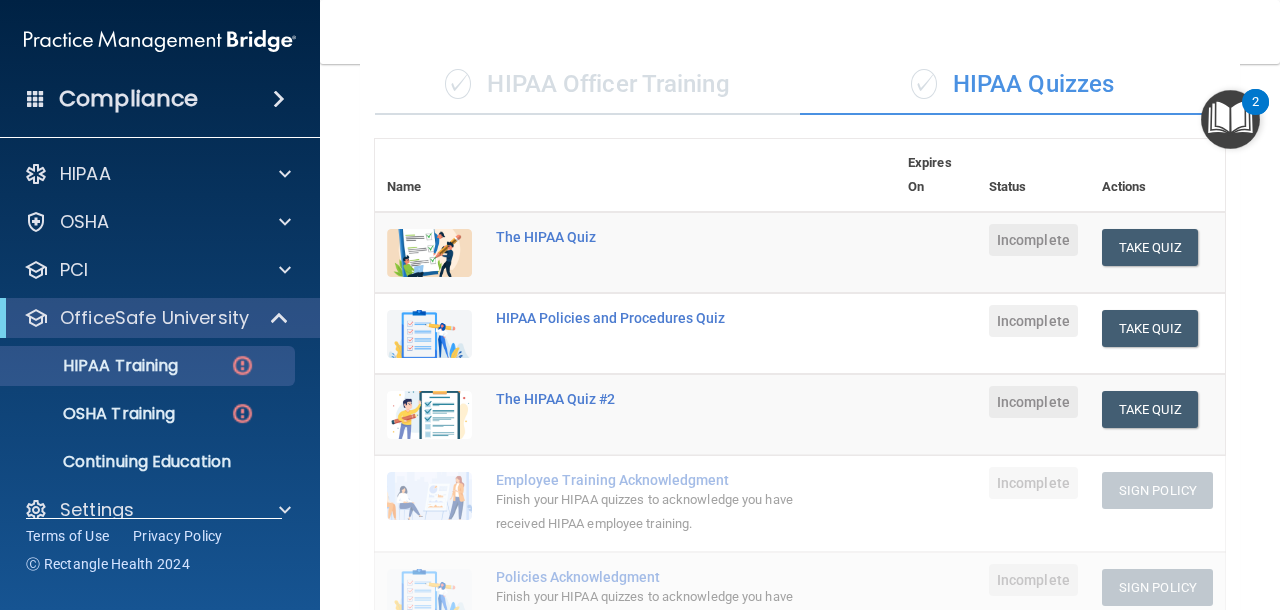 scroll, scrollTop: 161, scrollLeft: 0, axis: vertical 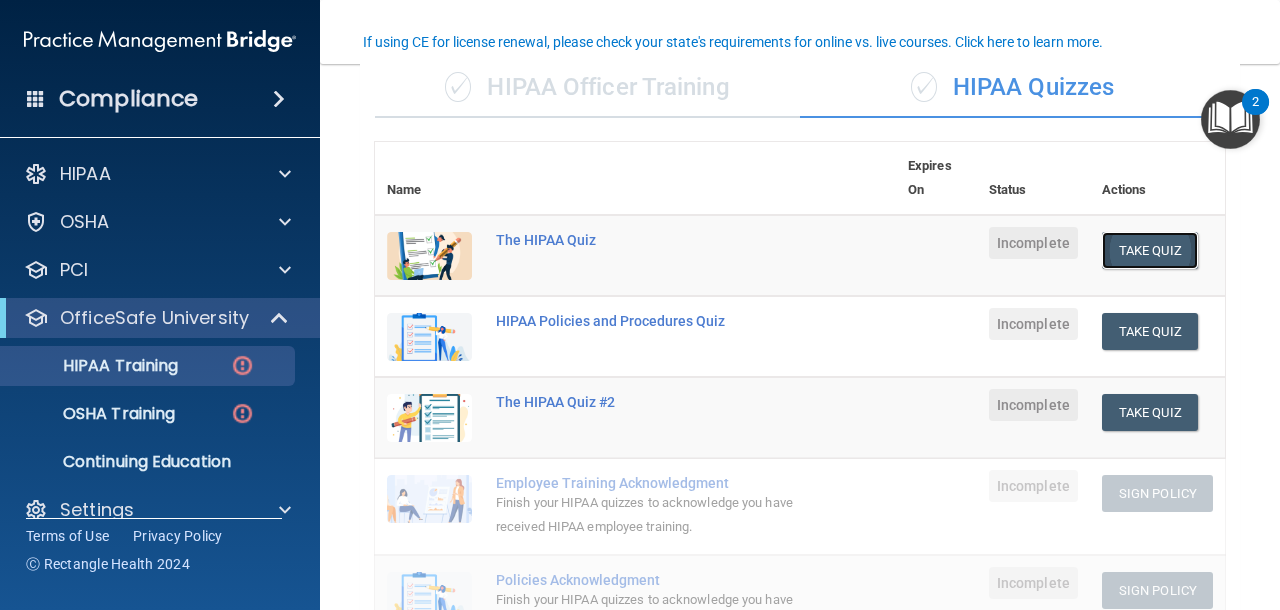 click on "Take Quiz" at bounding box center [1150, 250] 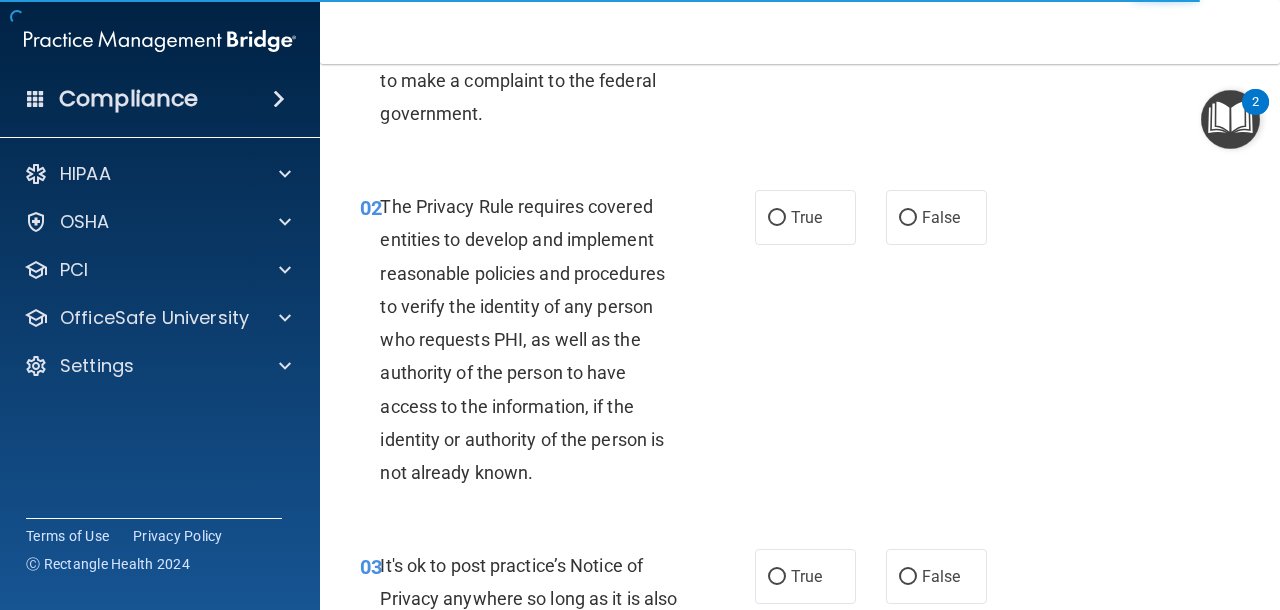 scroll, scrollTop: 0, scrollLeft: 0, axis: both 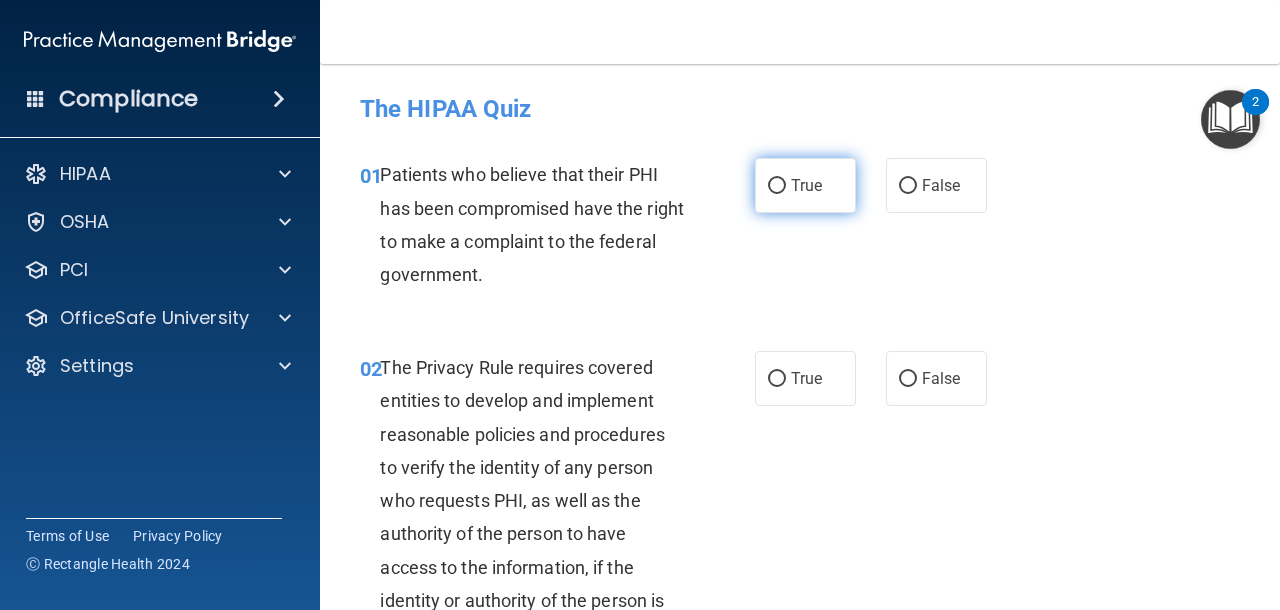 click on "True" at bounding box center (806, 185) 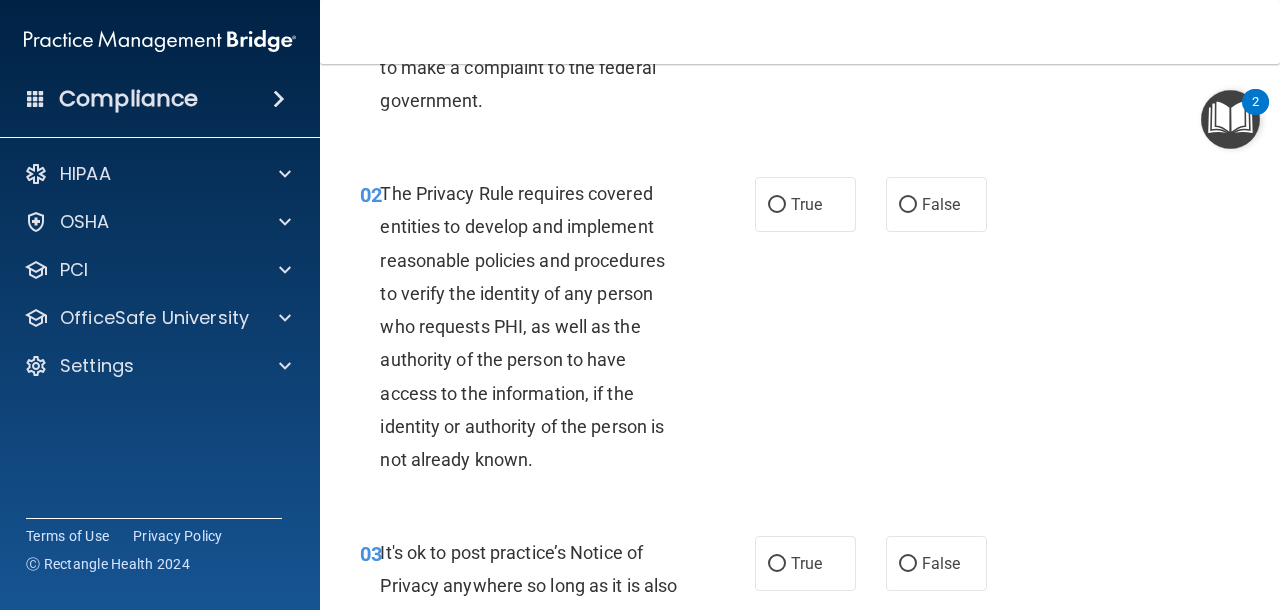 scroll, scrollTop: 185, scrollLeft: 0, axis: vertical 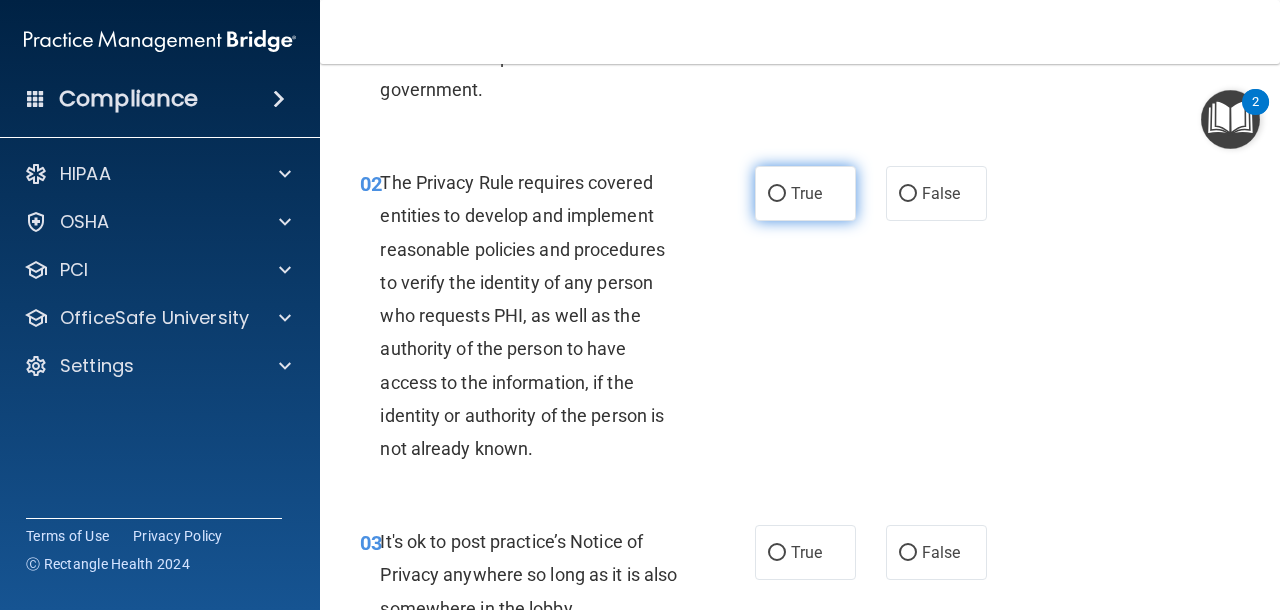 click on "True" at bounding box center (805, 193) 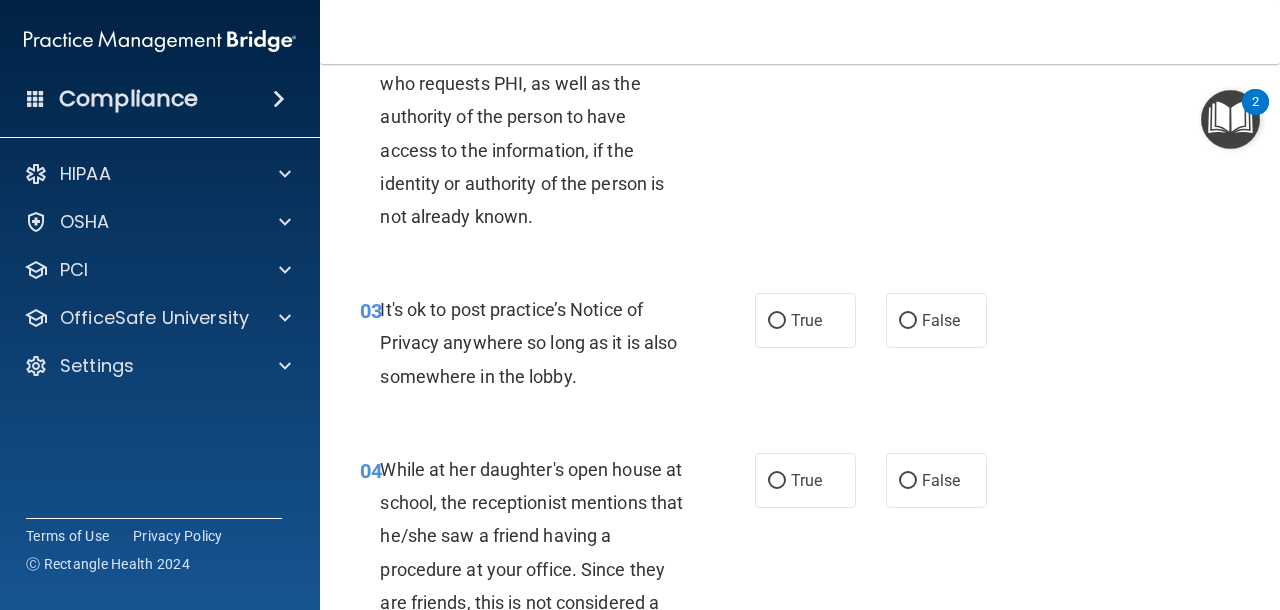 scroll, scrollTop: 414, scrollLeft: 0, axis: vertical 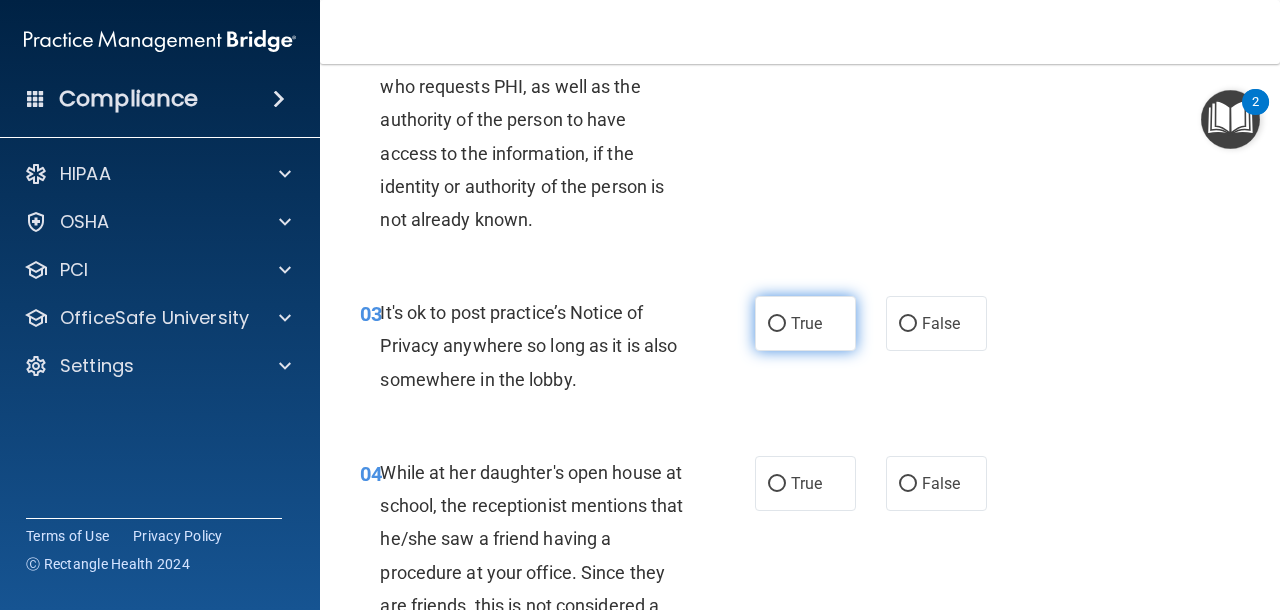 click on "True" at bounding box center (805, 323) 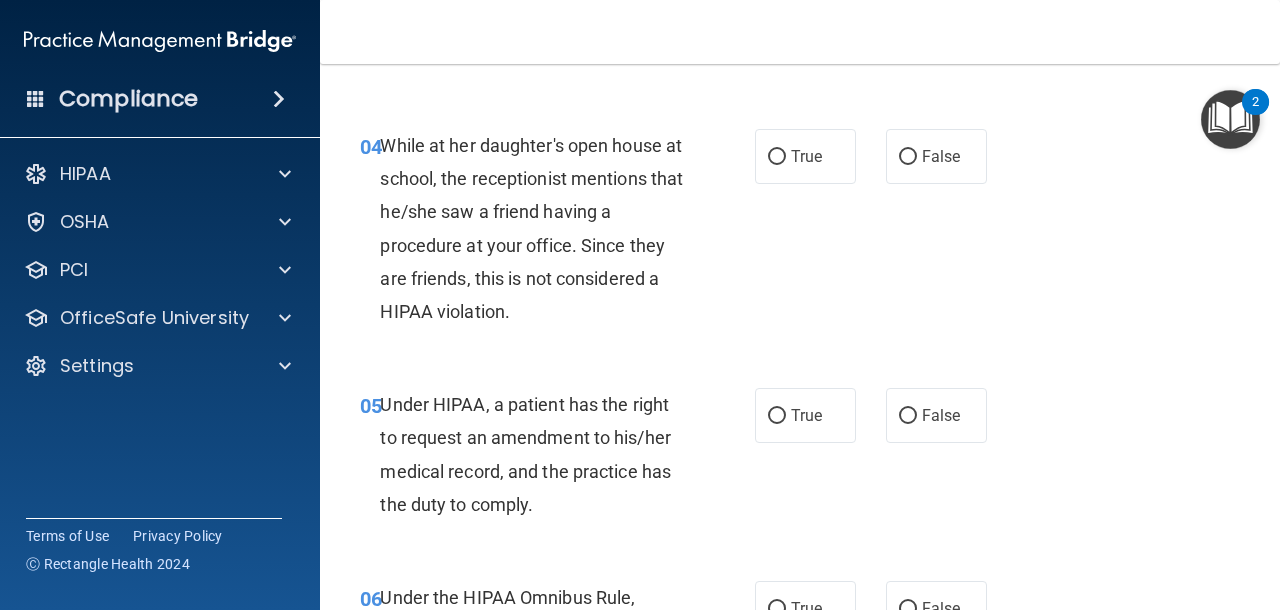 scroll, scrollTop: 746, scrollLeft: 0, axis: vertical 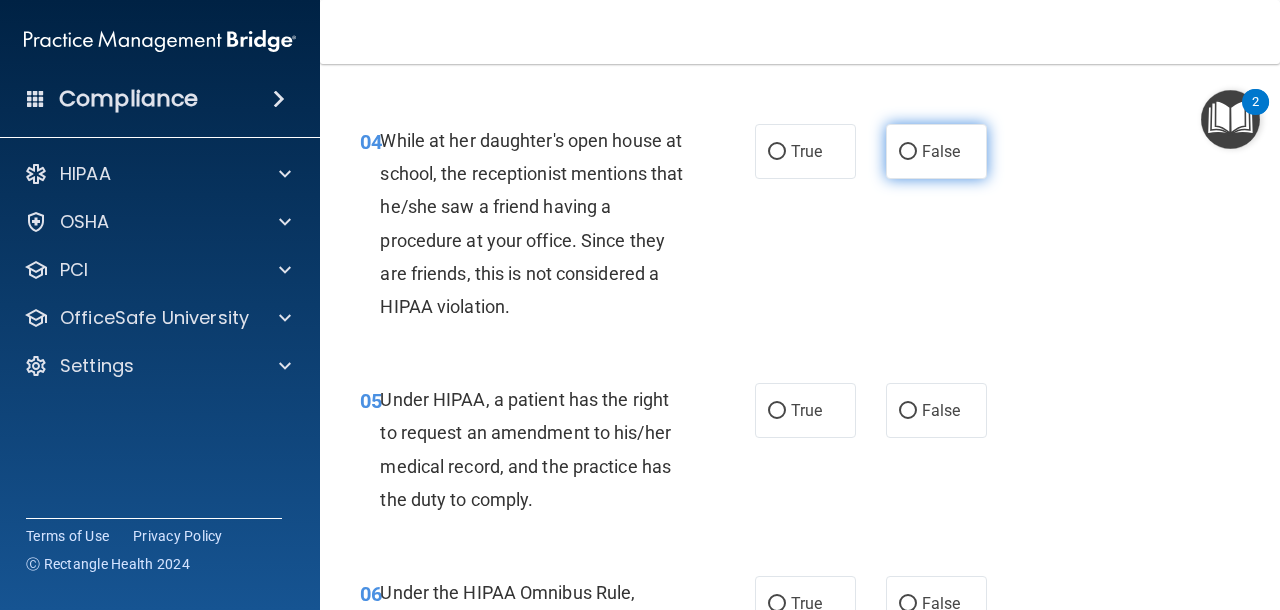 click on "False" at bounding box center (941, 151) 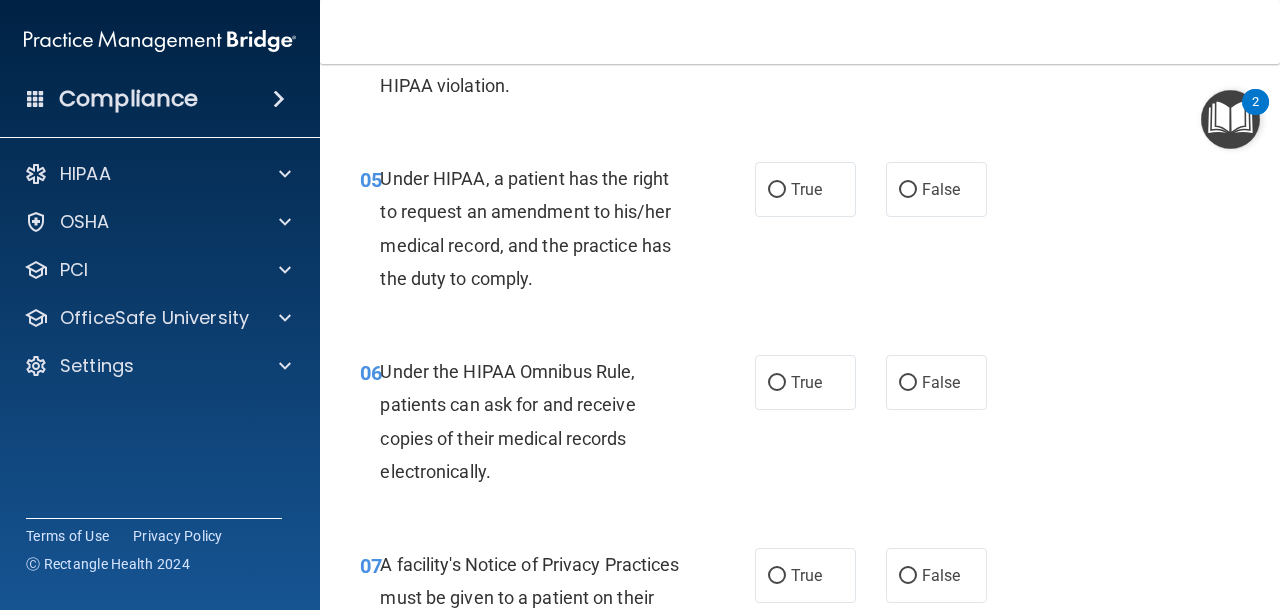 scroll, scrollTop: 973, scrollLeft: 0, axis: vertical 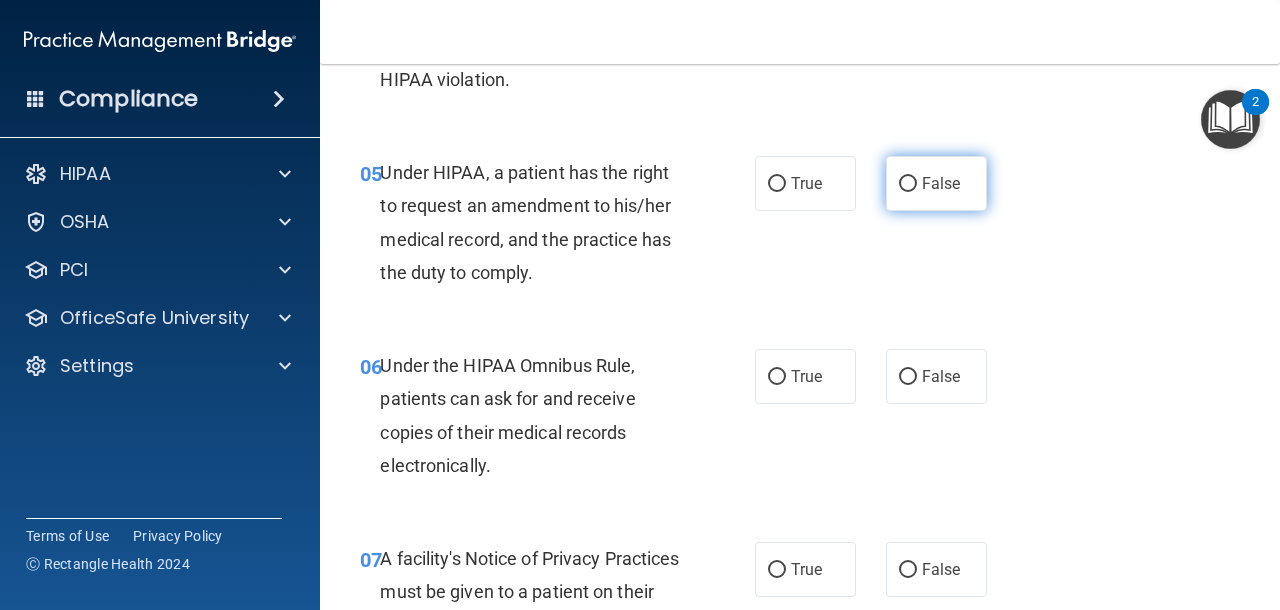click on "False" at bounding box center [936, 183] 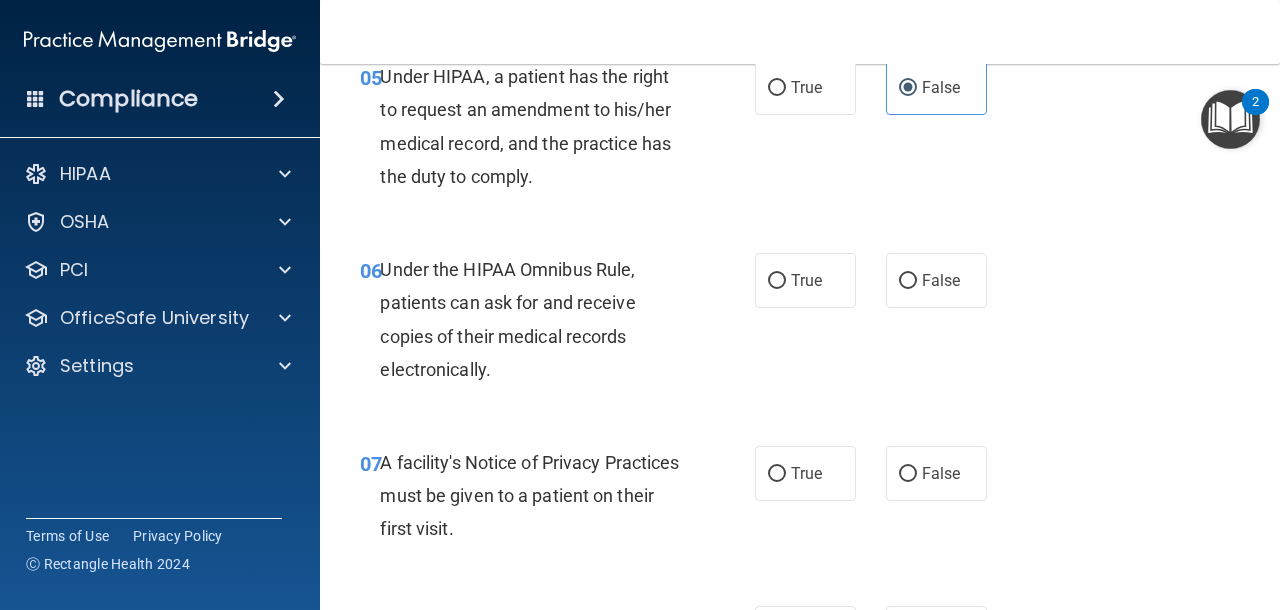 scroll, scrollTop: 1068, scrollLeft: 0, axis: vertical 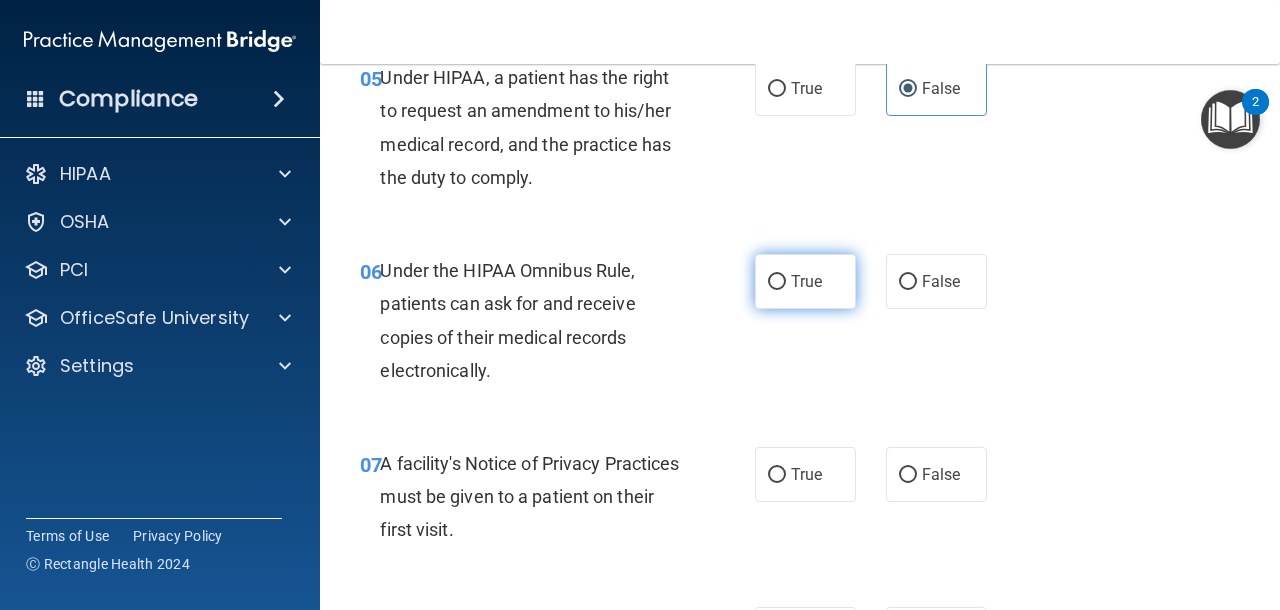 click on "True" at bounding box center (805, 281) 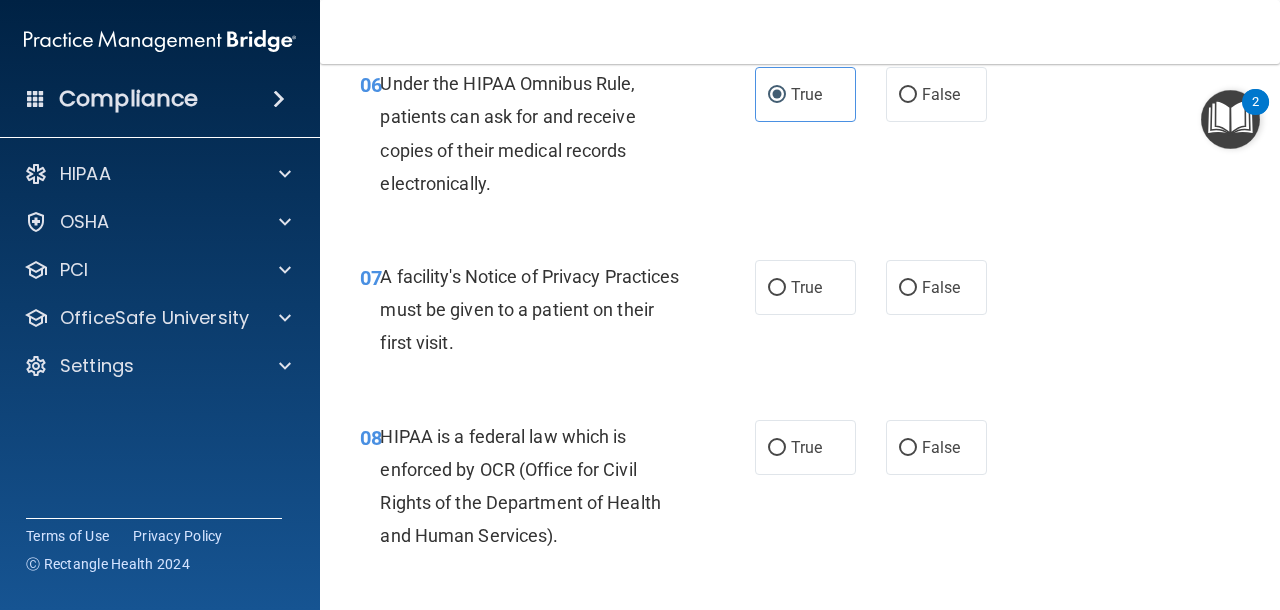 scroll, scrollTop: 1289, scrollLeft: 0, axis: vertical 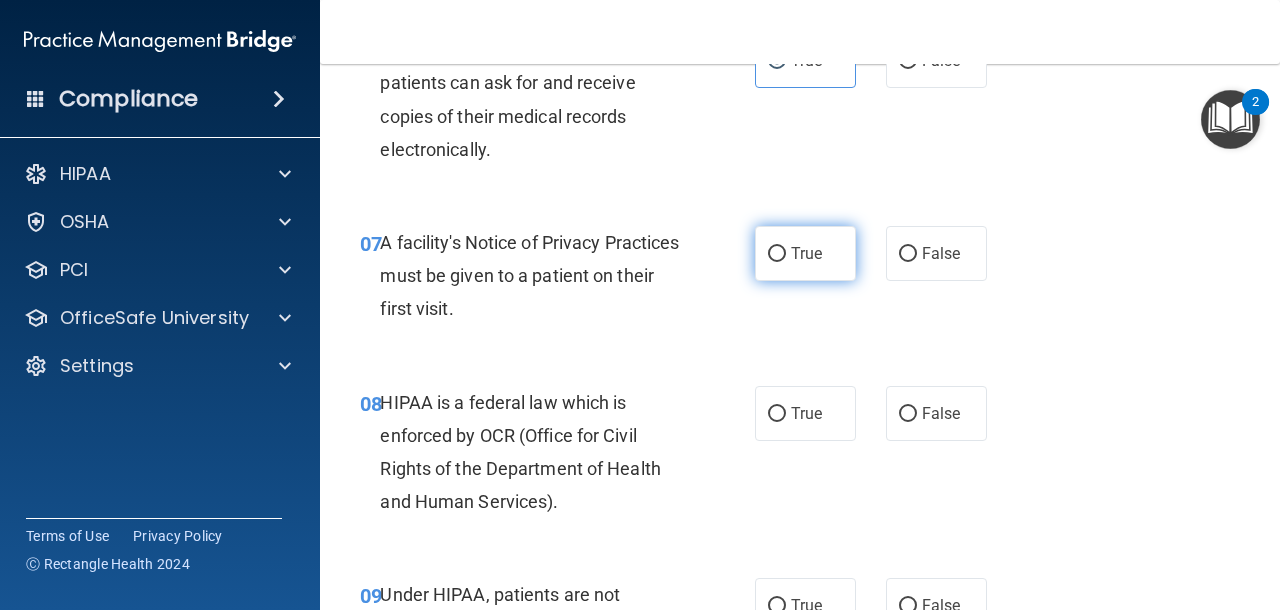 click on "True" at bounding box center (805, 253) 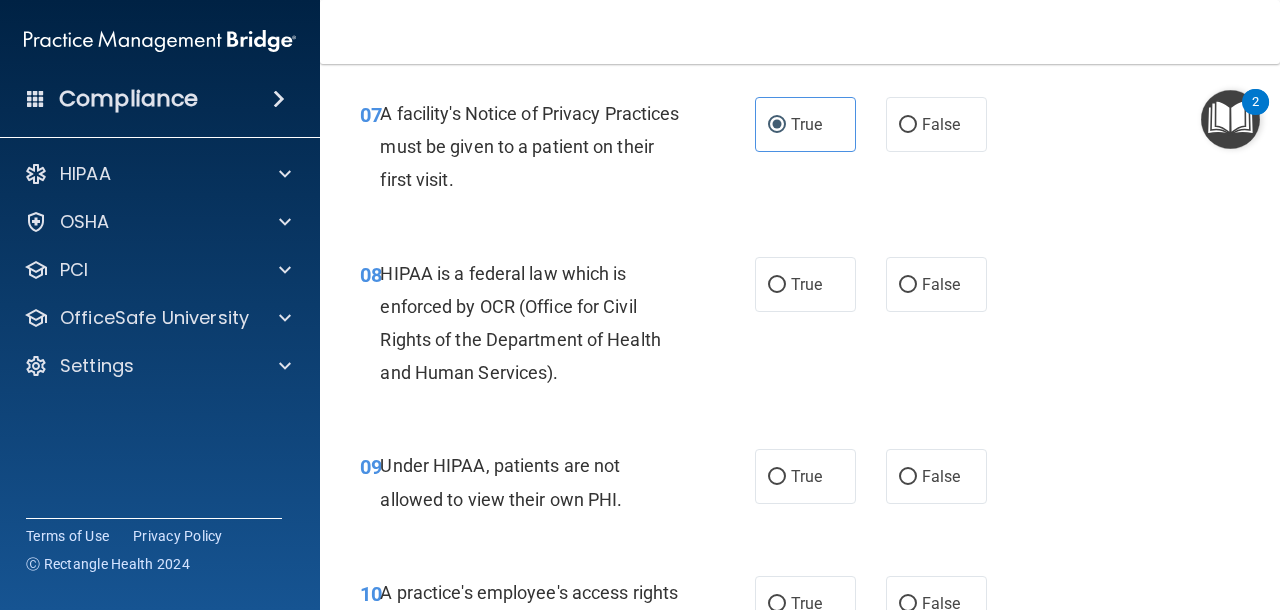 scroll, scrollTop: 1438, scrollLeft: 0, axis: vertical 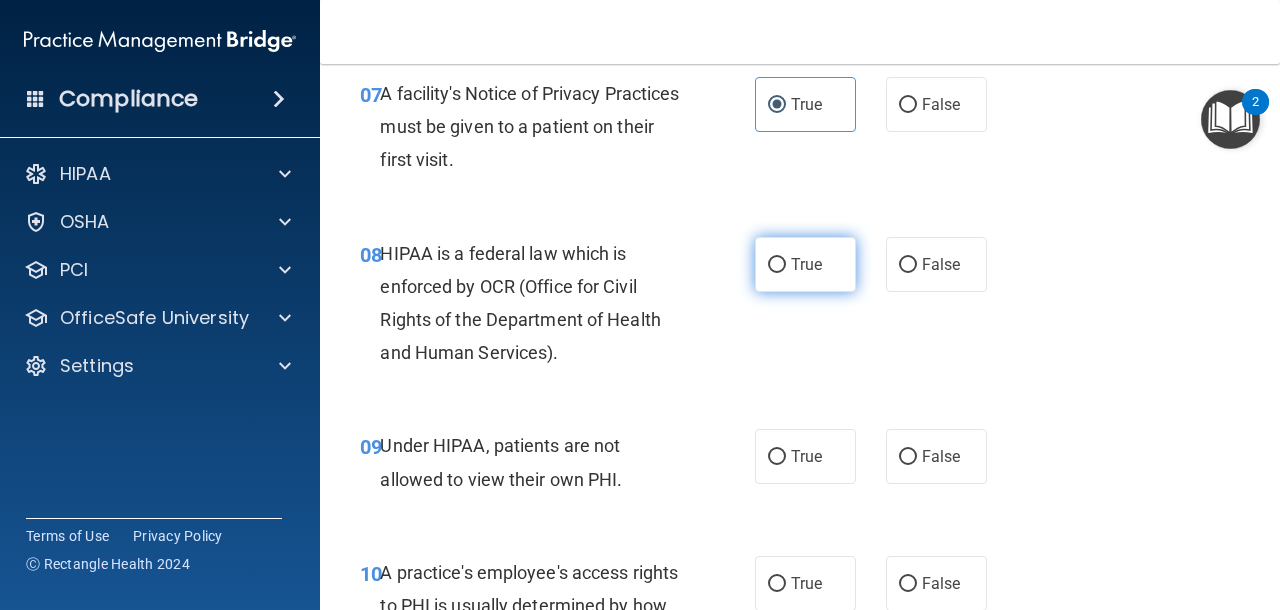 click on "True" at bounding box center (806, 264) 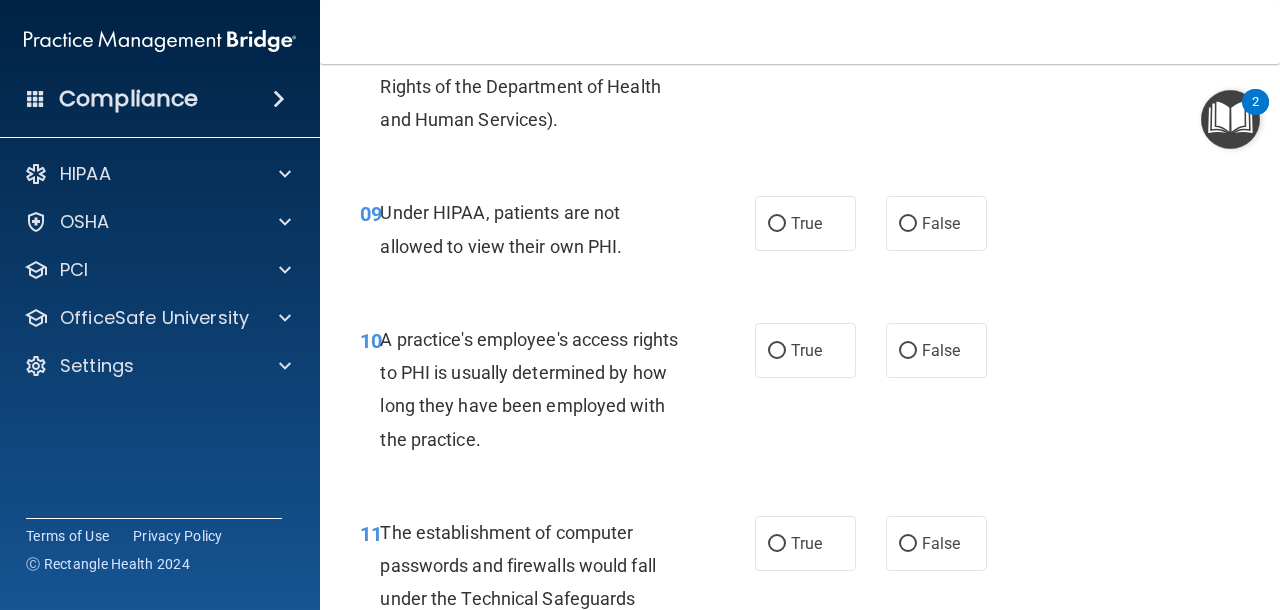 scroll, scrollTop: 1674, scrollLeft: 0, axis: vertical 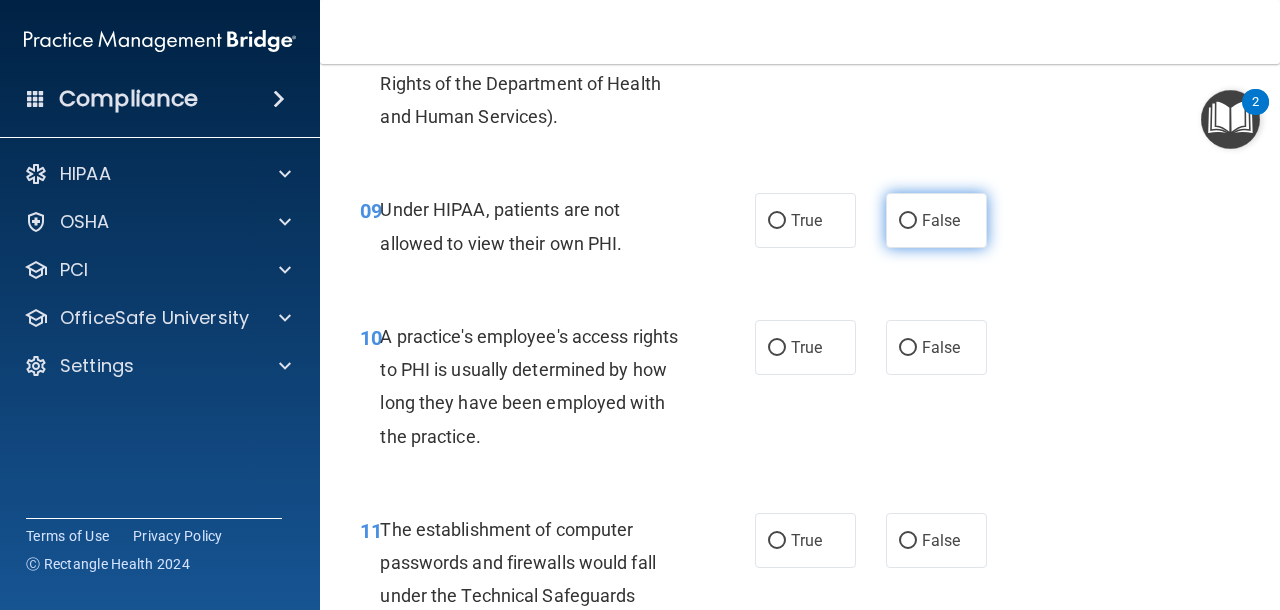 click on "False" at bounding box center [908, 221] 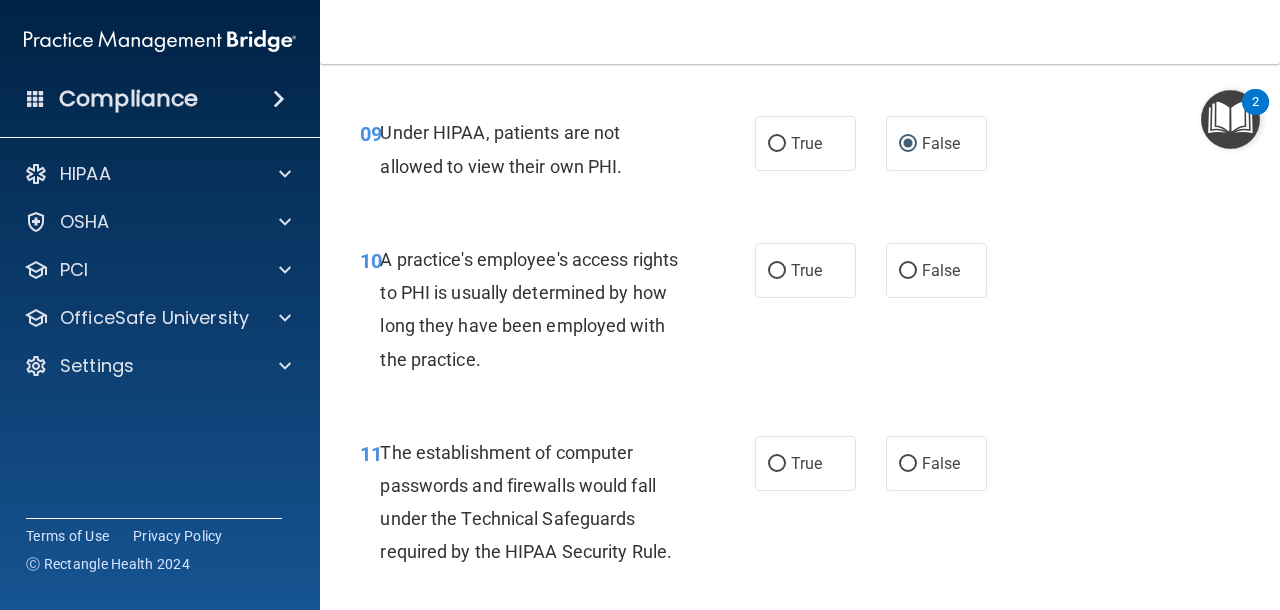 scroll, scrollTop: 1752, scrollLeft: 0, axis: vertical 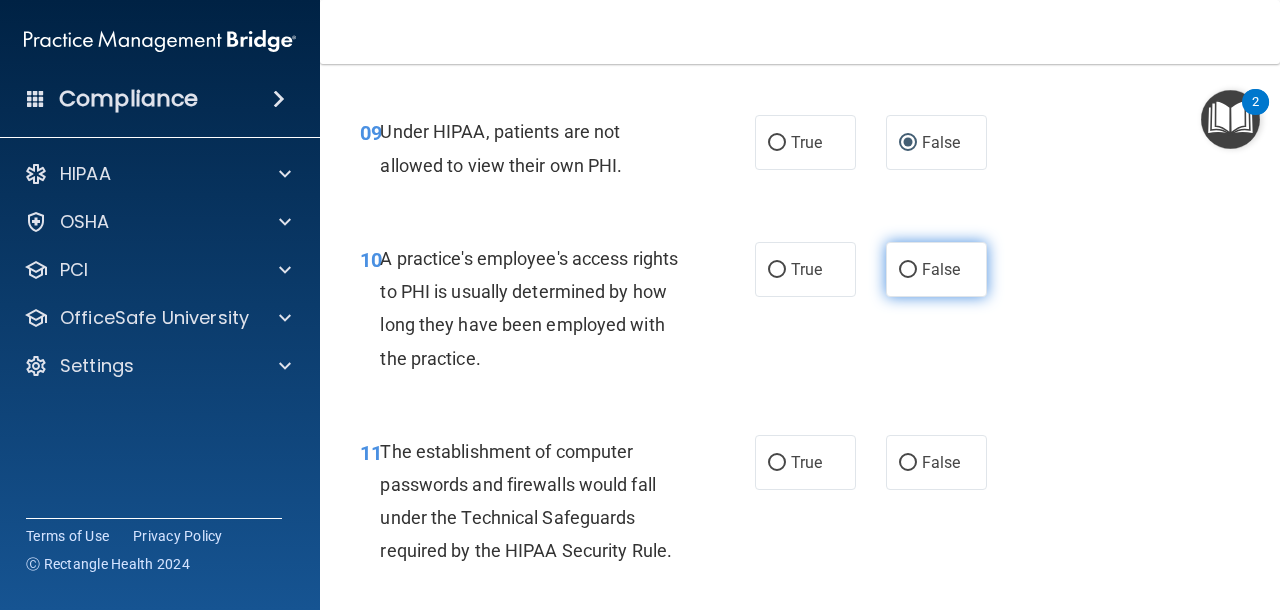 click on "False" at bounding box center (936, 269) 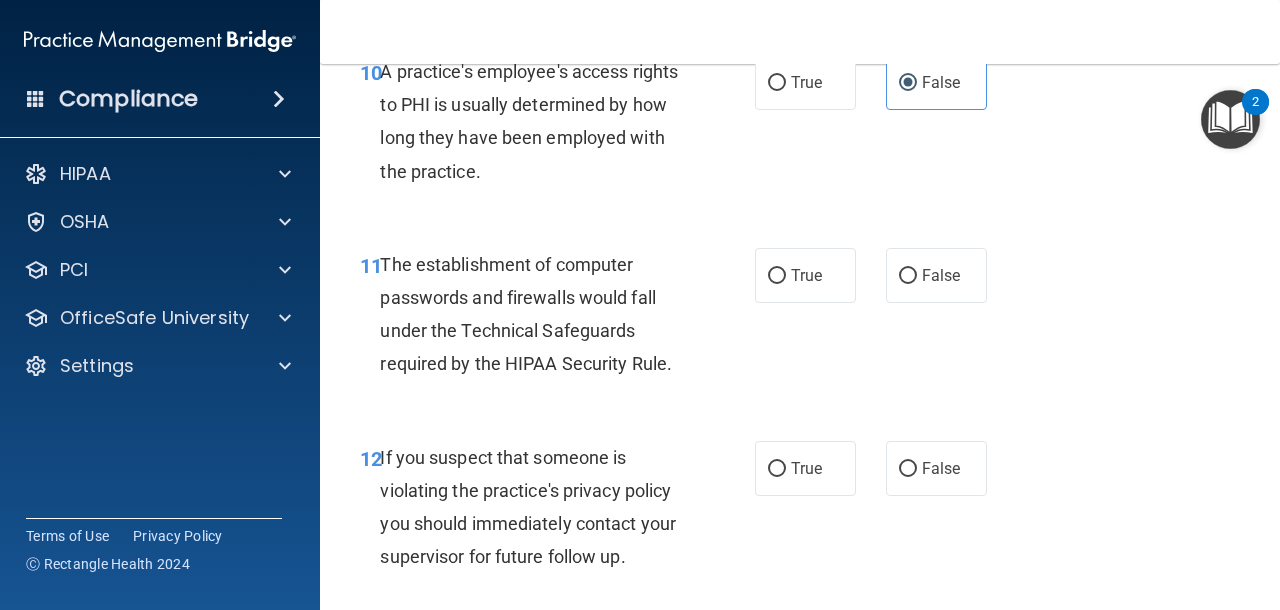 scroll, scrollTop: 1943, scrollLeft: 0, axis: vertical 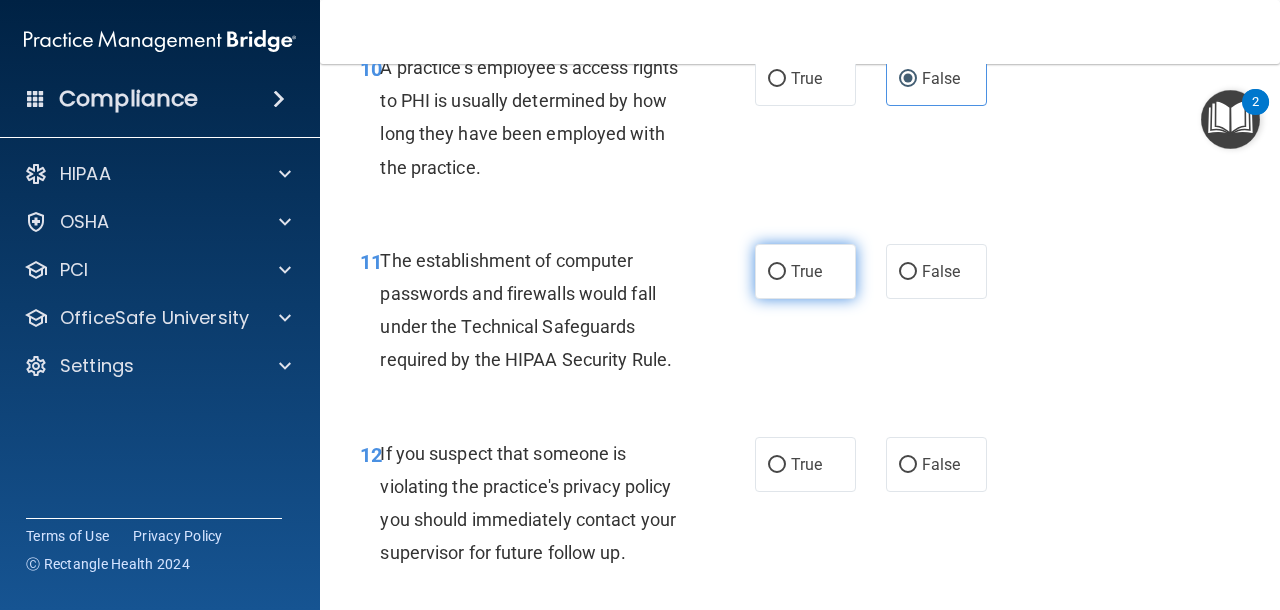 click on "True" at bounding box center (805, 271) 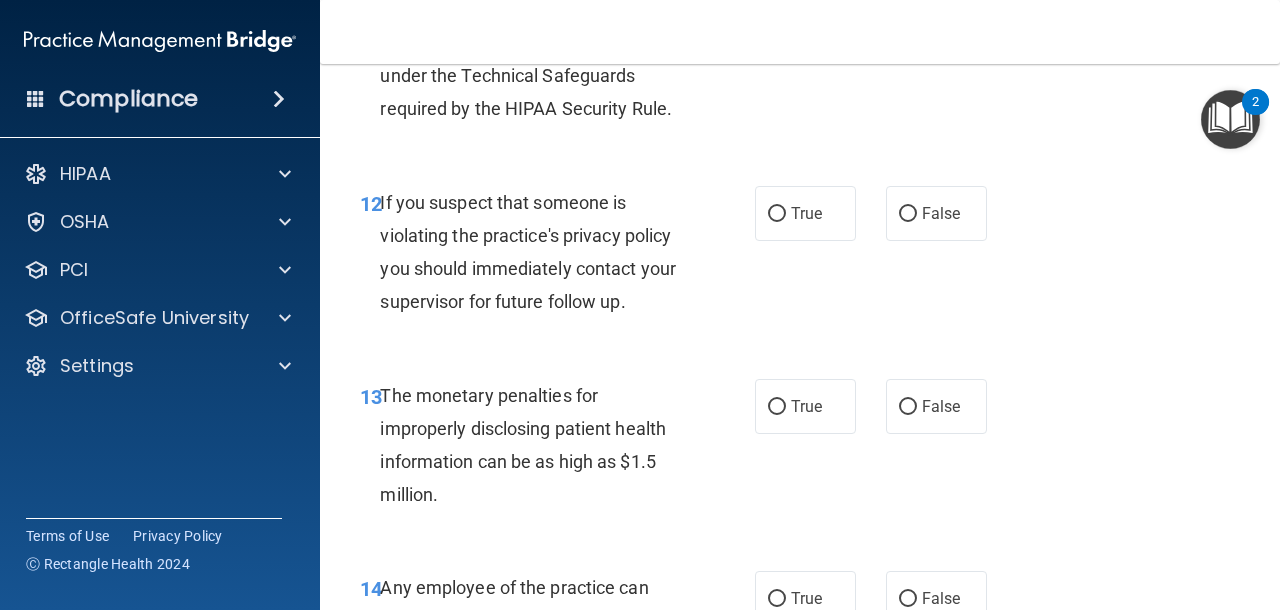scroll, scrollTop: 2226, scrollLeft: 0, axis: vertical 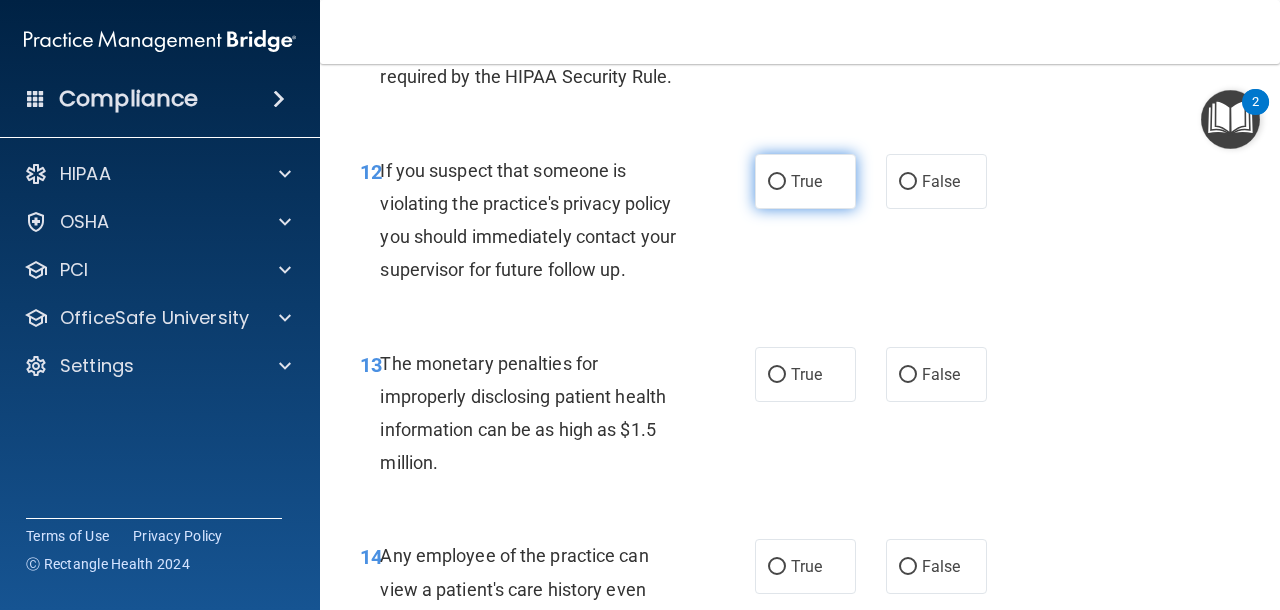 click on "True" at bounding box center (805, 181) 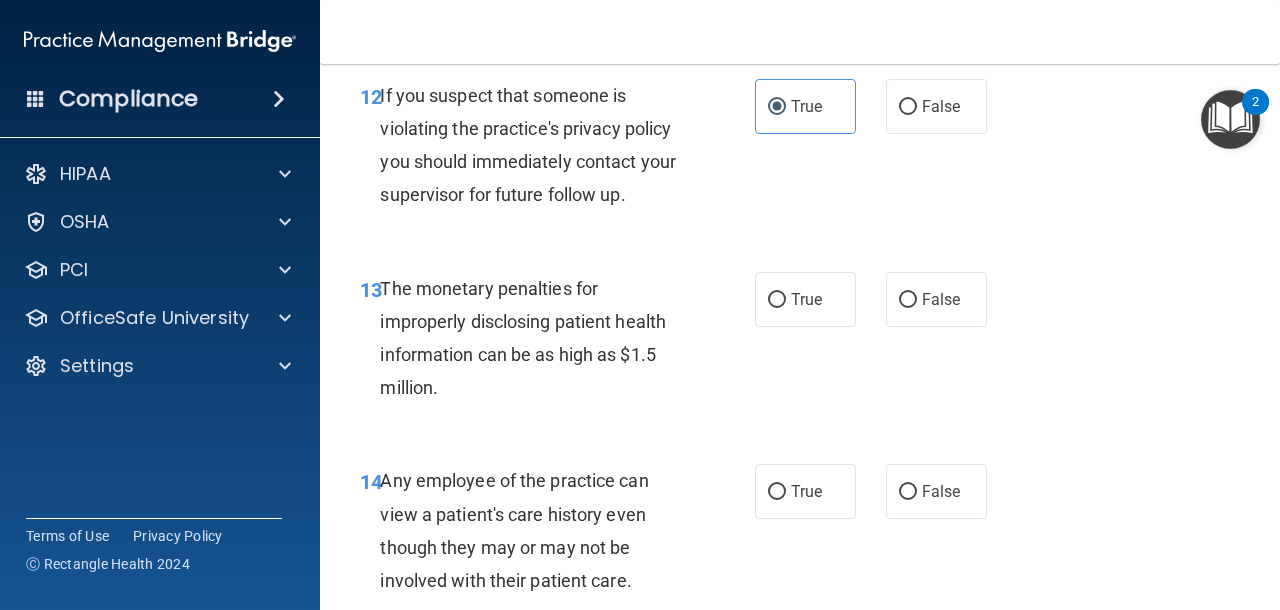 scroll, scrollTop: 2316, scrollLeft: 0, axis: vertical 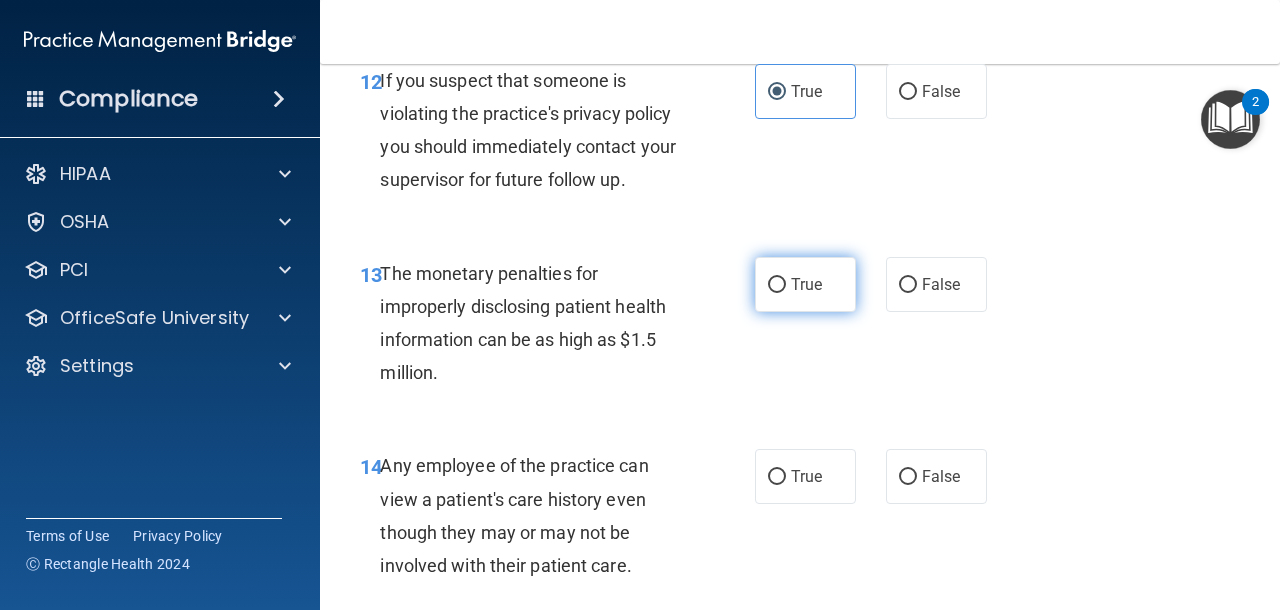 click on "True" at bounding box center [805, 284] 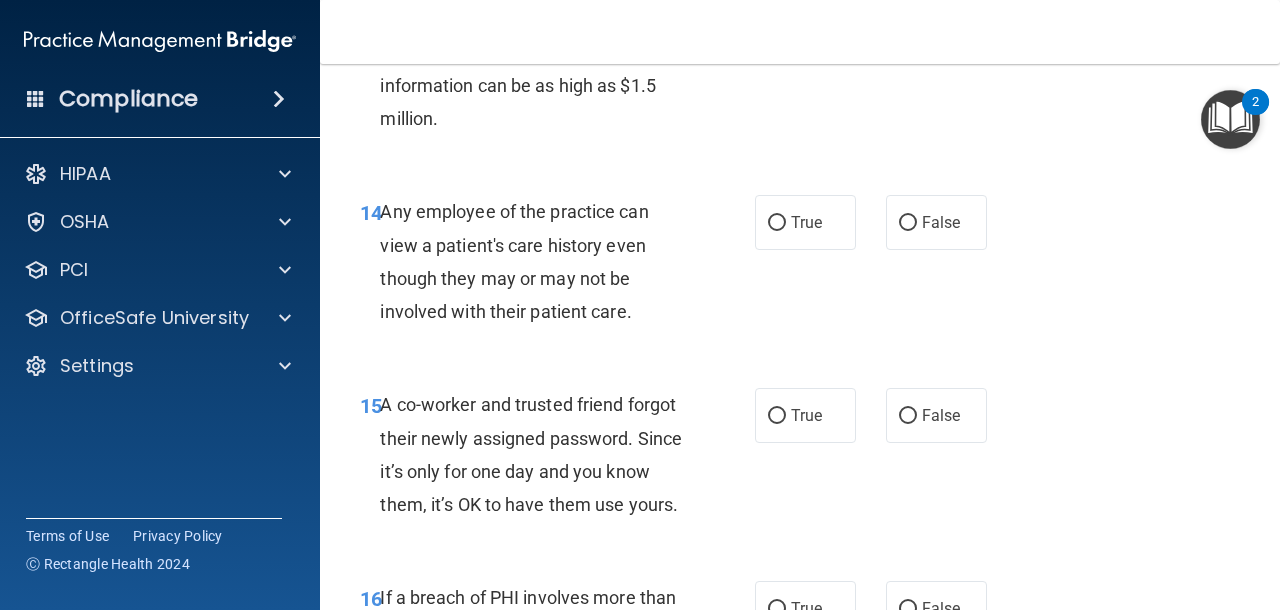 scroll, scrollTop: 2573, scrollLeft: 0, axis: vertical 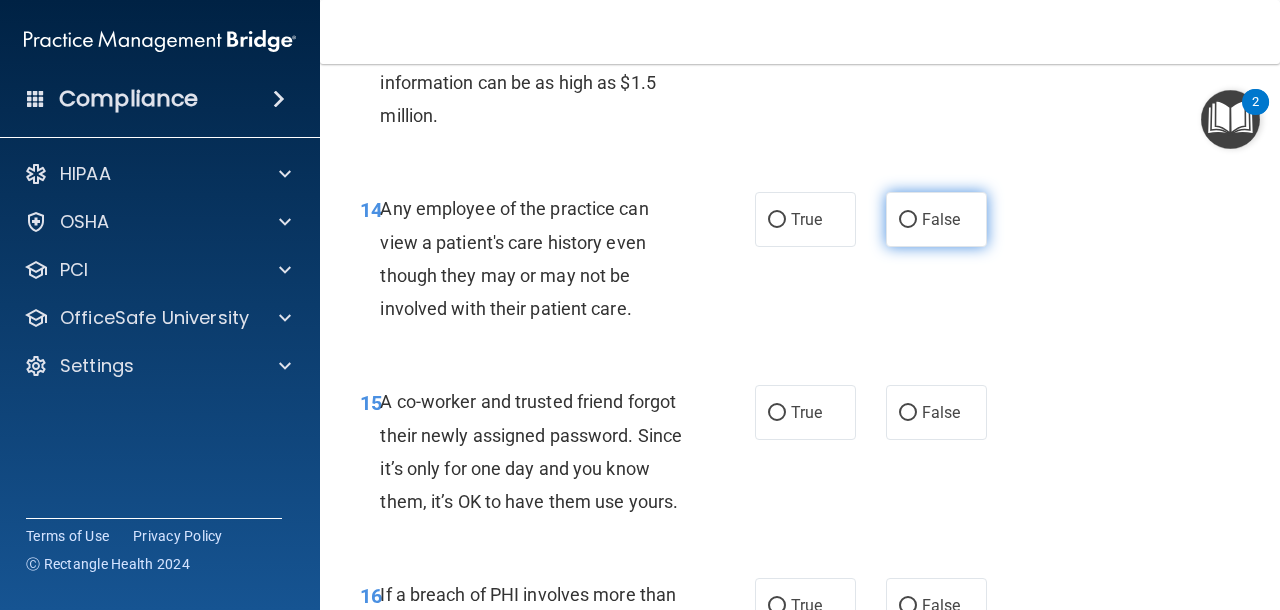 click on "False" at bounding box center [941, 219] 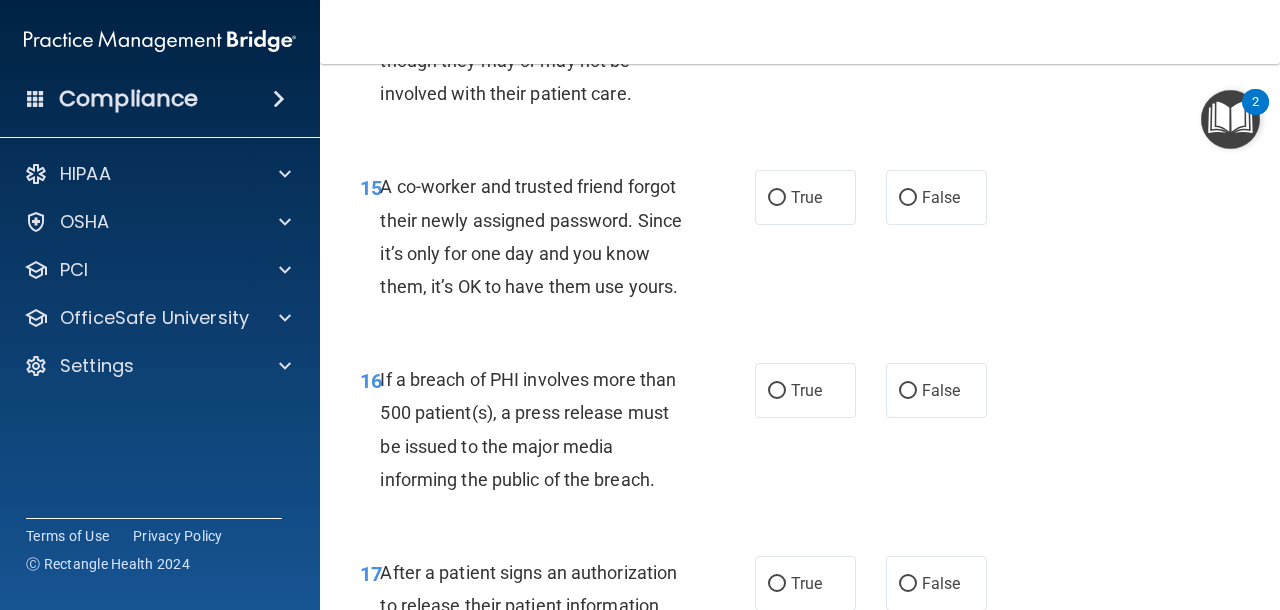 scroll, scrollTop: 2790, scrollLeft: 0, axis: vertical 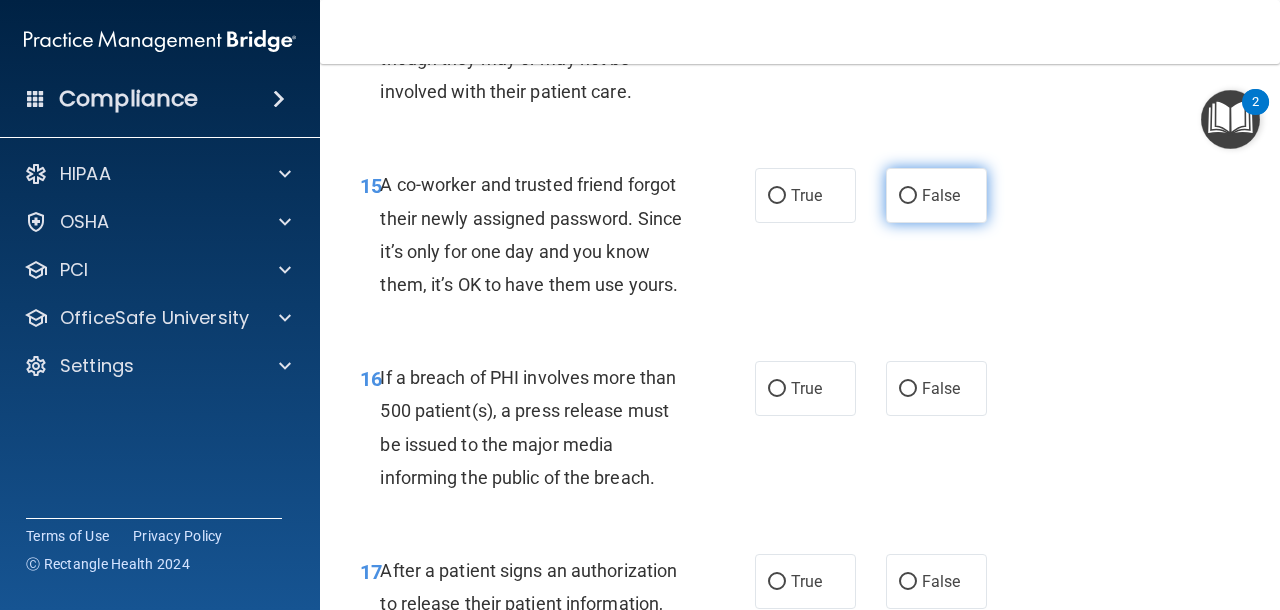 click on "False" at bounding box center (908, 196) 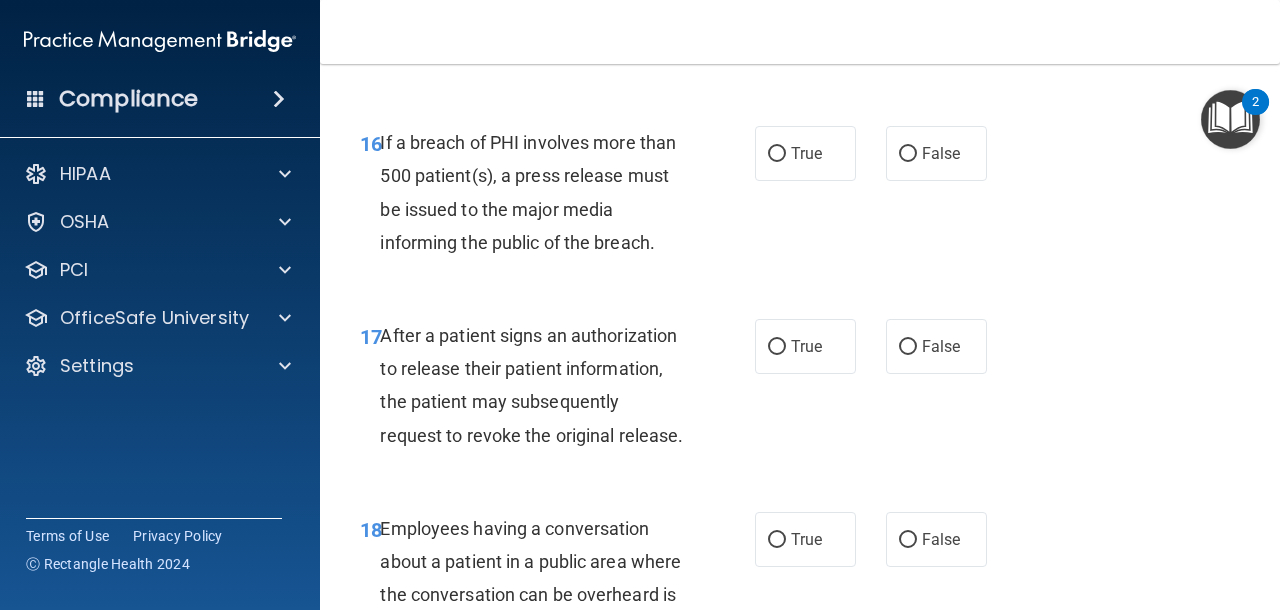 scroll, scrollTop: 3027, scrollLeft: 0, axis: vertical 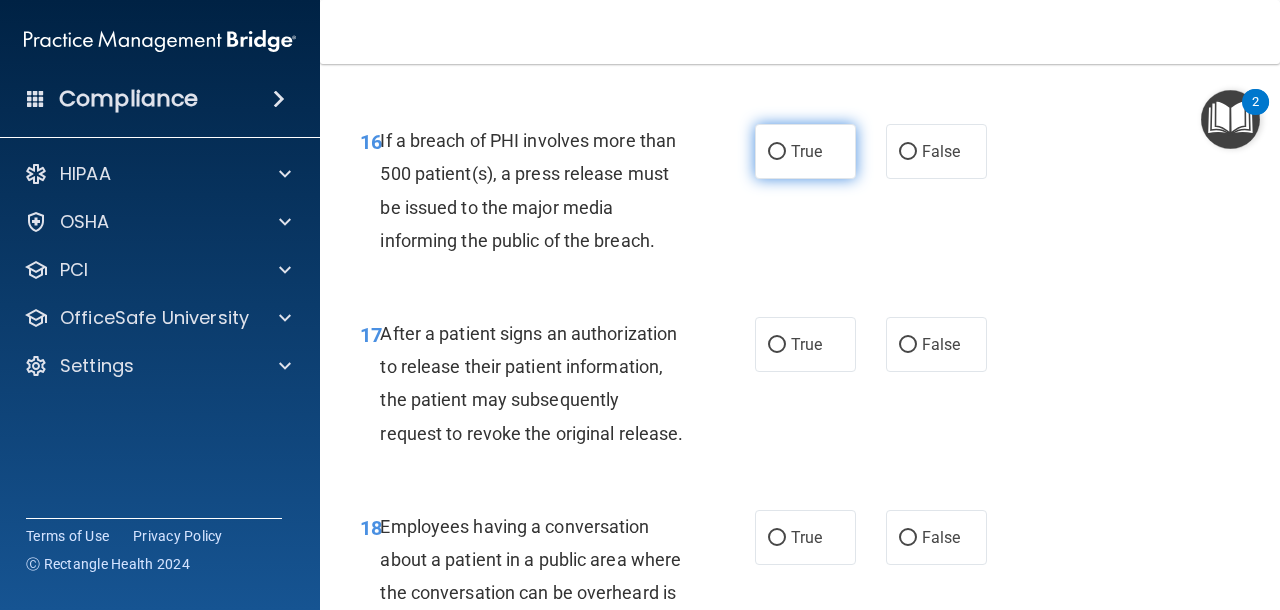 click on "True" at bounding box center (805, 151) 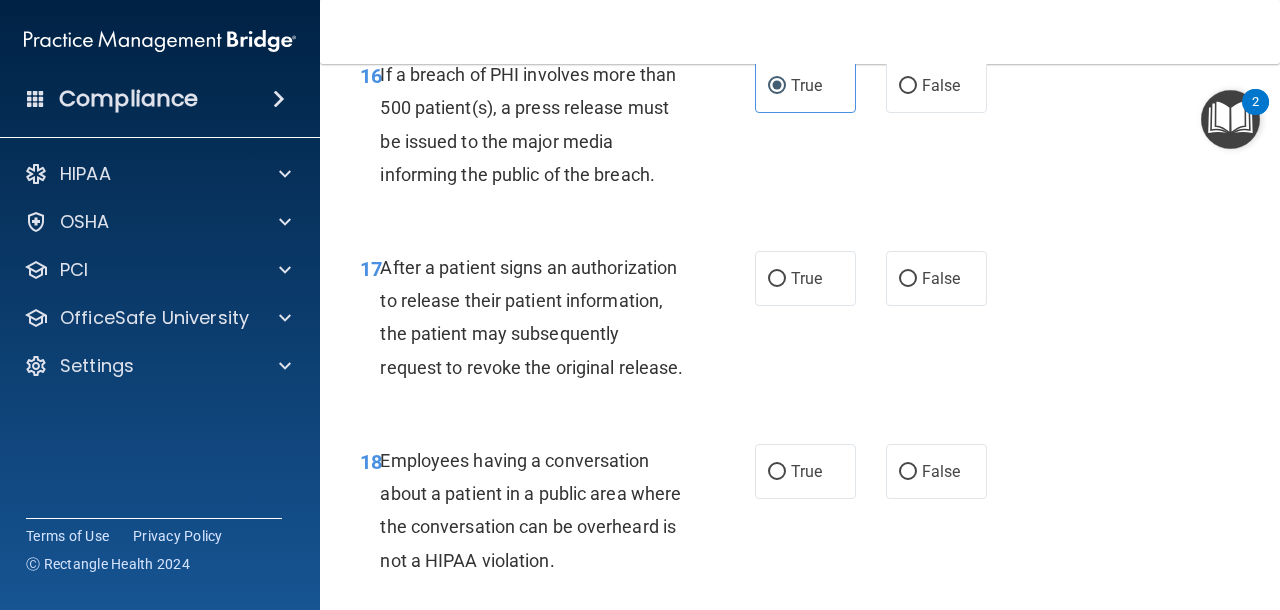 scroll, scrollTop: 3119, scrollLeft: 0, axis: vertical 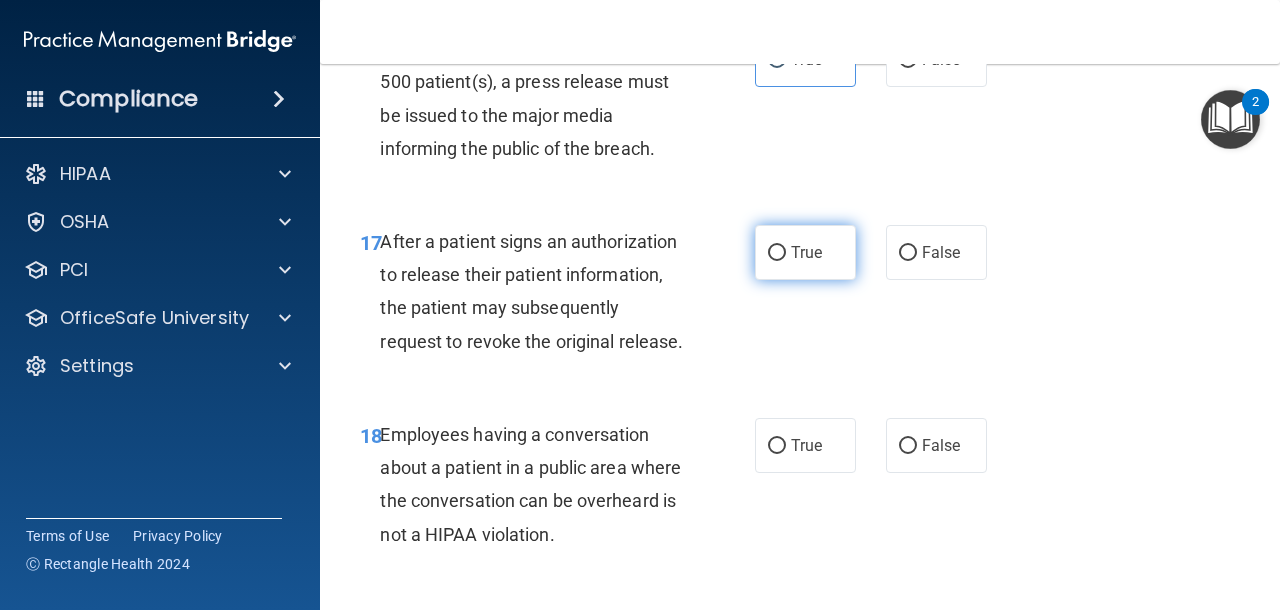click on "True" at bounding box center [805, 252] 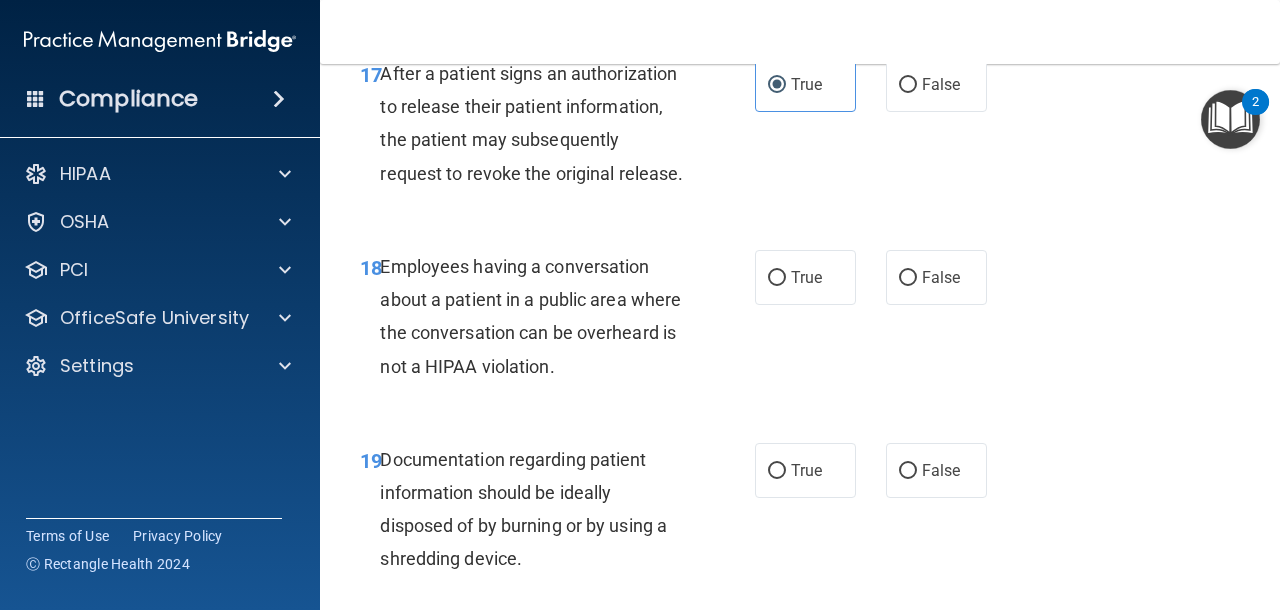 scroll, scrollTop: 3291, scrollLeft: 0, axis: vertical 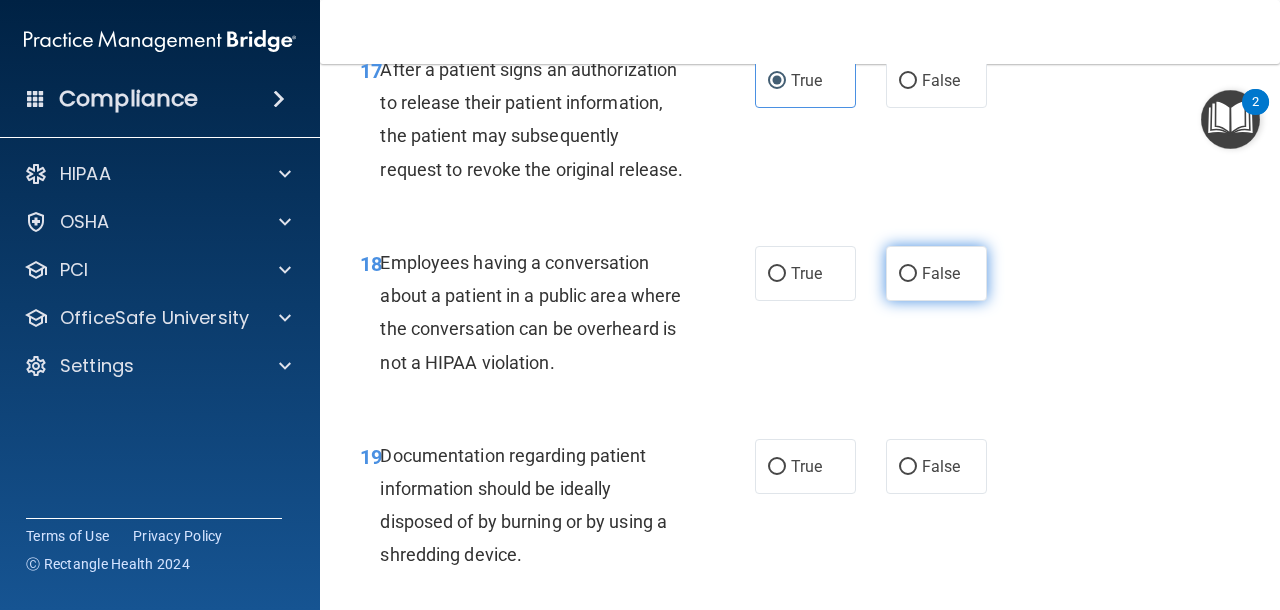 click on "False" at bounding box center [941, 273] 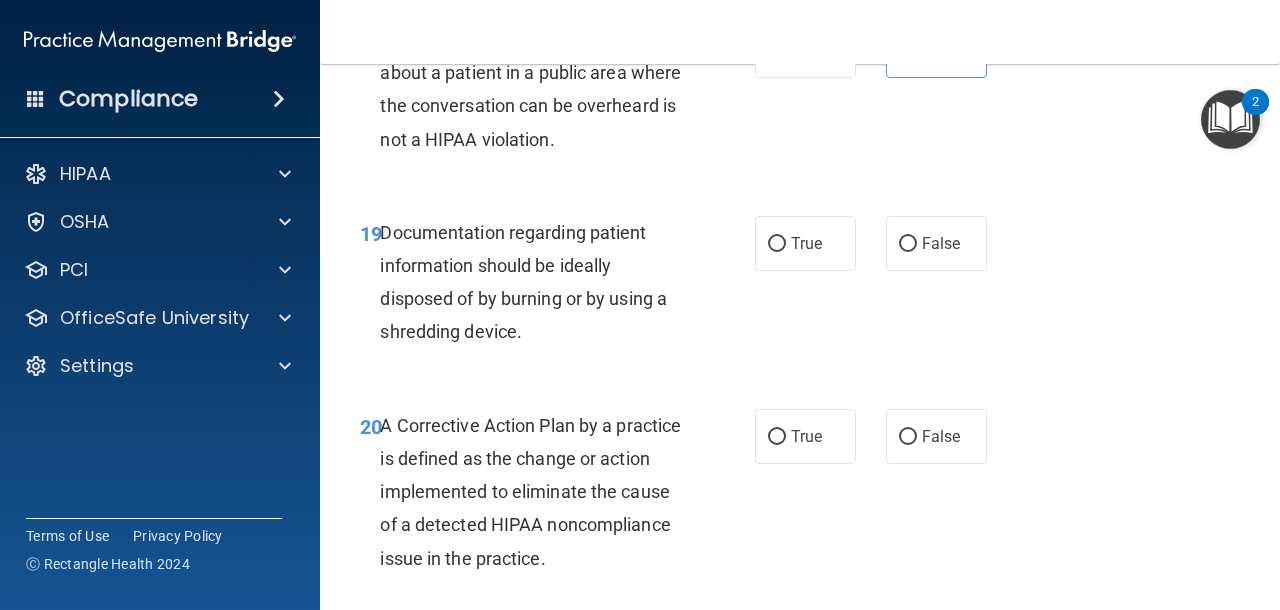 scroll, scrollTop: 3516, scrollLeft: 0, axis: vertical 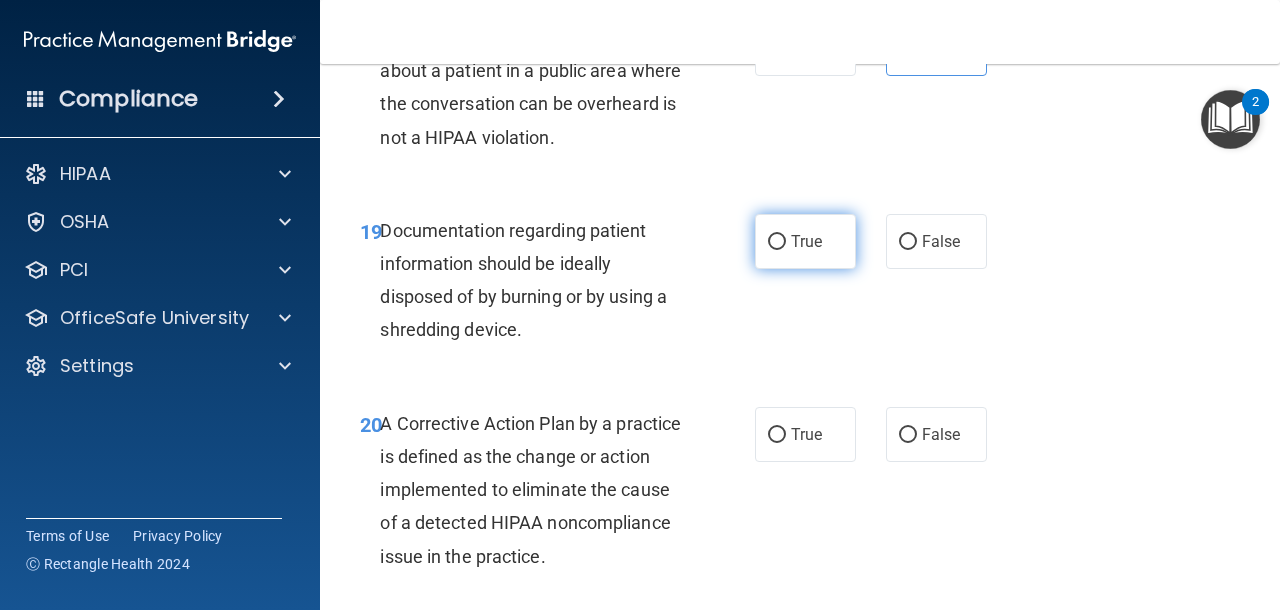 click on "True" at bounding box center [806, 241] 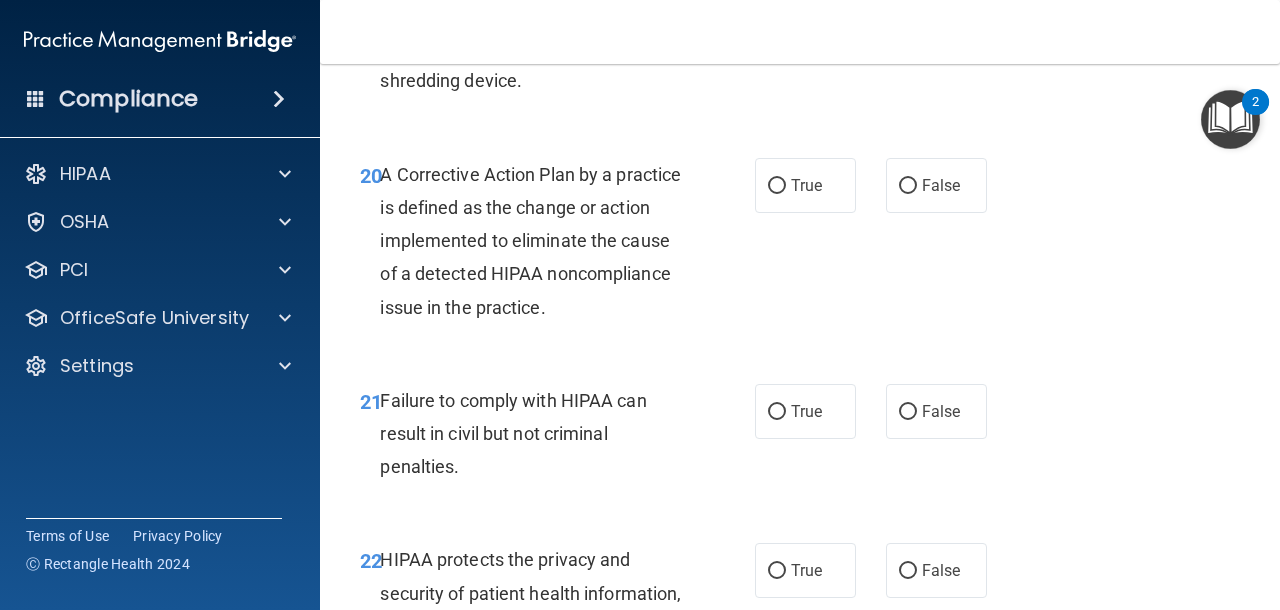 scroll, scrollTop: 3790, scrollLeft: 0, axis: vertical 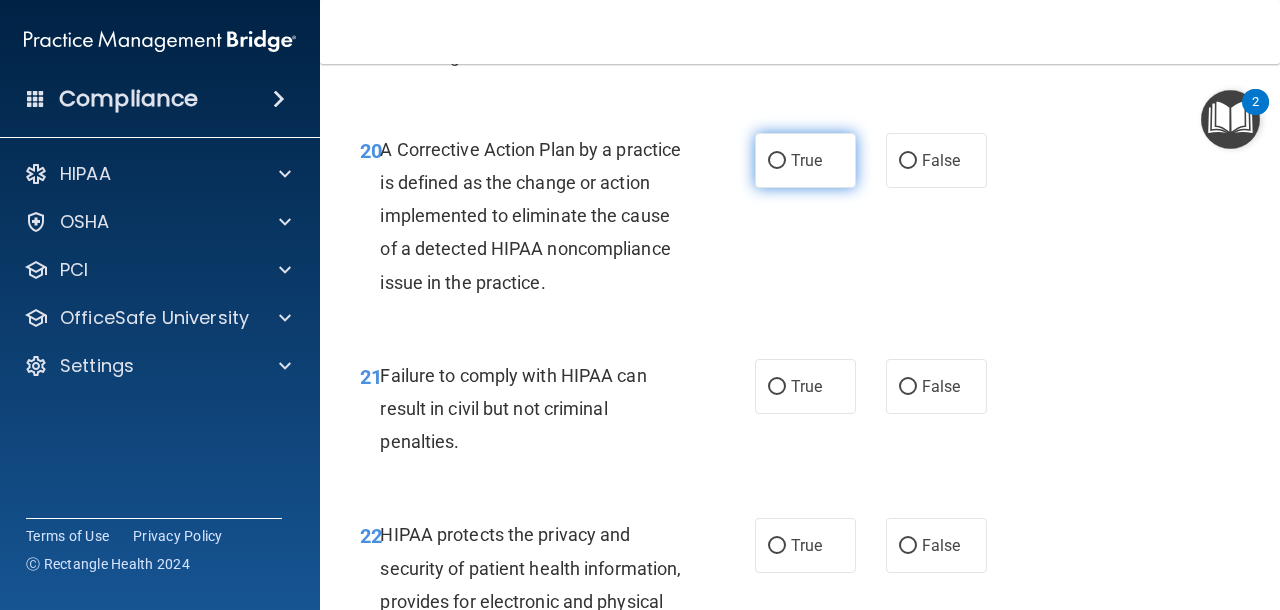 click on "True" at bounding box center [806, 160] 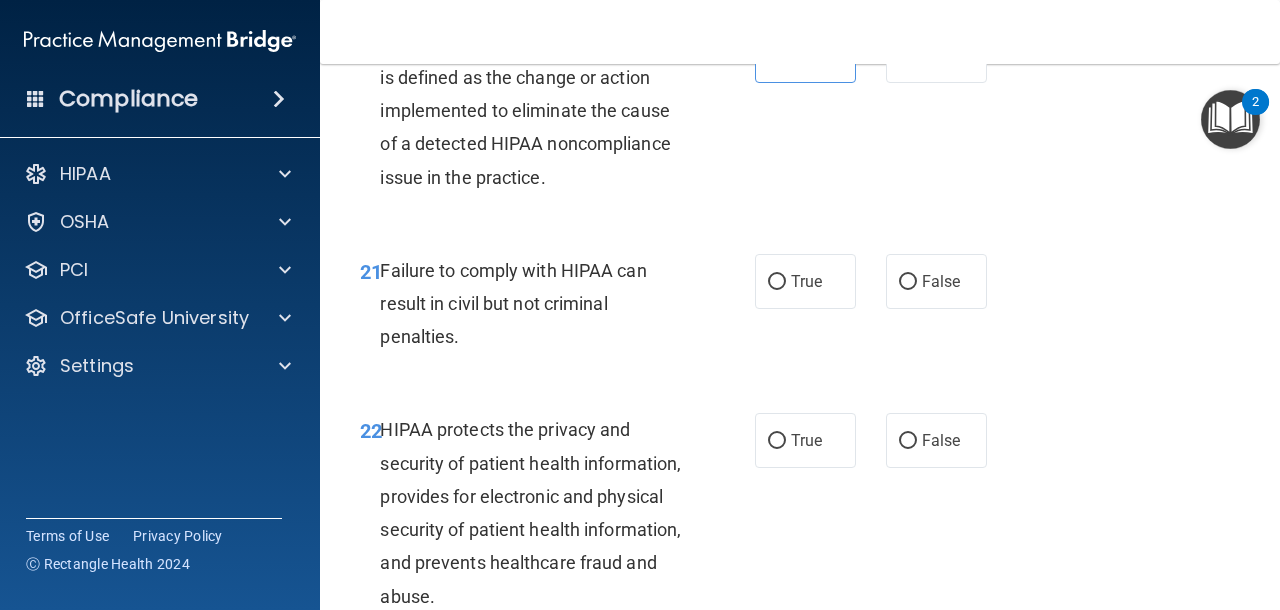scroll, scrollTop: 3909, scrollLeft: 0, axis: vertical 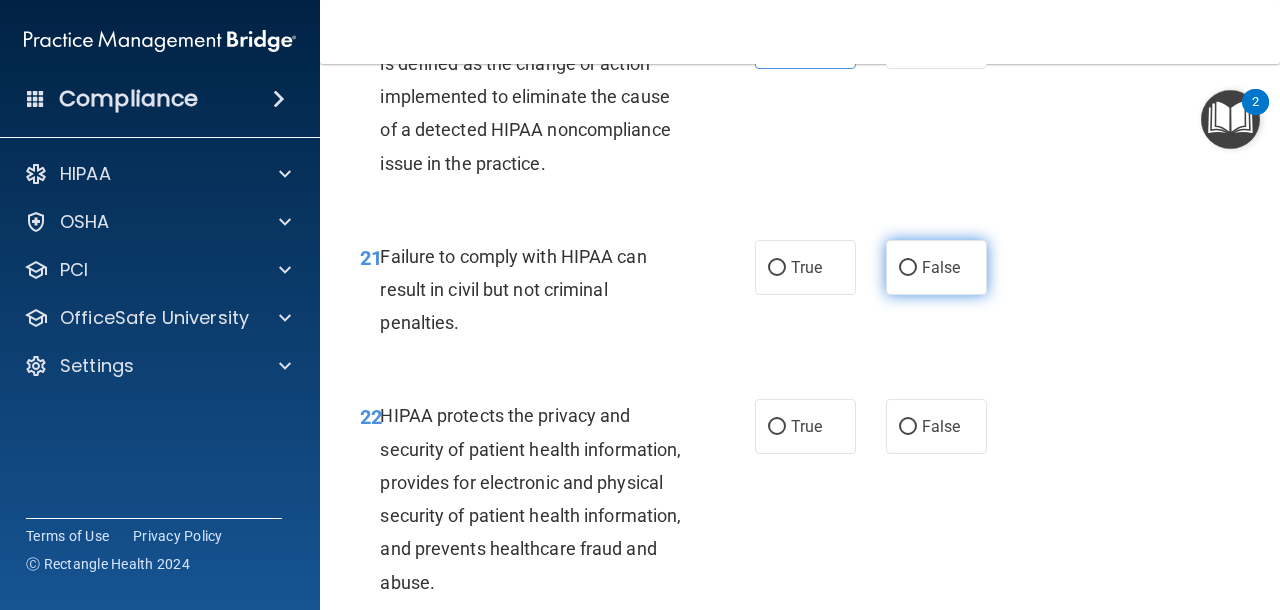 click on "False" at bounding box center [936, 267] 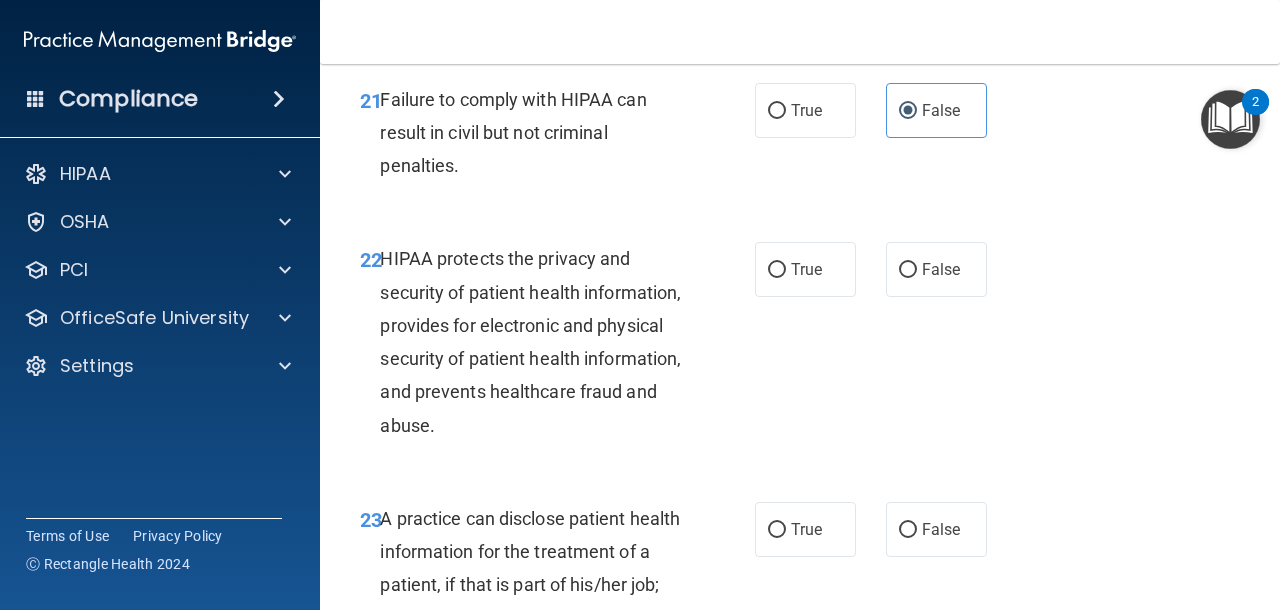 scroll, scrollTop: 4100, scrollLeft: 0, axis: vertical 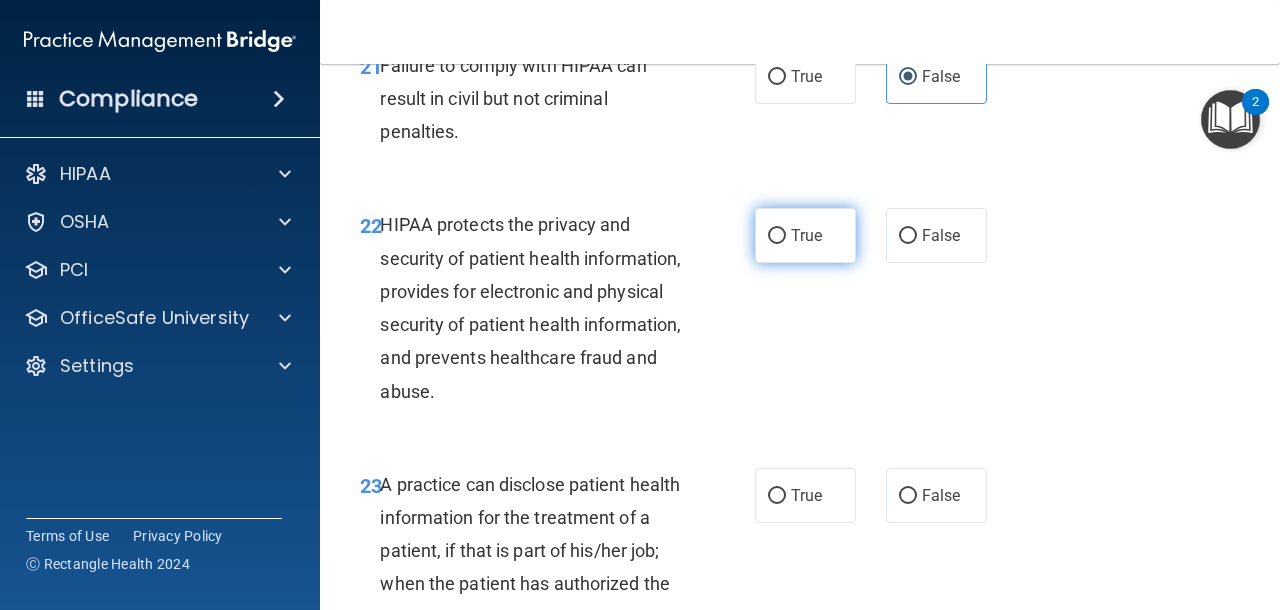 click on "True" at bounding box center [805, 235] 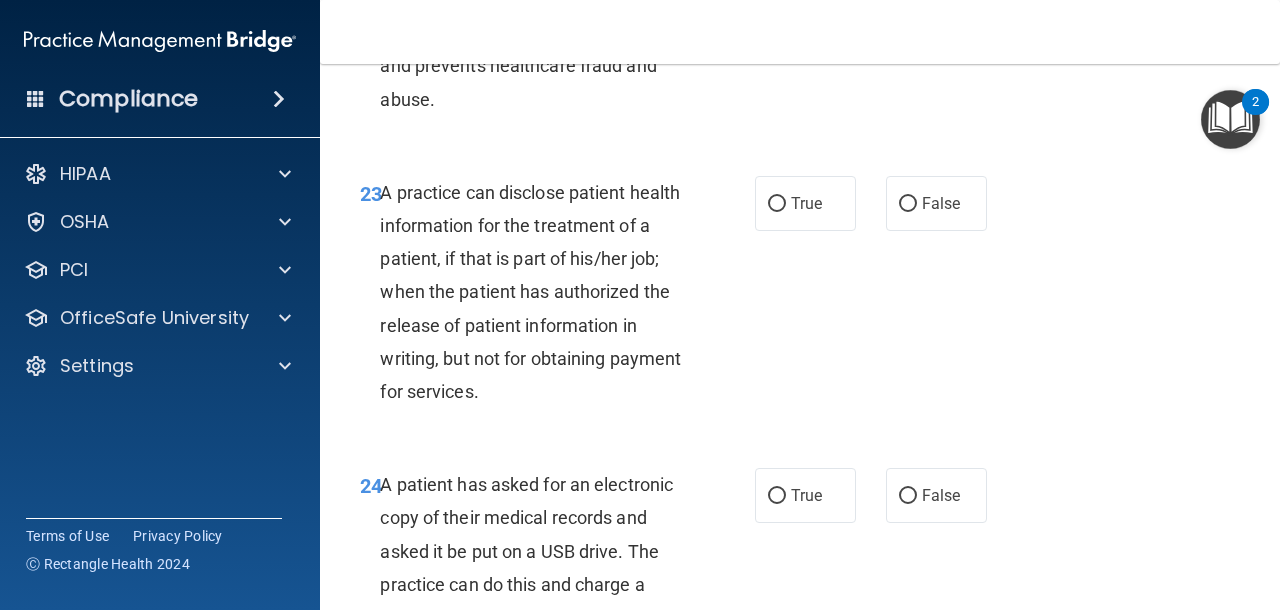 scroll, scrollTop: 4395, scrollLeft: 0, axis: vertical 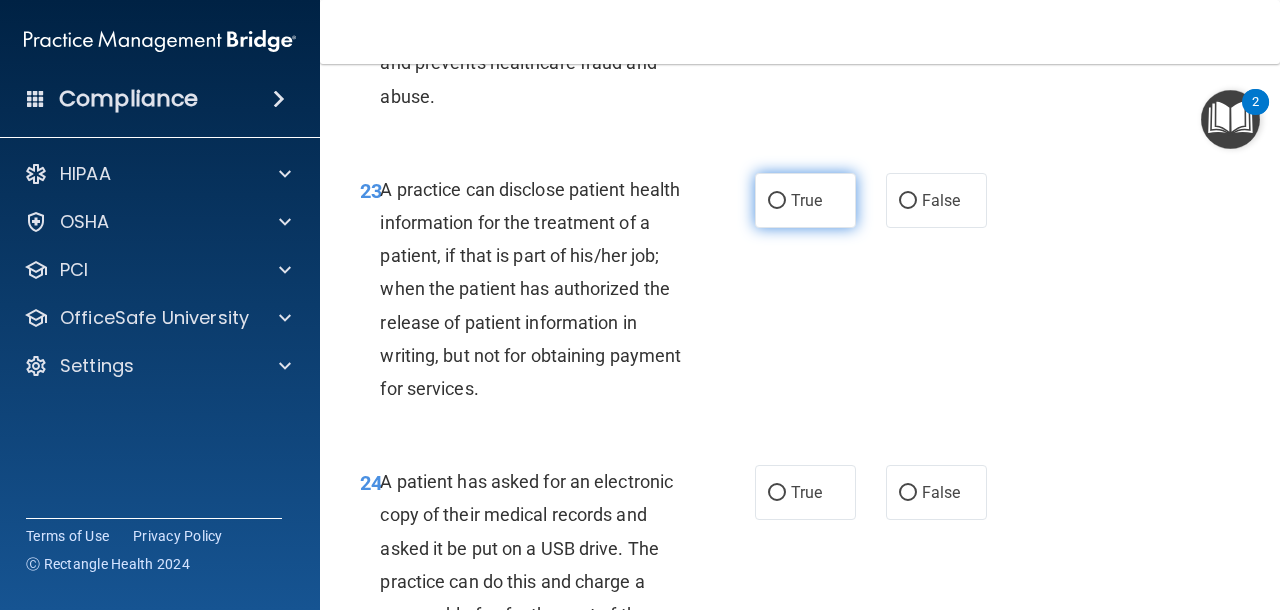 click on "True" at bounding box center [777, 201] 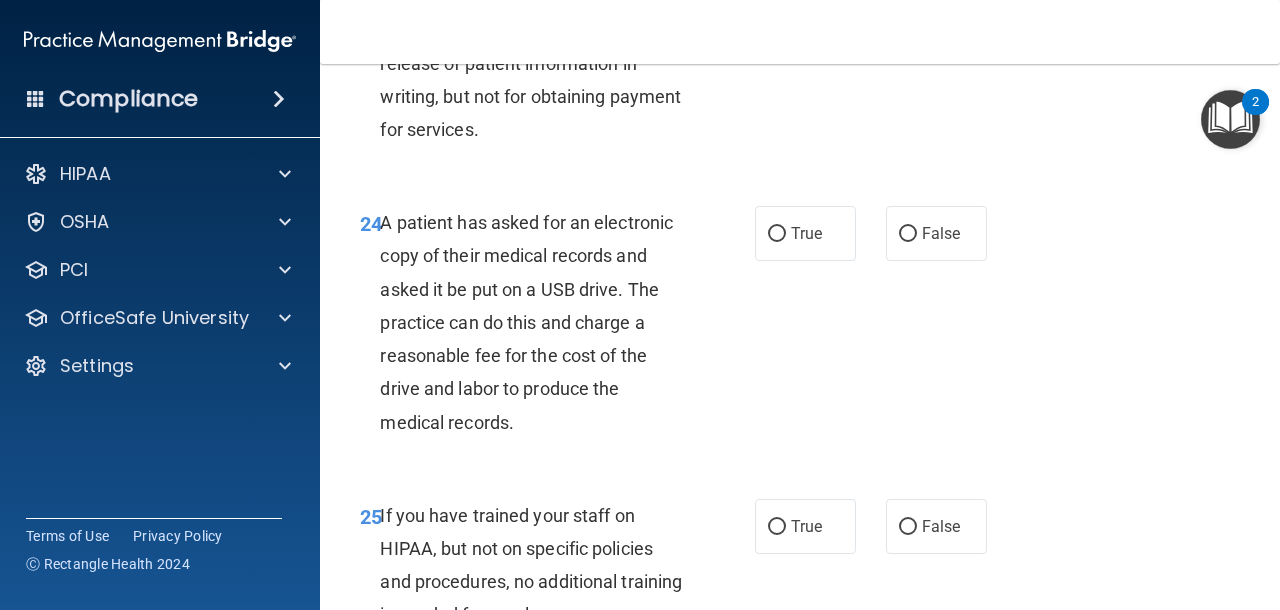 scroll, scrollTop: 4693, scrollLeft: 0, axis: vertical 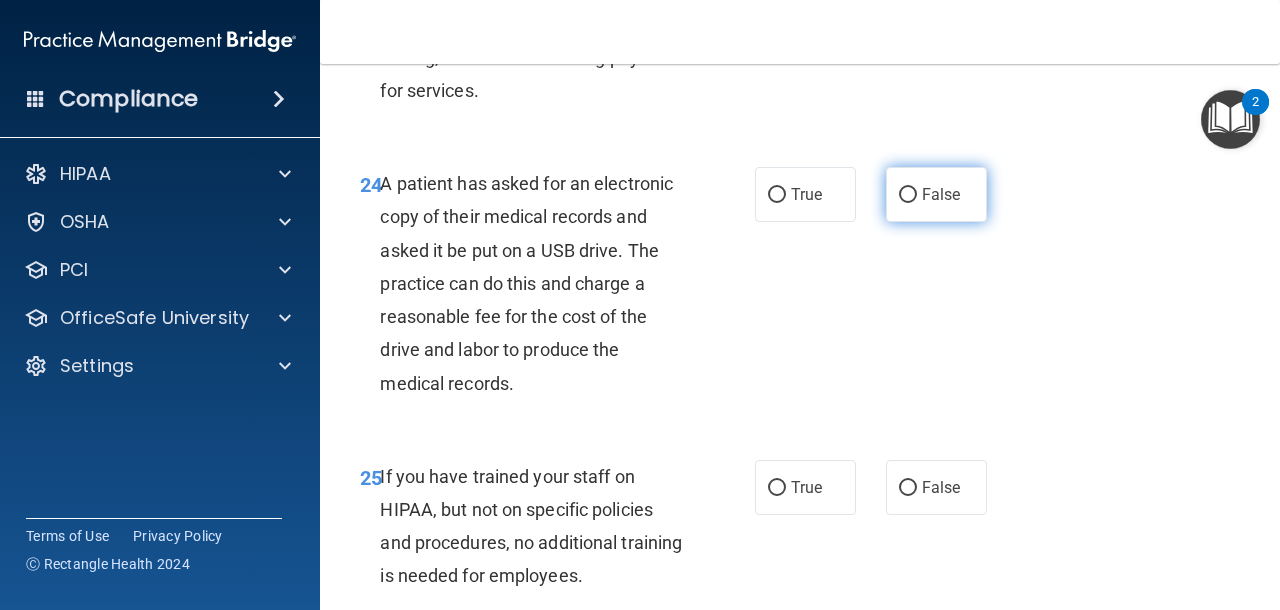 click on "False" at bounding box center (941, 194) 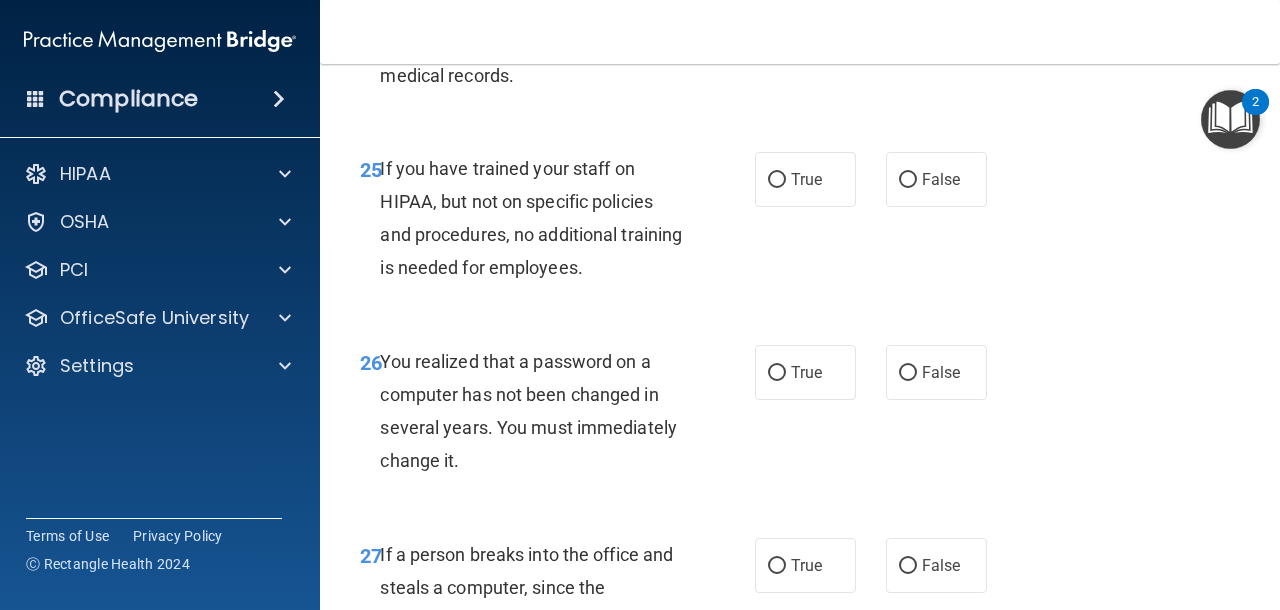 scroll, scrollTop: 5005, scrollLeft: 0, axis: vertical 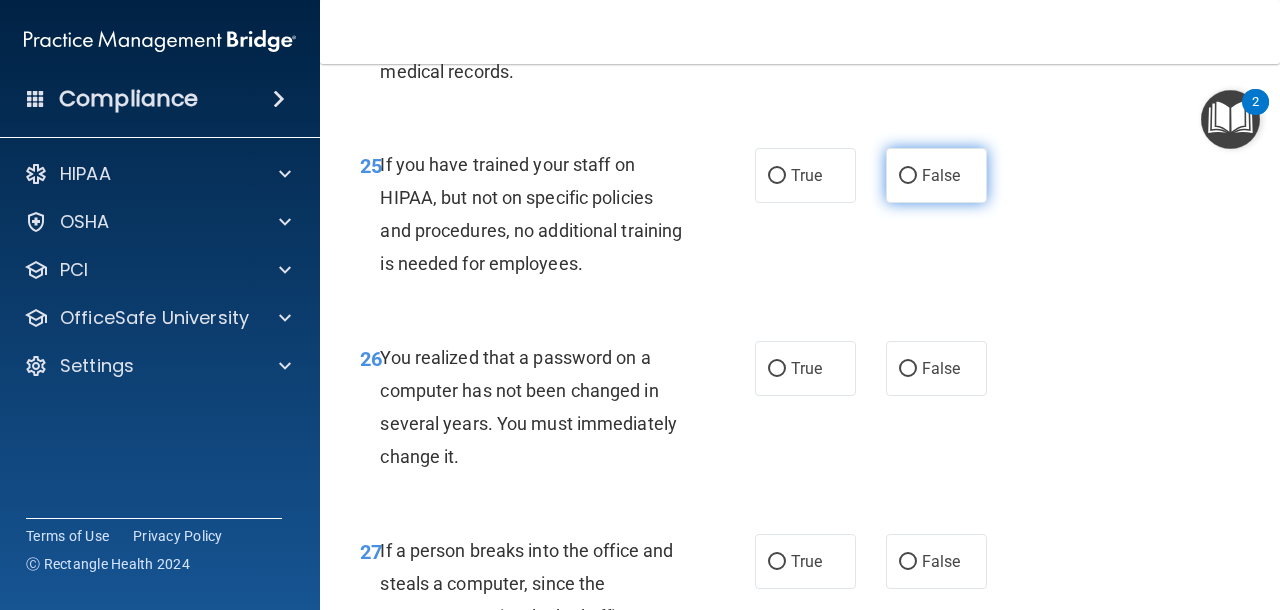 click on "False" at bounding box center (941, 175) 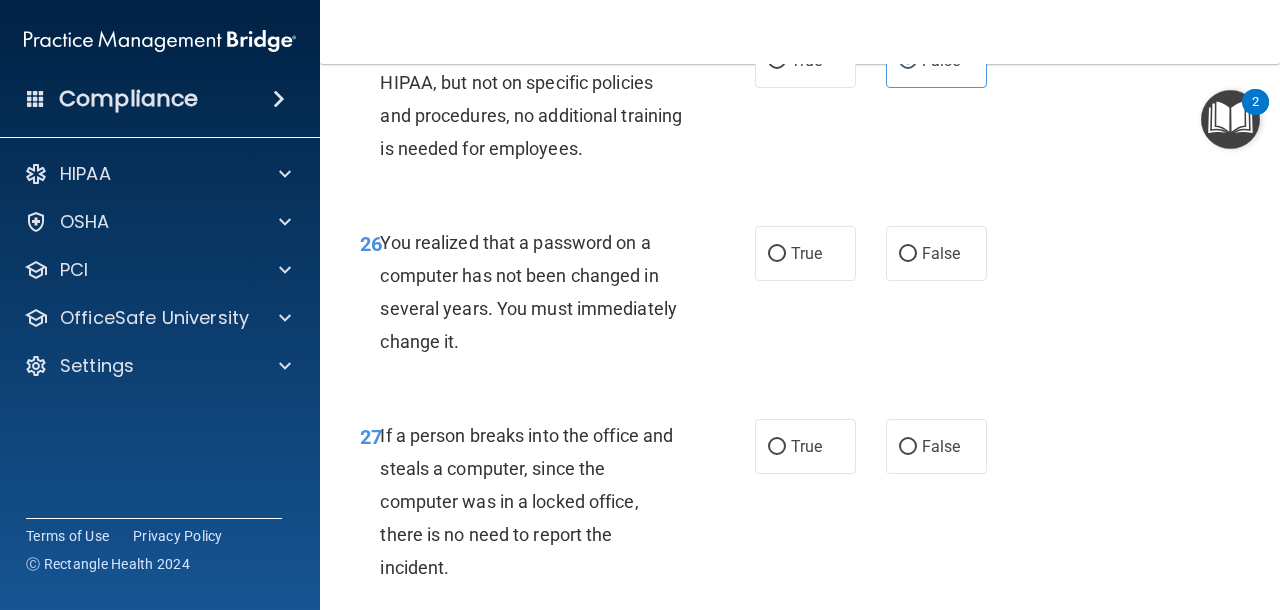 scroll, scrollTop: 5130, scrollLeft: 0, axis: vertical 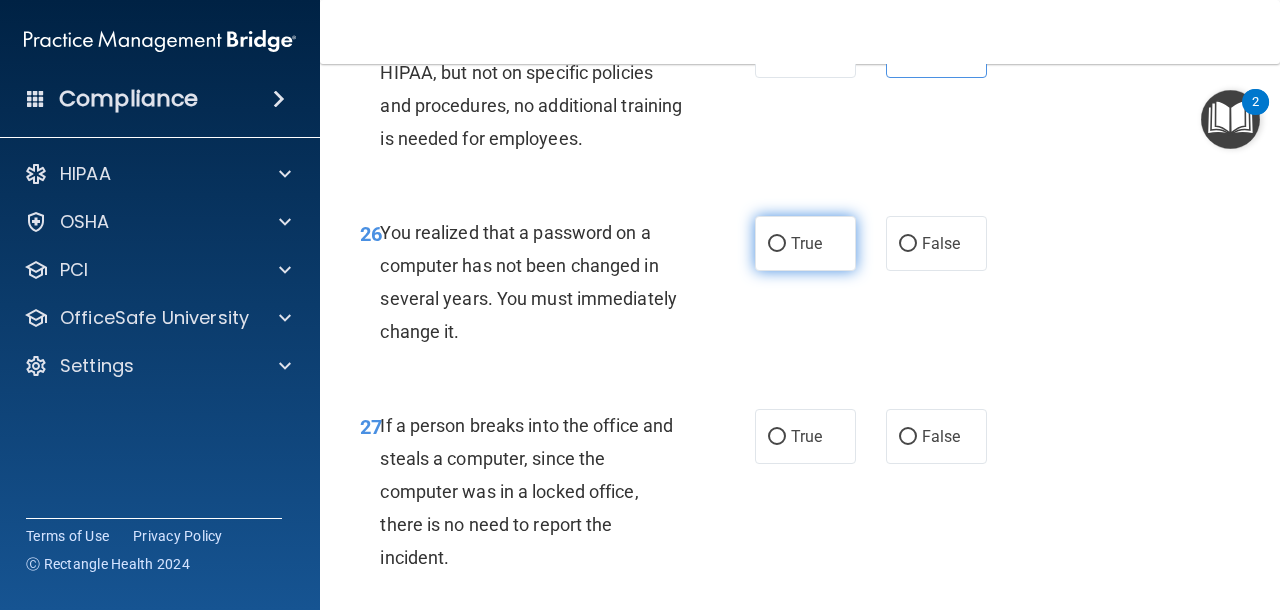 click on "True" at bounding box center (806, 243) 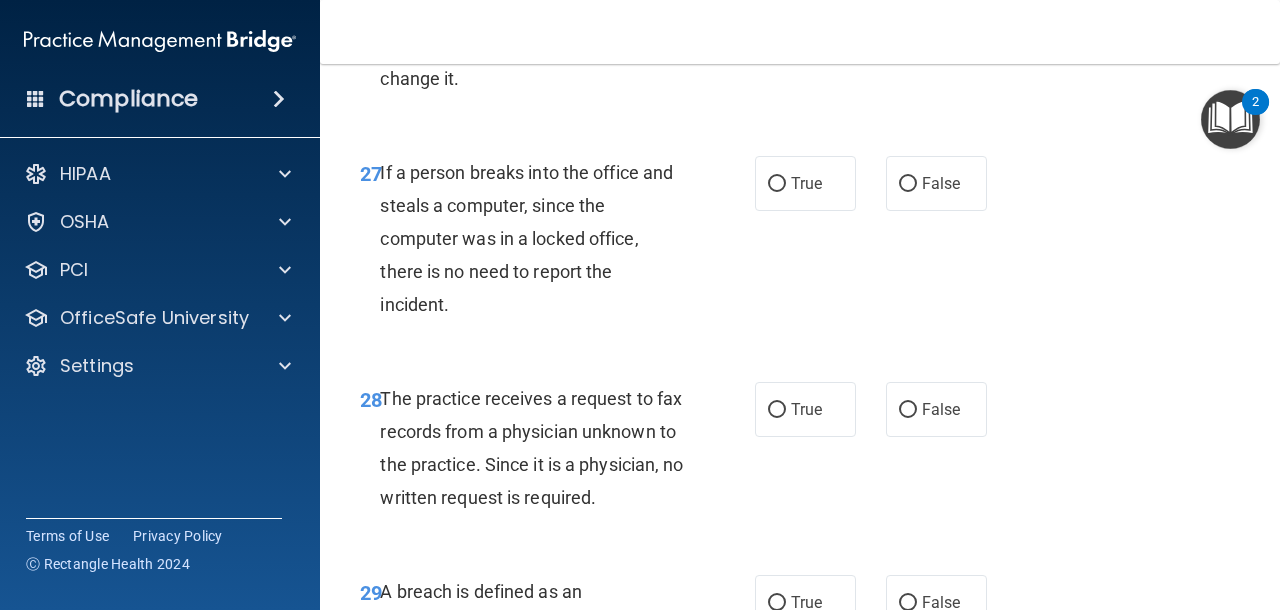 scroll, scrollTop: 5391, scrollLeft: 0, axis: vertical 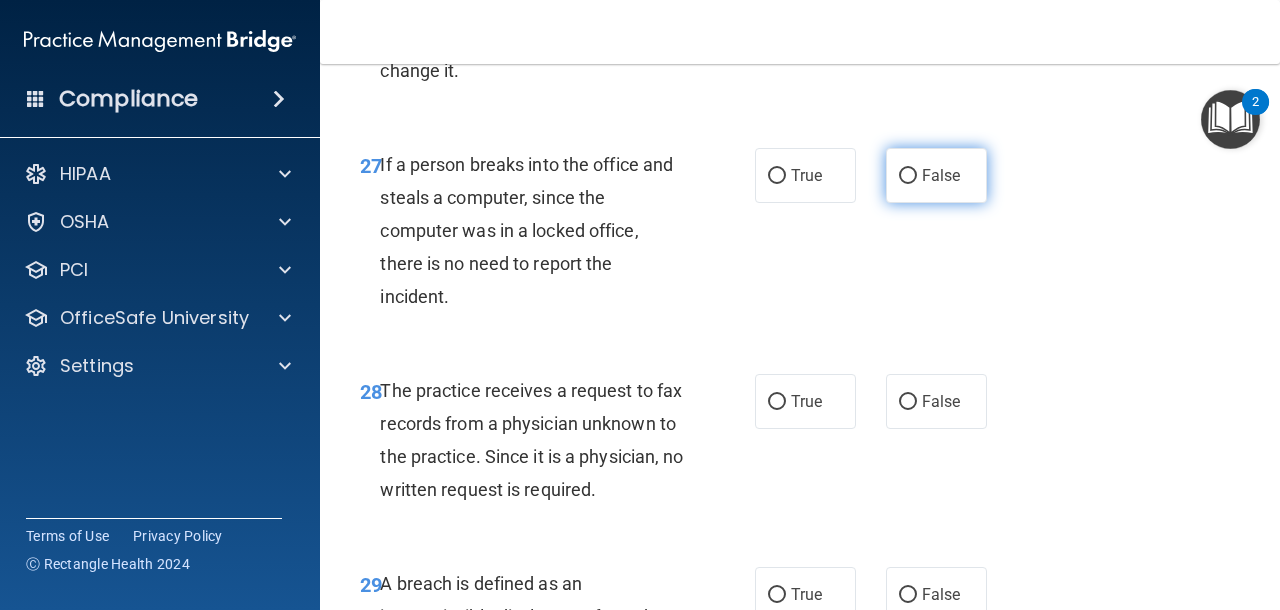 click on "False" at bounding box center [941, 175] 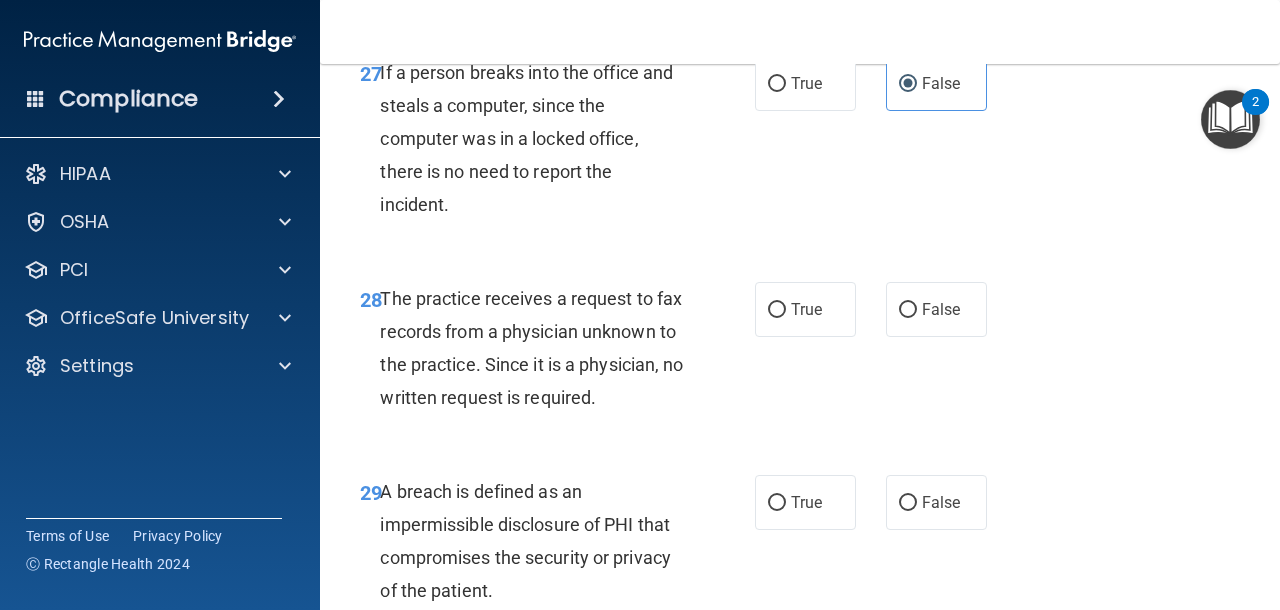 scroll, scrollTop: 5502, scrollLeft: 0, axis: vertical 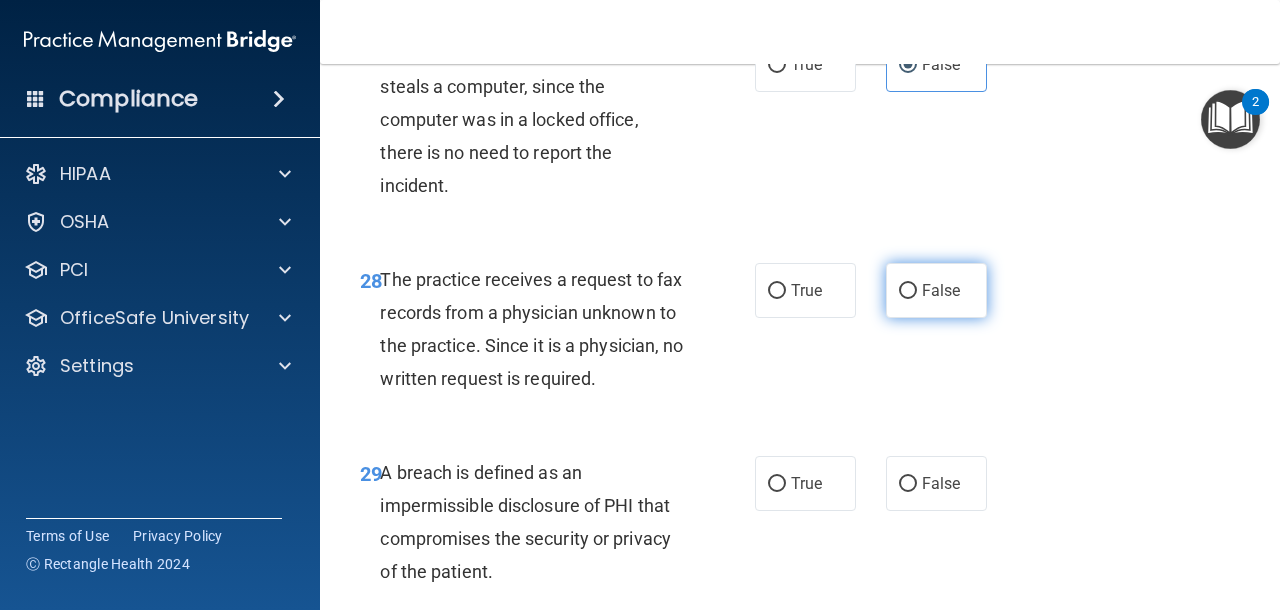 click on "False" at bounding box center (908, 291) 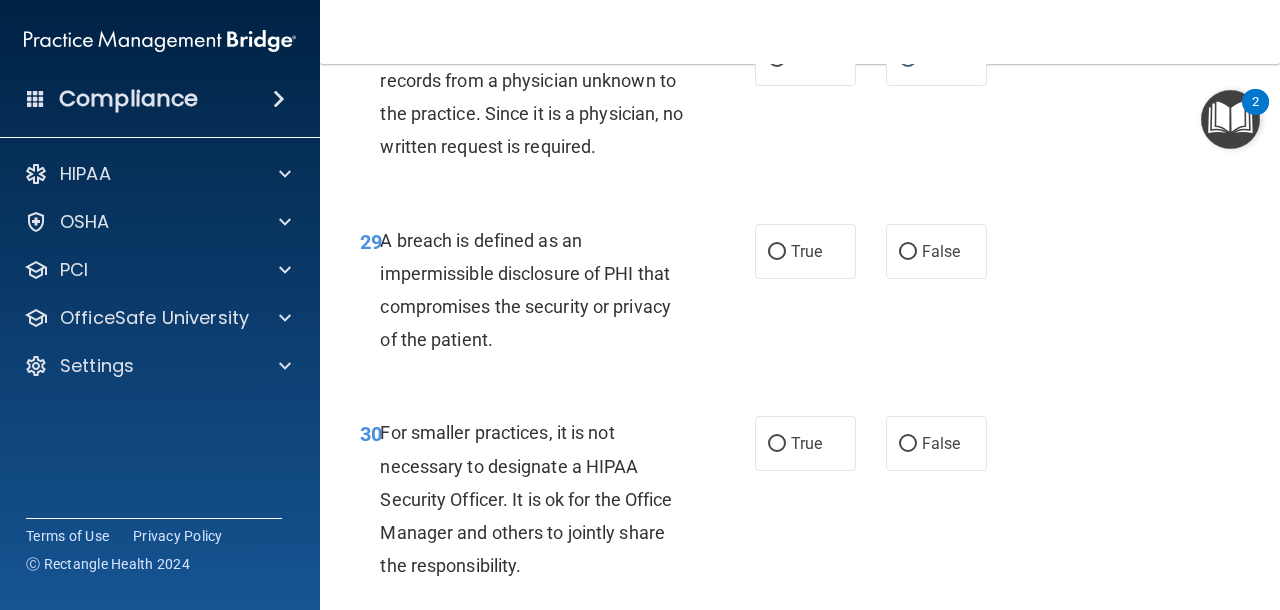 scroll, scrollTop: 5736, scrollLeft: 0, axis: vertical 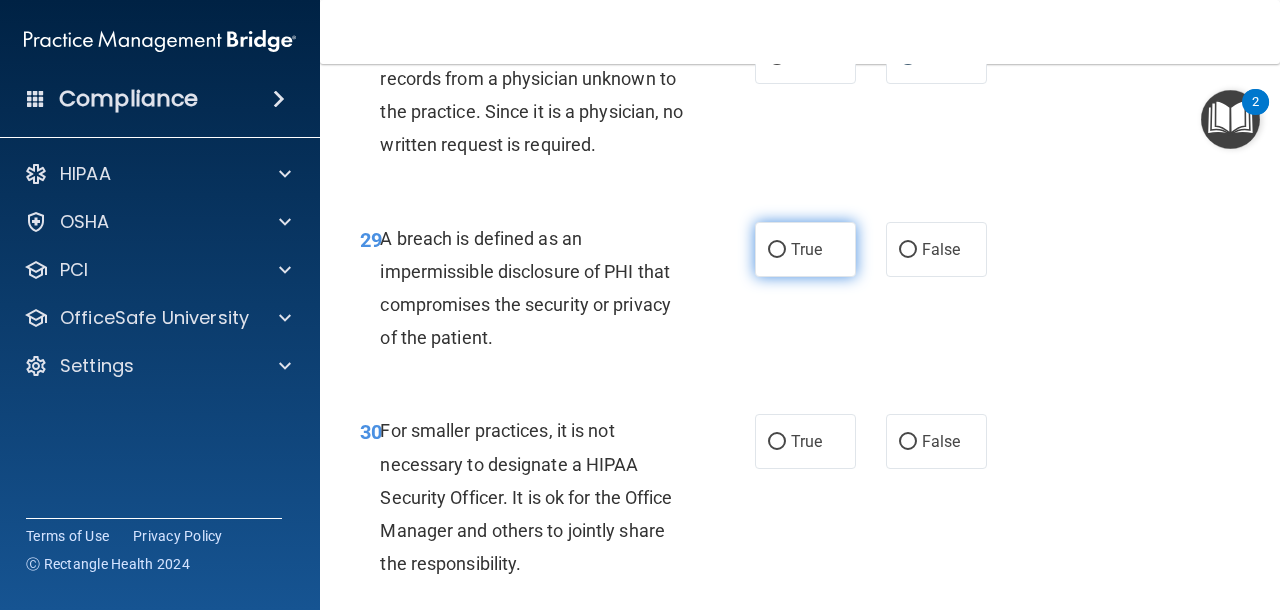 click on "True" at bounding box center (806, 249) 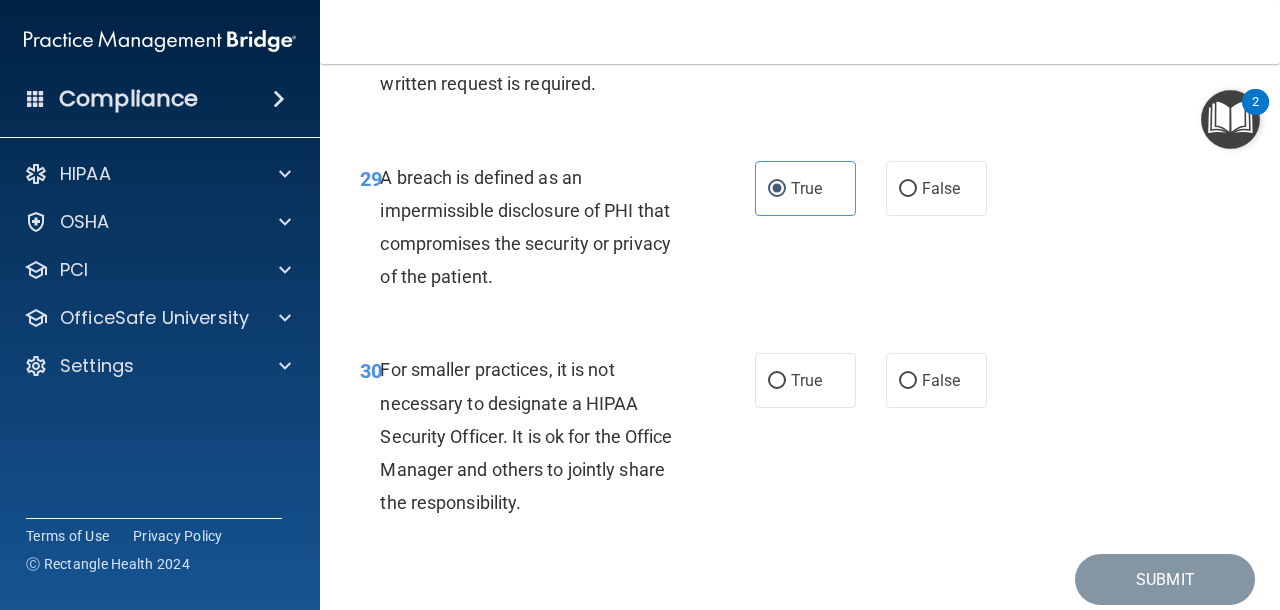 scroll, scrollTop: 5873, scrollLeft: 0, axis: vertical 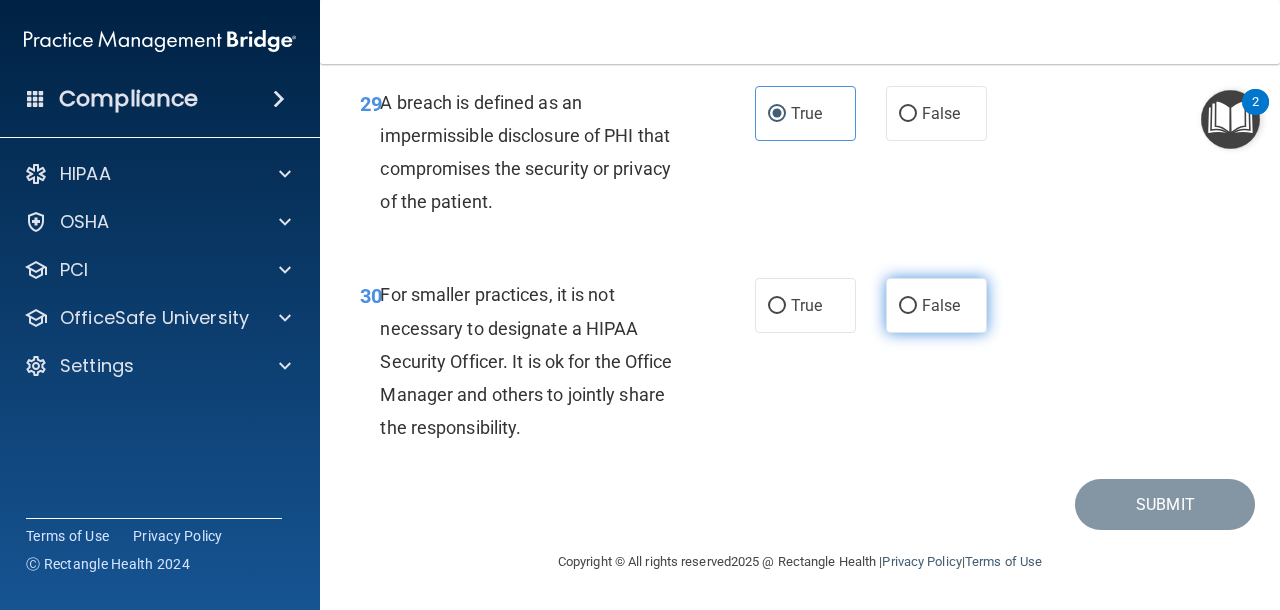 click on "False" at bounding box center (936, 305) 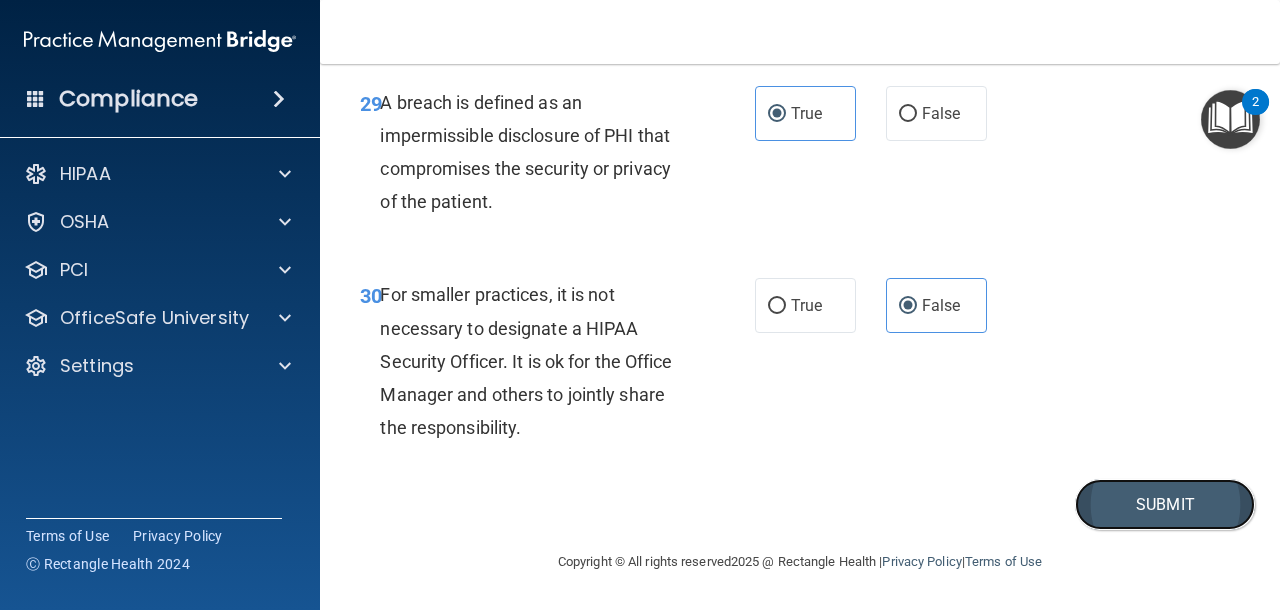 click on "Submit" at bounding box center [1165, 504] 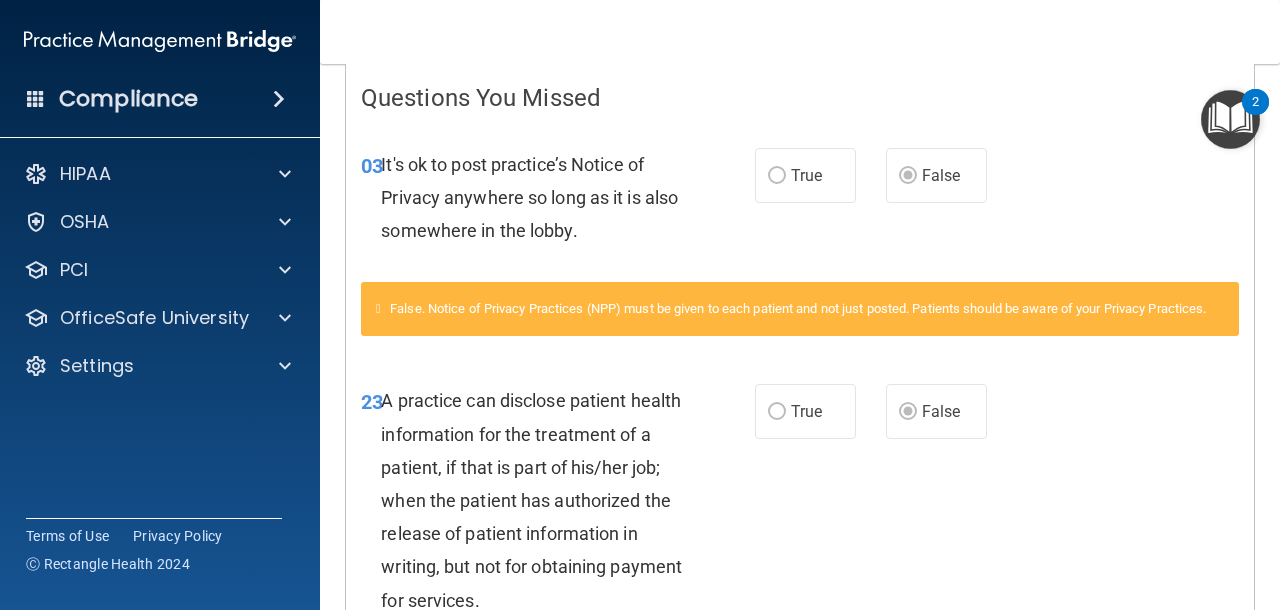 scroll, scrollTop: 0, scrollLeft: 0, axis: both 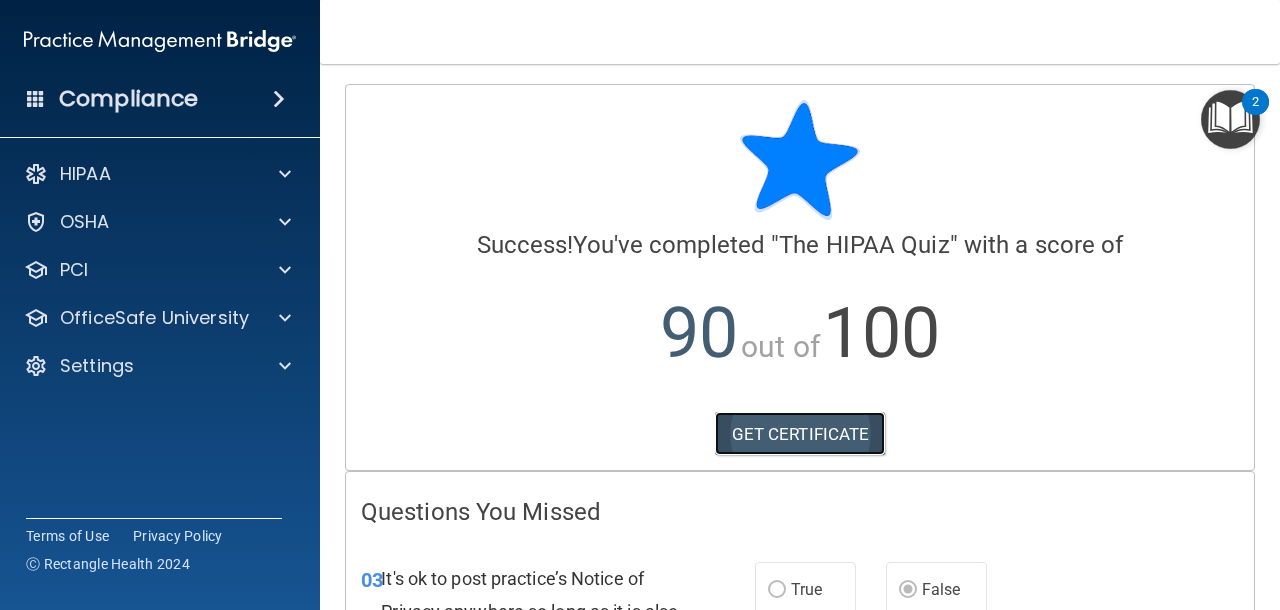 click on "GET CERTIFICATE" at bounding box center [800, 434] 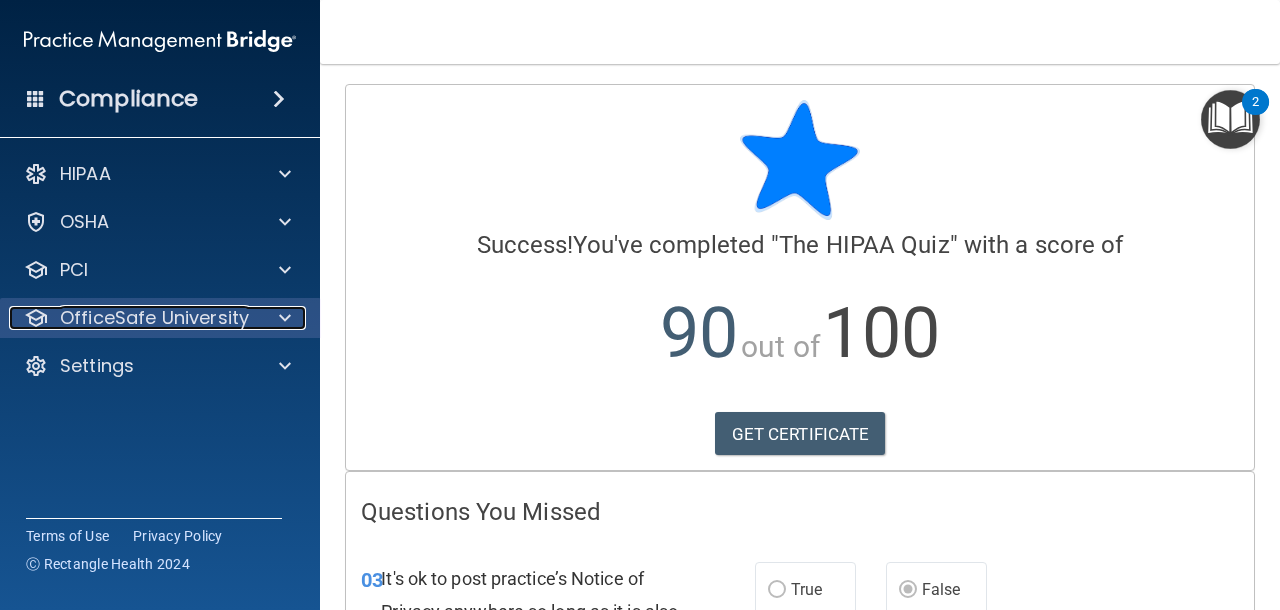 click at bounding box center [285, 318] 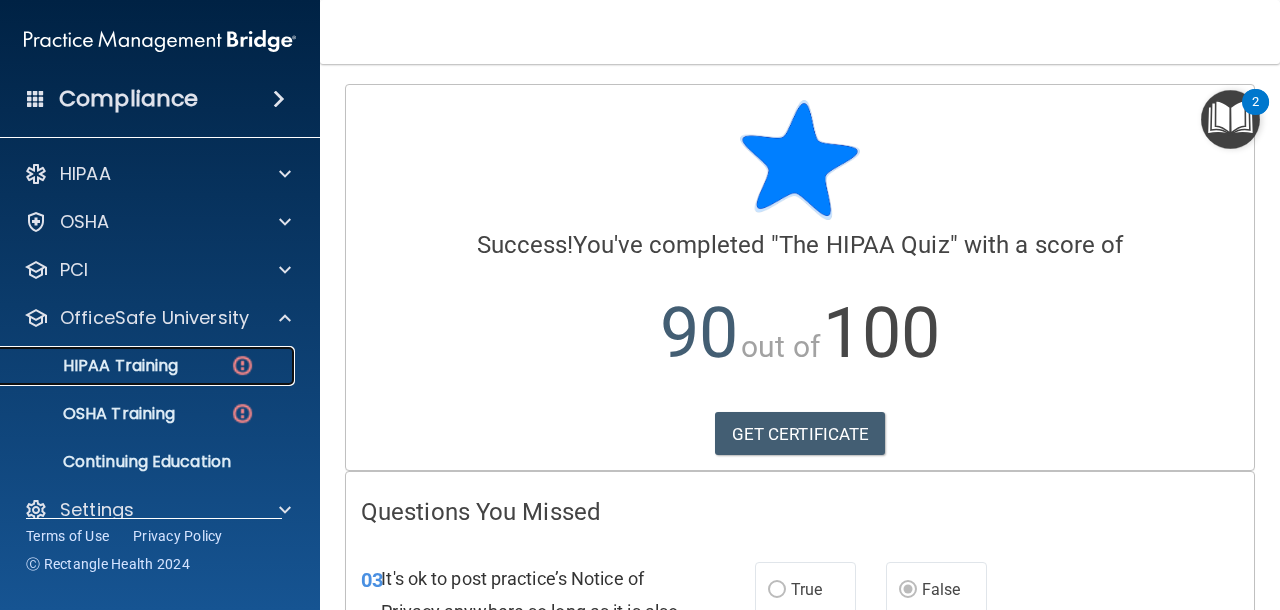 click at bounding box center (242, 365) 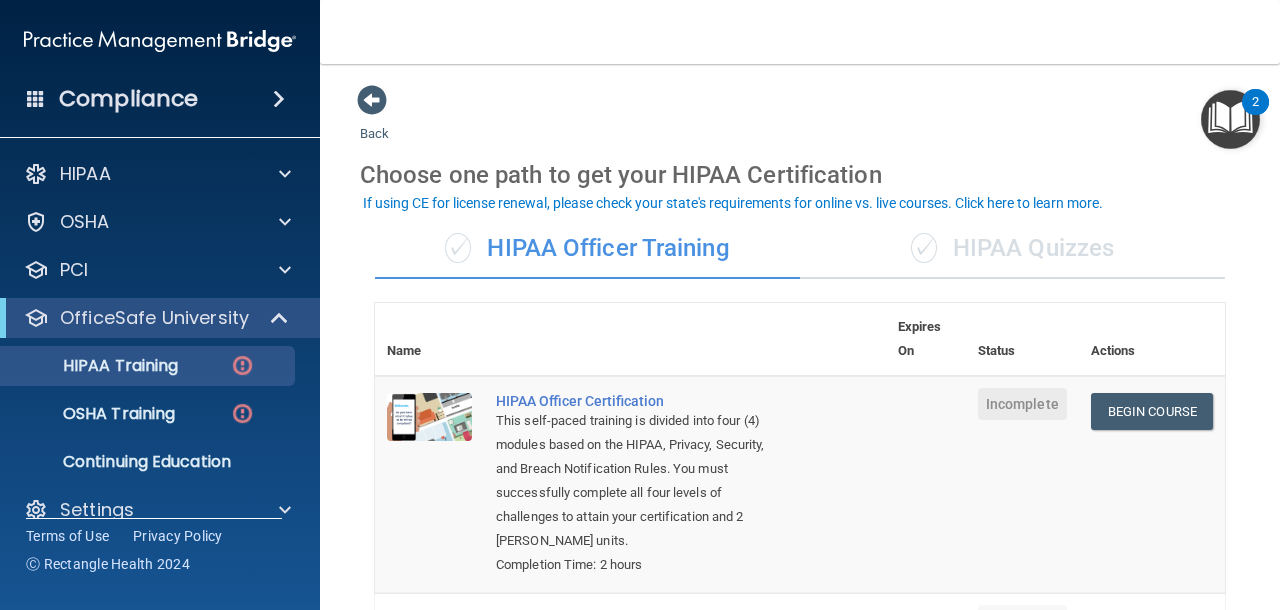 click on "✓   HIPAA Quizzes" at bounding box center [1012, 249] 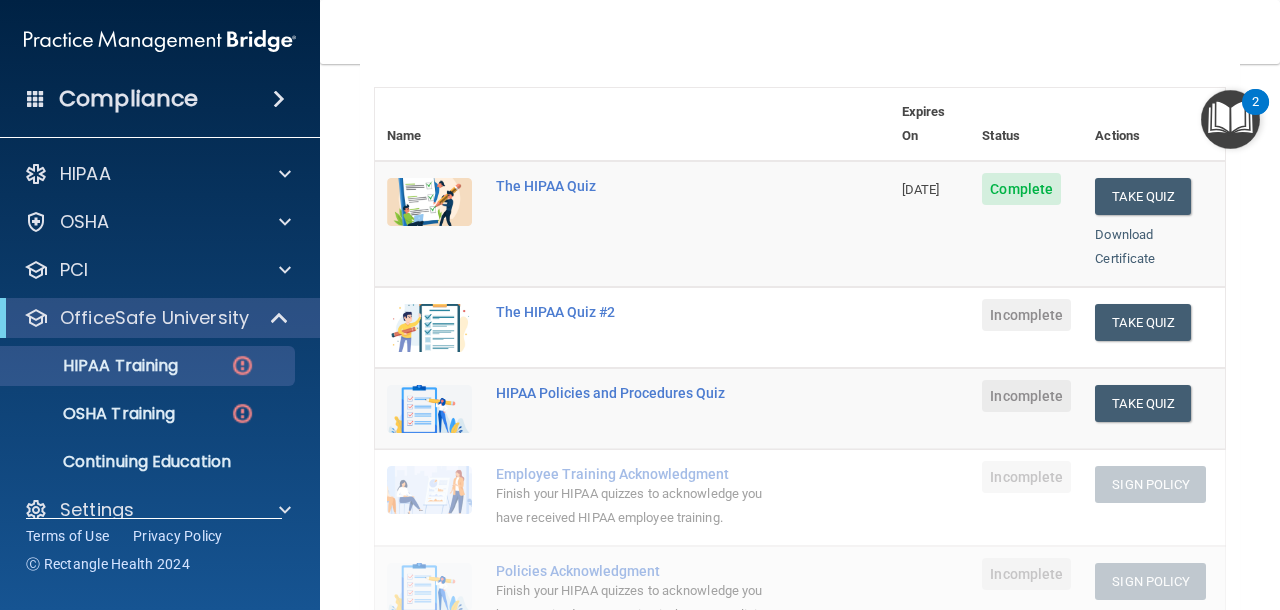 scroll, scrollTop: 231, scrollLeft: 0, axis: vertical 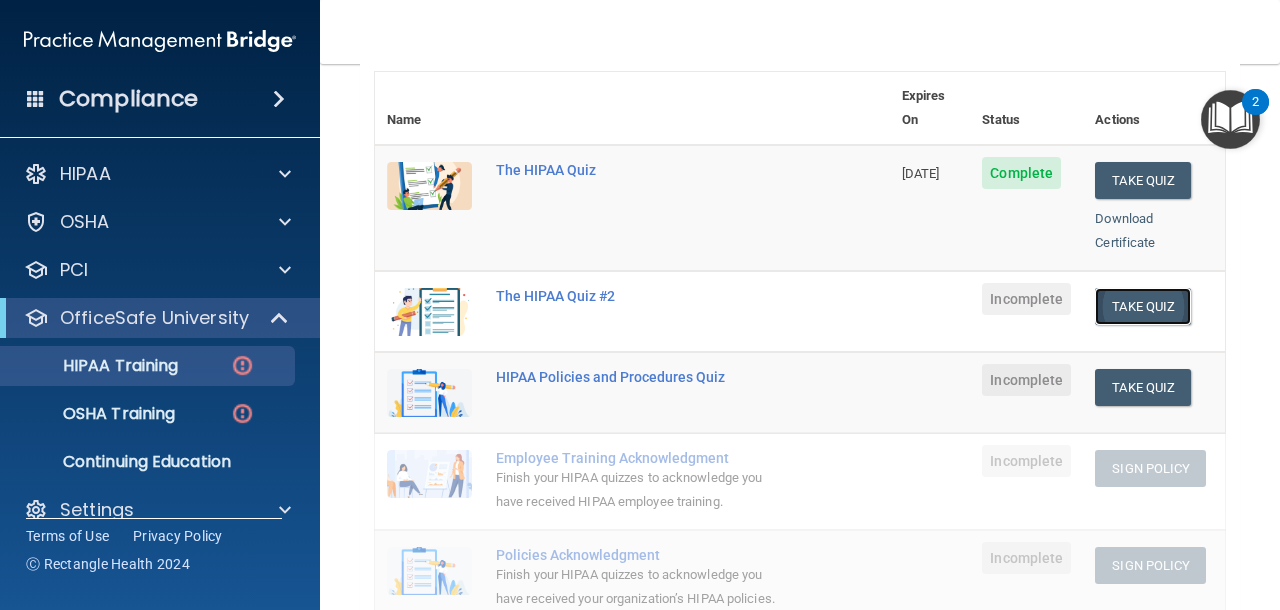 click on "Take Quiz" at bounding box center (1143, 306) 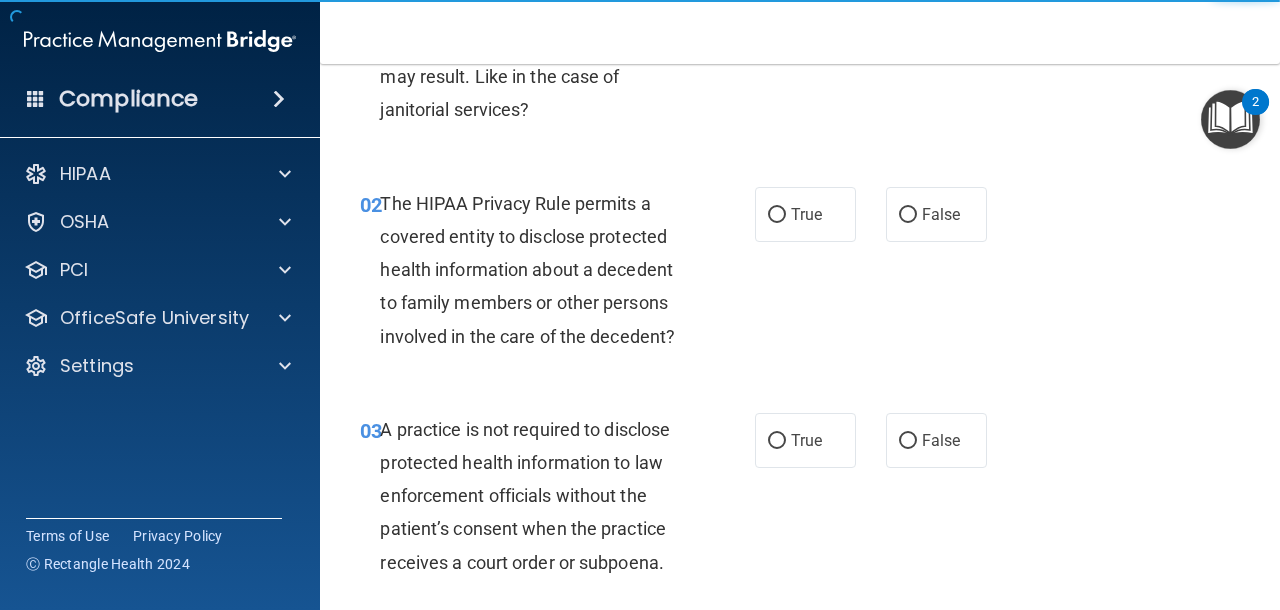 scroll, scrollTop: 0, scrollLeft: 0, axis: both 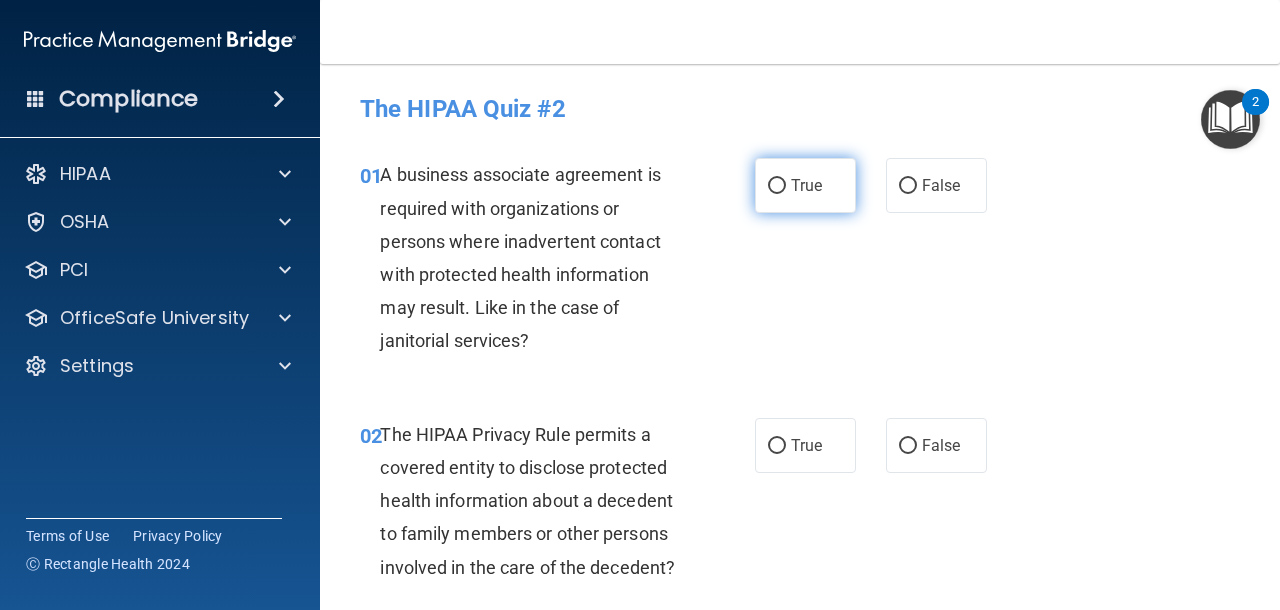 click on "True" at bounding box center (806, 185) 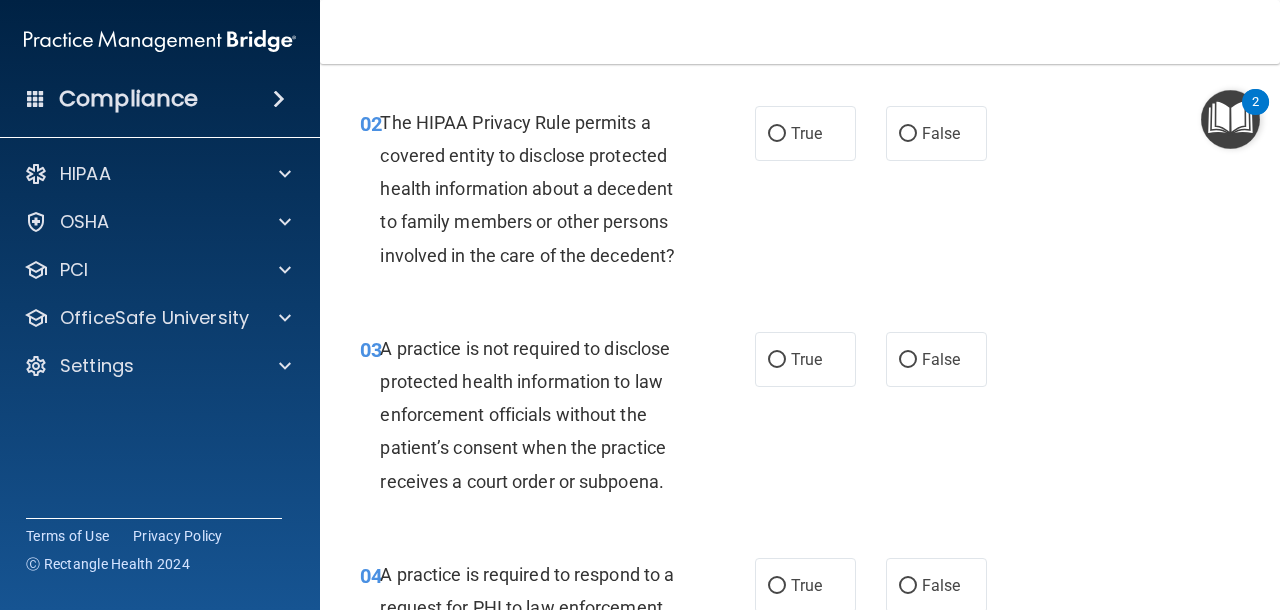 scroll, scrollTop: 316, scrollLeft: 0, axis: vertical 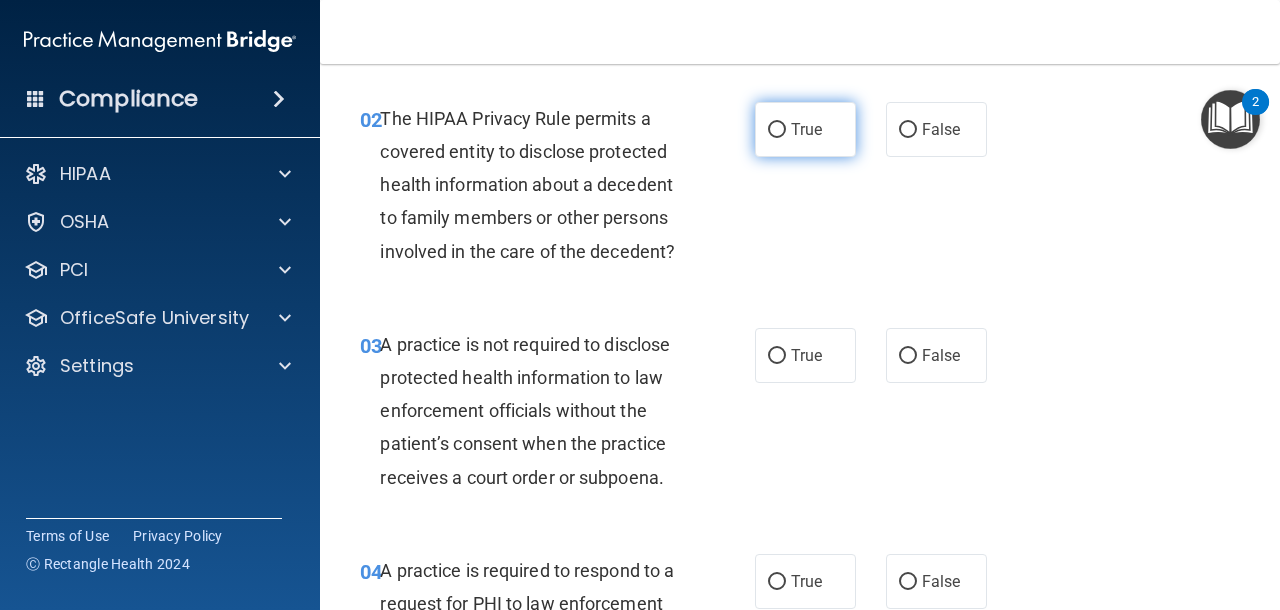 click on "True" at bounding box center (806, 129) 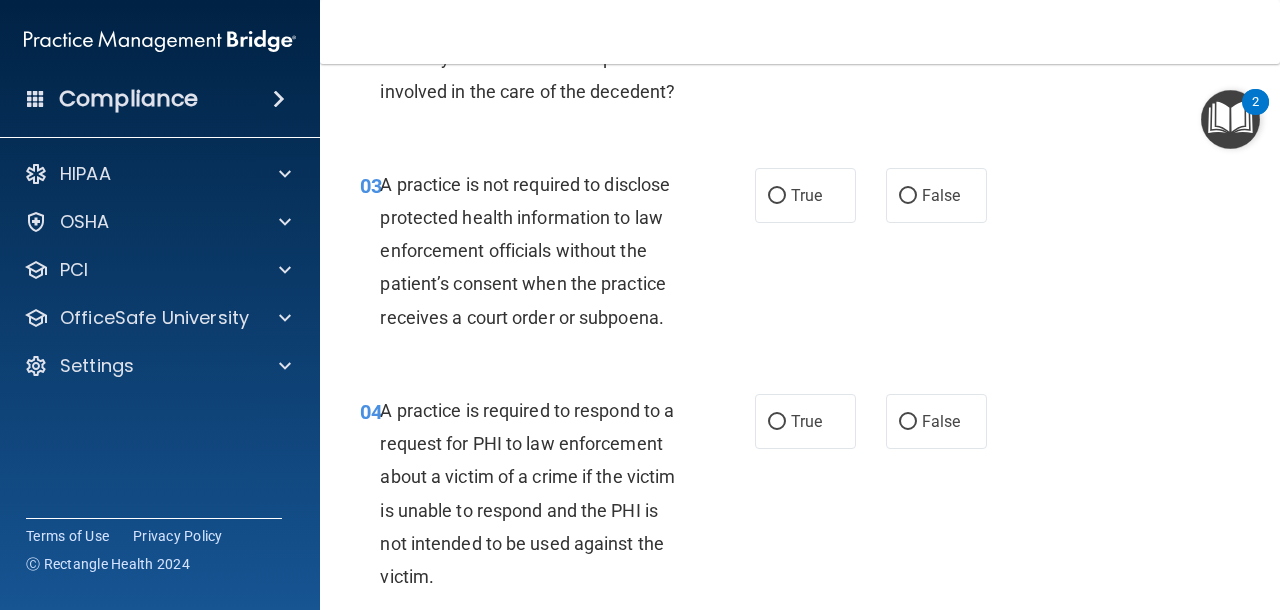 scroll, scrollTop: 477, scrollLeft: 0, axis: vertical 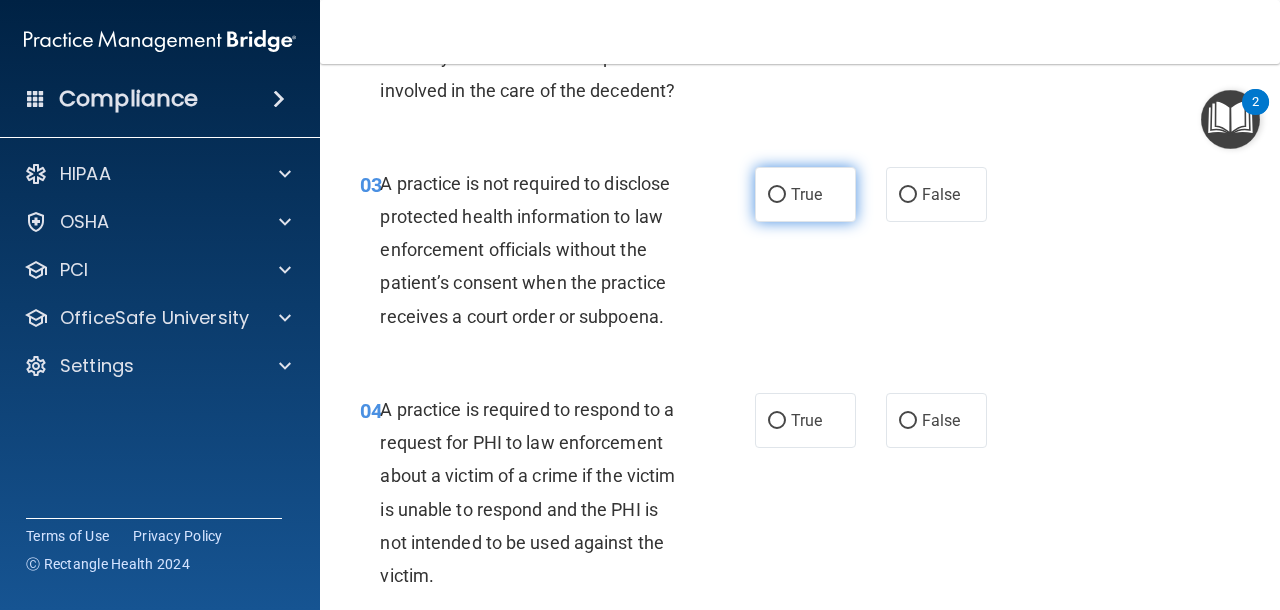 click on "True" at bounding box center [806, 194] 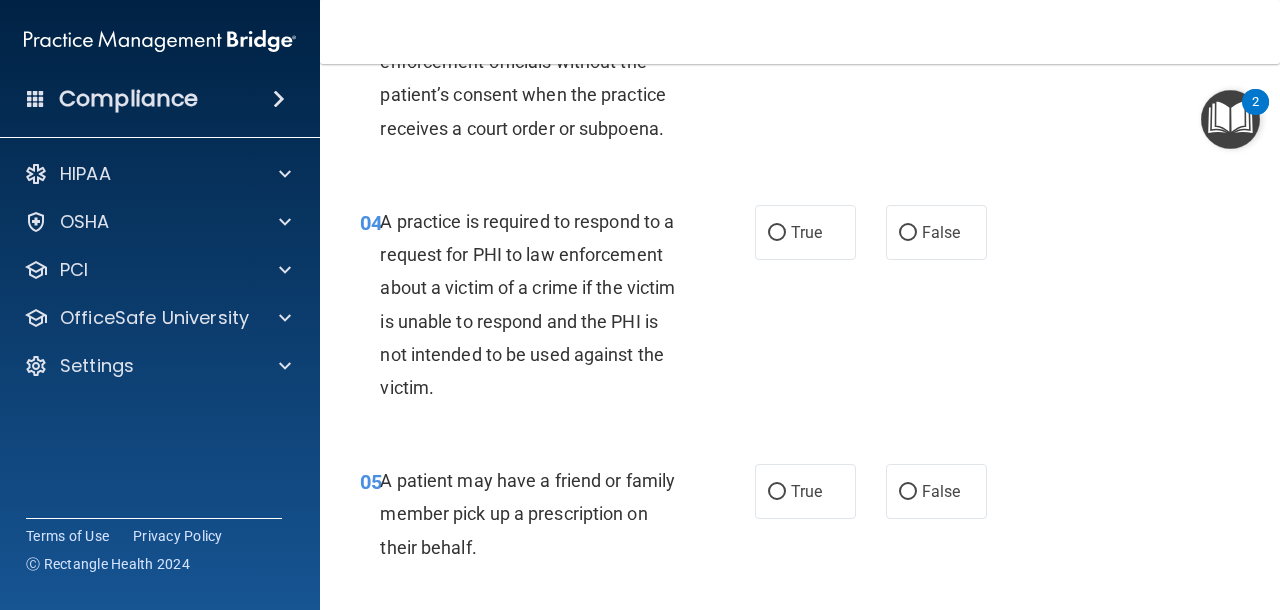 scroll, scrollTop: 666, scrollLeft: 0, axis: vertical 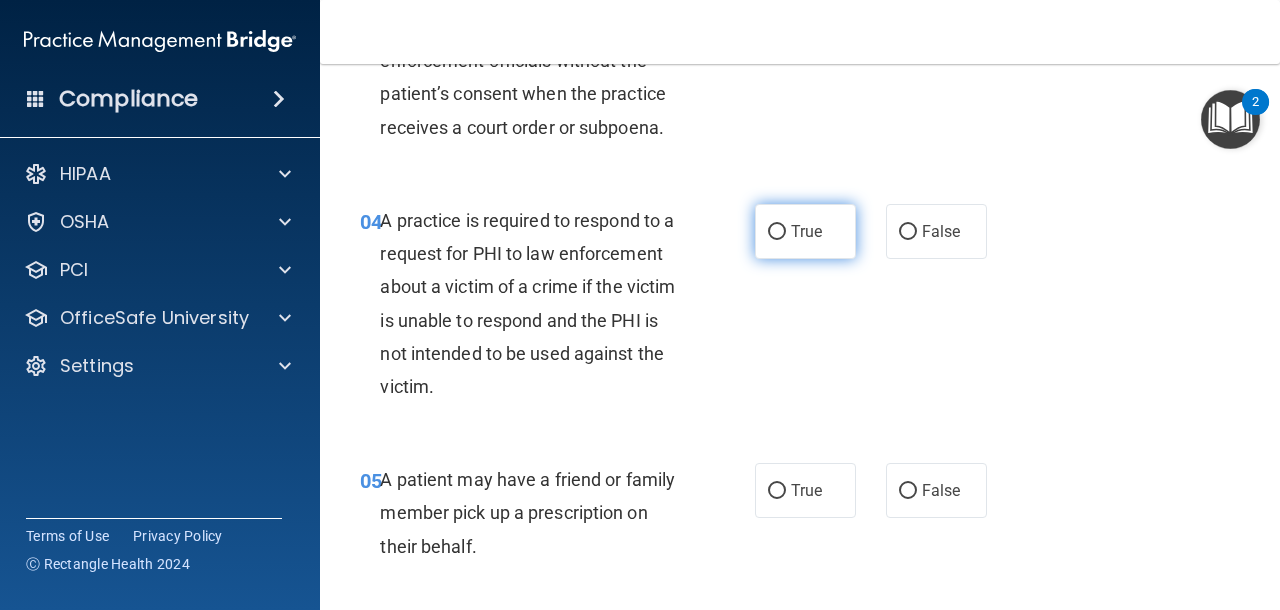 click on "True" at bounding box center (777, 232) 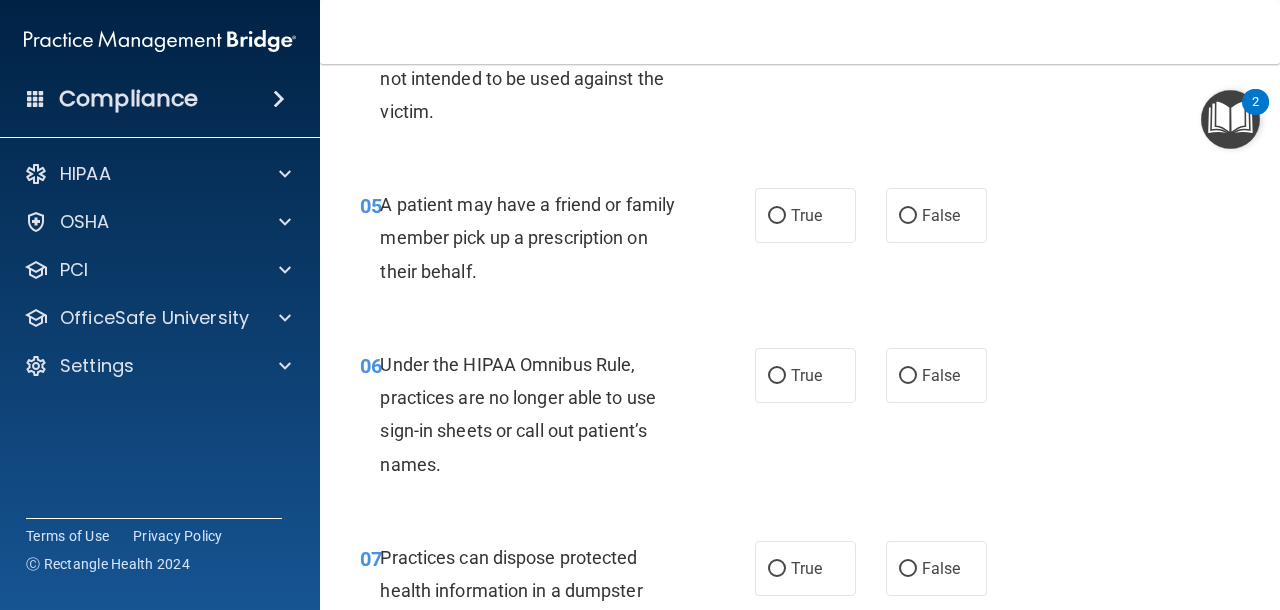 scroll, scrollTop: 943, scrollLeft: 0, axis: vertical 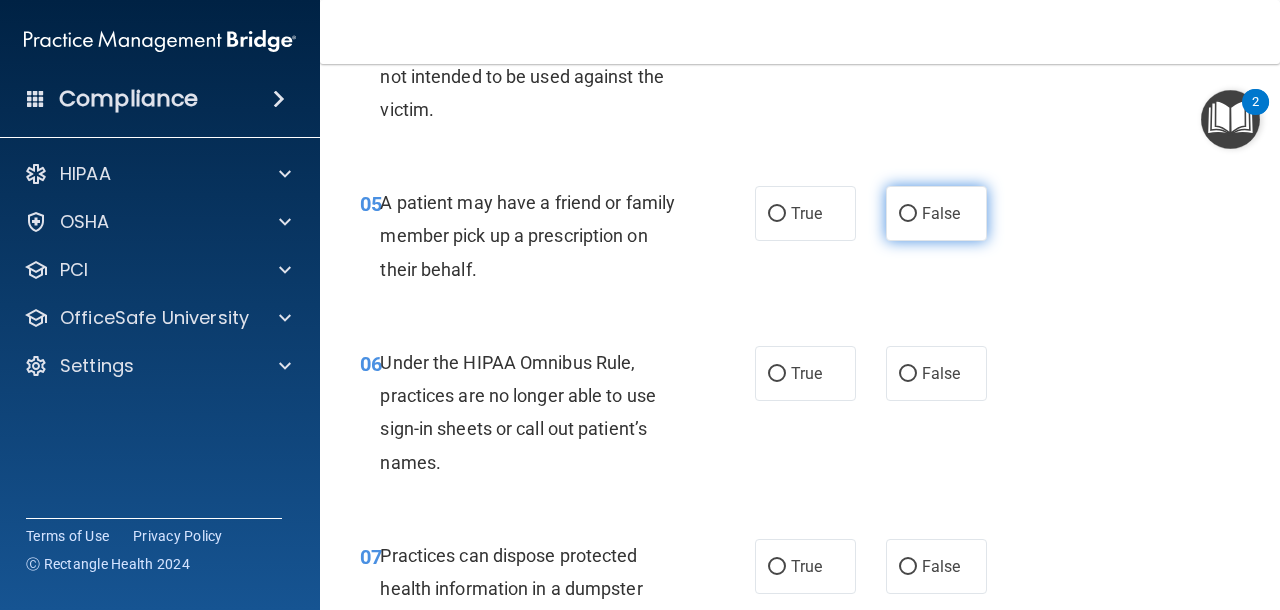 click on "False" at bounding box center [936, 213] 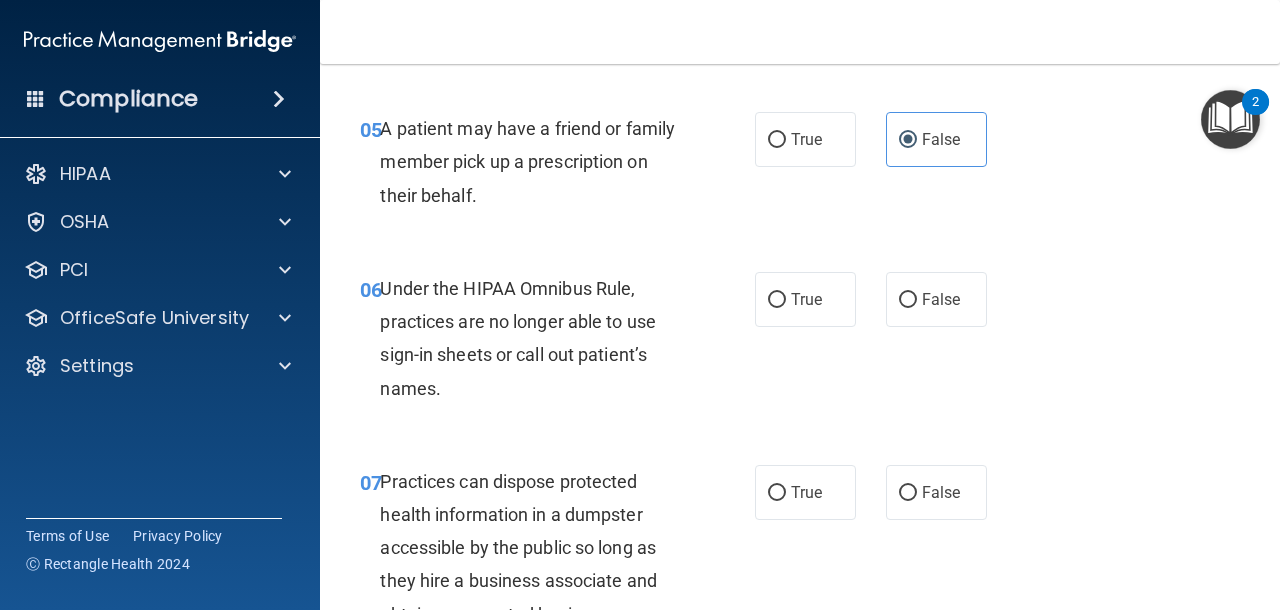 scroll, scrollTop: 1051, scrollLeft: 0, axis: vertical 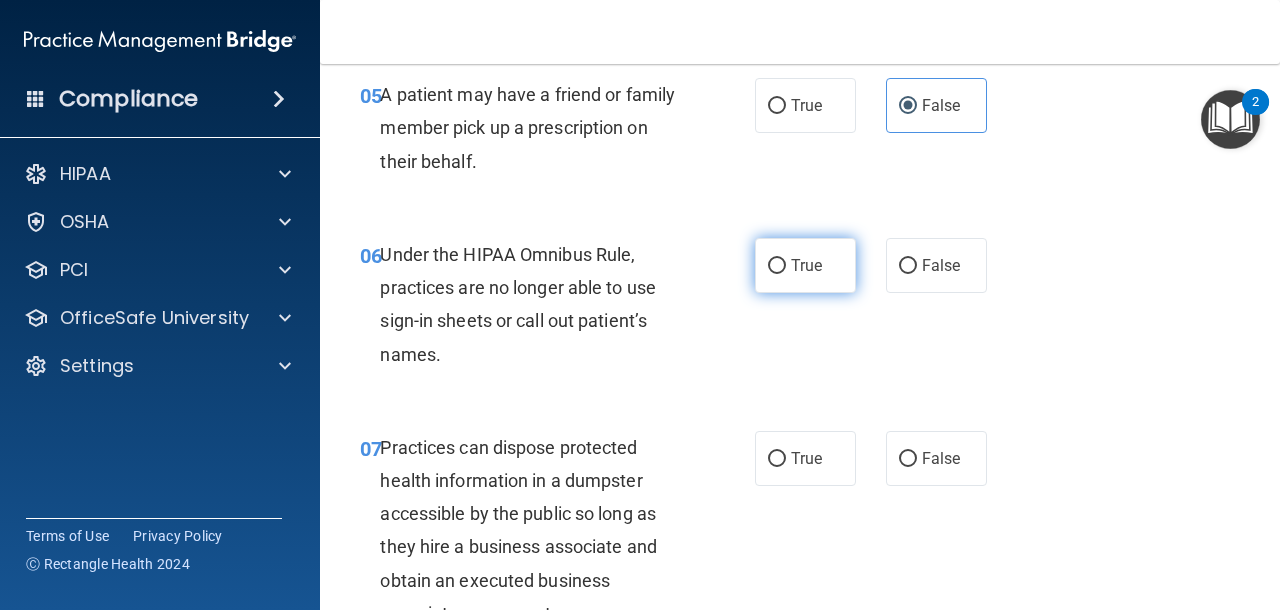 click on "True" at bounding box center [806, 265] 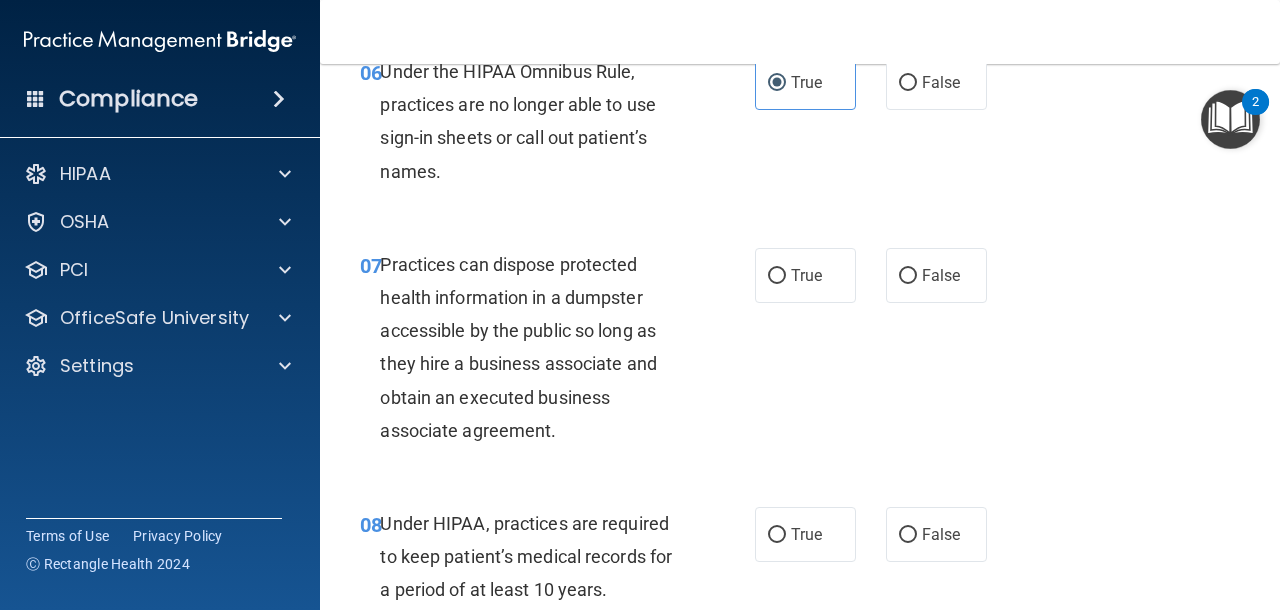 scroll, scrollTop: 1239, scrollLeft: 0, axis: vertical 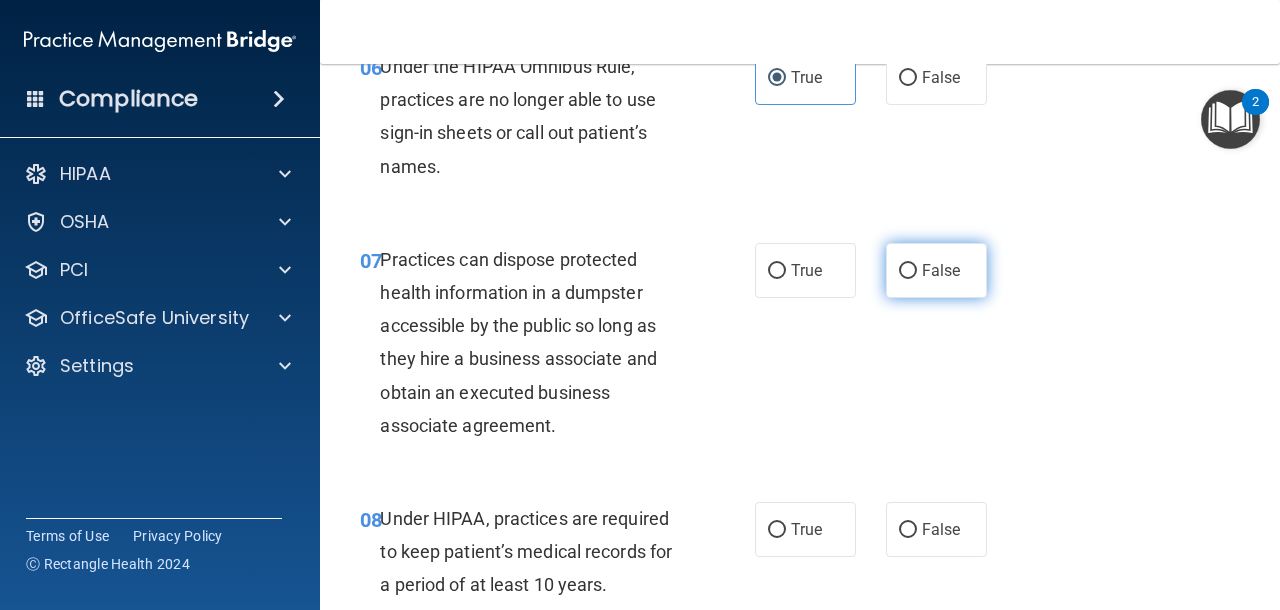 click on "False" at bounding box center [936, 270] 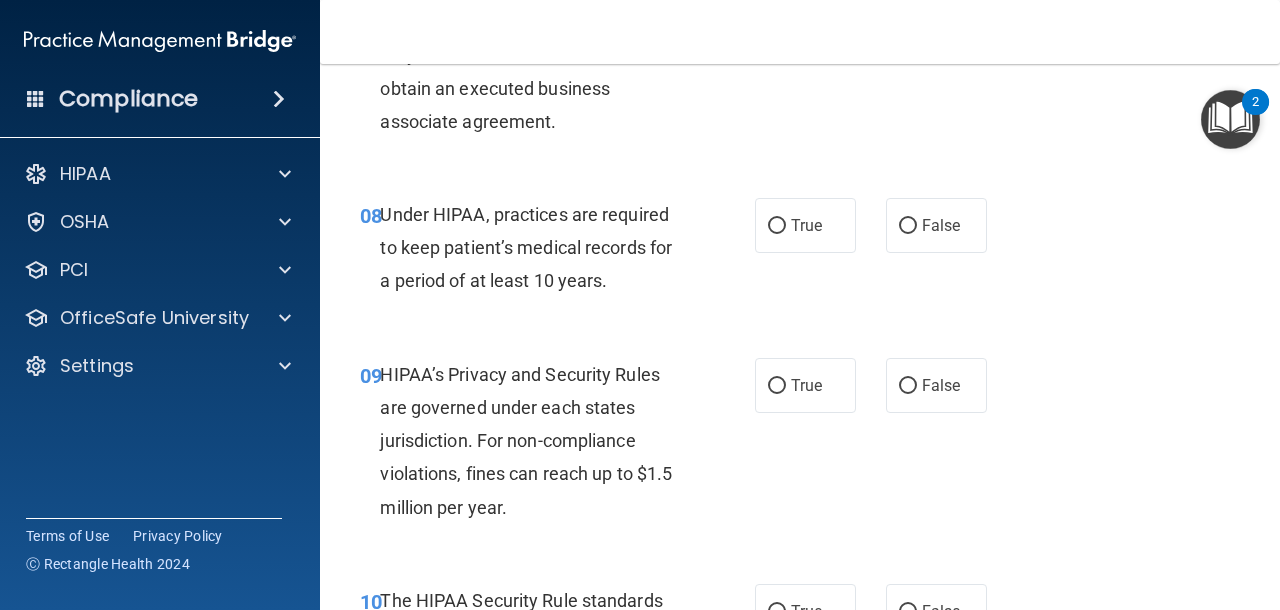 scroll, scrollTop: 1549, scrollLeft: 0, axis: vertical 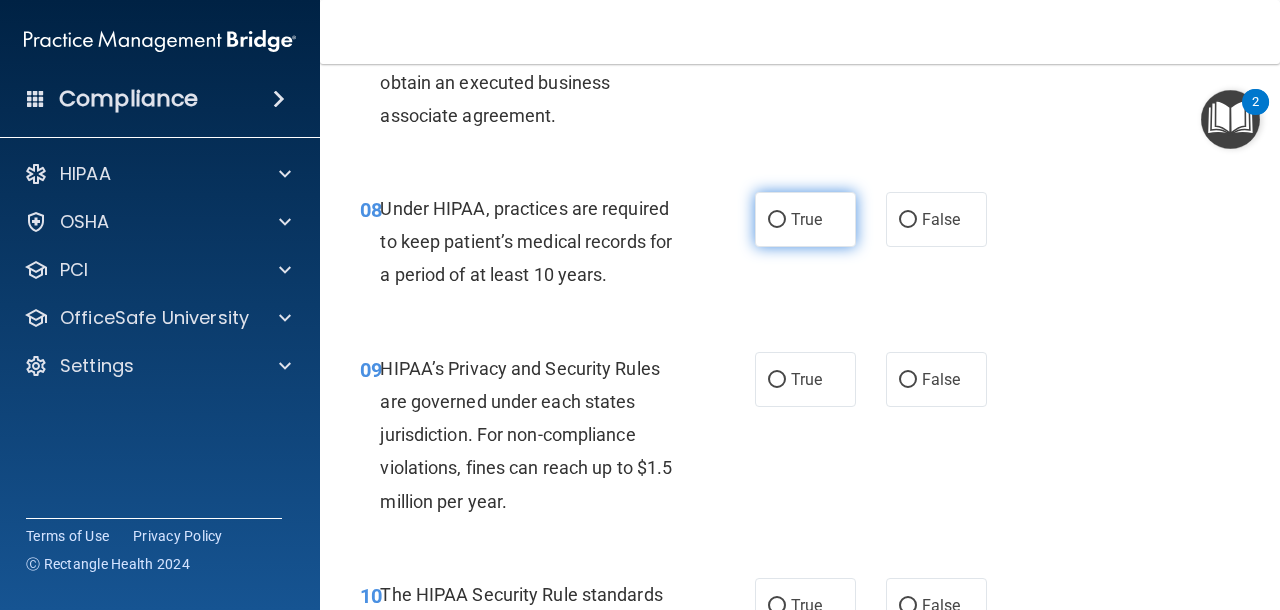click on "True" at bounding box center (777, 220) 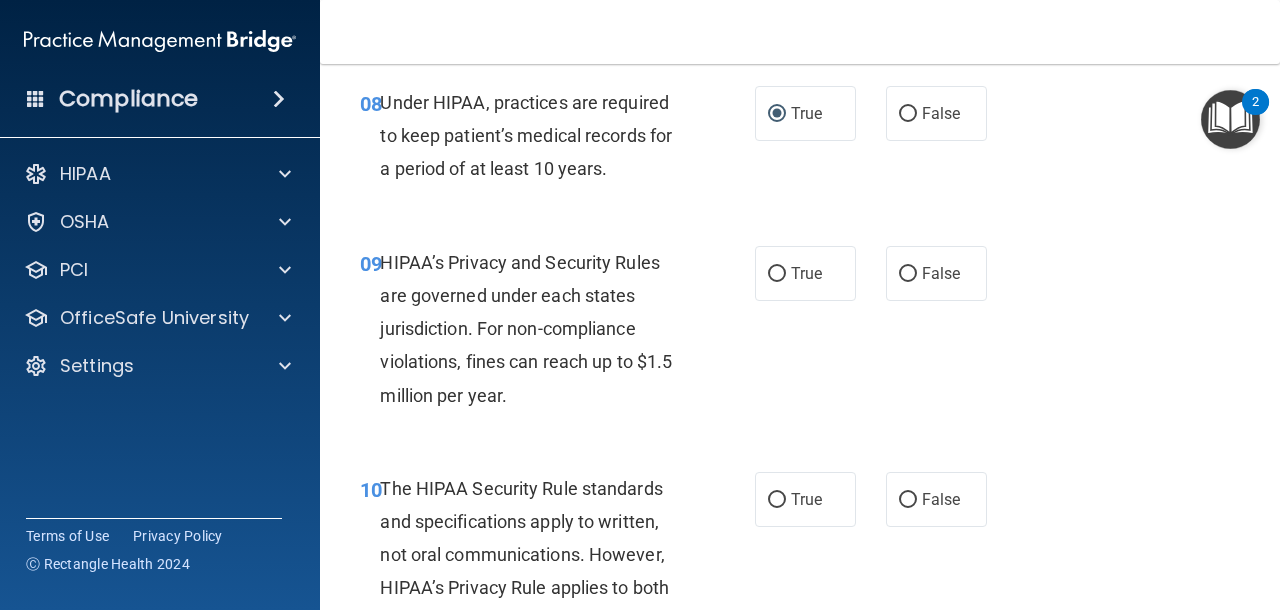 scroll, scrollTop: 1668, scrollLeft: 0, axis: vertical 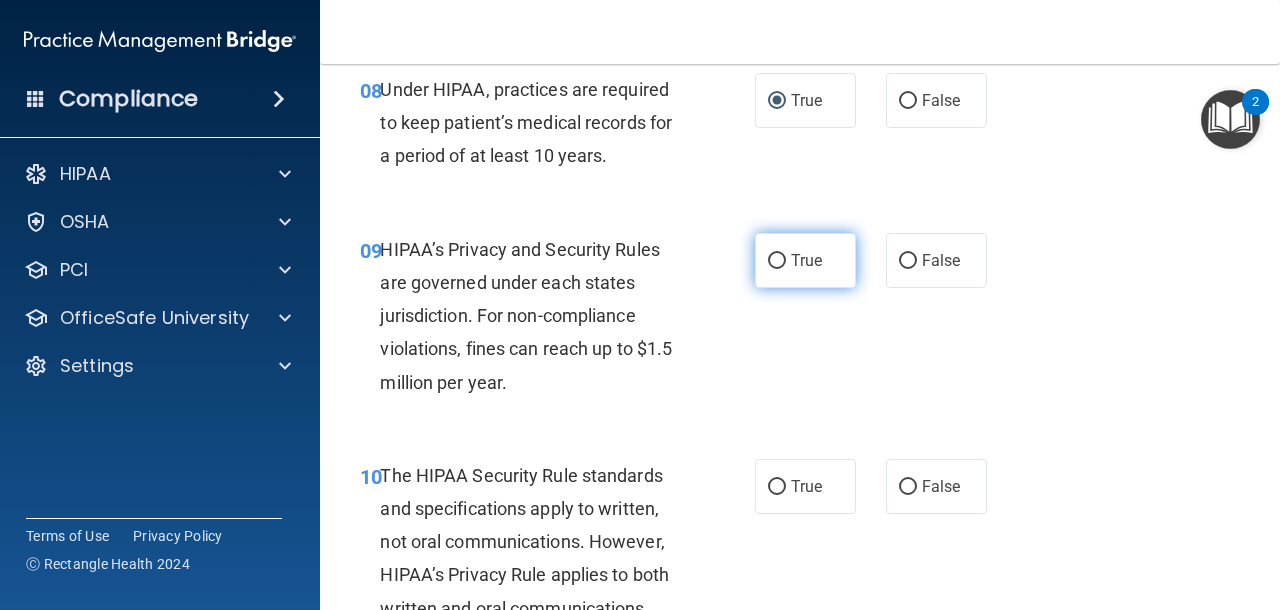 click on "True" at bounding box center [806, 260] 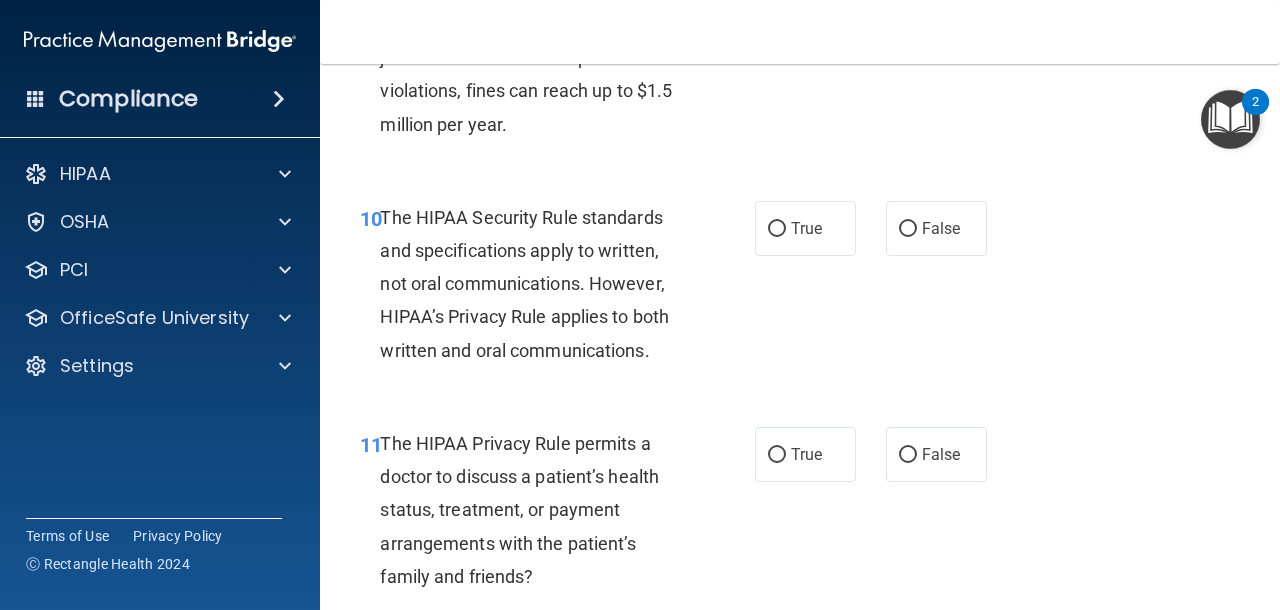 scroll, scrollTop: 1942, scrollLeft: 0, axis: vertical 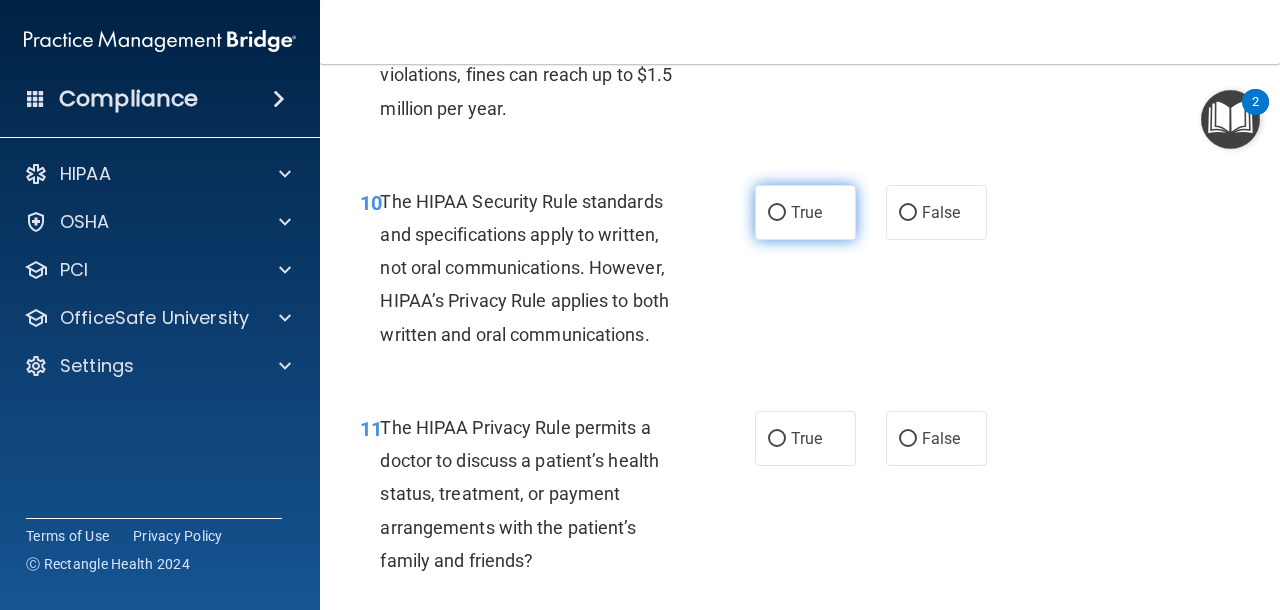 click on "True" at bounding box center [777, 213] 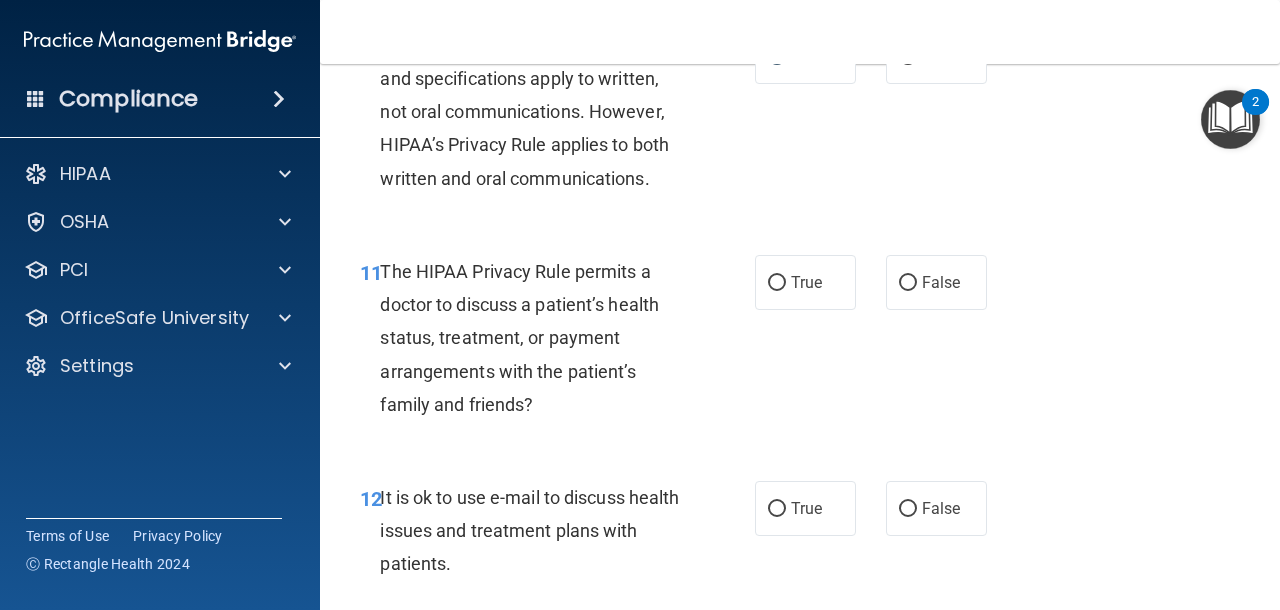 scroll, scrollTop: 2108, scrollLeft: 0, axis: vertical 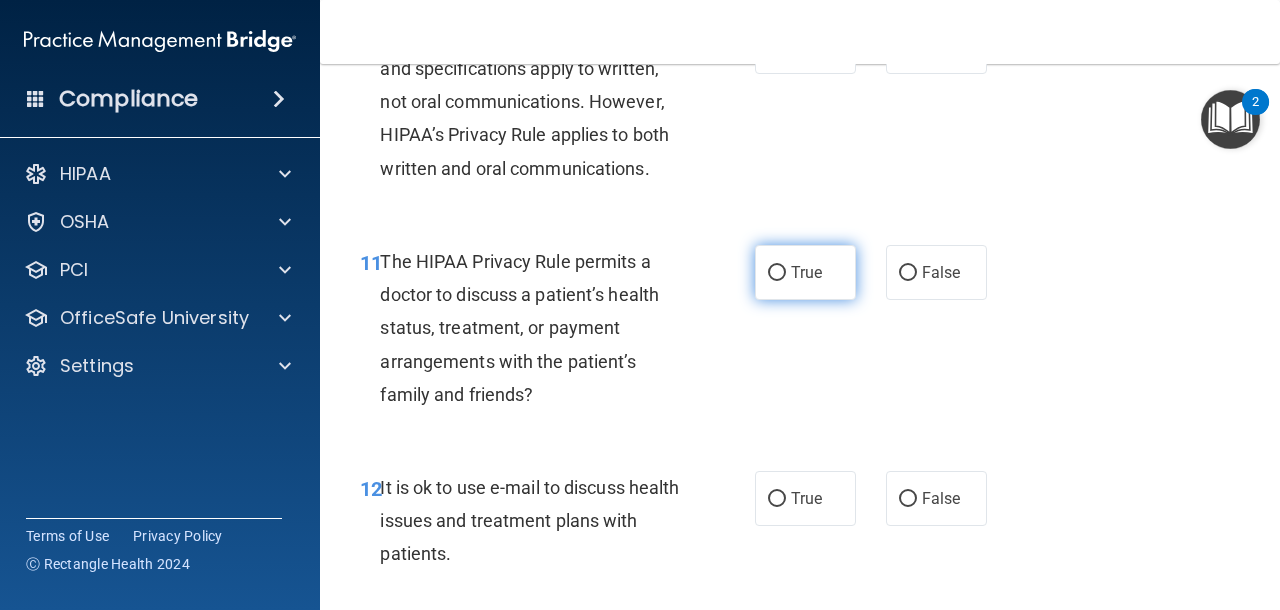 click on "True" at bounding box center (806, 272) 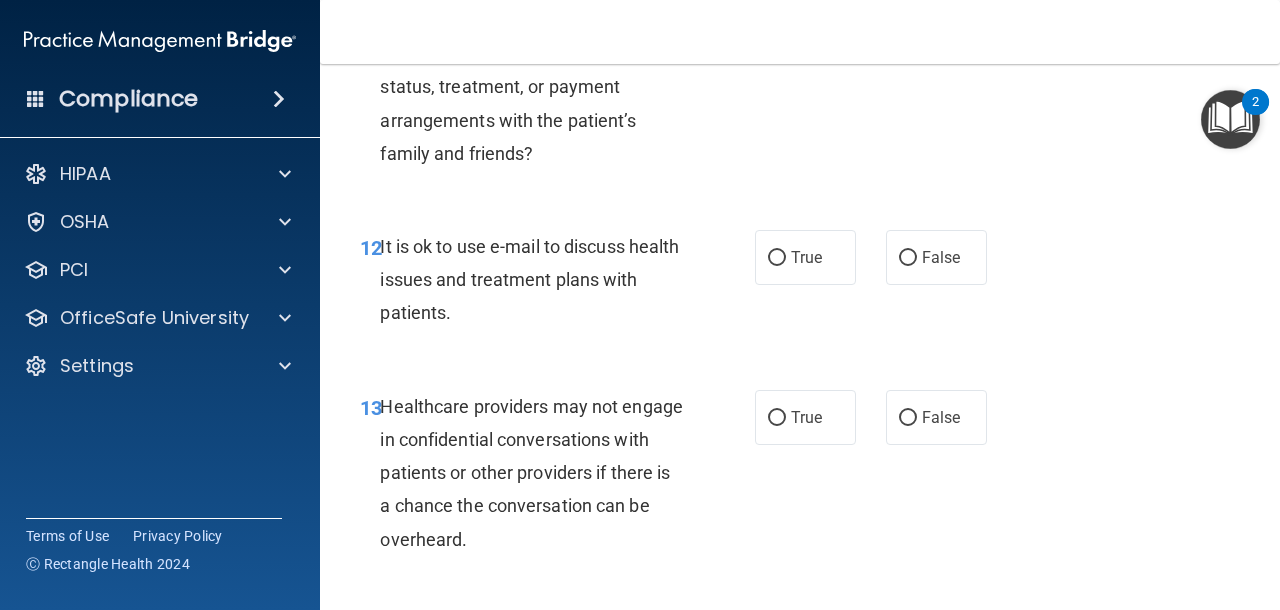 scroll, scrollTop: 2350, scrollLeft: 0, axis: vertical 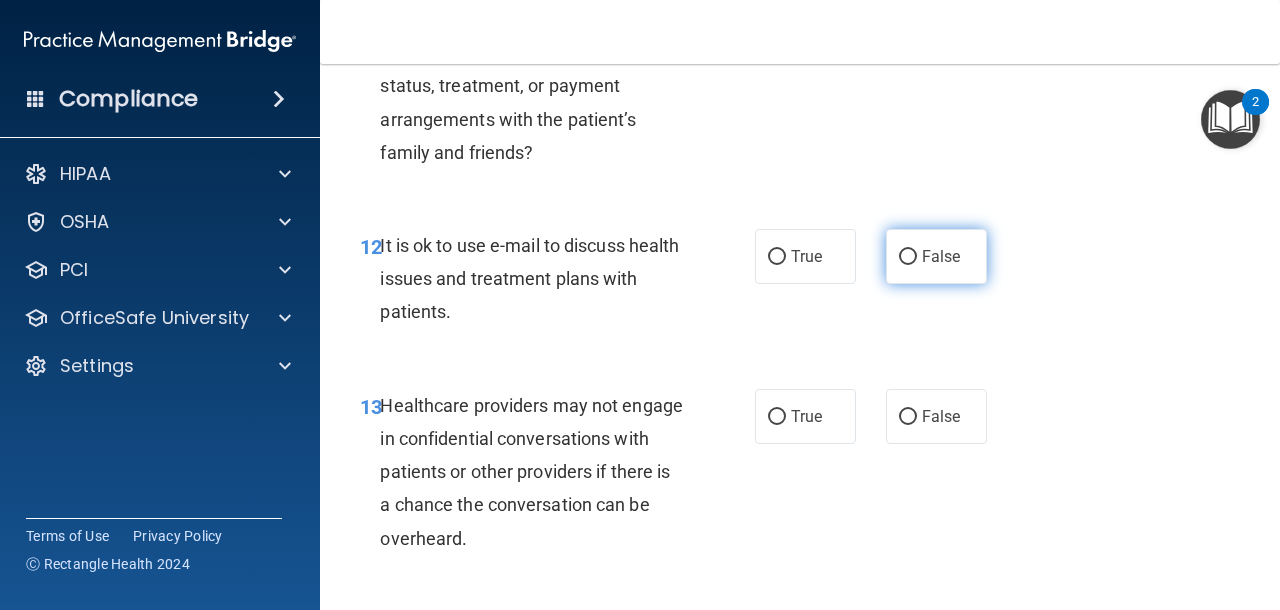 click on "False" at bounding box center [941, 256] 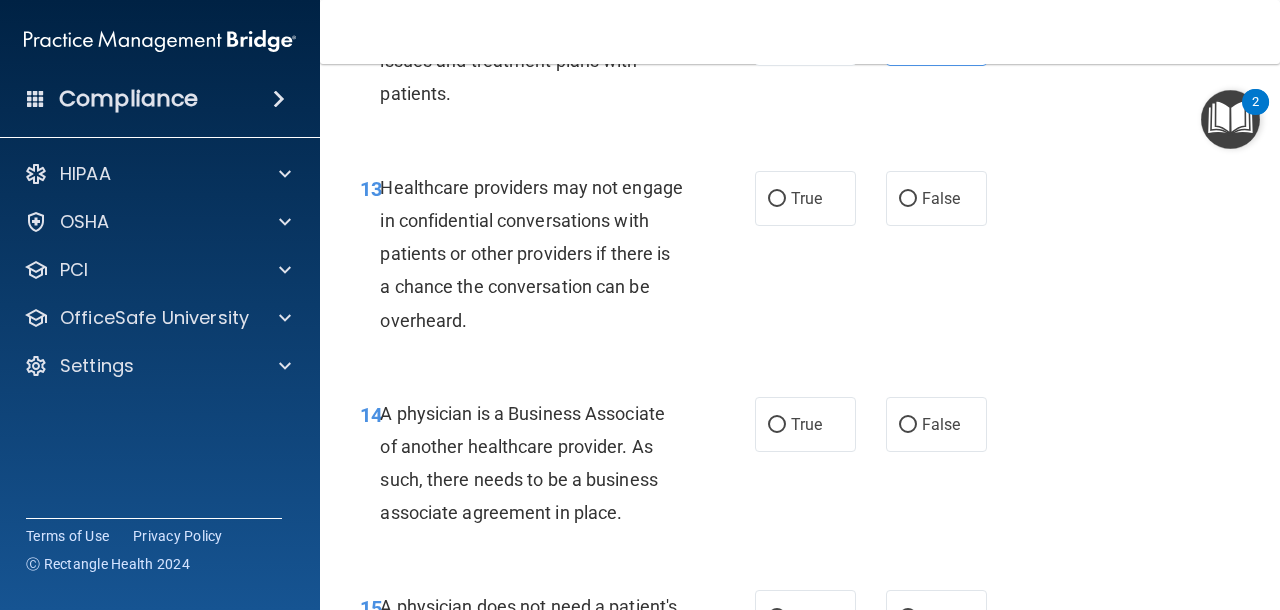 scroll, scrollTop: 2571, scrollLeft: 0, axis: vertical 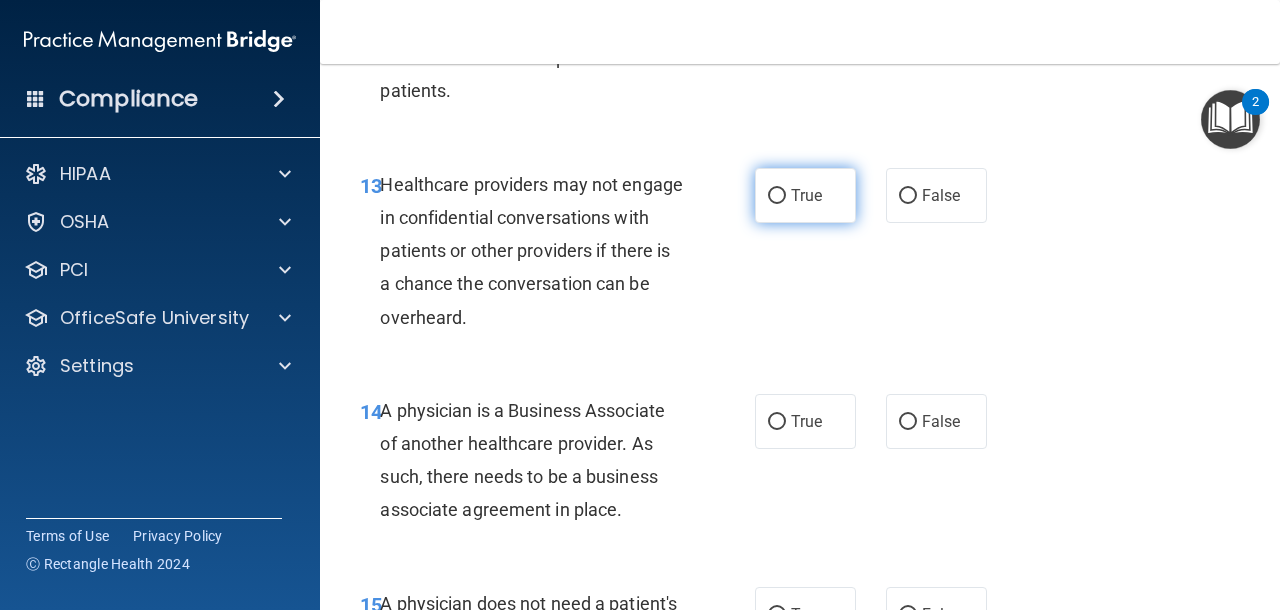 click on "True" at bounding box center [806, 195] 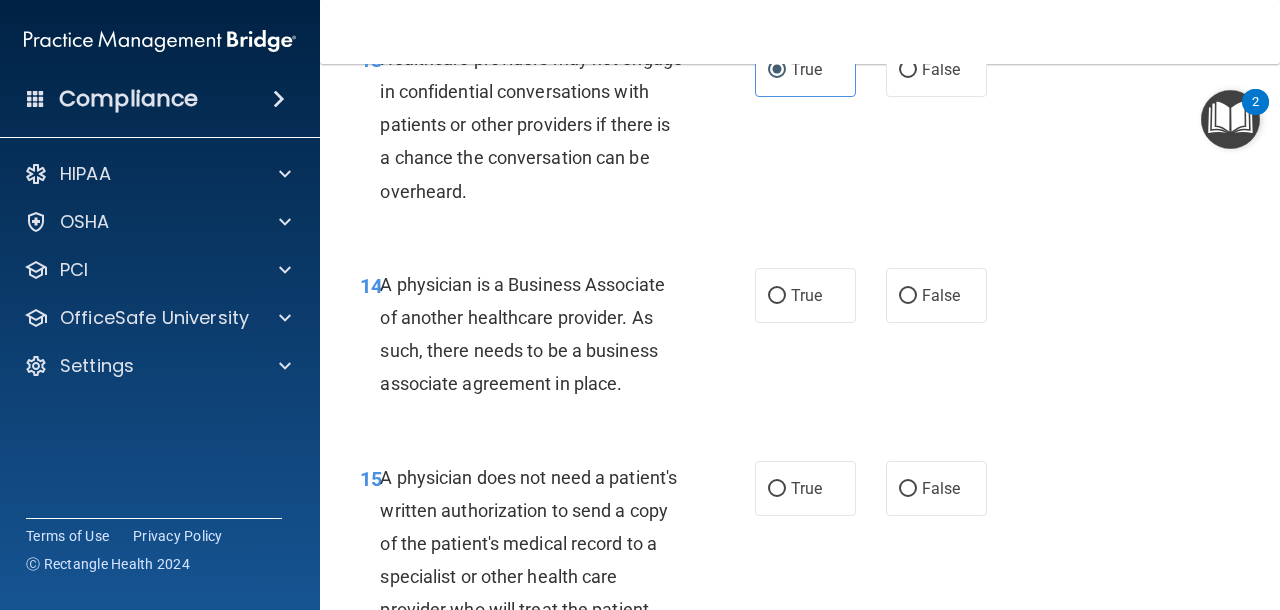scroll, scrollTop: 2714, scrollLeft: 0, axis: vertical 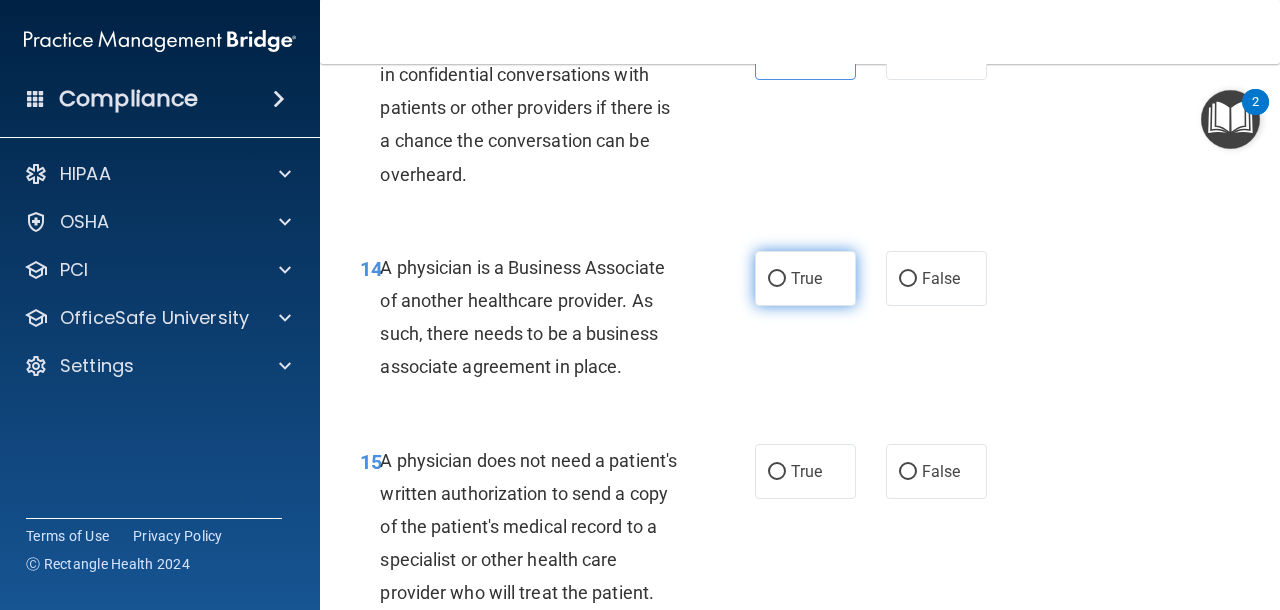 click on "True" at bounding box center (777, 279) 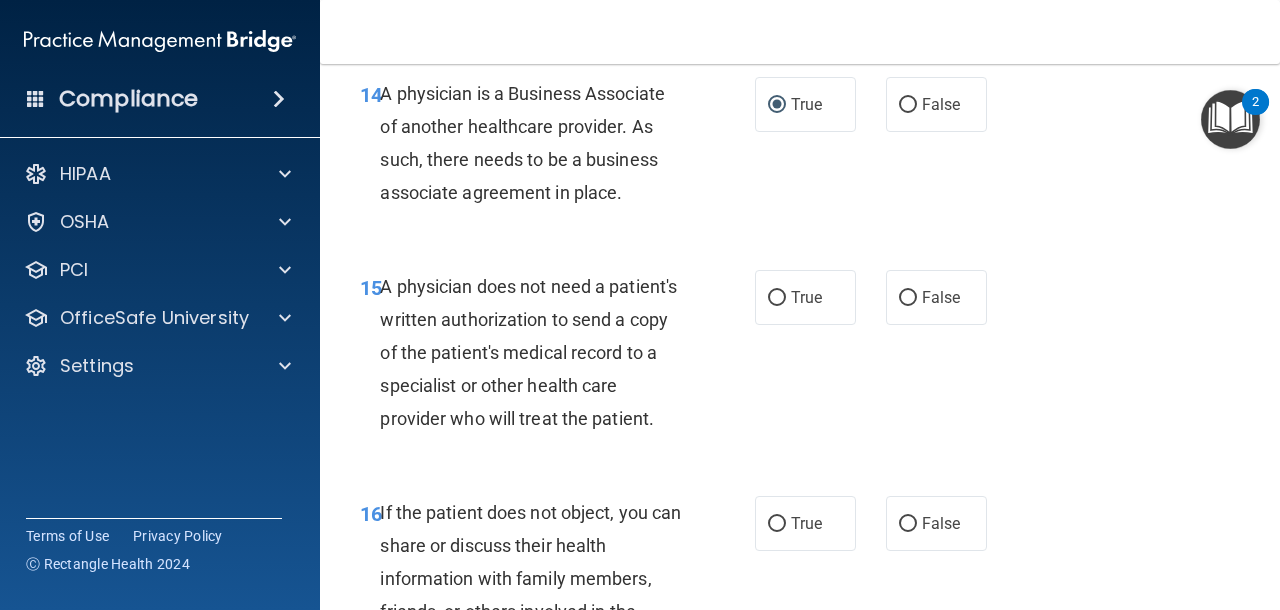 scroll, scrollTop: 2901, scrollLeft: 0, axis: vertical 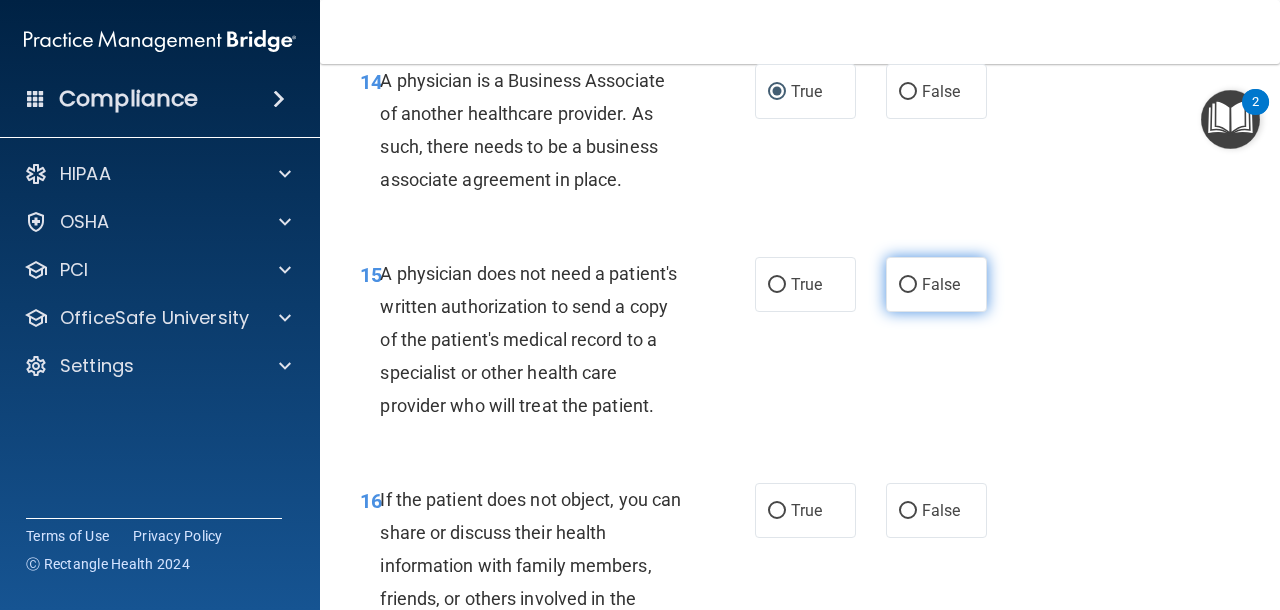 click on "False" at bounding box center (908, 285) 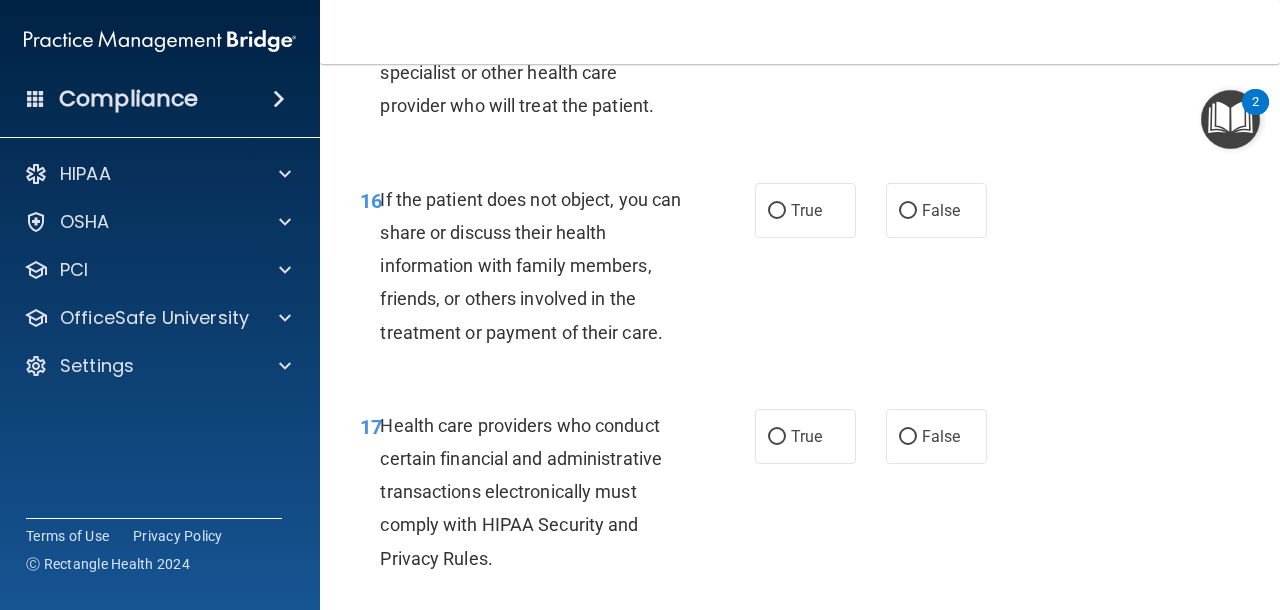 scroll, scrollTop: 3206, scrollLeft: 0, axis: vertical 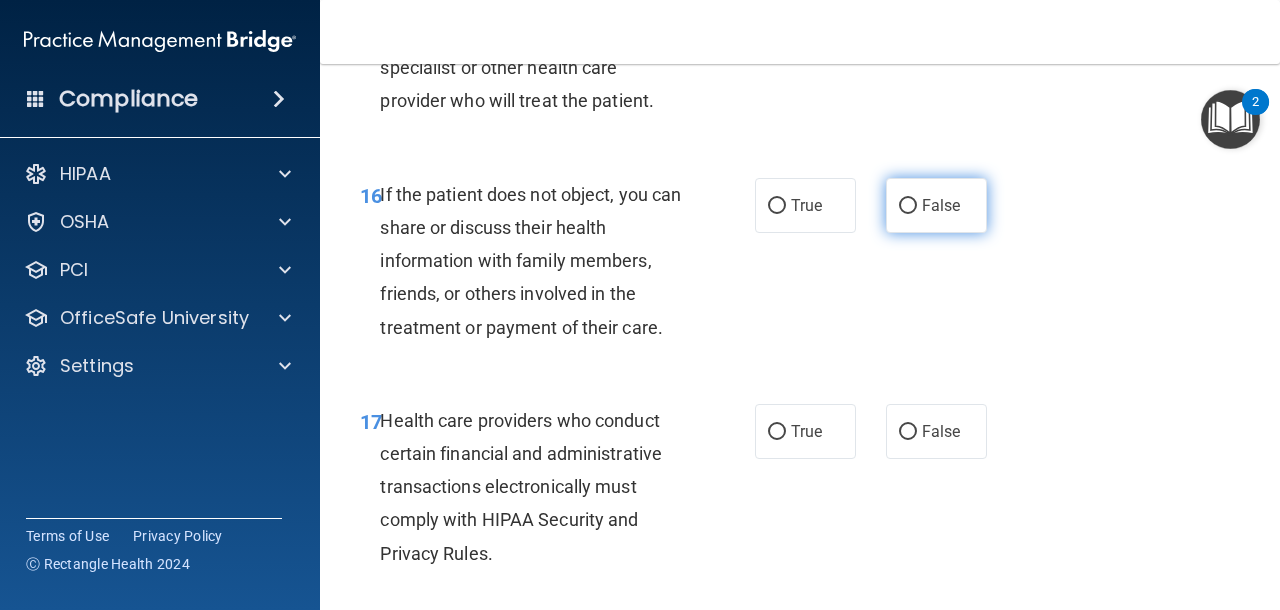 click on "False" at bounding box center (941, 205) 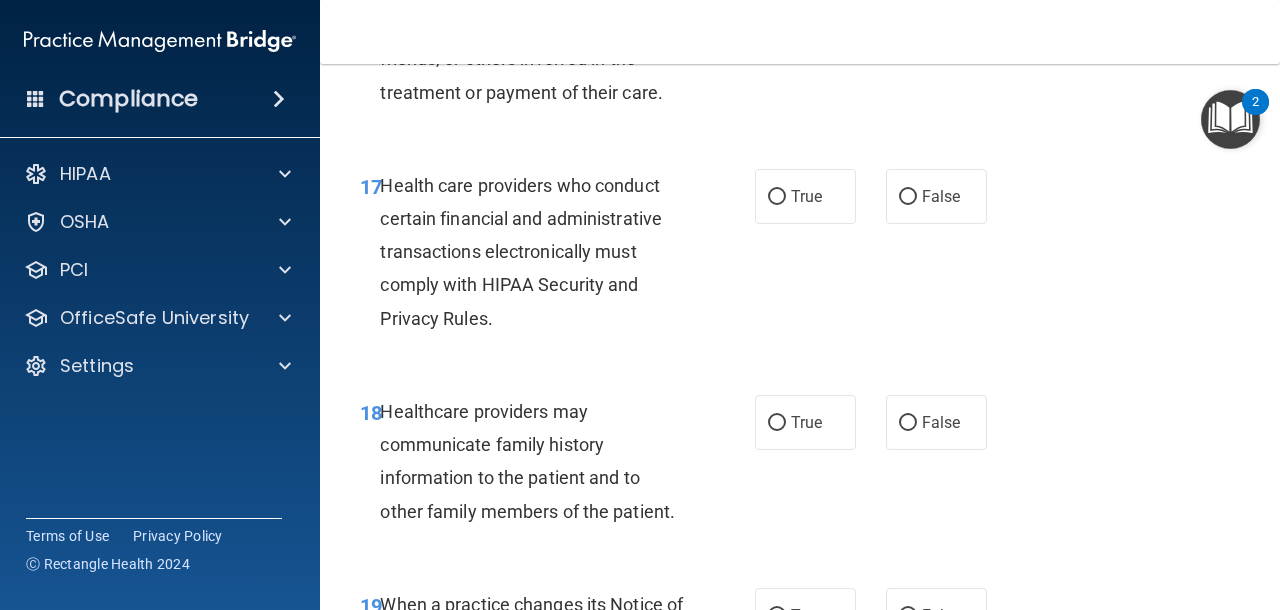 scroll, scrollTop: 3464, scrollLeft: 0, axis: vertical 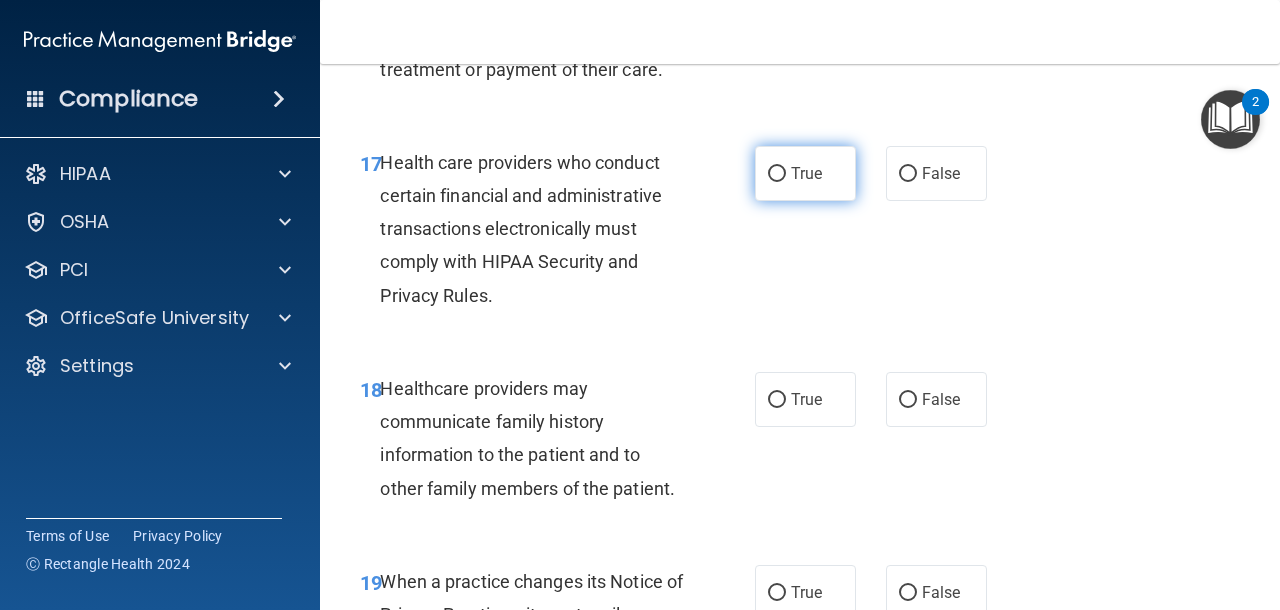 click on "True" at bounding box center [805, 173] 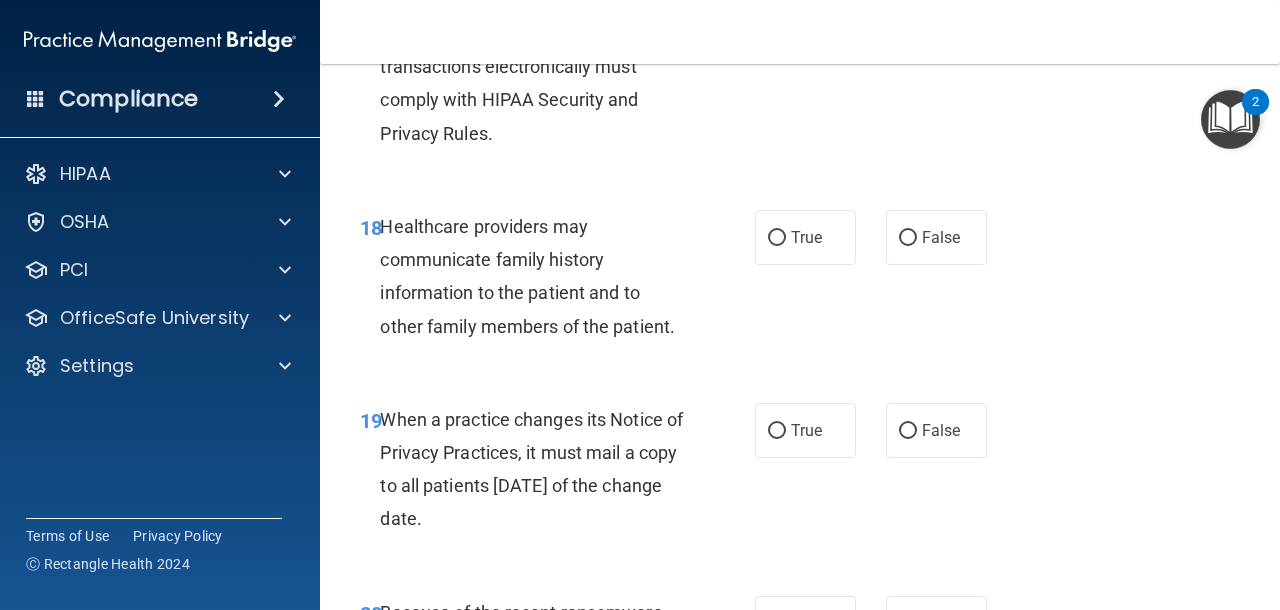 scroll, scrollTop: 3628, scrollLeft: 0, axis: vertical 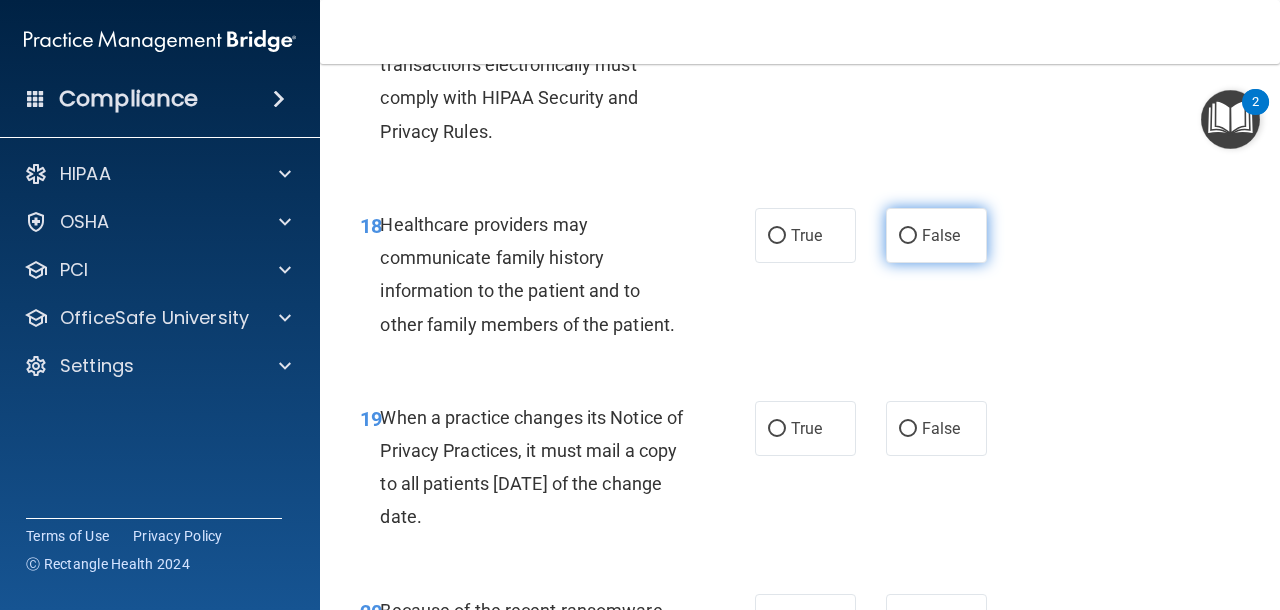 click on "False" at bounding box center (941, 235) 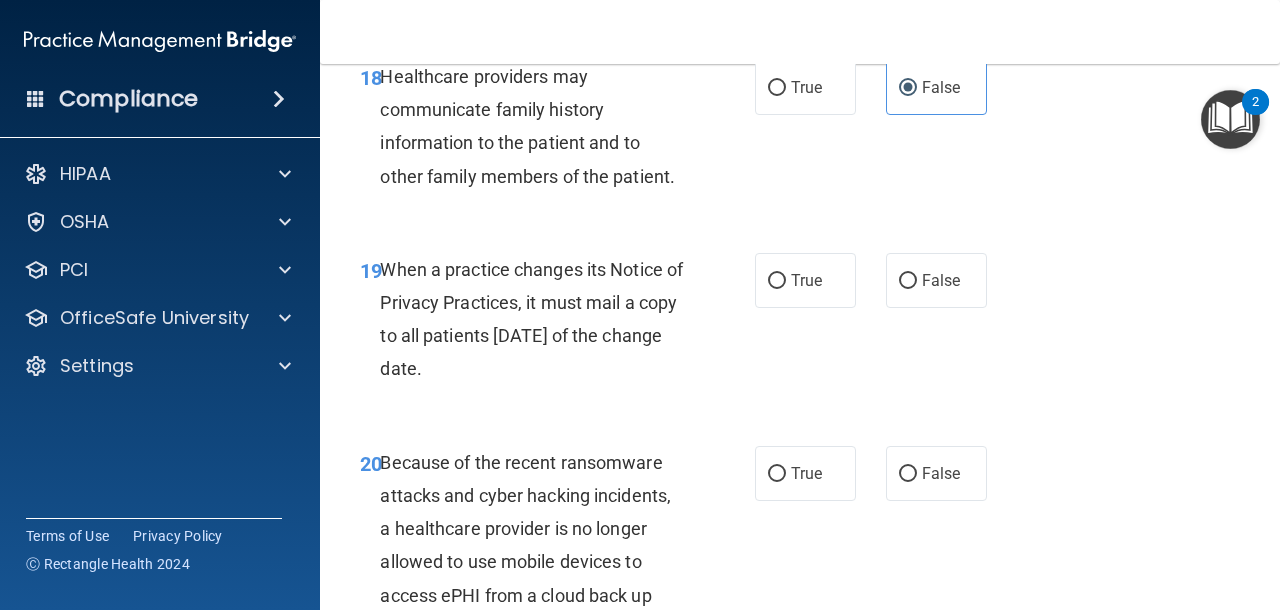 scroll, scrollTop: 3775, scrollLeft: 0, axis: vertical 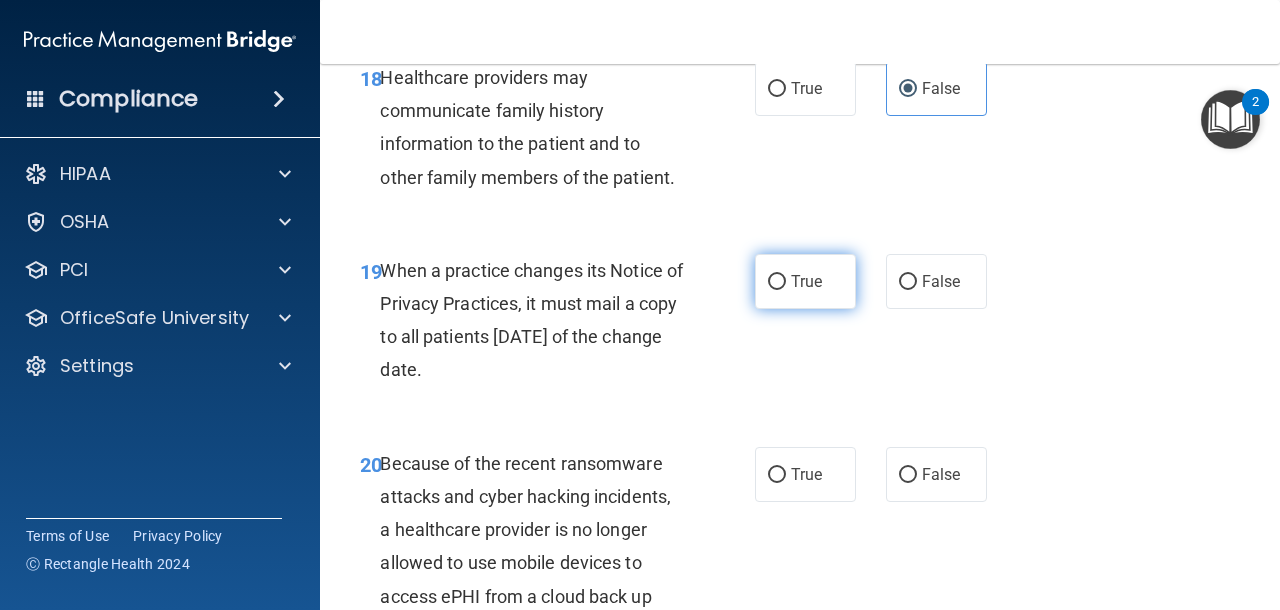click on "True" at bounding box center (806, 281) 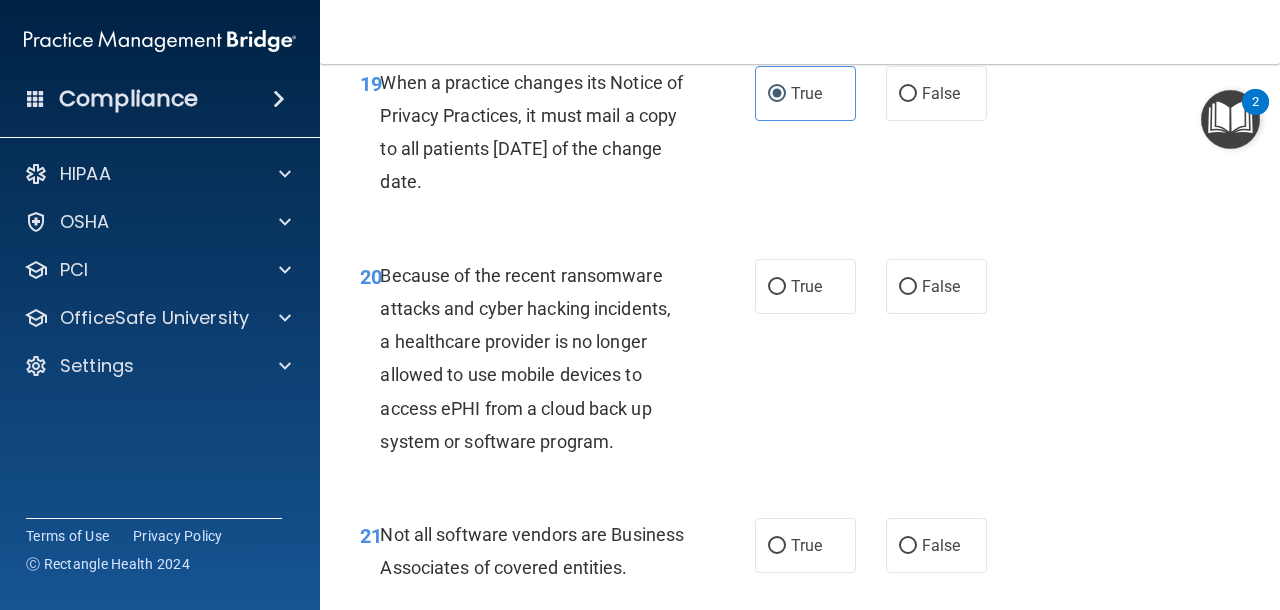 scroll, scrollTop: 3961, scrollLeft: 0, axis: vertical 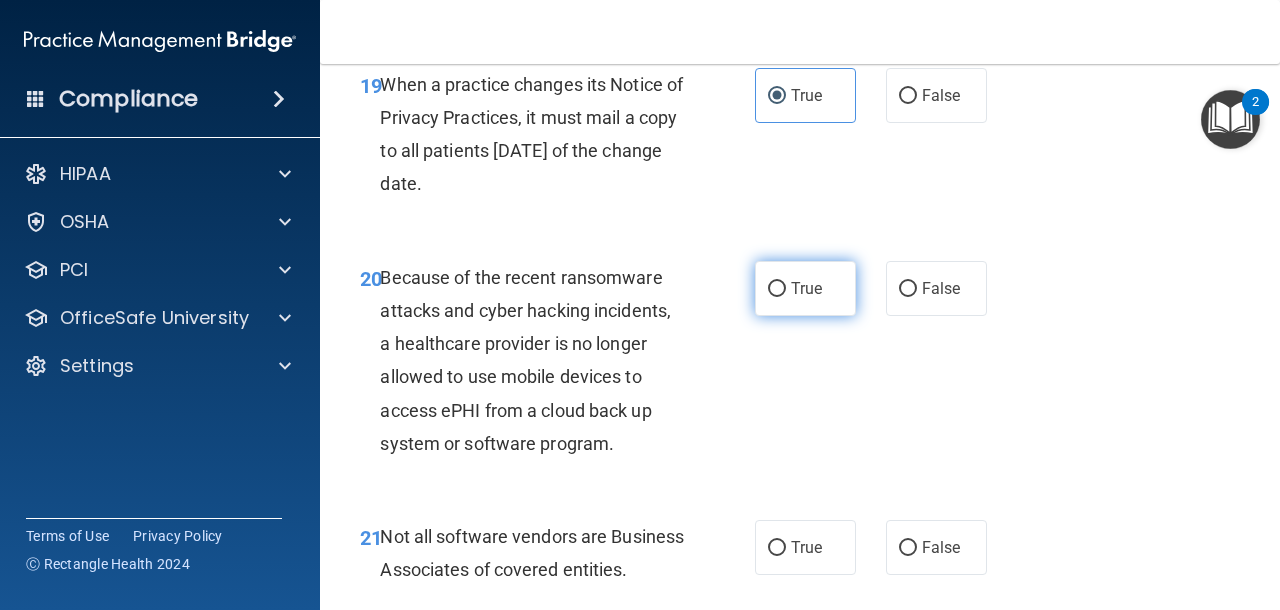 click on "True" at bounding box center (806, 288) 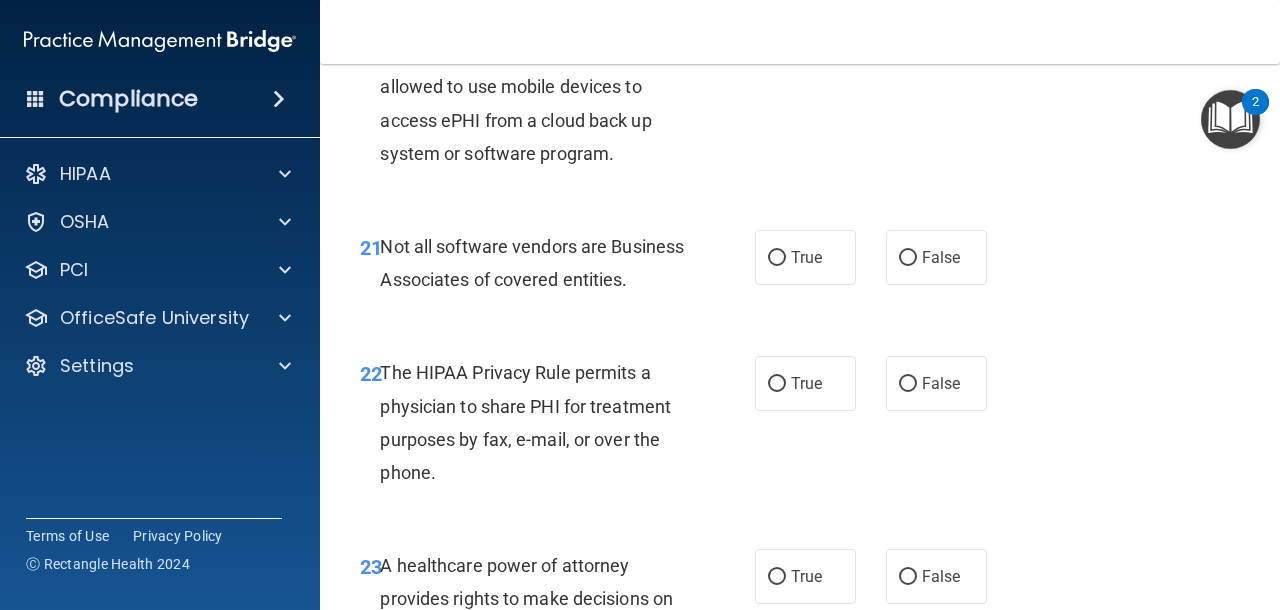 scroll, scrollTop: 4281, scrollLeft: 0, axis: vertical 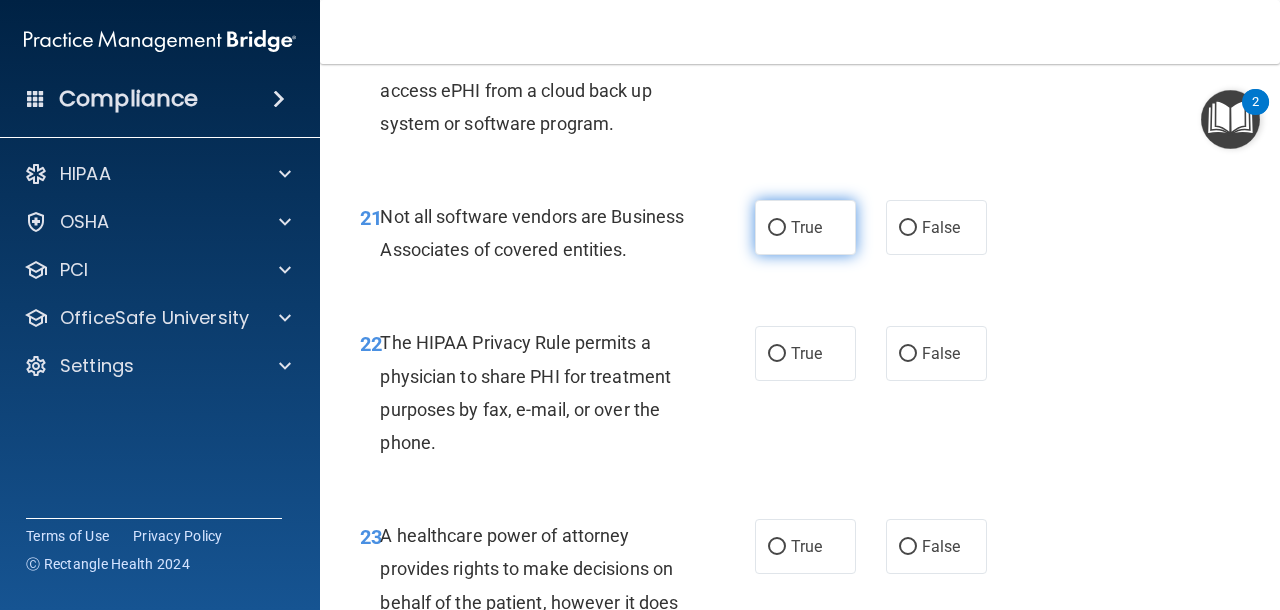 click on "True" at bounding box center (806, 227) 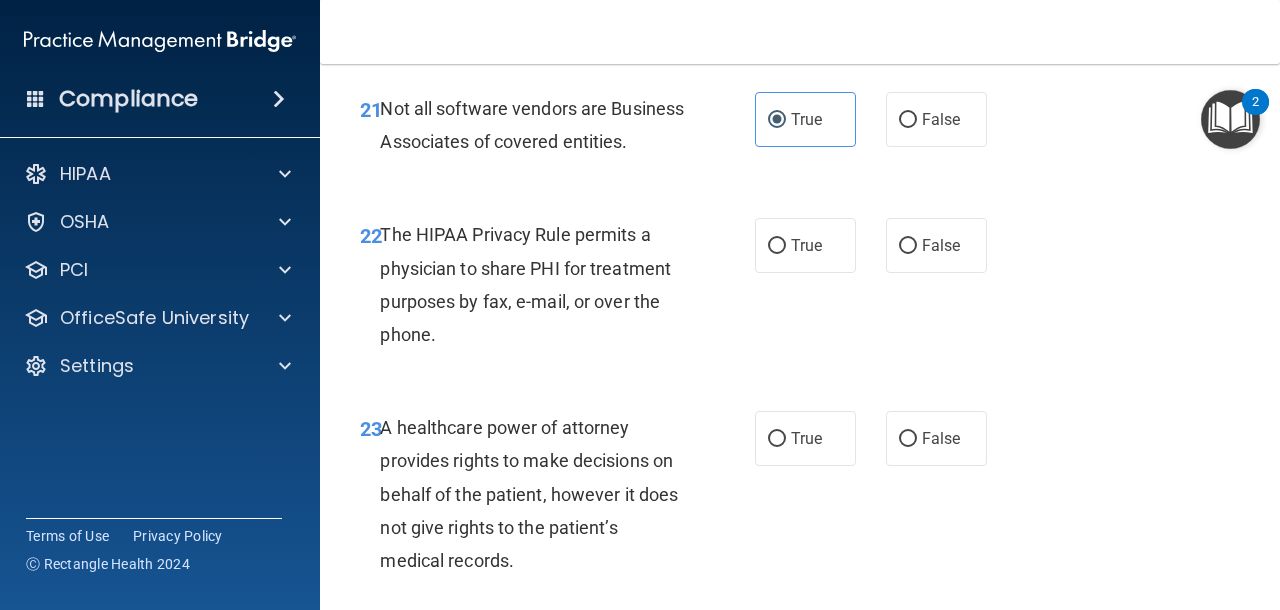 scroll, scrollTop: 4392, scrollLeft: 0, axis: vertical 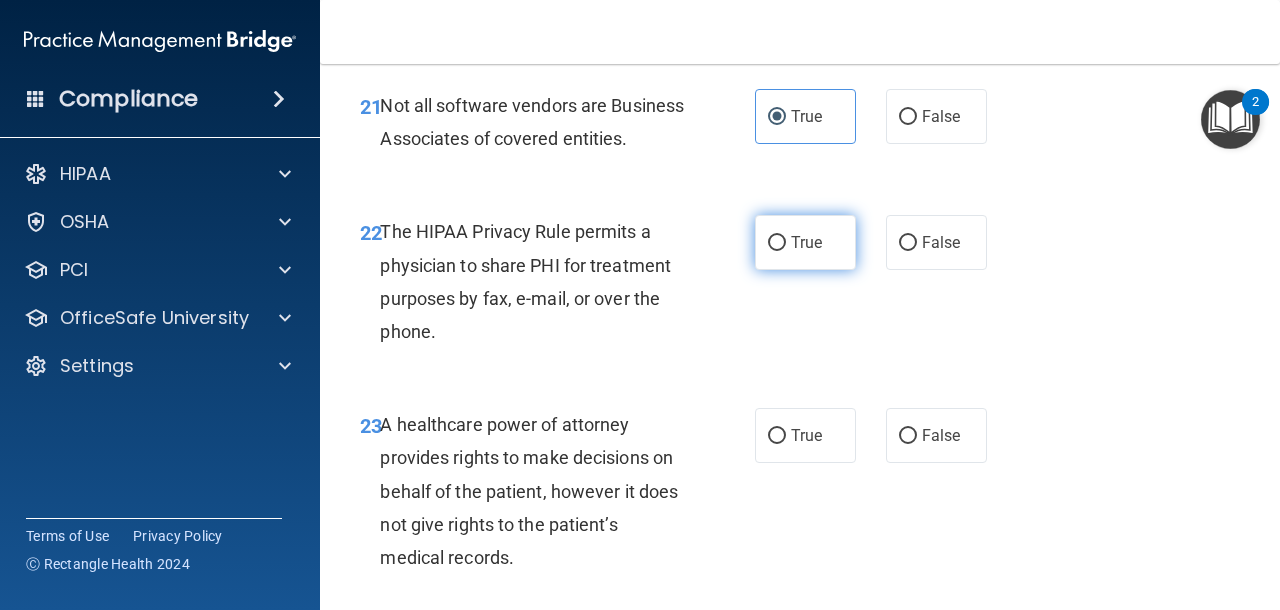 click on "True" at bounding box center [806, 242] 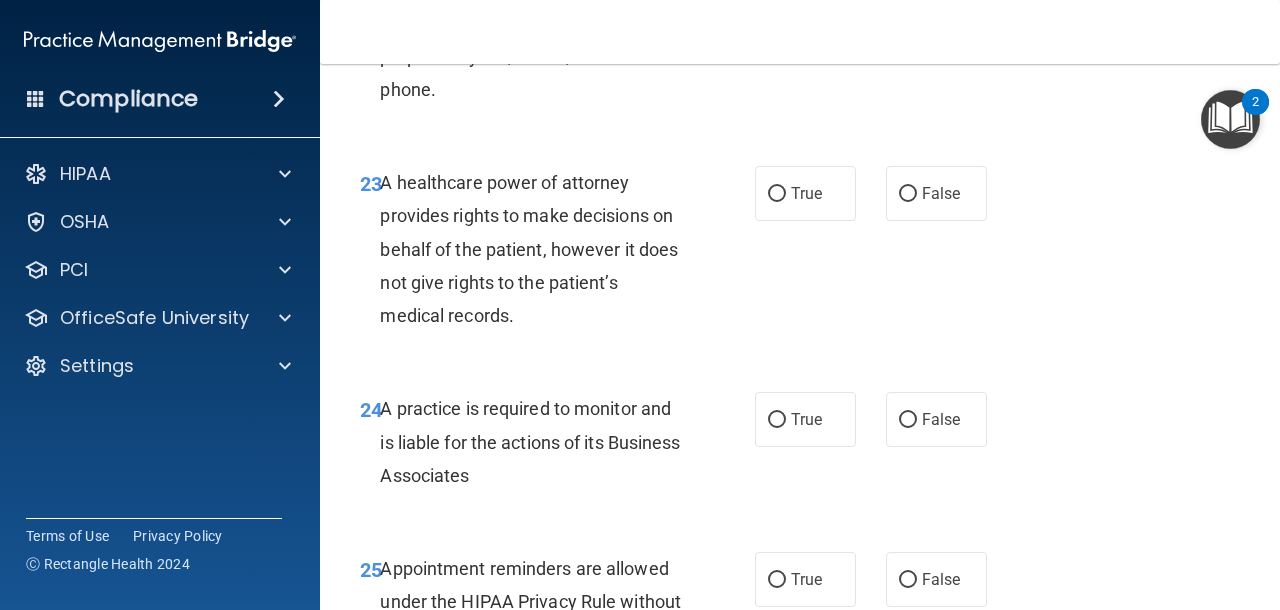scroll, scrollTop: 4635, scrollLeft: 0, axis: vertical 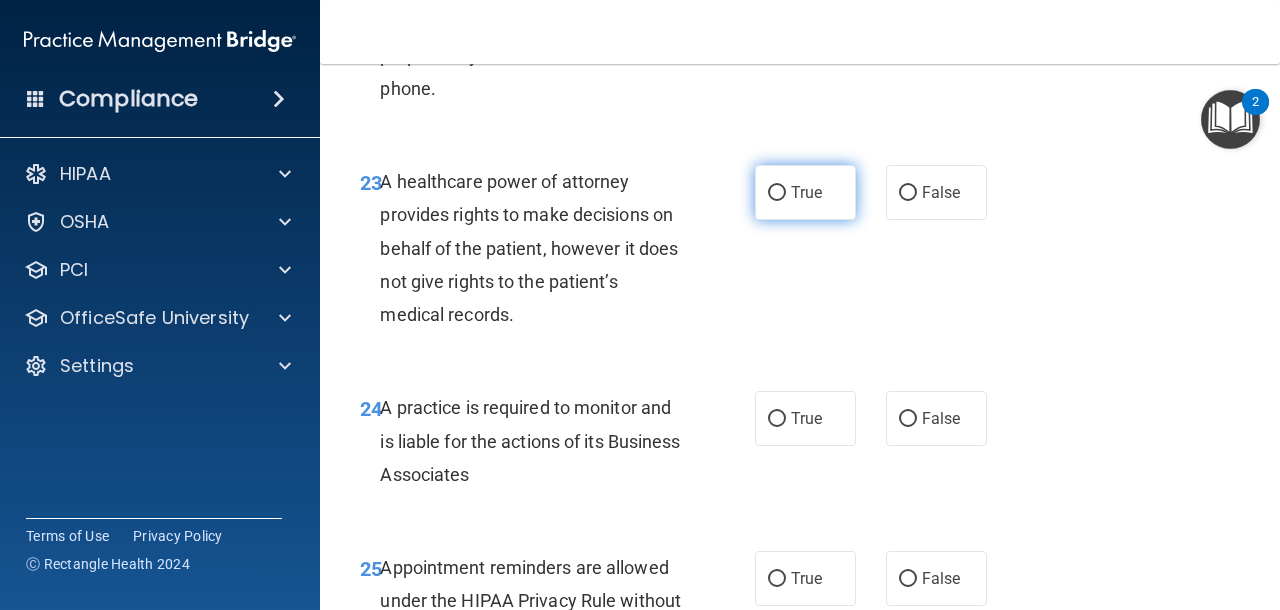click on "True" at bounding box center [805, 192] 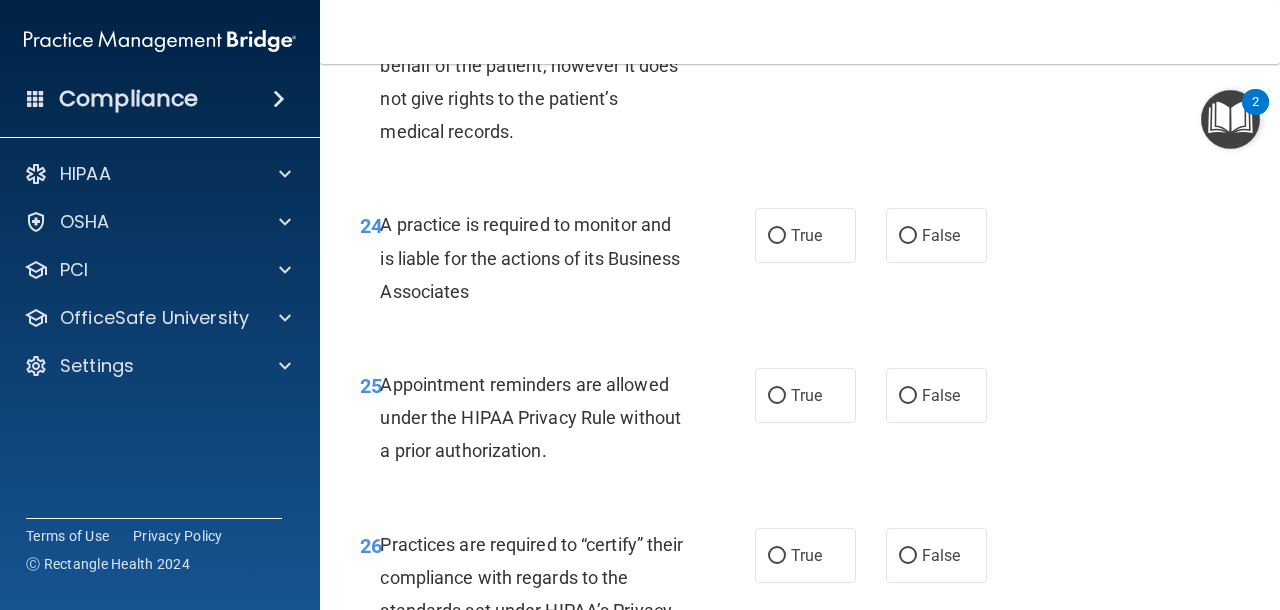 scroll, scrollTop: 4831, scrollLeft: 0, axis: vertical 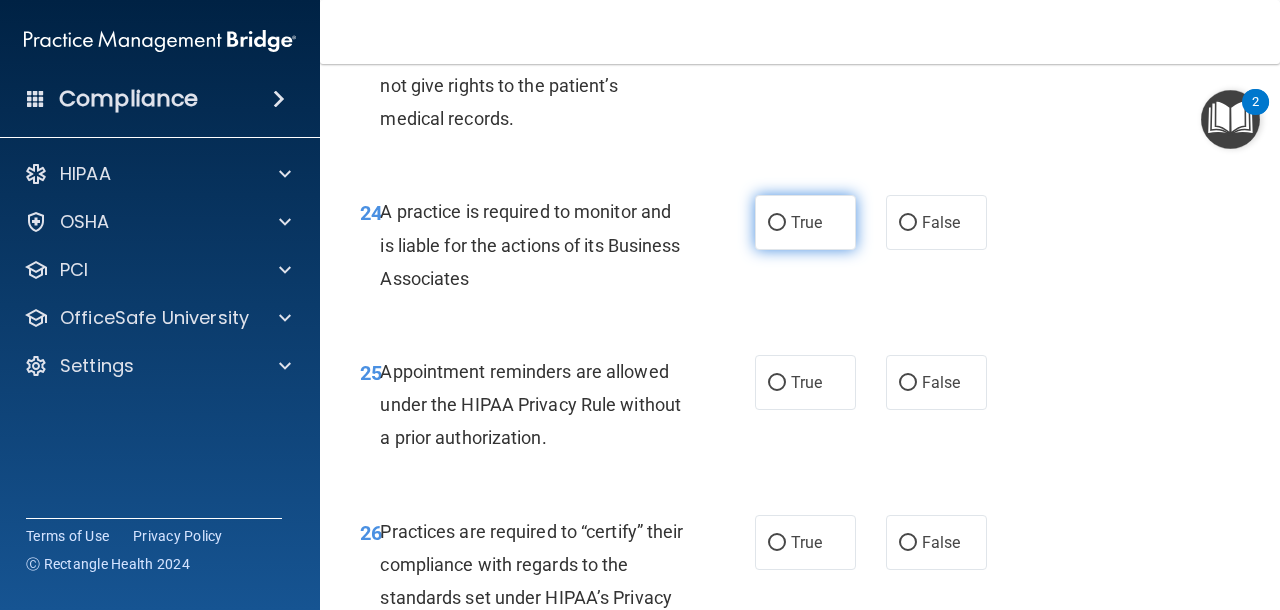 click on "True" at bounding box center [806, 222] 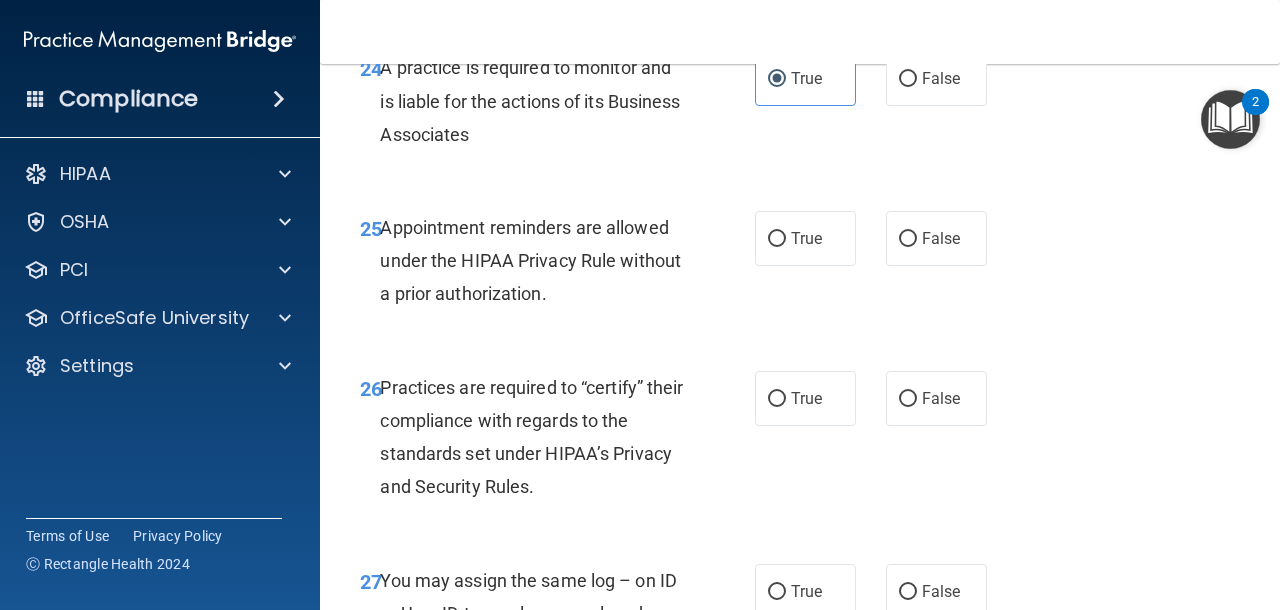 scroll, scrollTop: 4989, scrollLeft: 0, axis: vertical 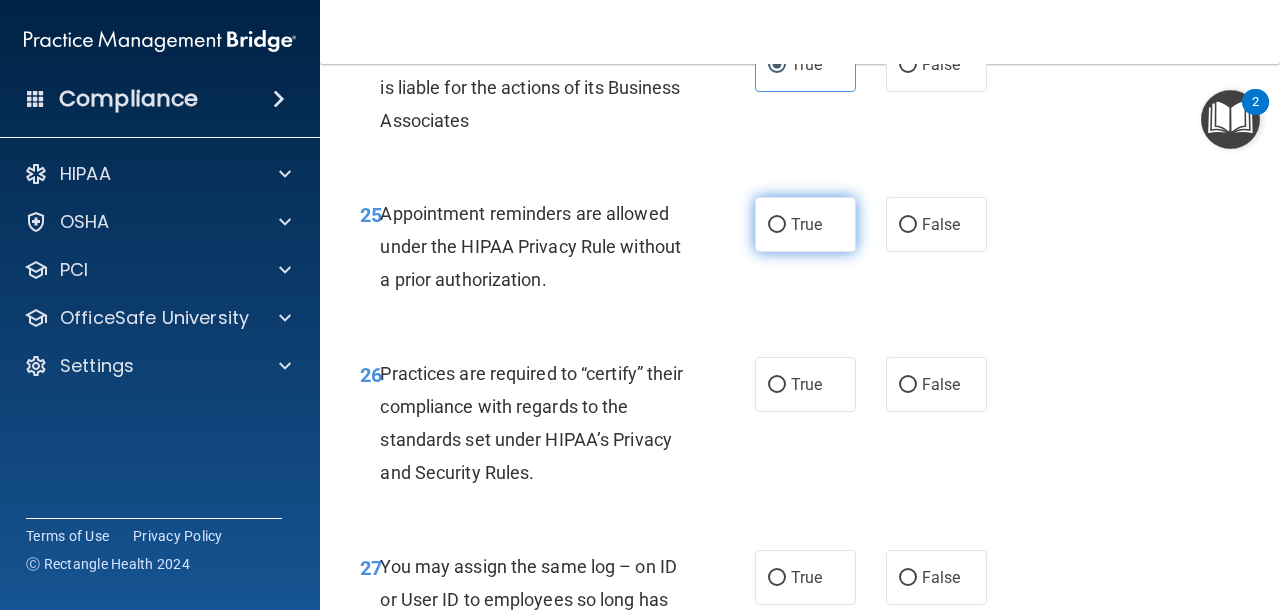 click on "True" at bounding box center (806, 224) 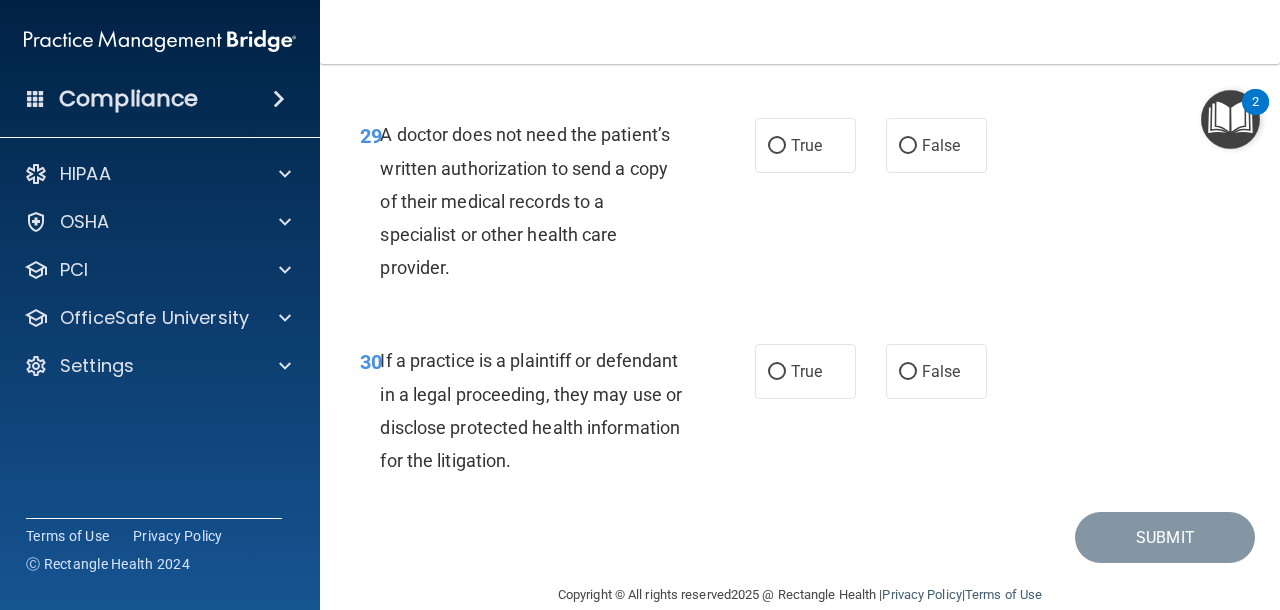 scroll, scrollTop: 5873, scrollLeft: 0, axis: vertical 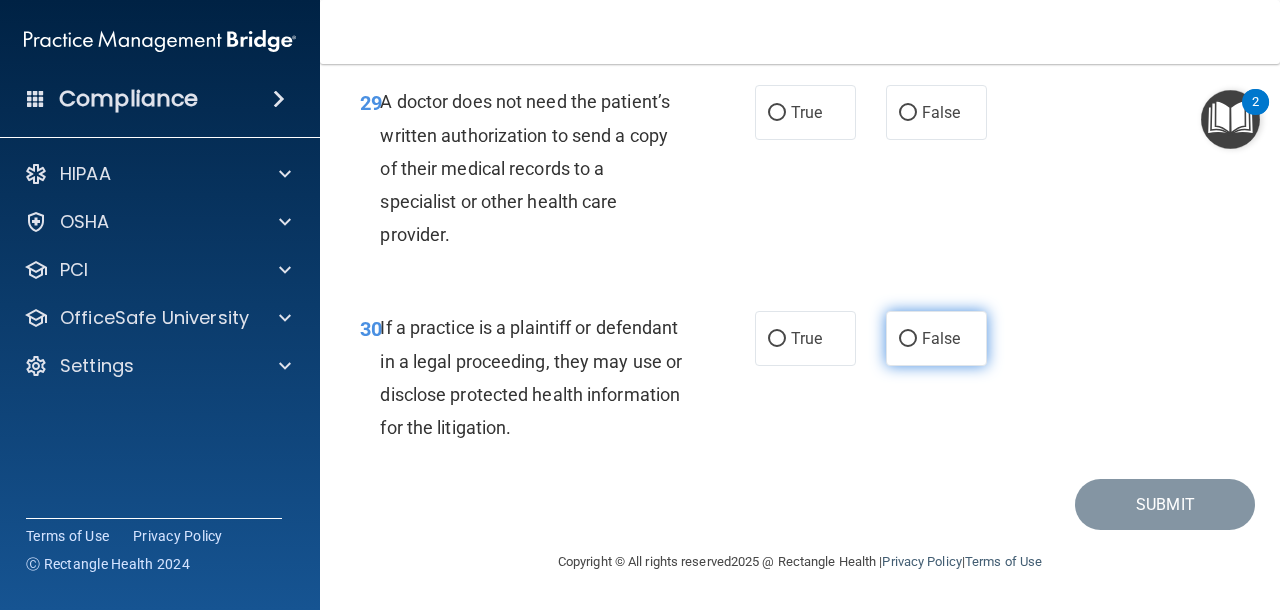 click on "False" at bounding box center [941, 338] 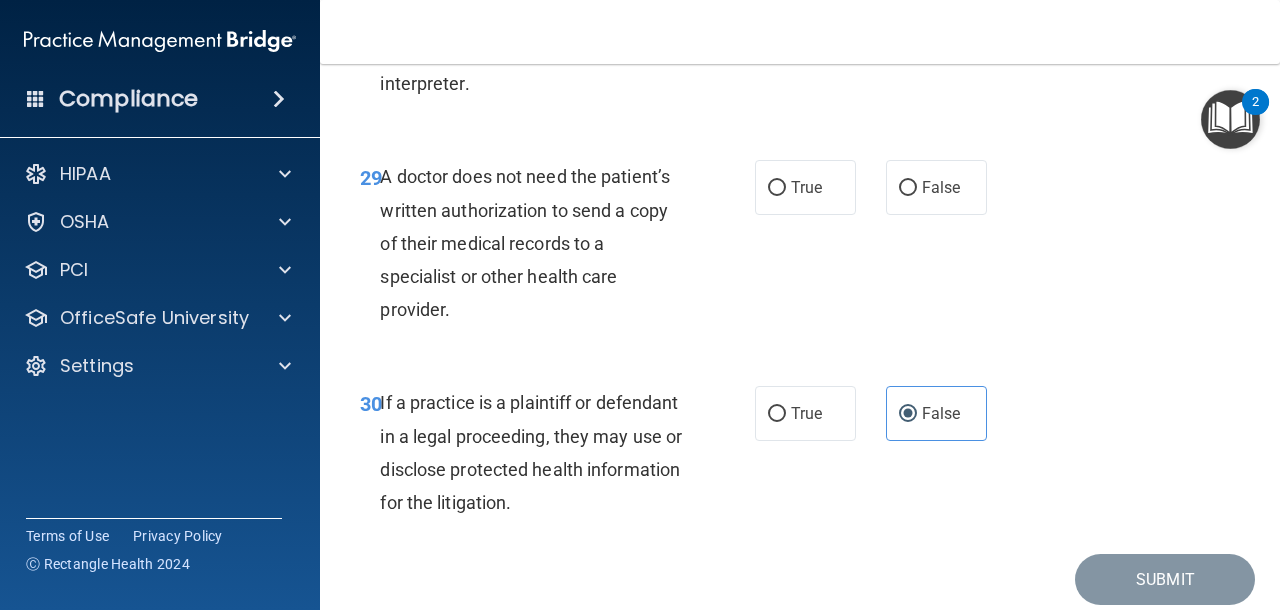 scroll, scrollTop: 5747, scrollLeft: 0, axis: vertical 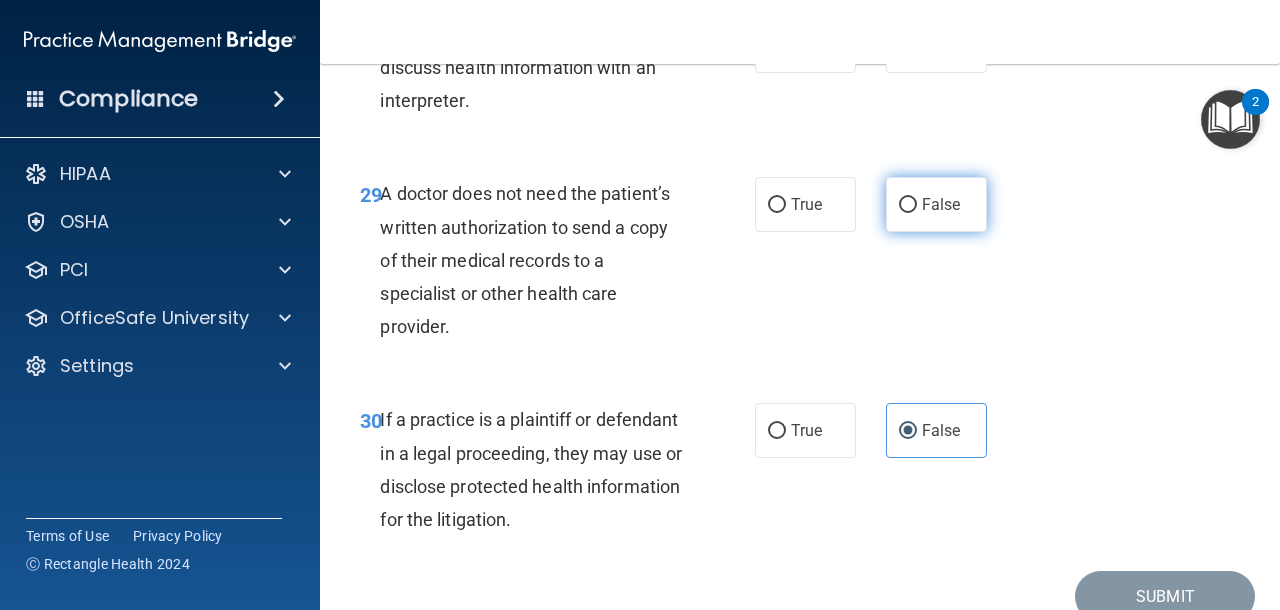 click on "False" at bounding box center (941, 204) 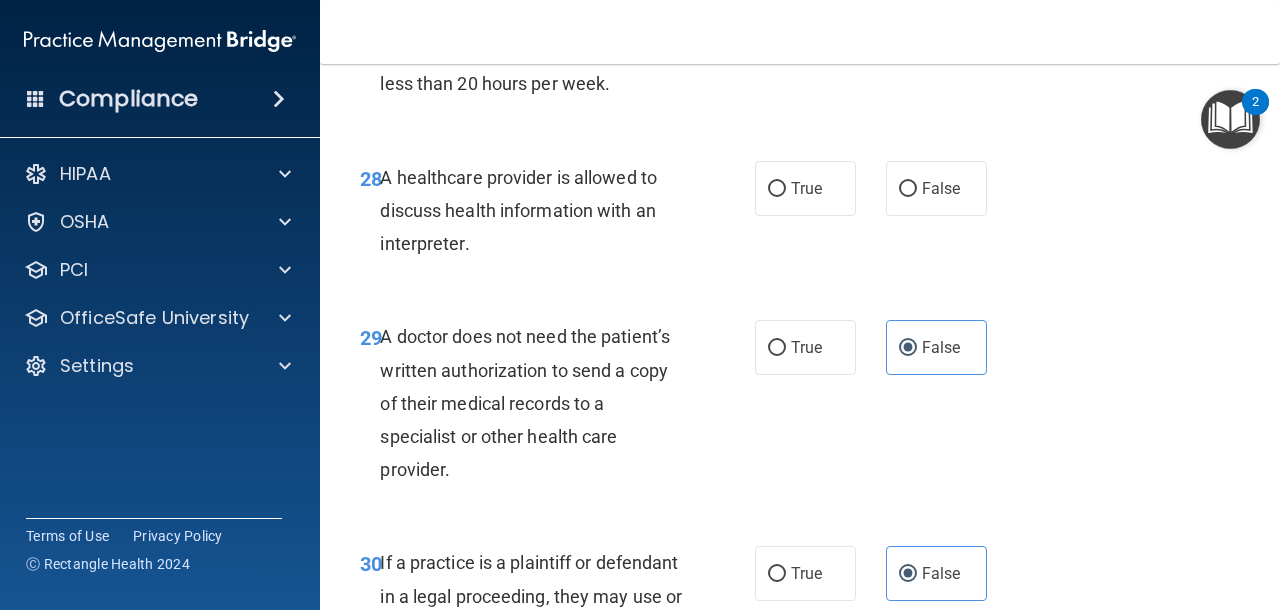scroll, scrollTop: 5598, scrollLeft: 0, axis: vertical 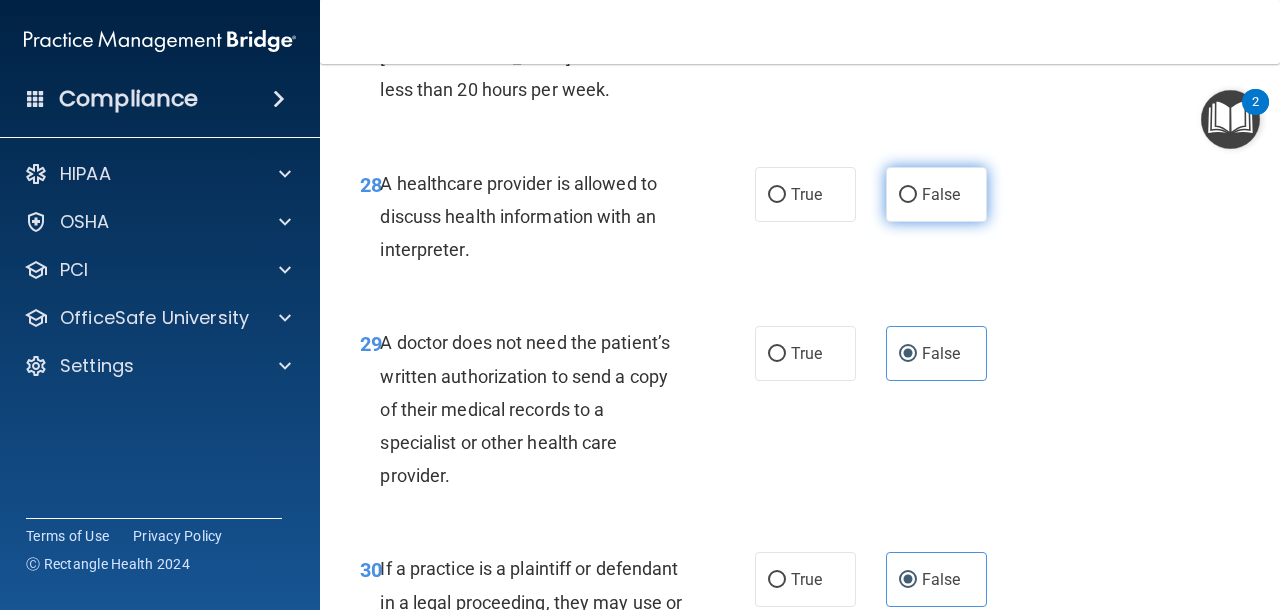 click on "False" at bounding box center (941, 194) 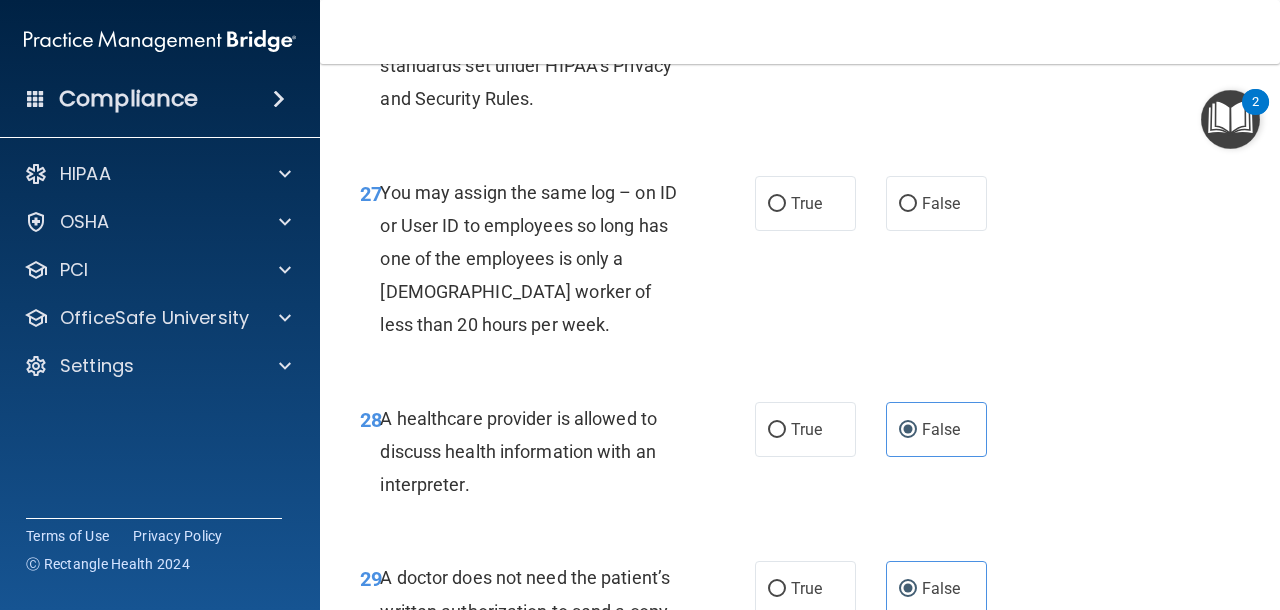 scroll, scrollTop: 5355, scrollLeft: 0, axis: vertical 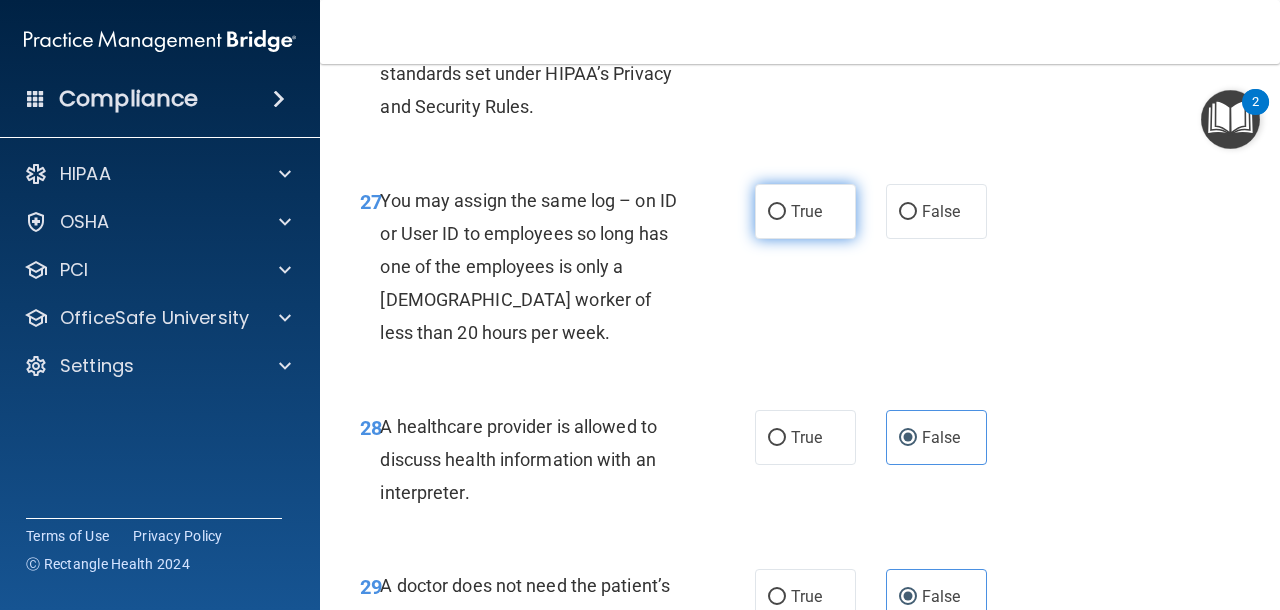 click on "True" at bounding box center (806, 211) 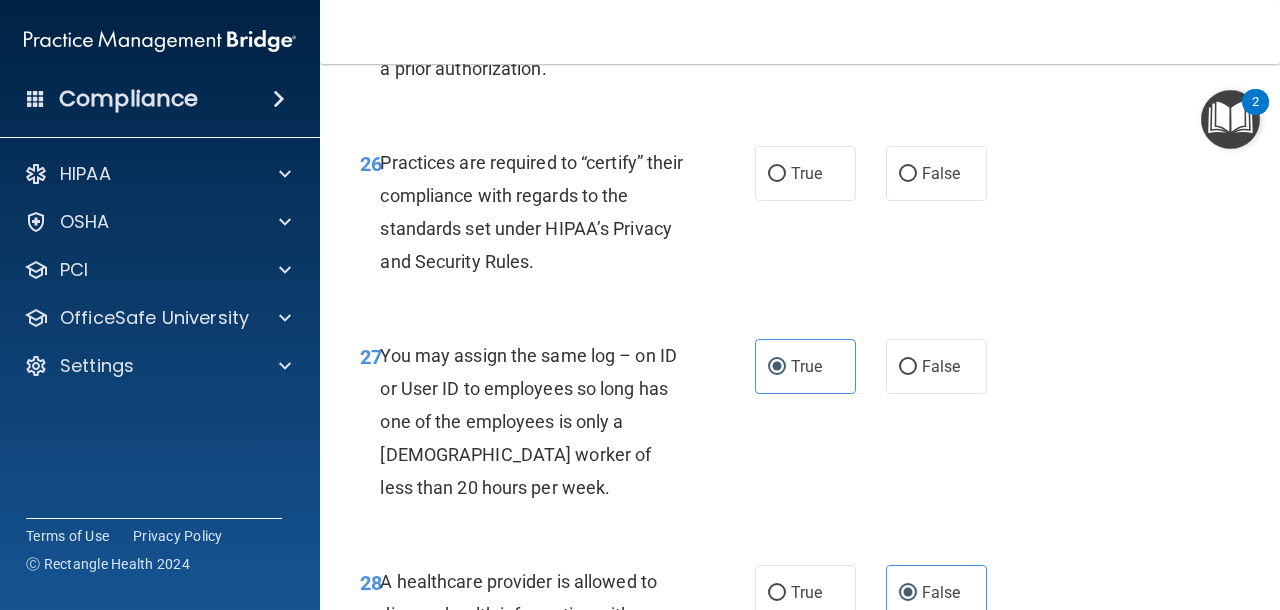 scroll, scrollTop: 5162, scrollLeft: 0, axis: vertical 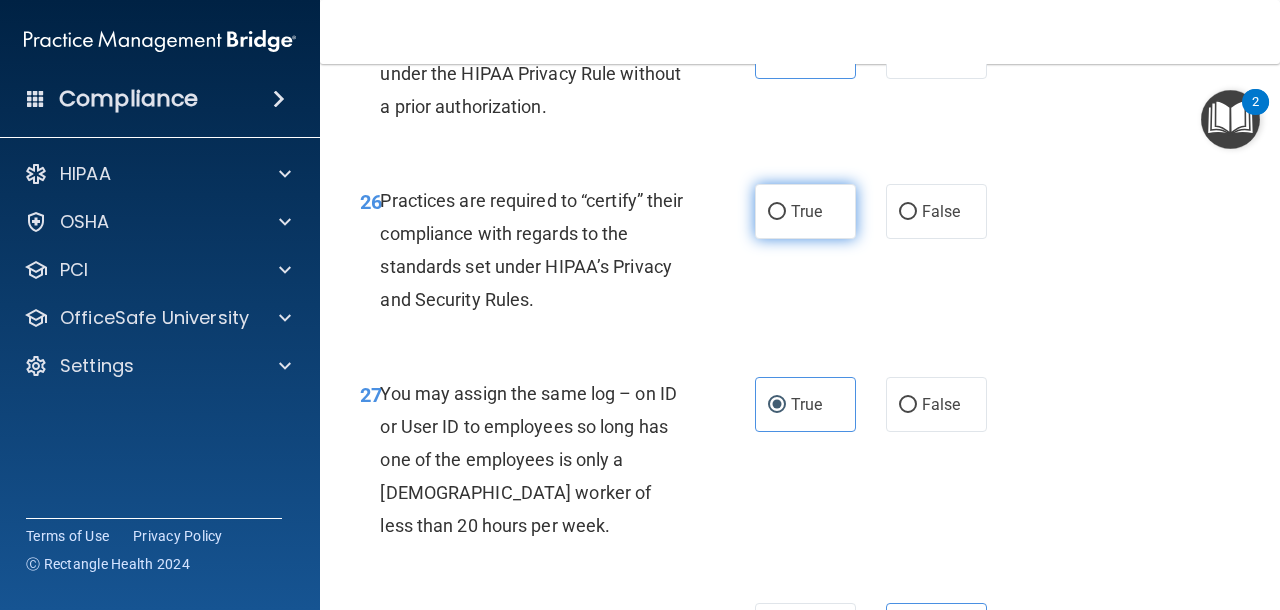 click on "True" at bounding box center [805, 211] 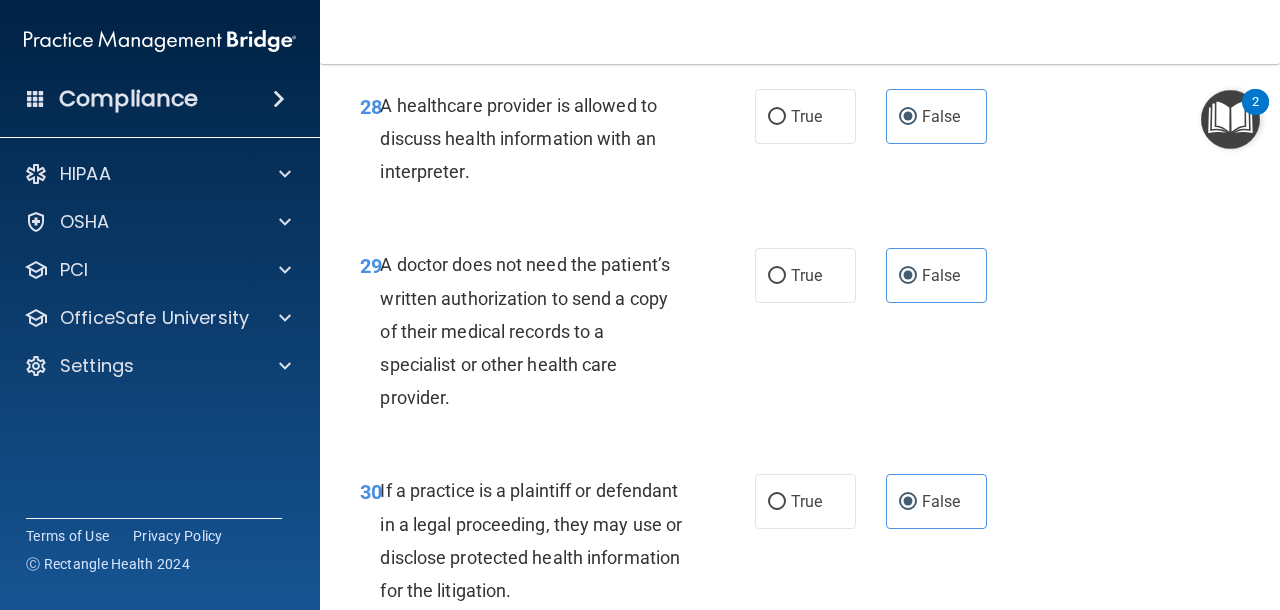 scroll, scrollTop: 5873, scrollLeft: 0, axis: vertical 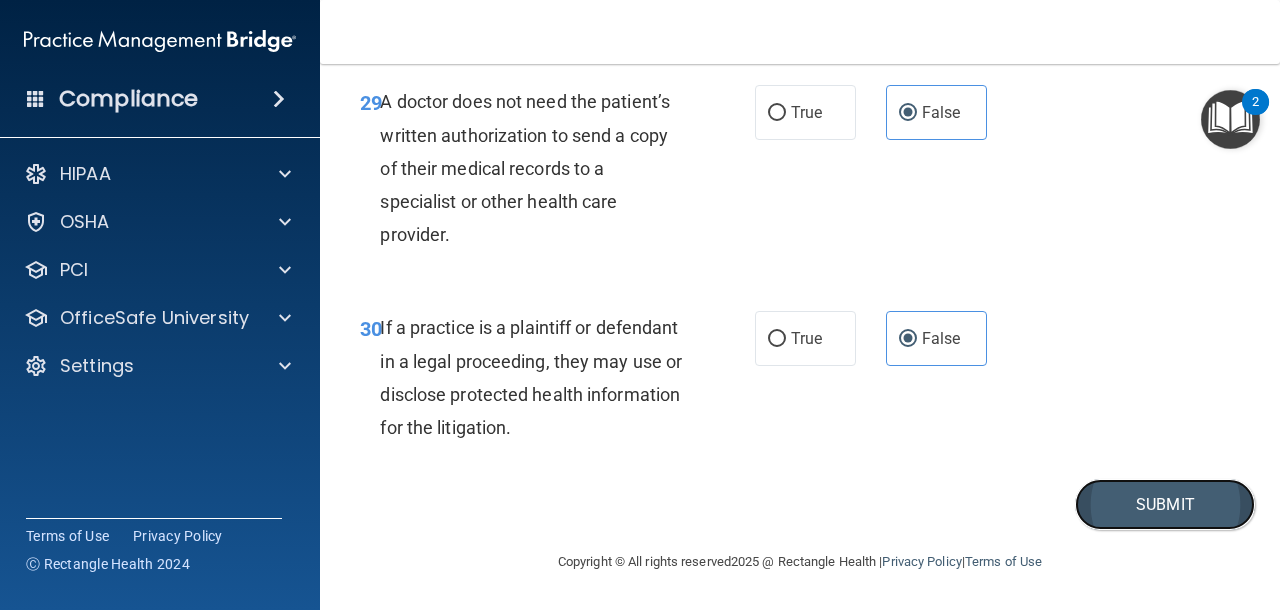 click on "Submit" at bounding box center (1165, 504) 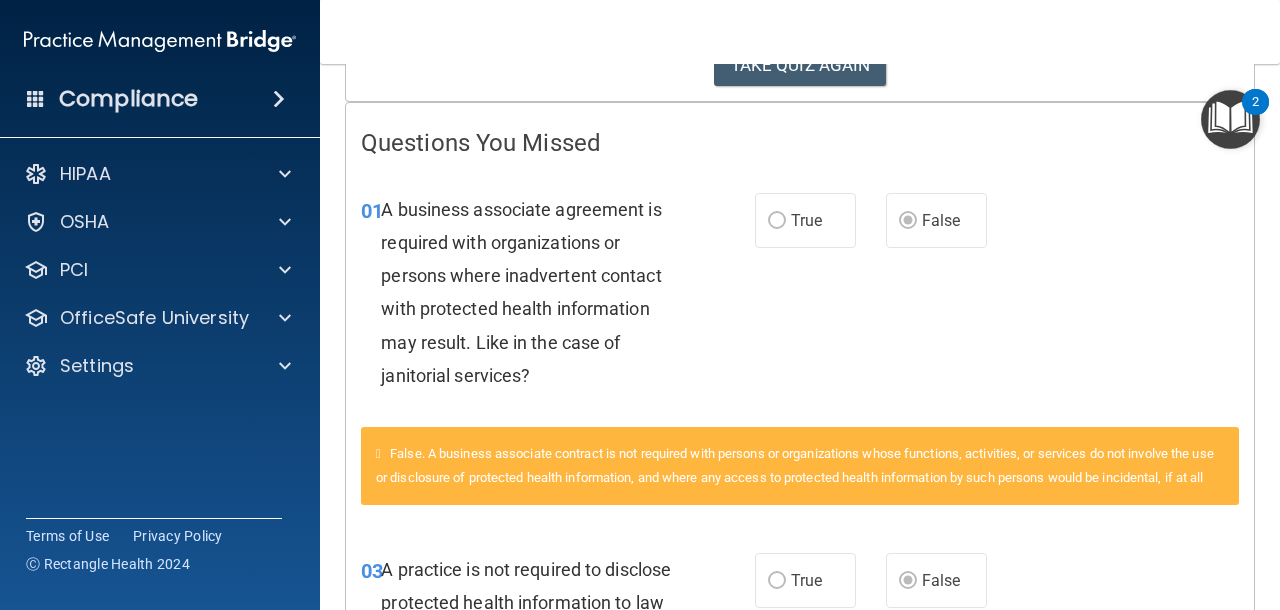 scroll, scrollTop: 350, scrollLeft: 0, axis: vertical 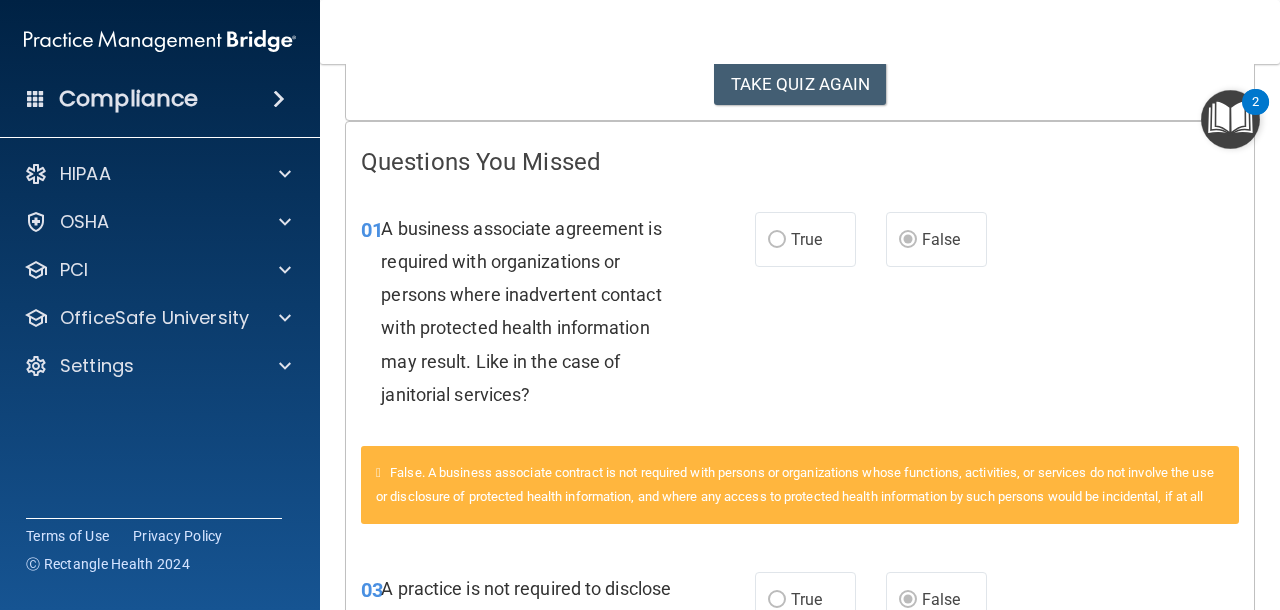 click on "False" at bounding box center [936, 239] 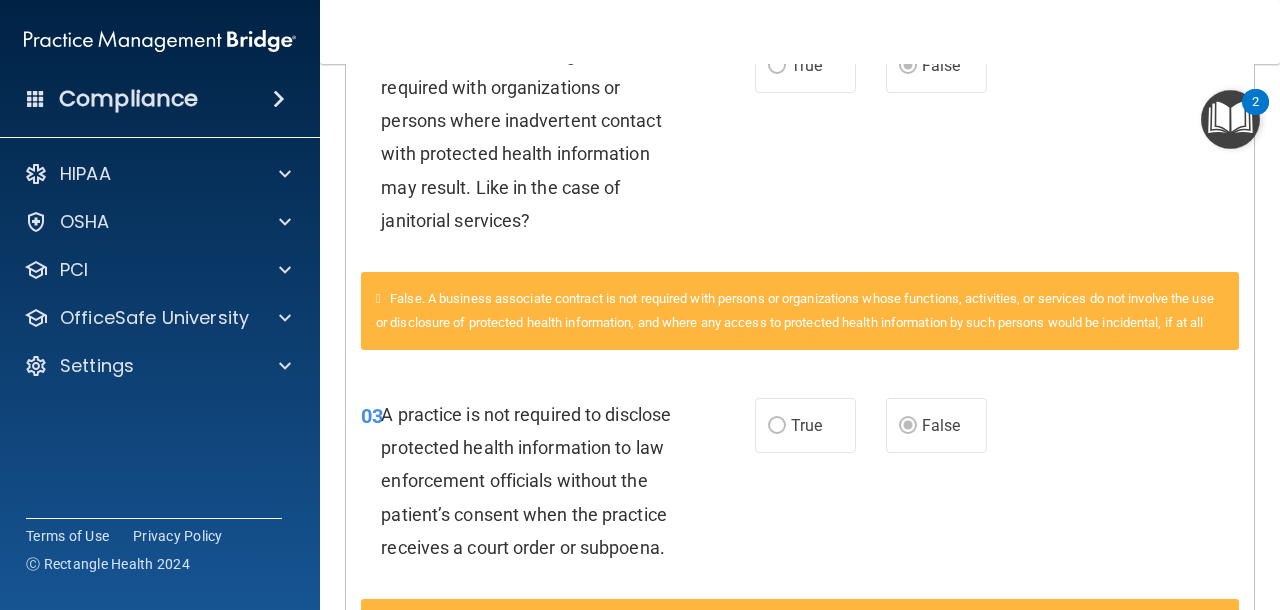 scroll, scrollTop: 0, scrollLeft: 0, axis: both 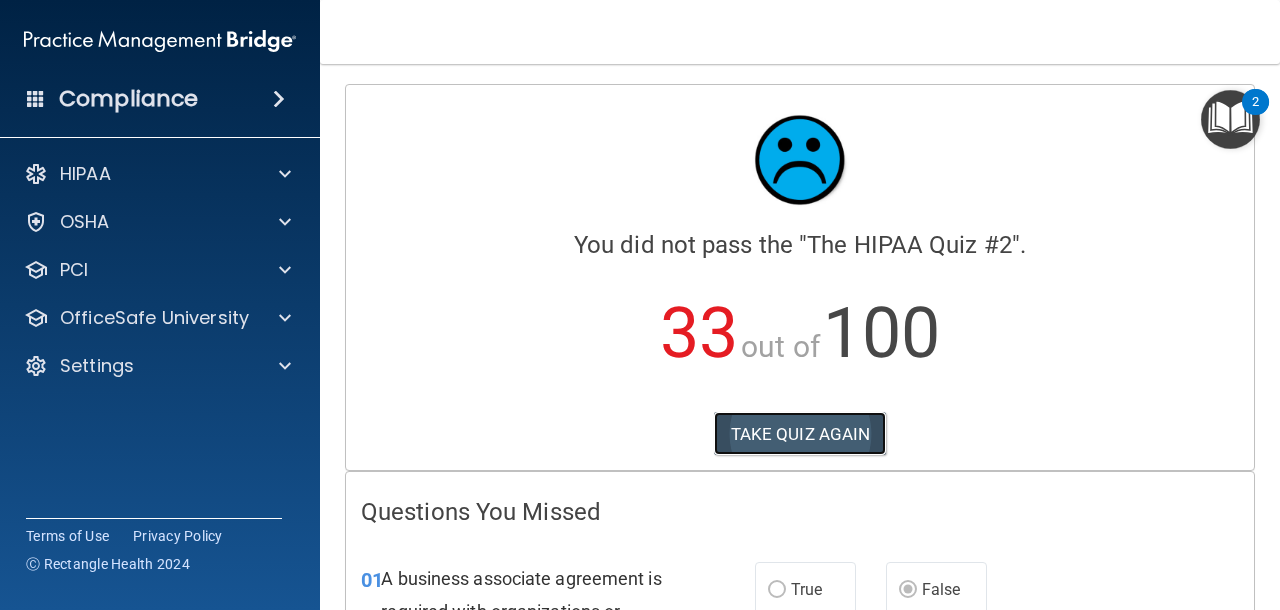 click on "TAKE QUIZ AGAIN" at bounding box center [800, 434] 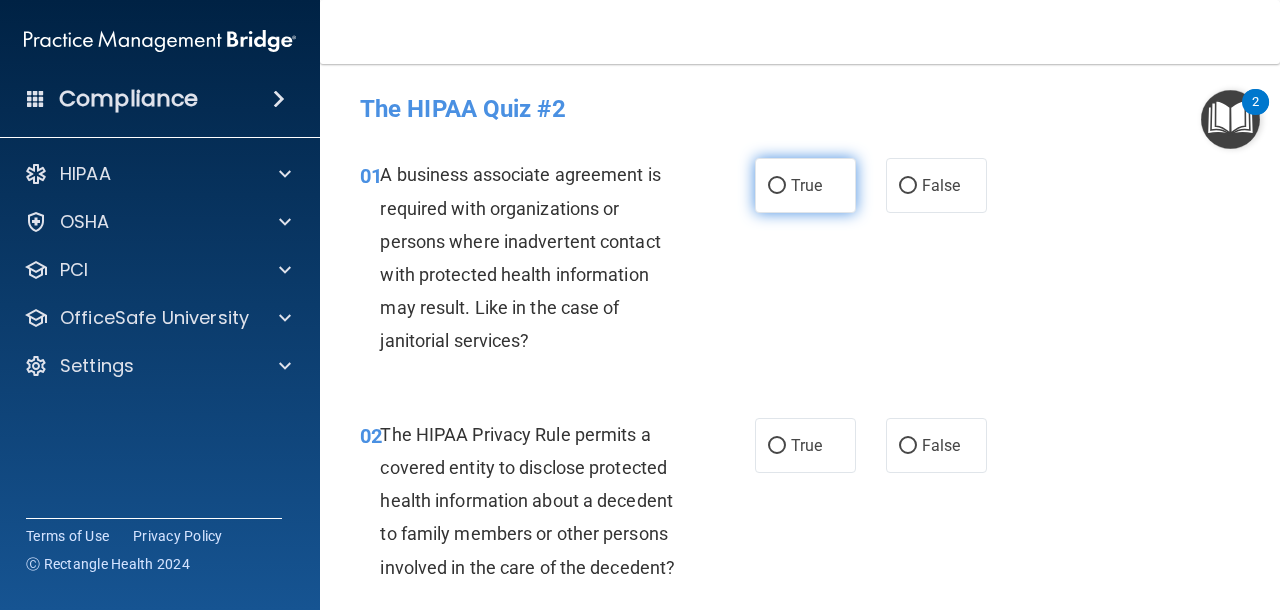 click on "True" at bounding box center (806, 185) 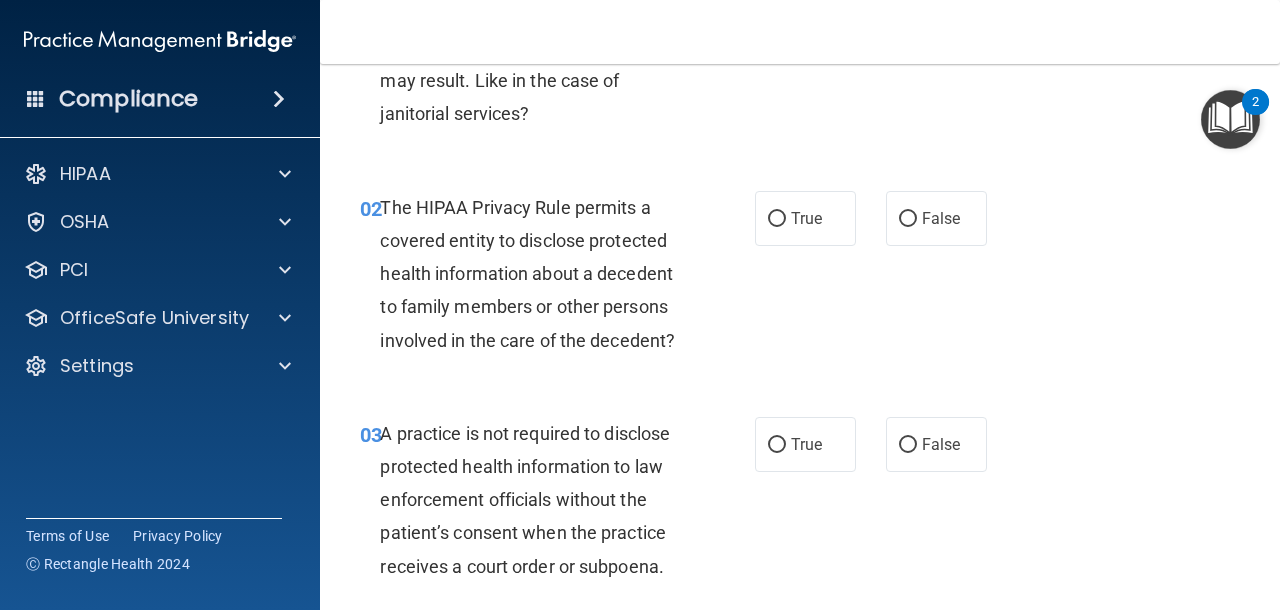 scroll, scrollTop: 228, scrollLeft: 0, axis: vertical 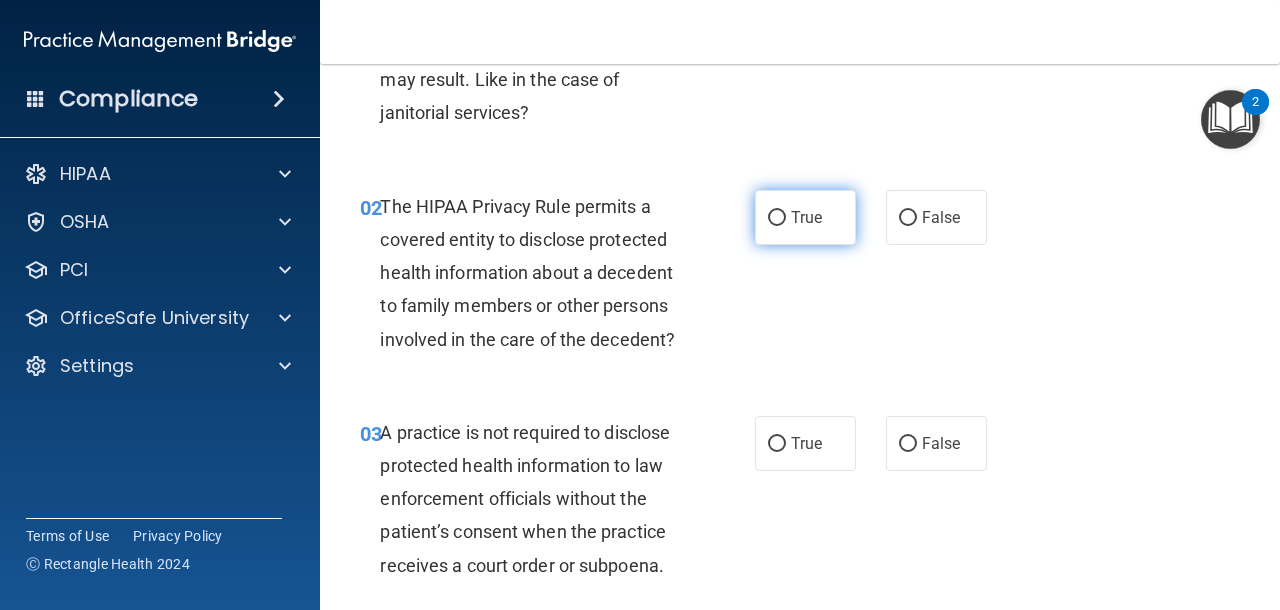 click on "True" at bounding box center [777, 218] 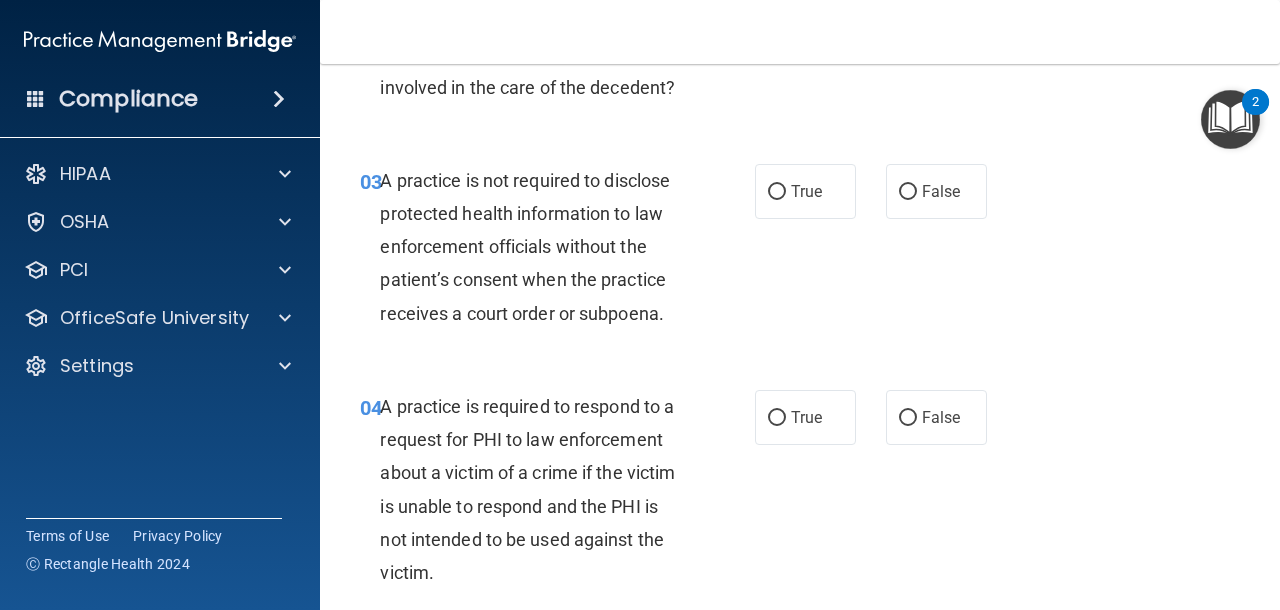 scroll, scrollTop: 481, scrollLeft: 0, axis: vertical 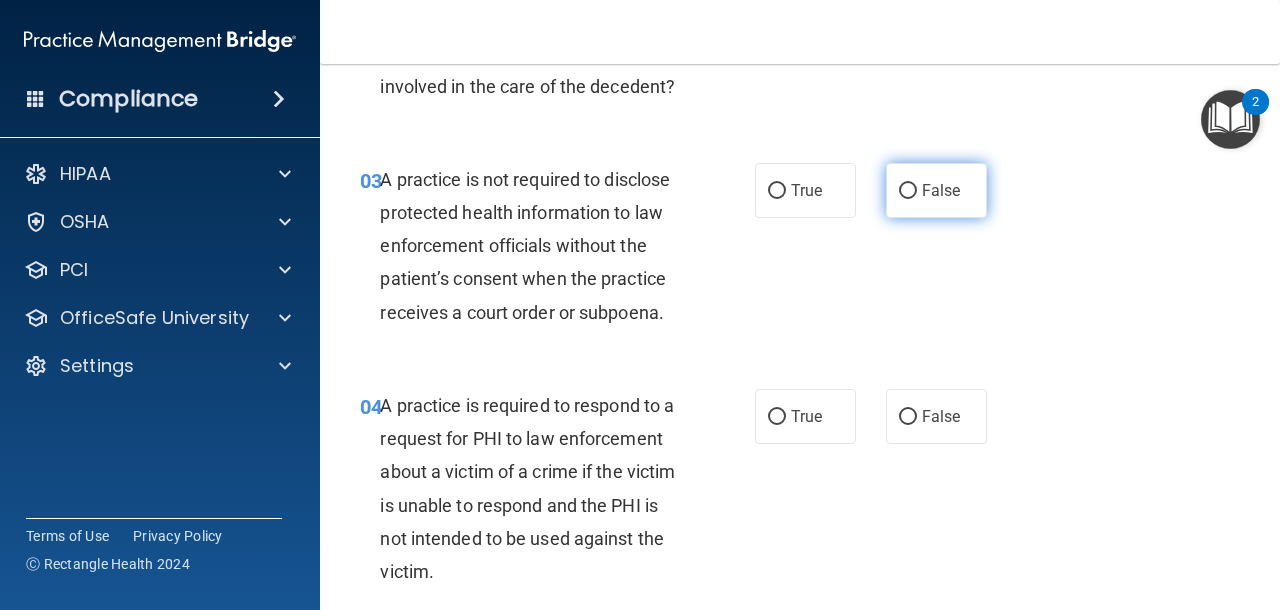 click on "False" at bounding box center [936, 190] 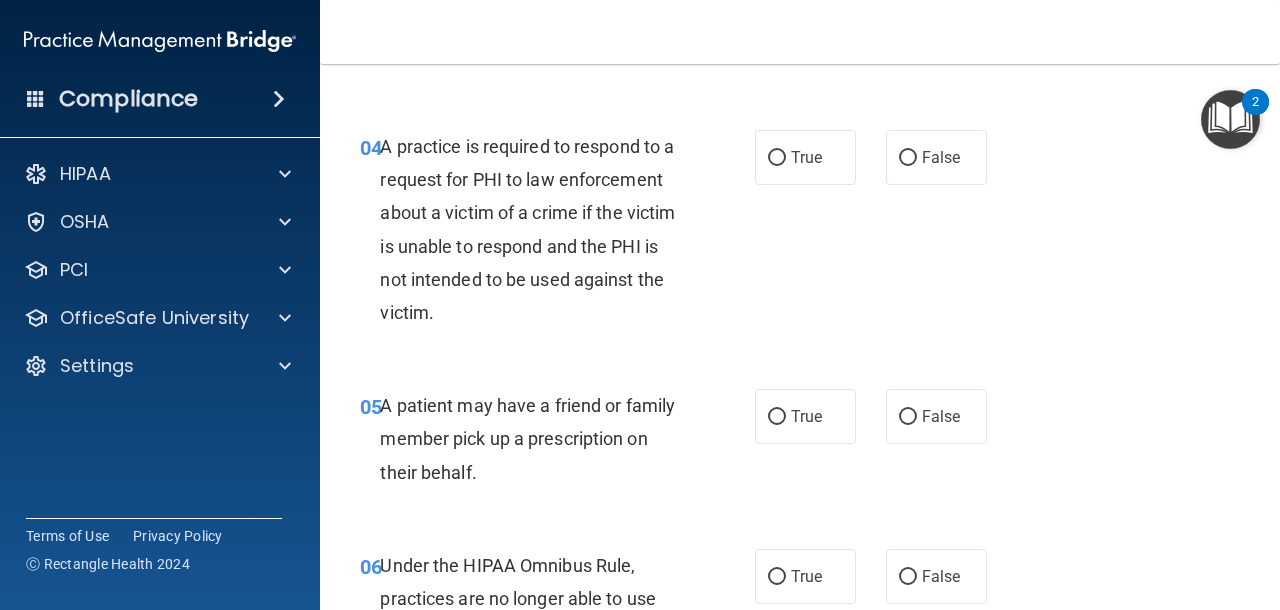 scroll, scrollTop: 741, scrollLeft: 0, axis: vertical 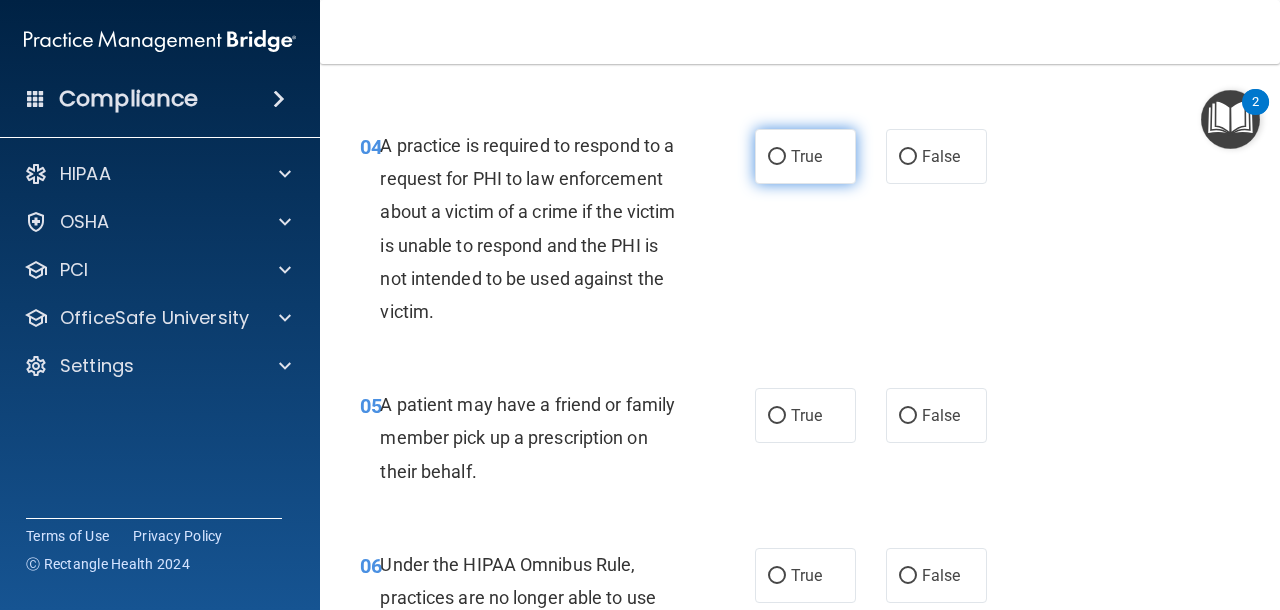 click on "True" at bounding box center [805, 156] 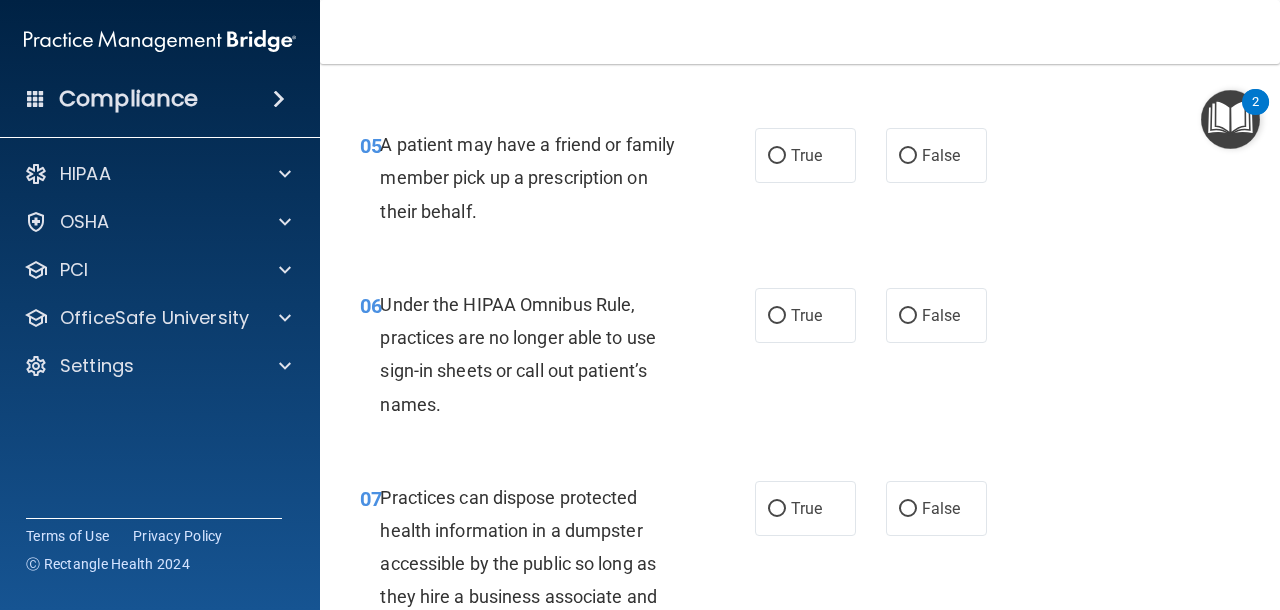 scroll, scrollTop: 1003, scrollLeft: 0, axis: vertical 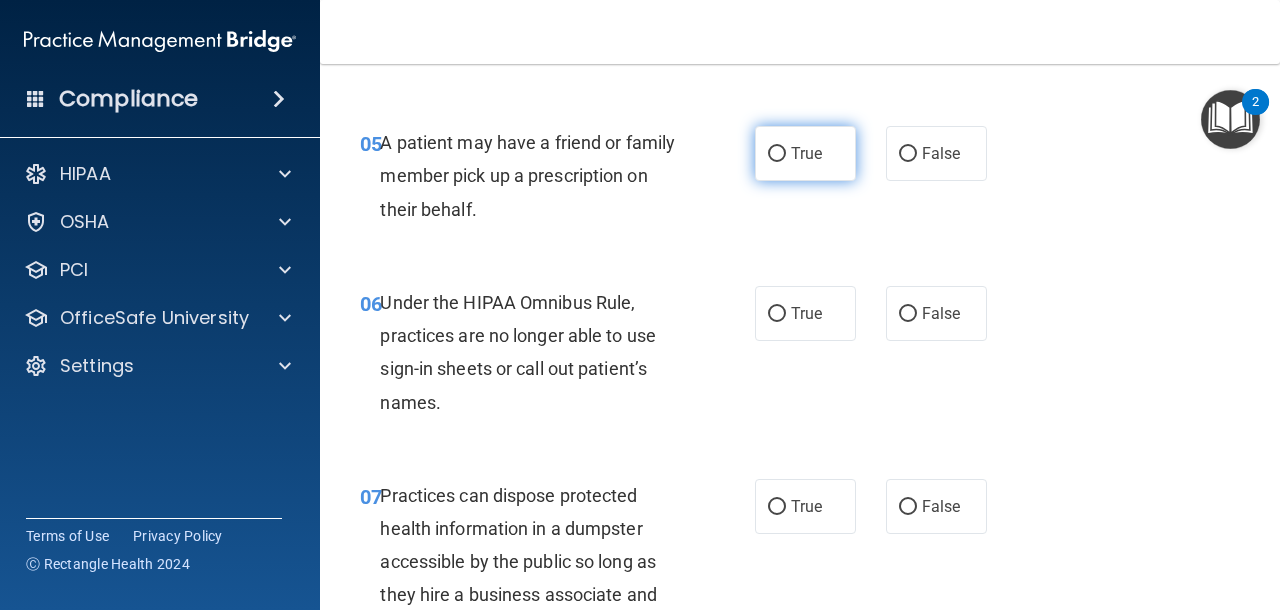 click on "True" at bounding box center (805, 153) 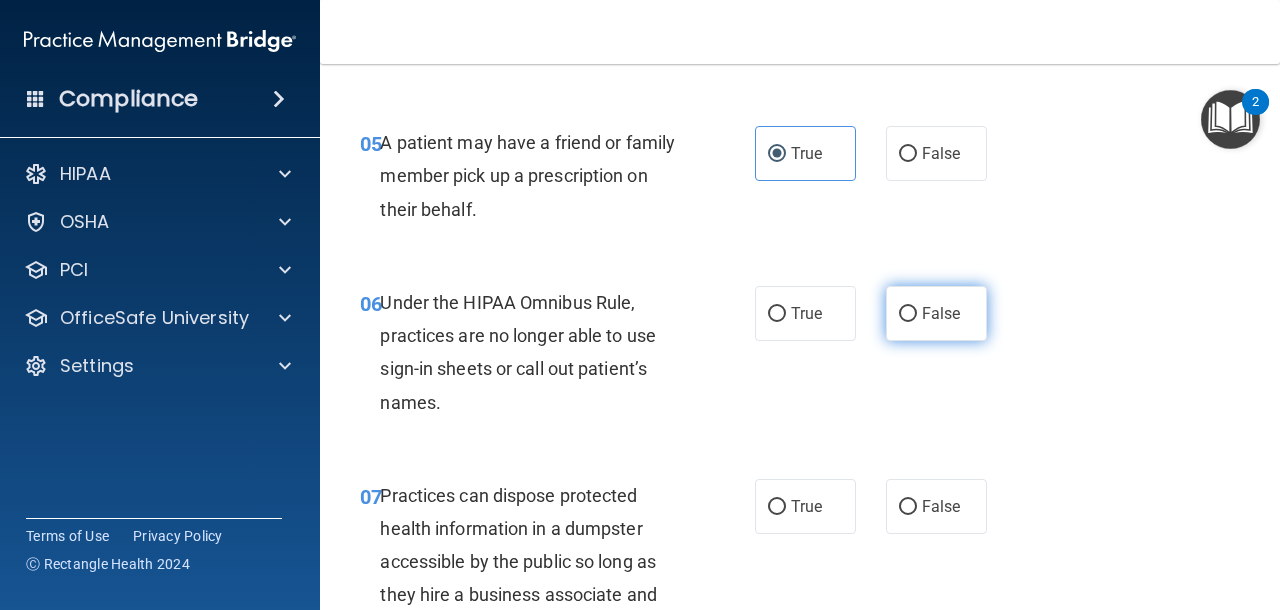 click on "False" at bounding box center (936, 313) 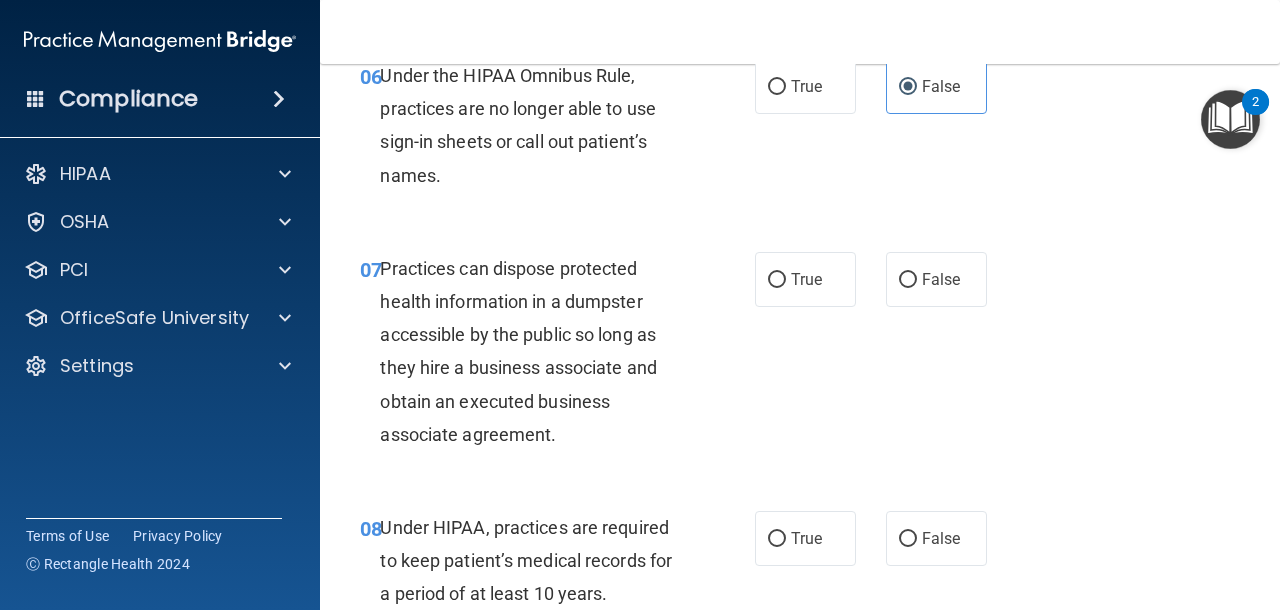 scroll, scrollTop: 1233, scrollLeft: 0, axis: vertical 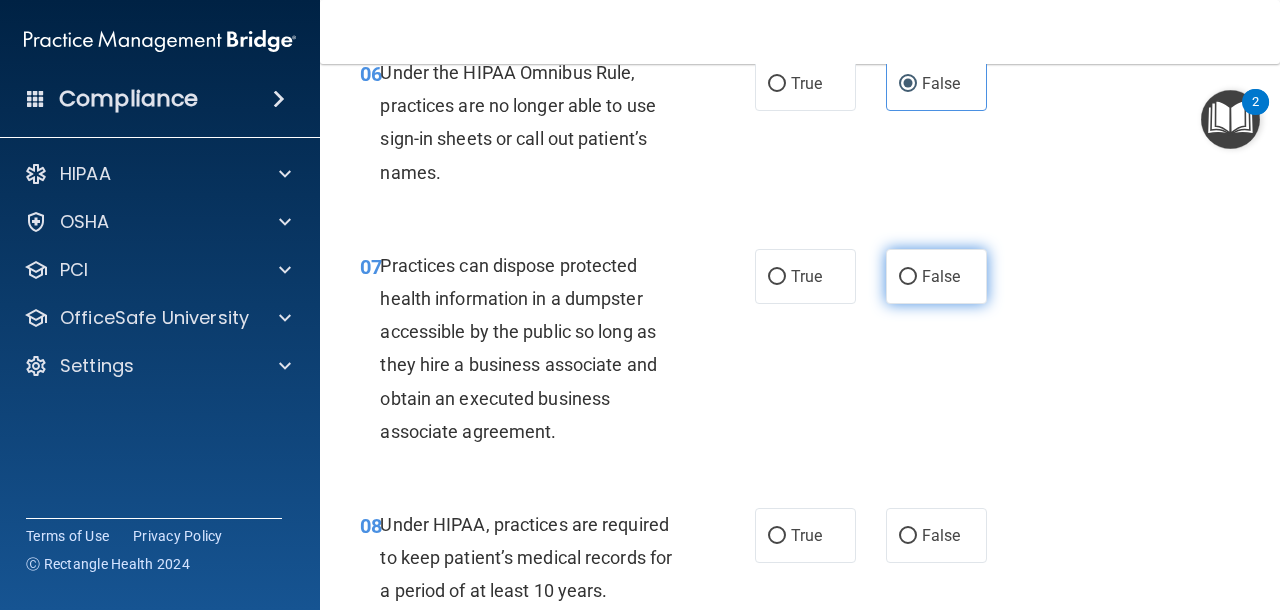 click on "False" at bounding box center [941, 276] 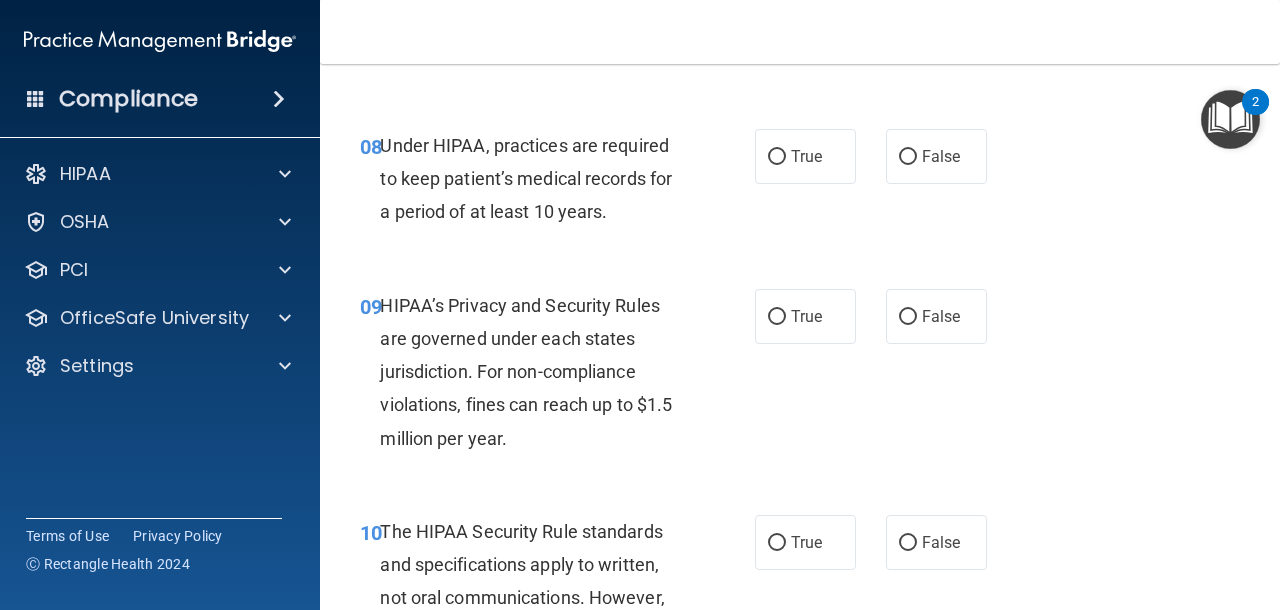 scroll, scrollTop: 1622, scrollLeft: 0, axis: vertical 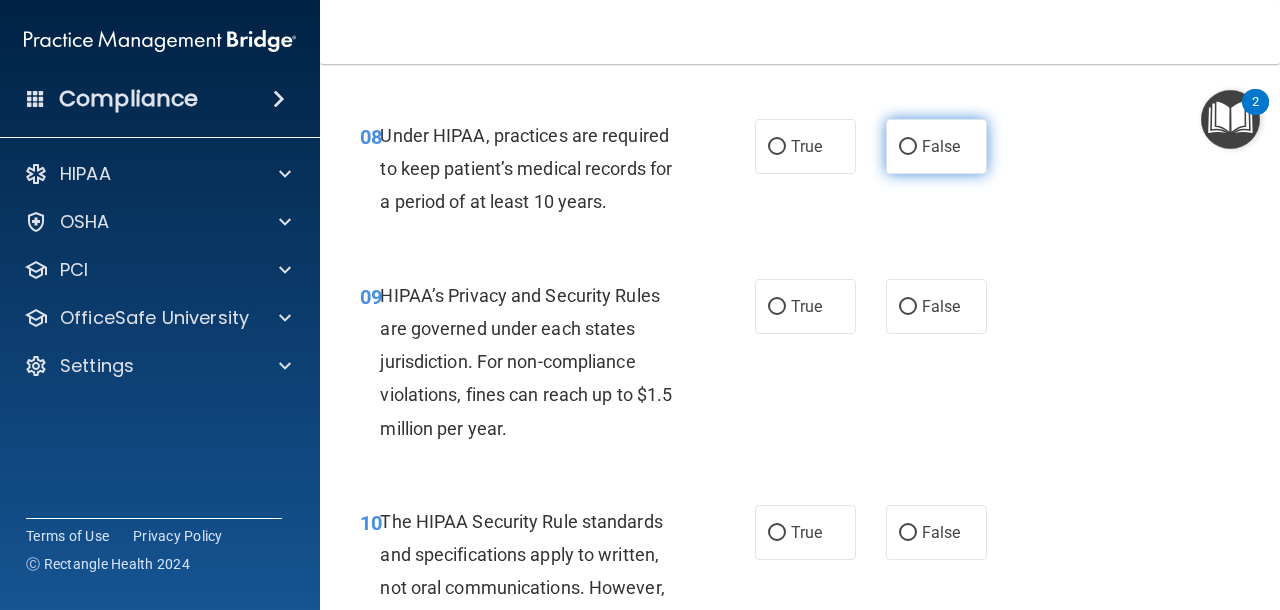 click on "False" at bounding box center [936, 146] 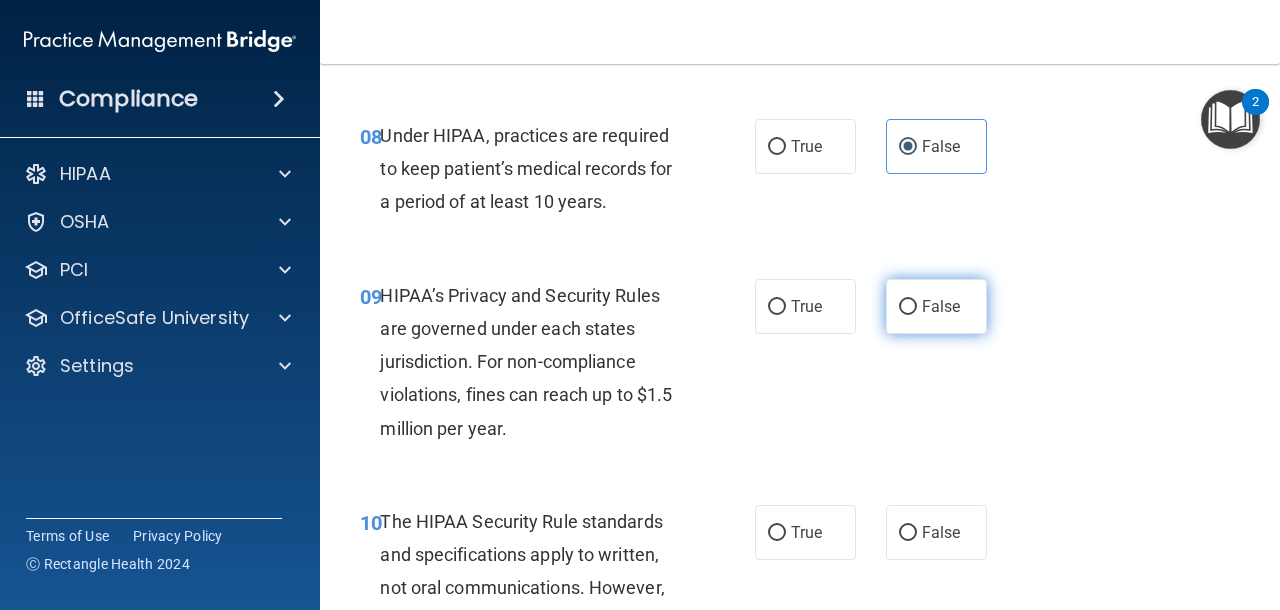 click on "False" at bounding box center [908, 307] 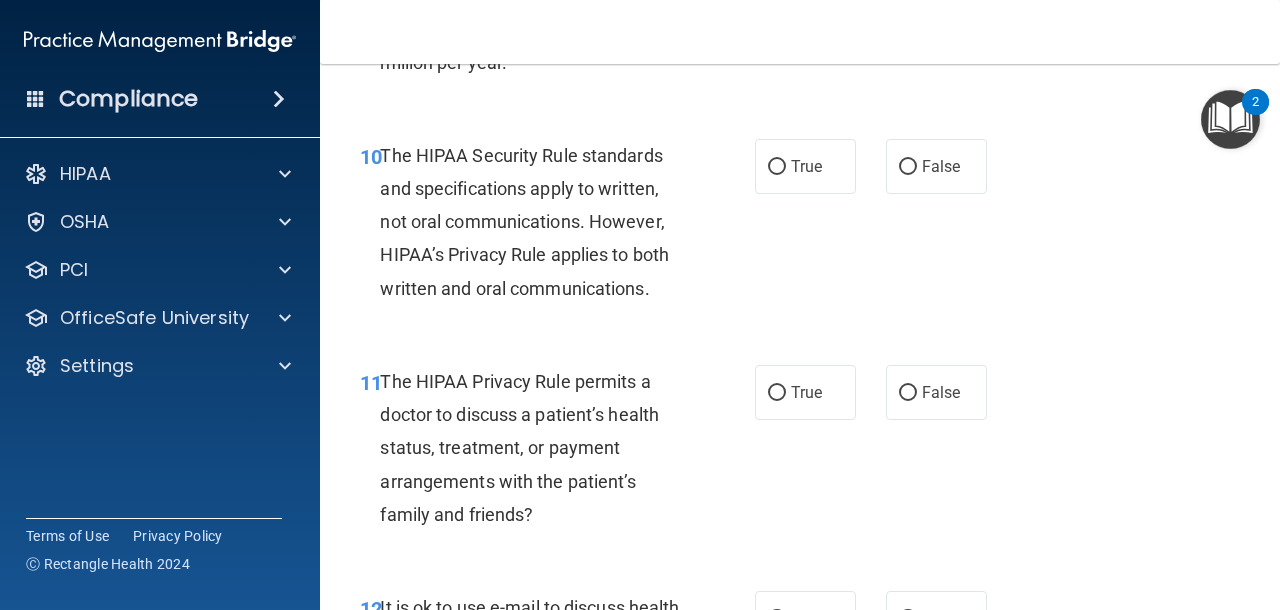 scroll, scrollTop: 1990, scrollLeft: 0, axis: vertical 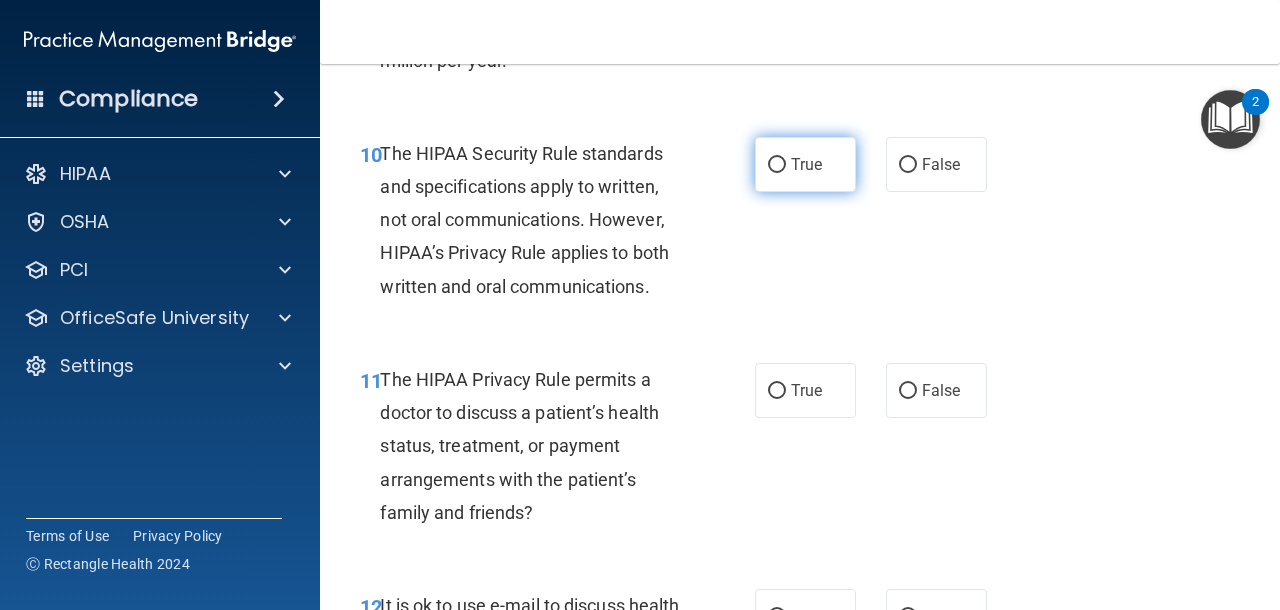 click on "True" at bounding box center [806, 164] 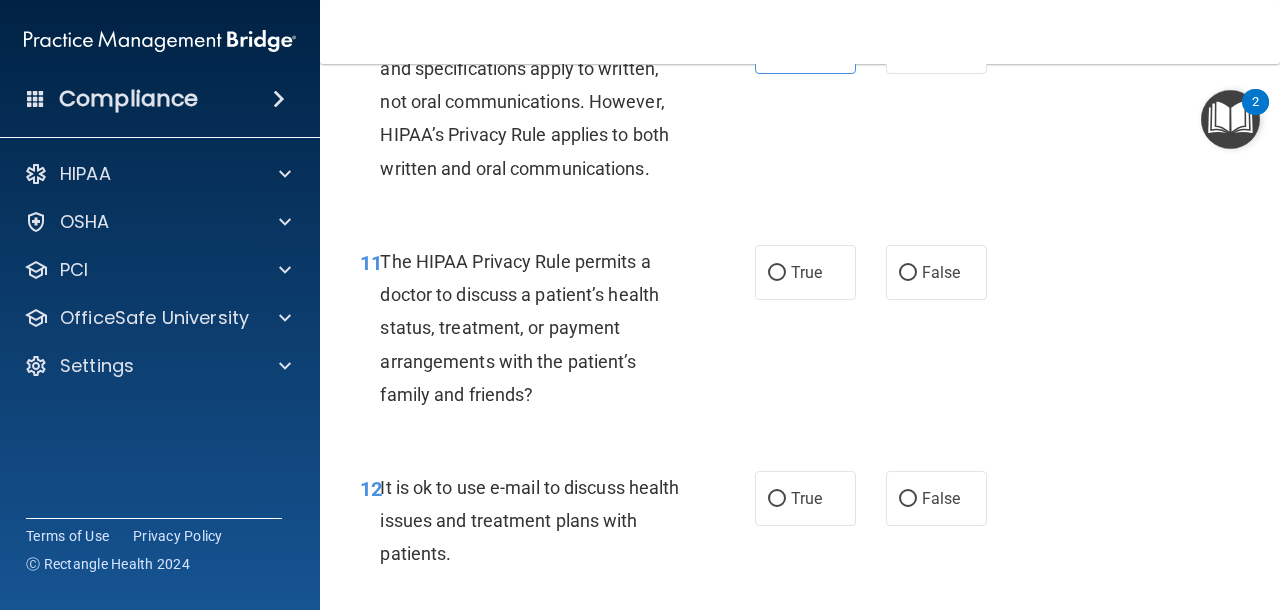 scroll, scrollTop: 2135, scrollLeft: 0, axis: vertical 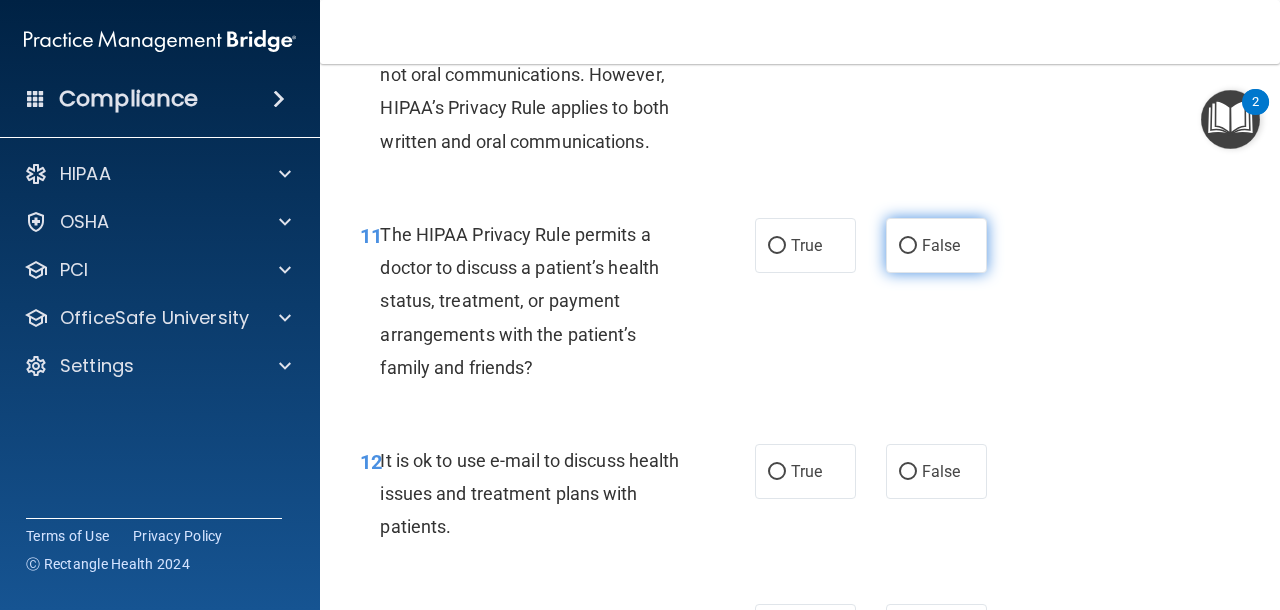 click on "False" at bounding box center [941, 245] 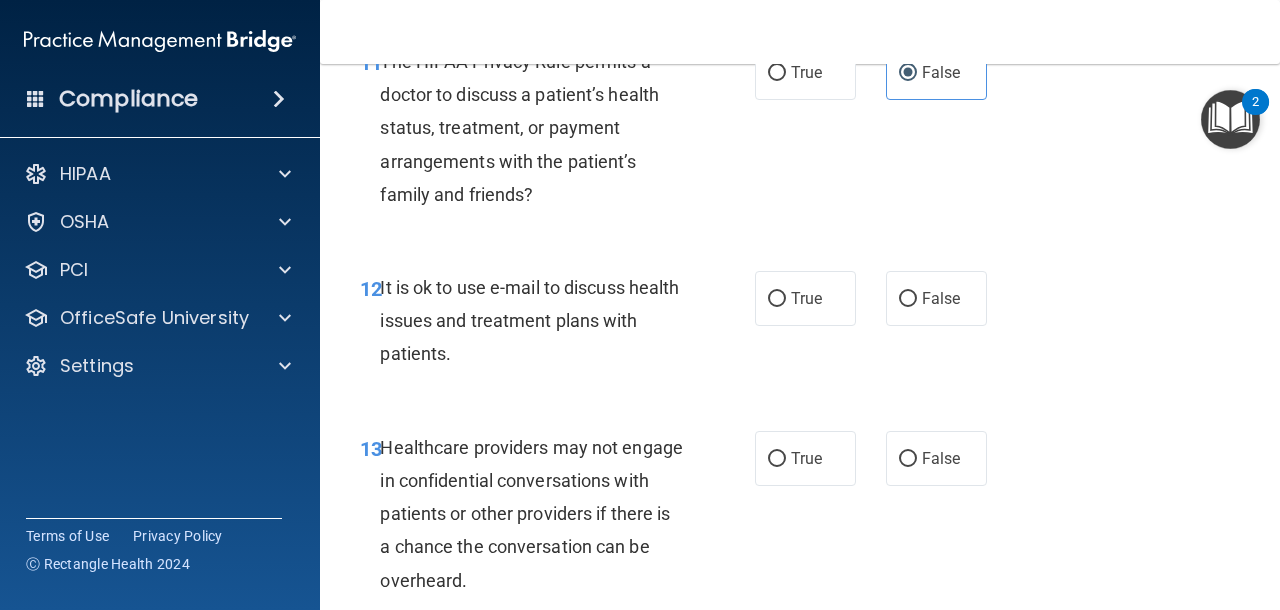 scroll, scrollTop: 2314, scrollLeft: 0, axis: vertical 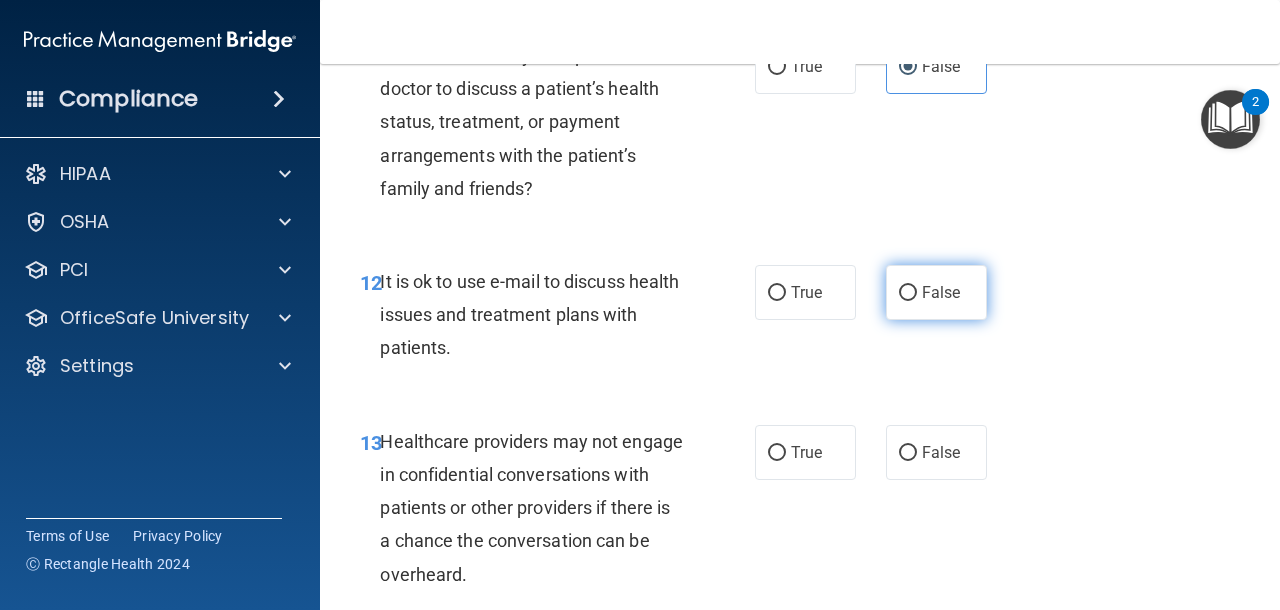 click on "False" at bounding box center (936, 292) 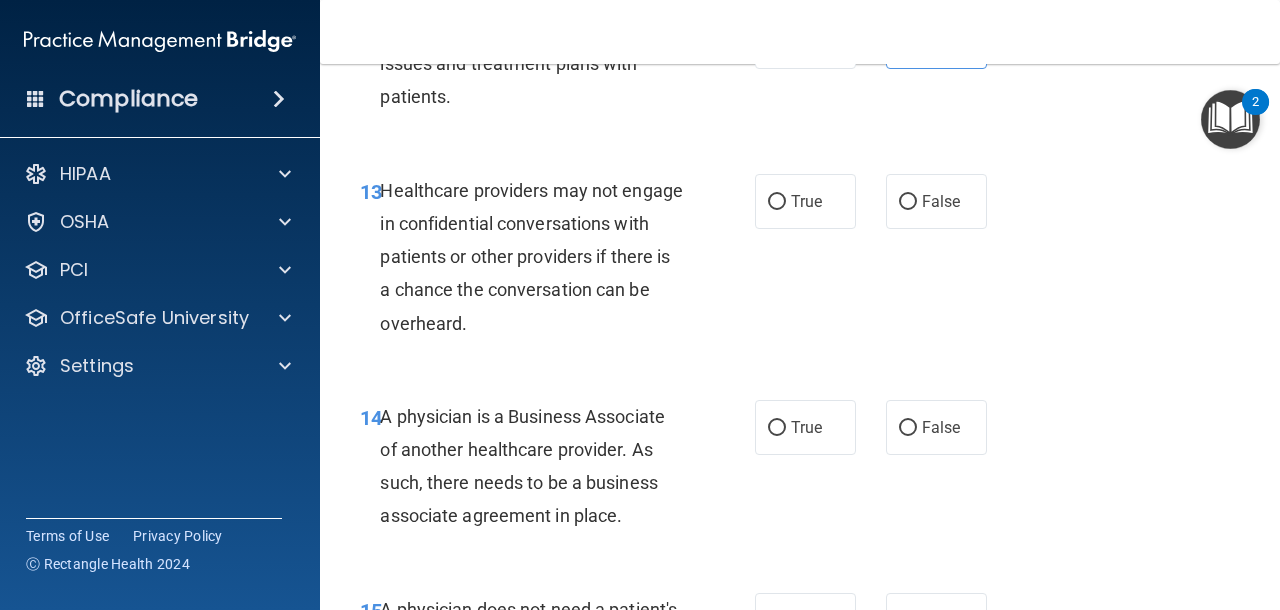 scroll, scrollTop: 2566, scrollLeft: 0, axis: vertical 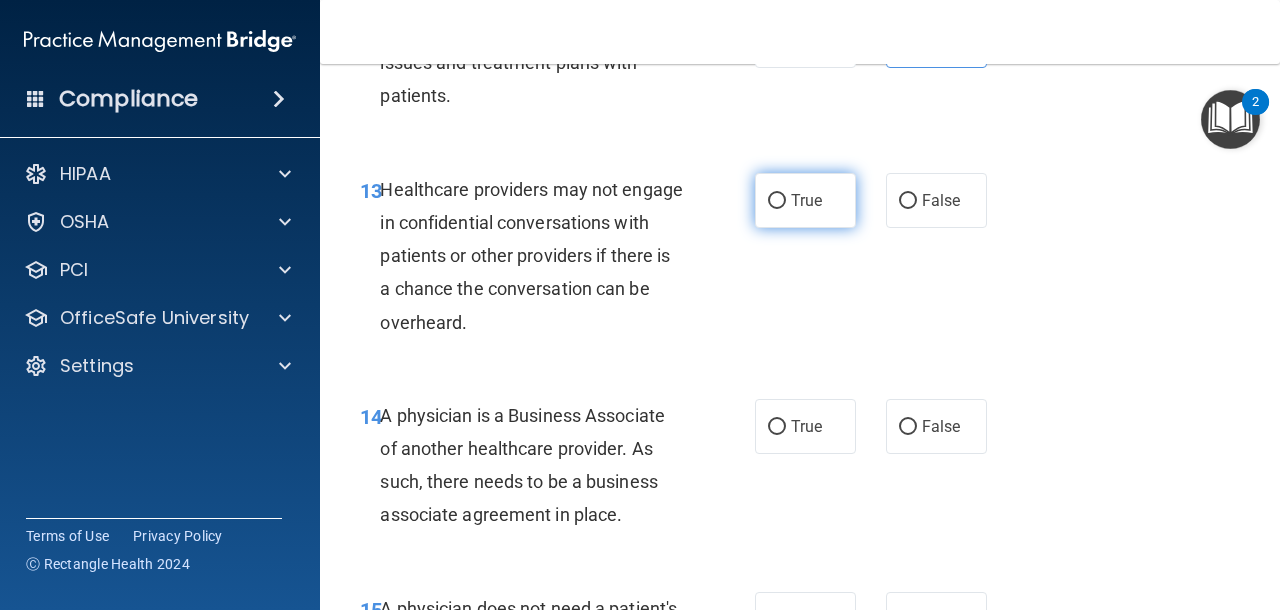 click on "True" at bounding box center [806, 200] 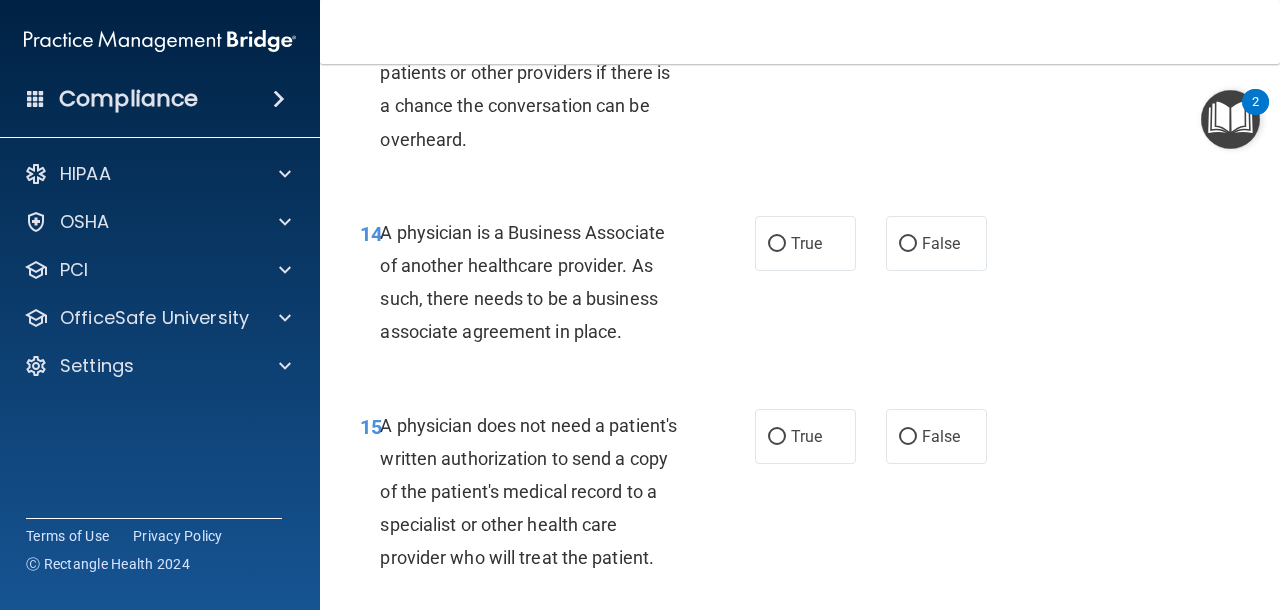 scroll, scrollTop: 2765, scrollLeft: 0, axis: vertical 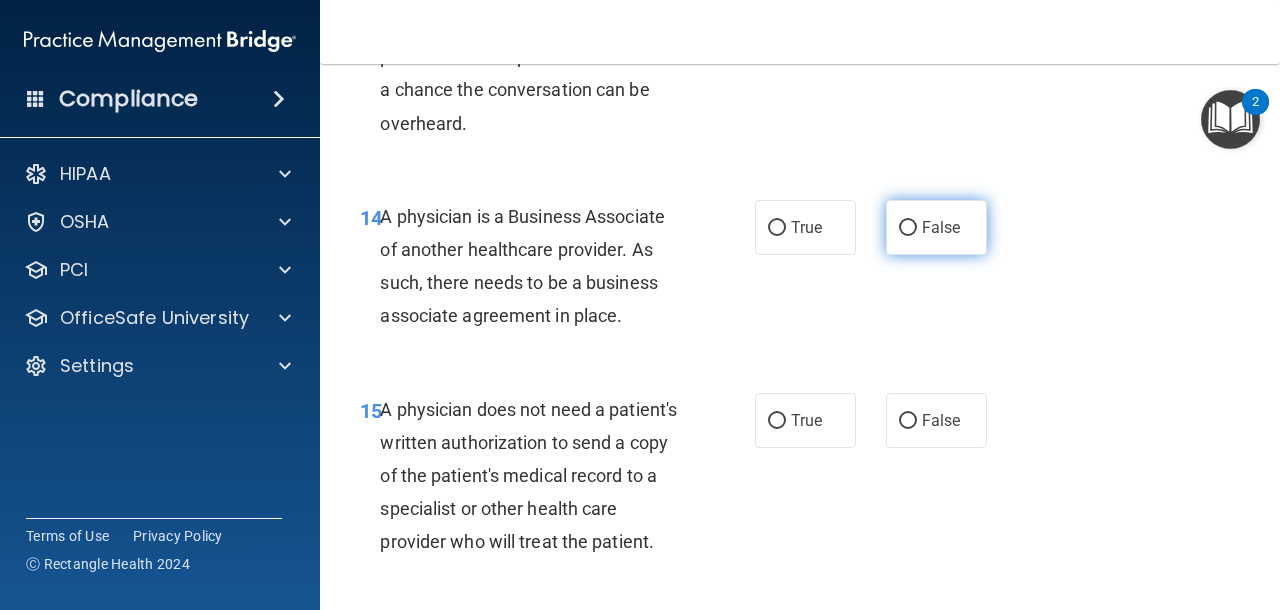 click on "False" at bounding box center [908, 228] 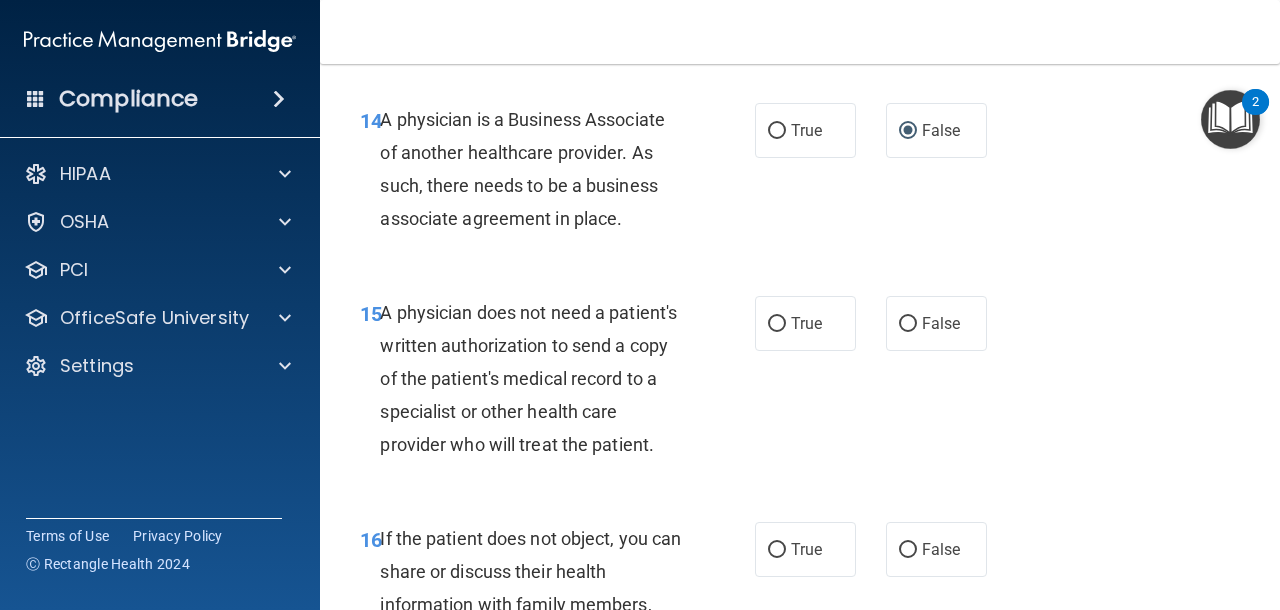 scroll, scrollTop: 2887, scrollLeft: 0, axis: vertical 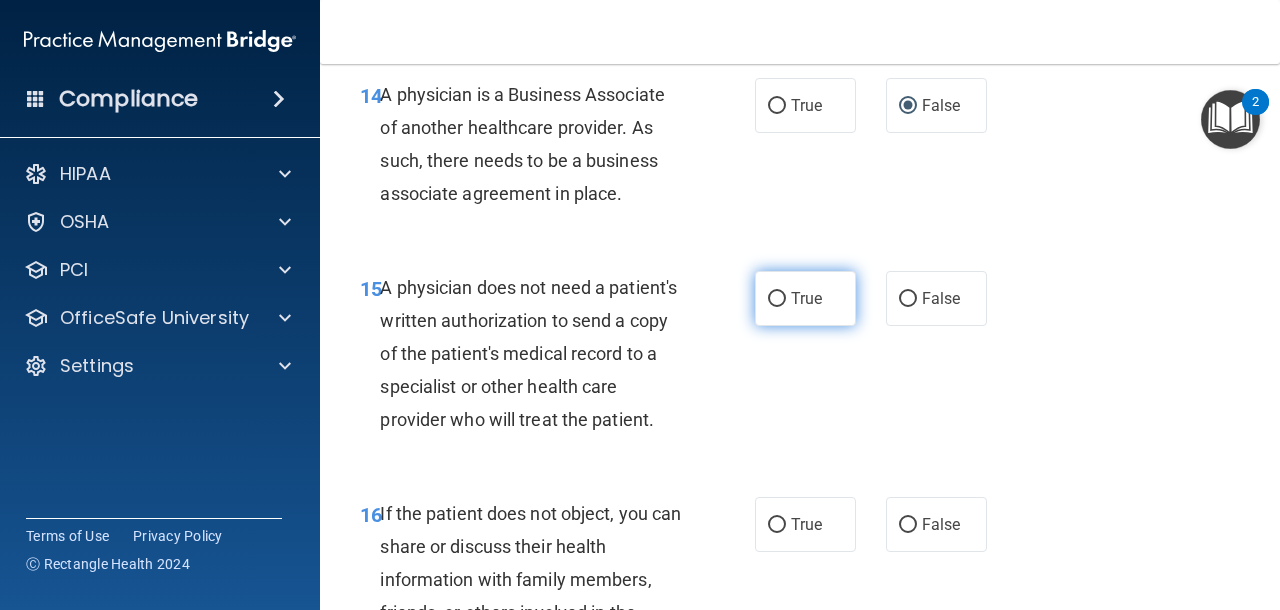 click on "True" at bounding box center [777, 299] 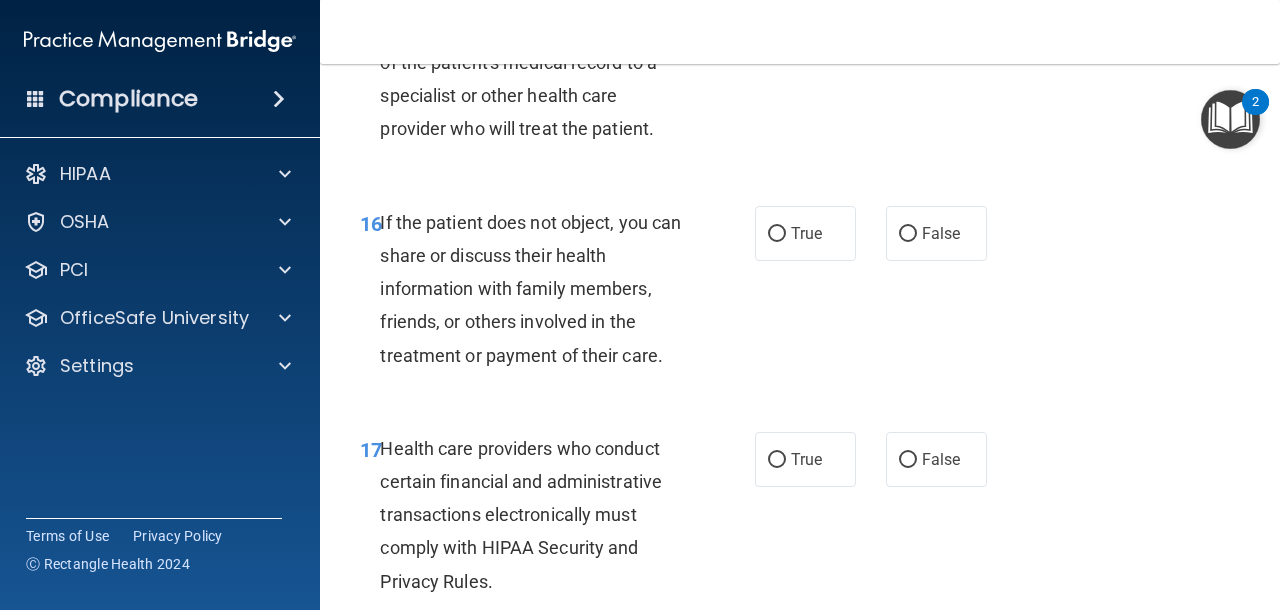 scroll, scrollTop: 3181, scrollLeft: 0, axis: vertical 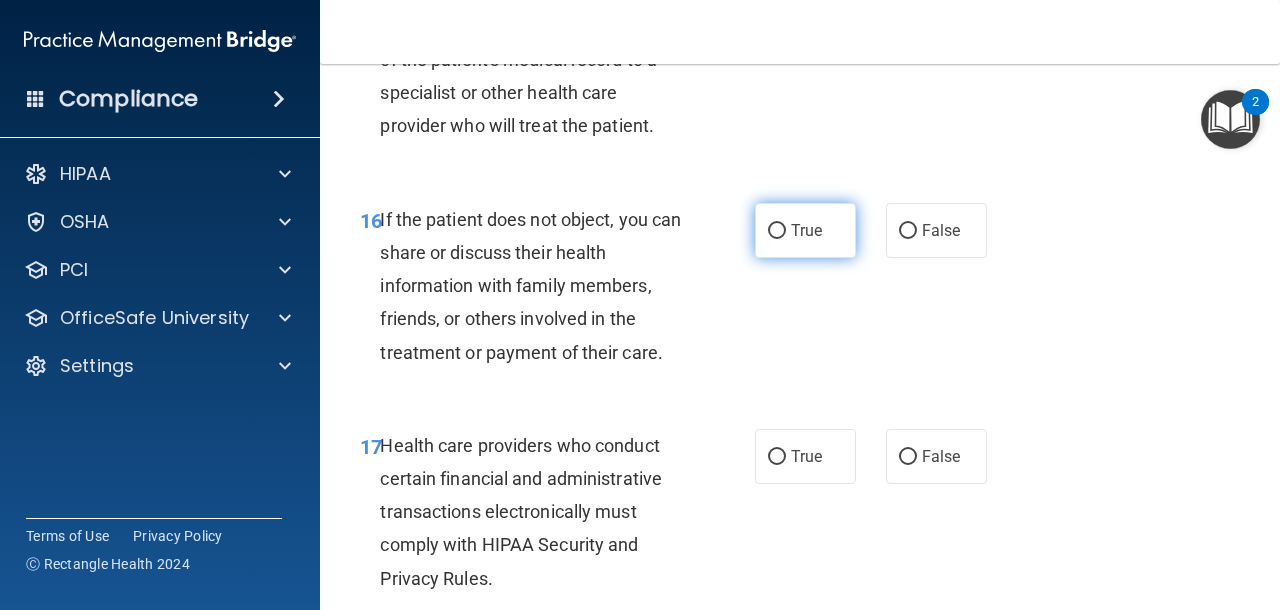click on "True" at bounding box center (805, 230) 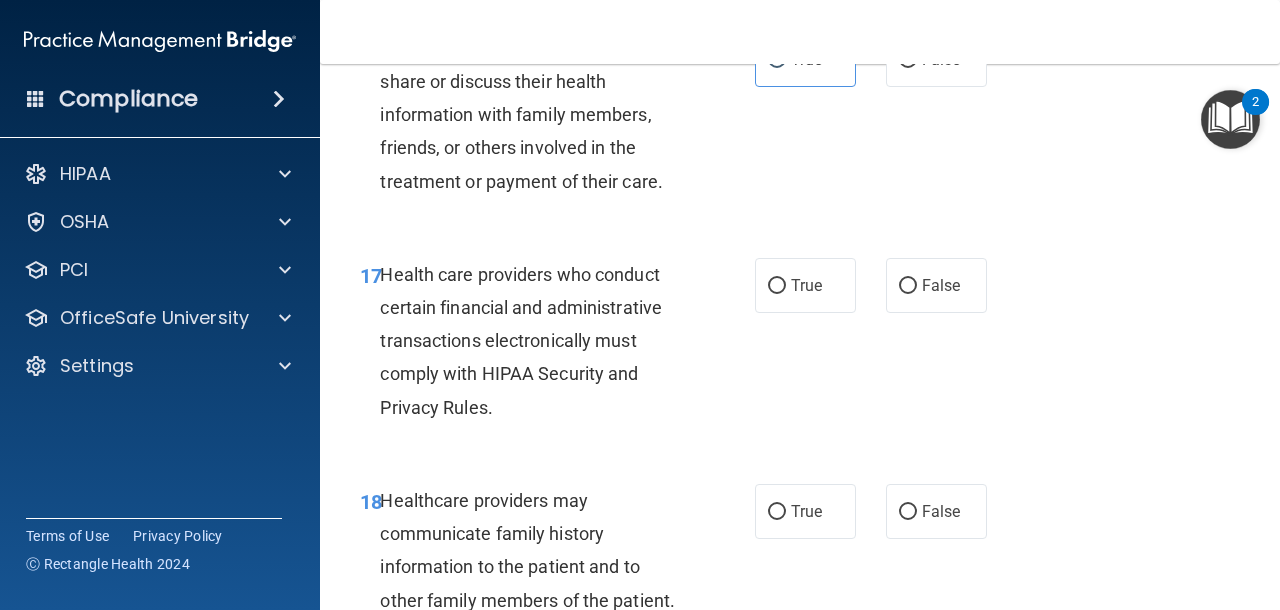 scroll, scrollTop: 3368, scrollLeft: 0, axis: vertical 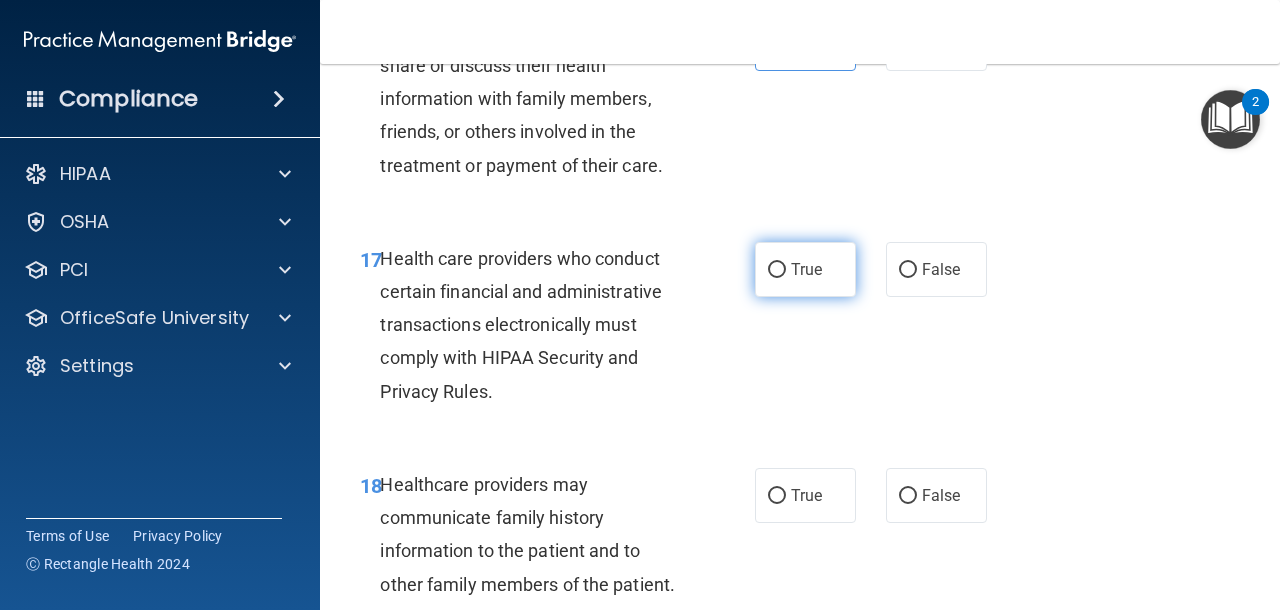 click on "True" at bounding box center [806, 269] 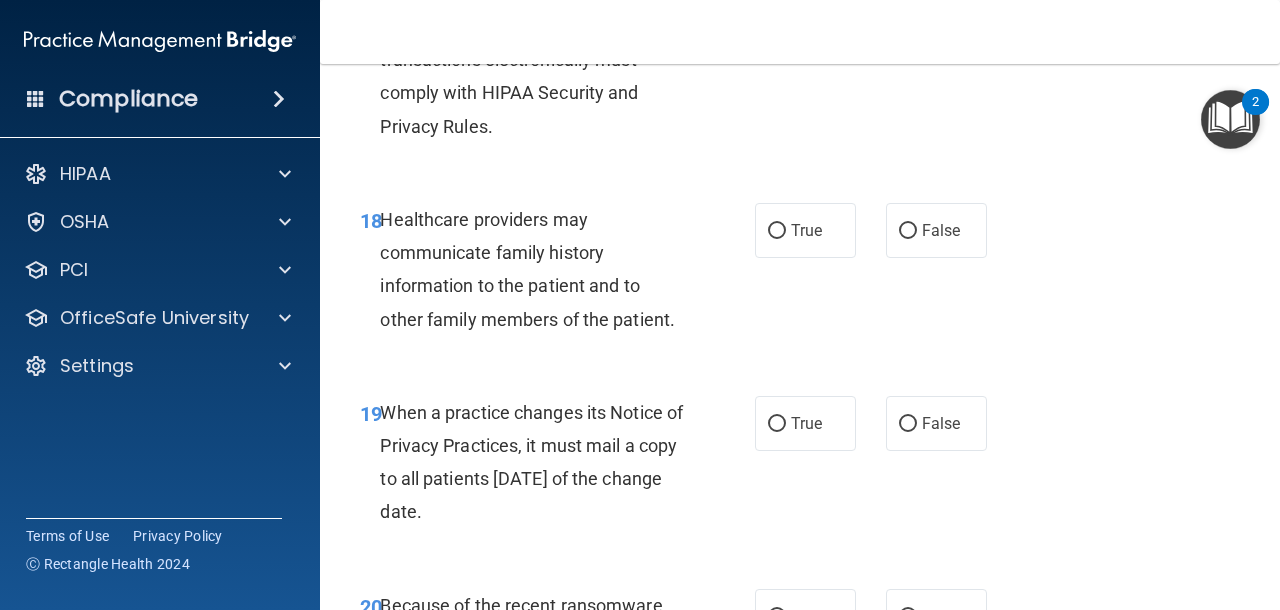 scroll, scrollTop: 3635, scrollLeft: 0, axis: vertical 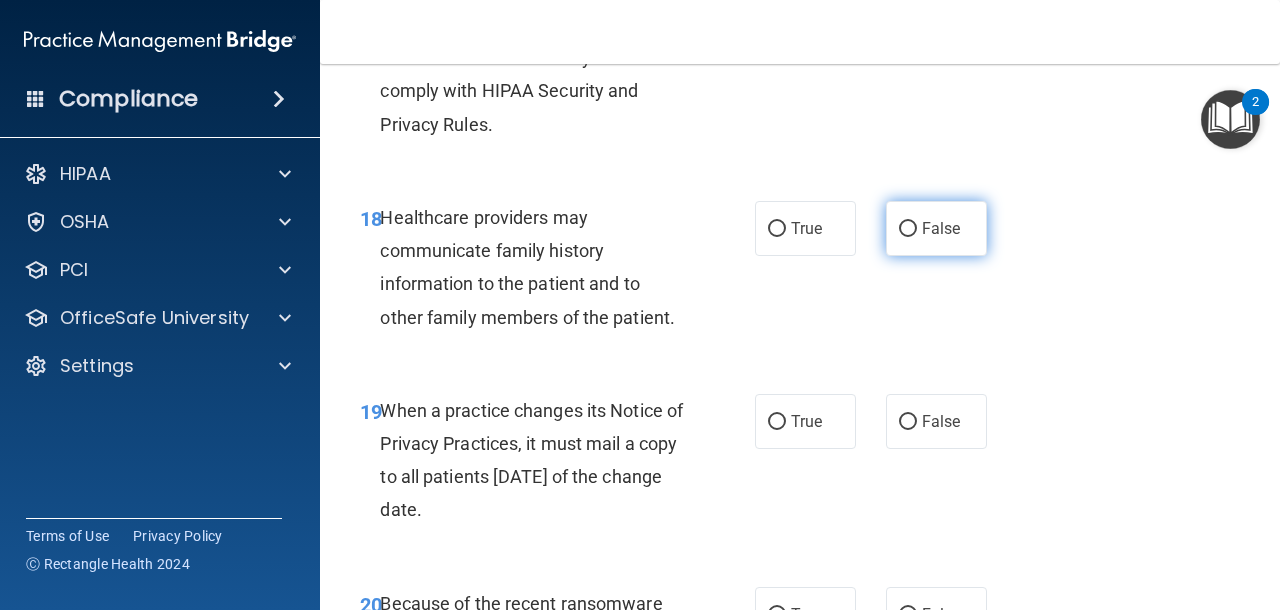 click on "False" at bounding box center [936, 228] 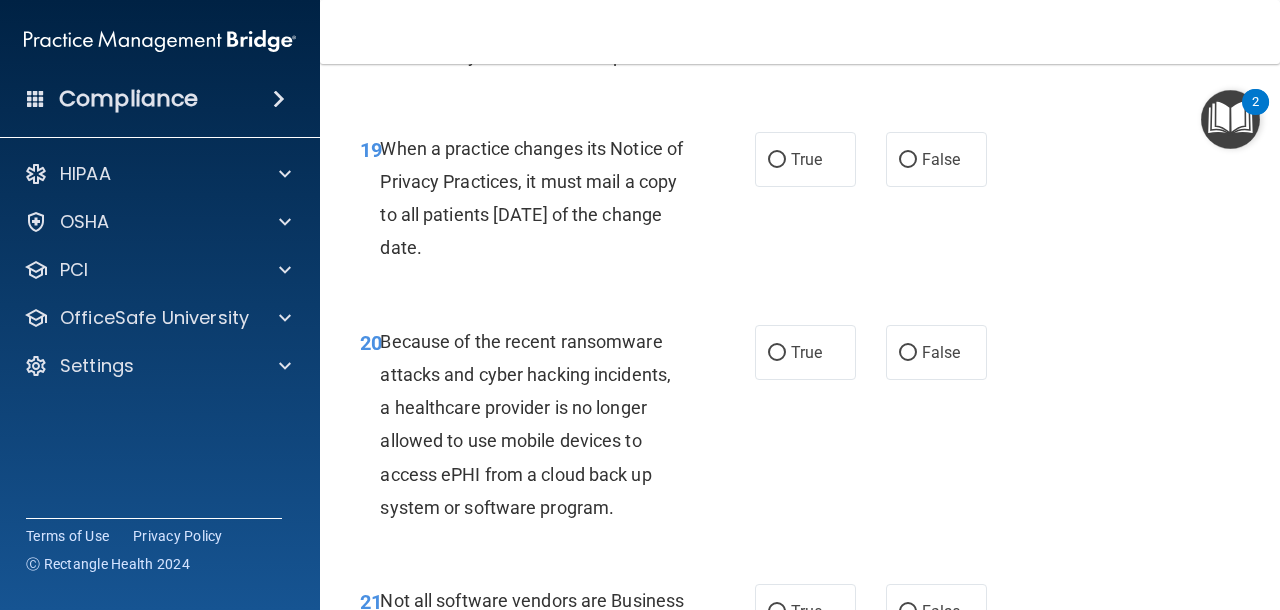 scroll, scrollTop: 3898, scrollLeft: 0, axis: vertical 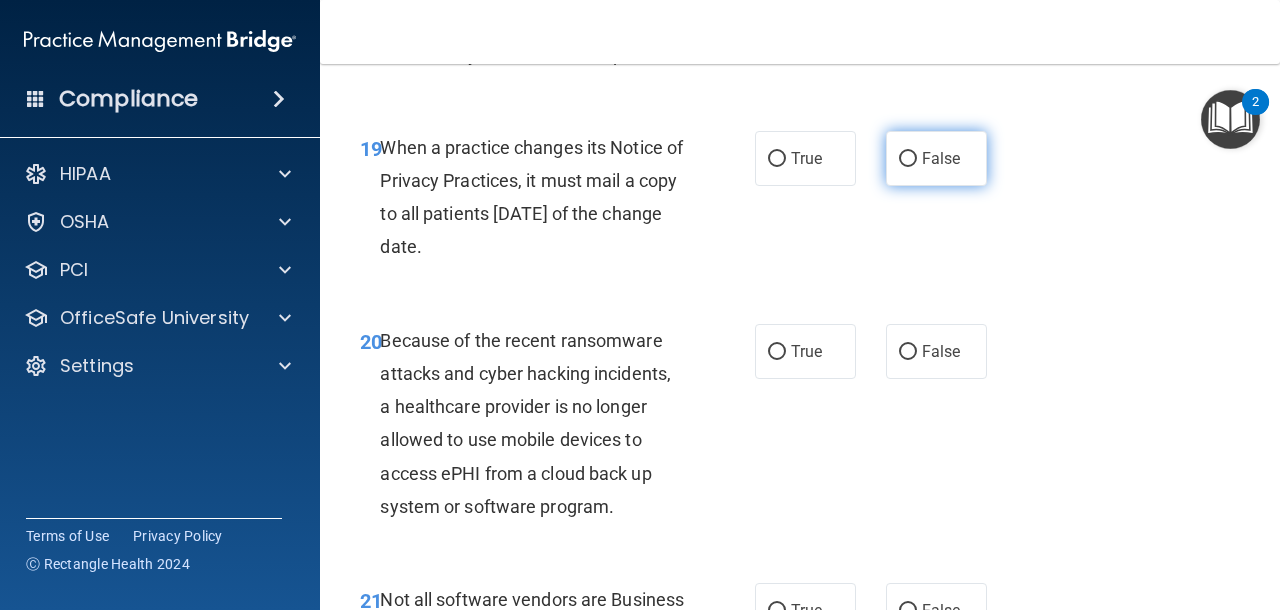 click on "False" at bounding box center [908, 159] 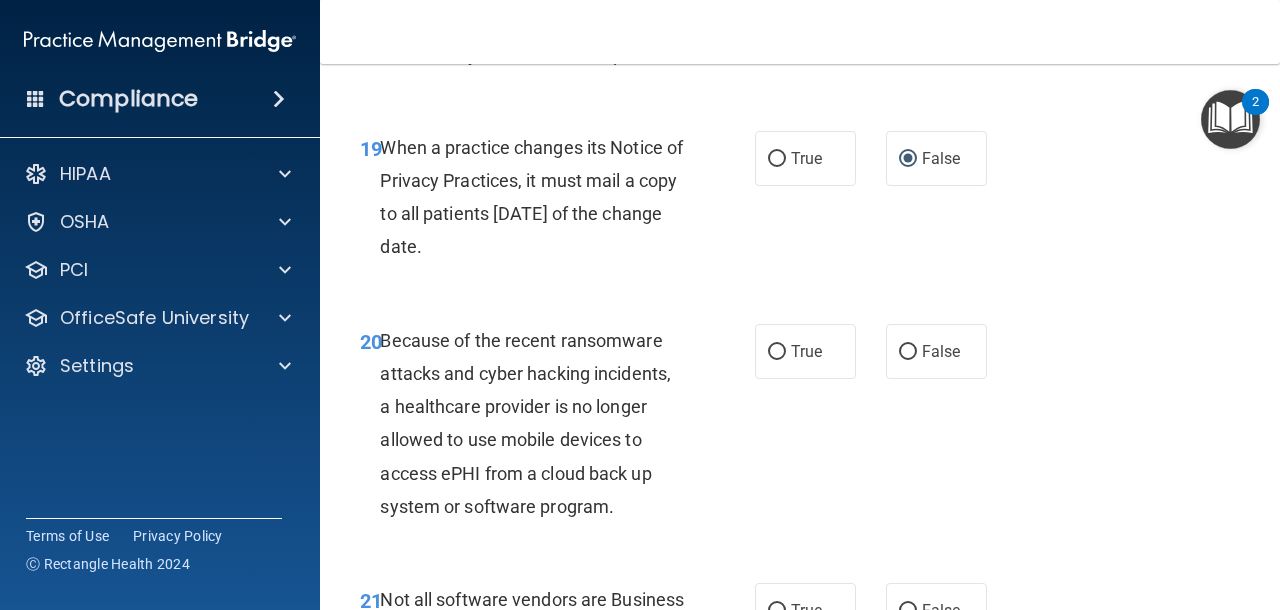 scroll, scrollTop: 3929, scrollLeft: 0, axis: vertical 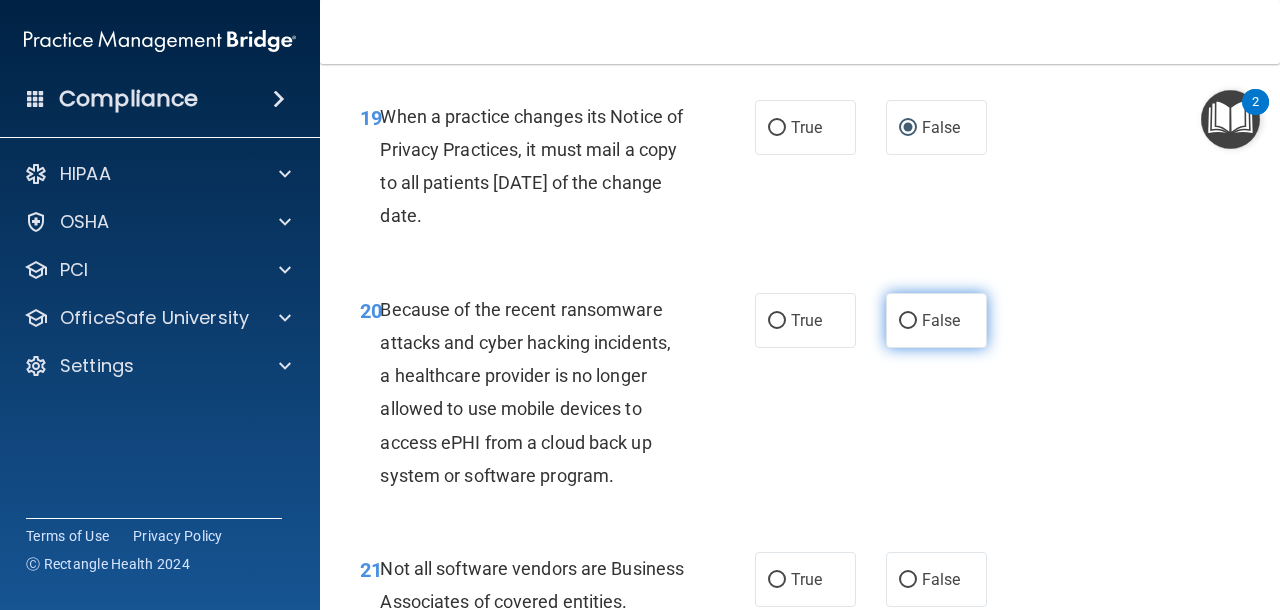click on "False" at bounding box center [936, 320] 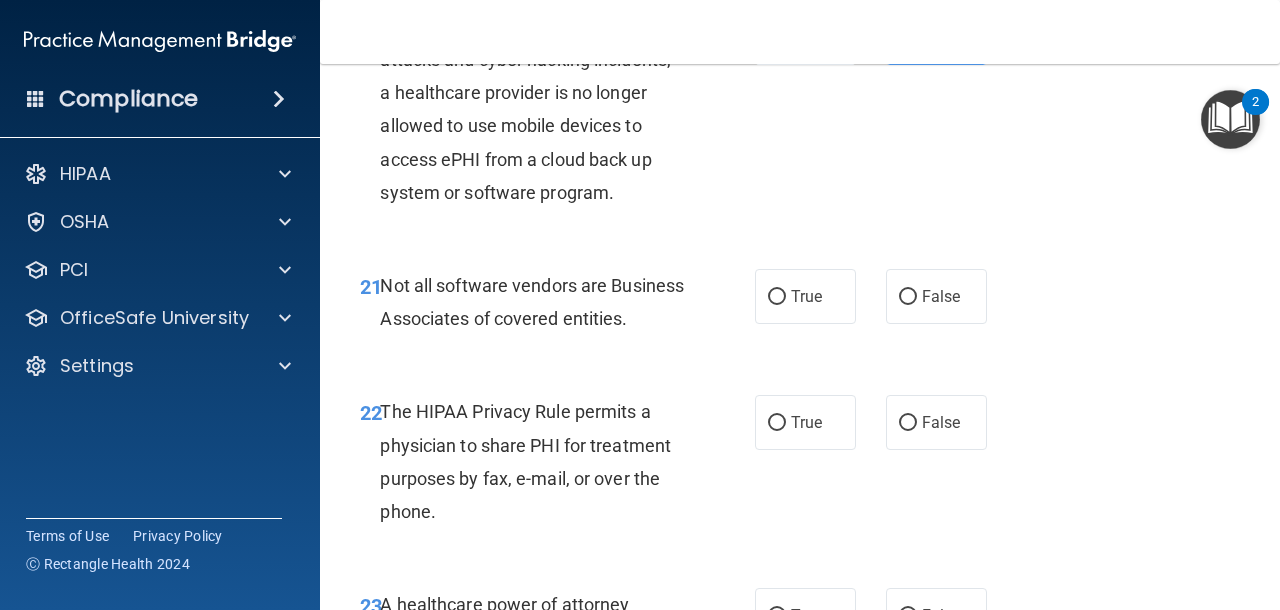 scroll, scrollTop: 4241, scrollLeft: 0, axis: vertical 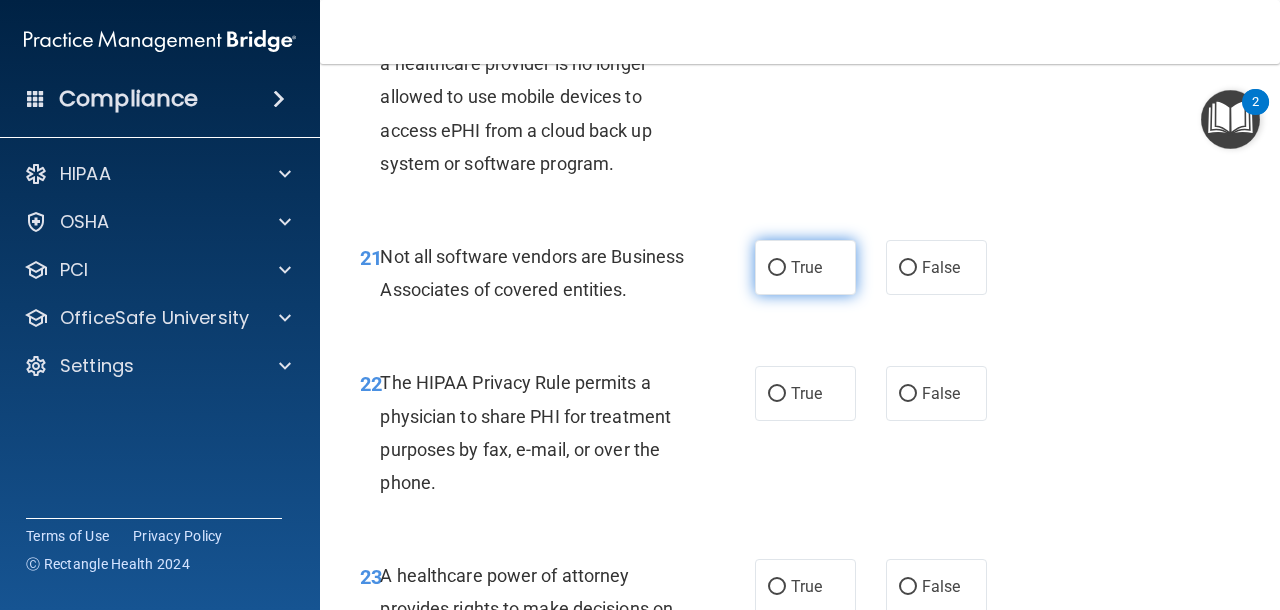 click on "True" at bounding box center (806, 267) 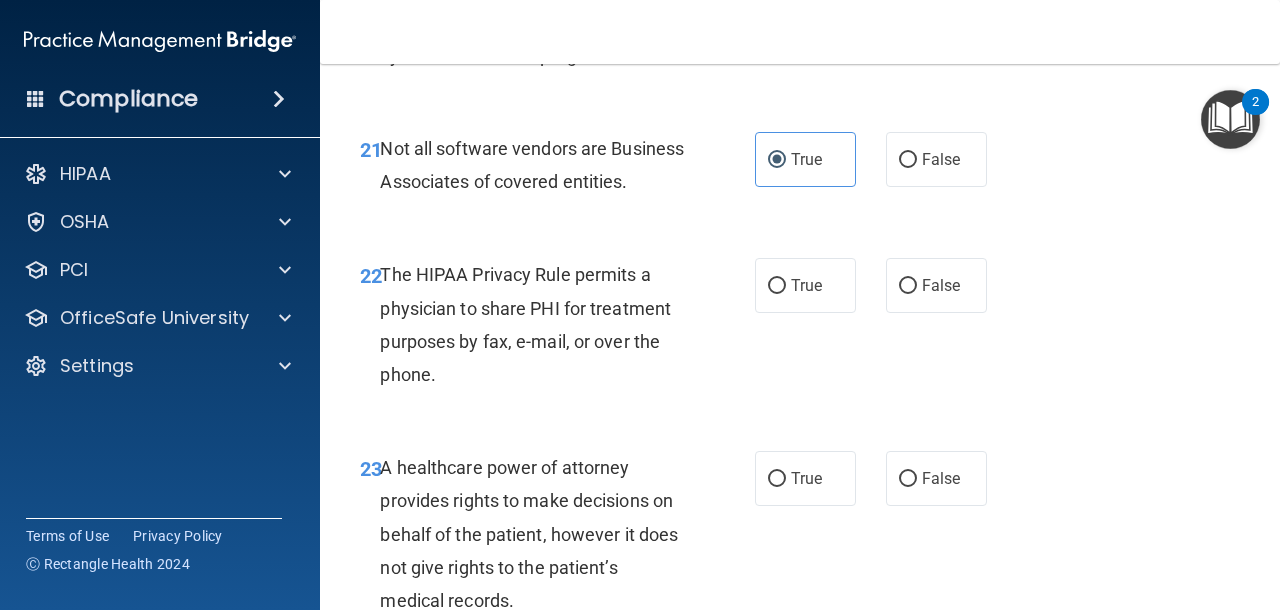scroll, scrollTop: 4370, scrollLeft: 0, axis: vertical 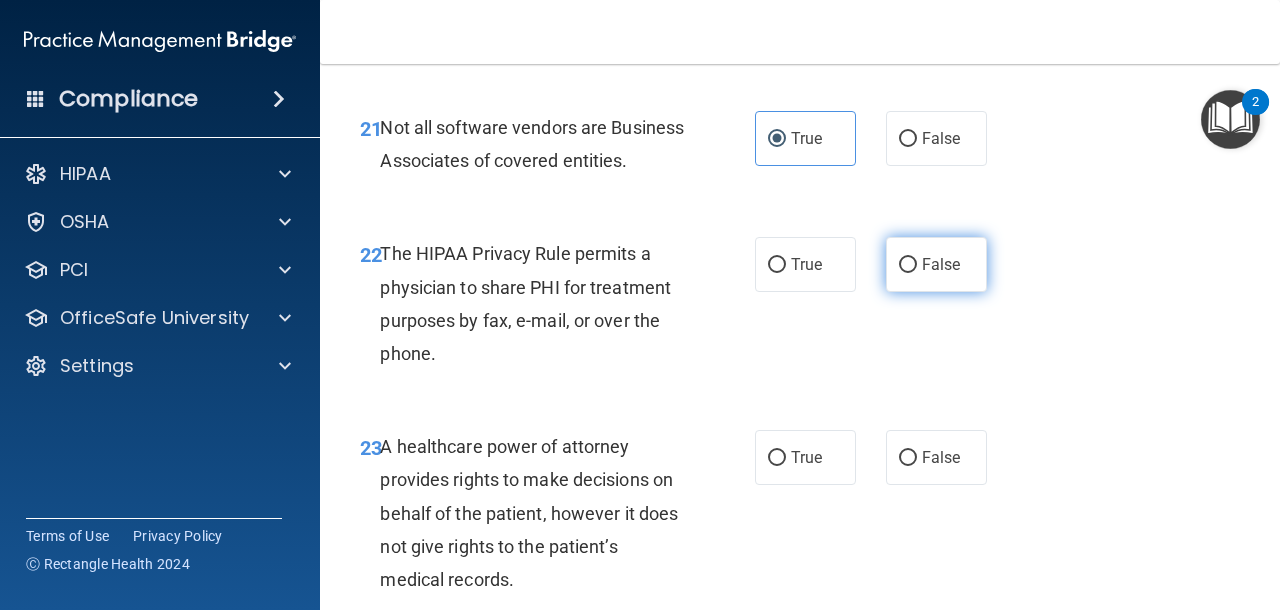 click on "False" at bounding box center [941, 264] 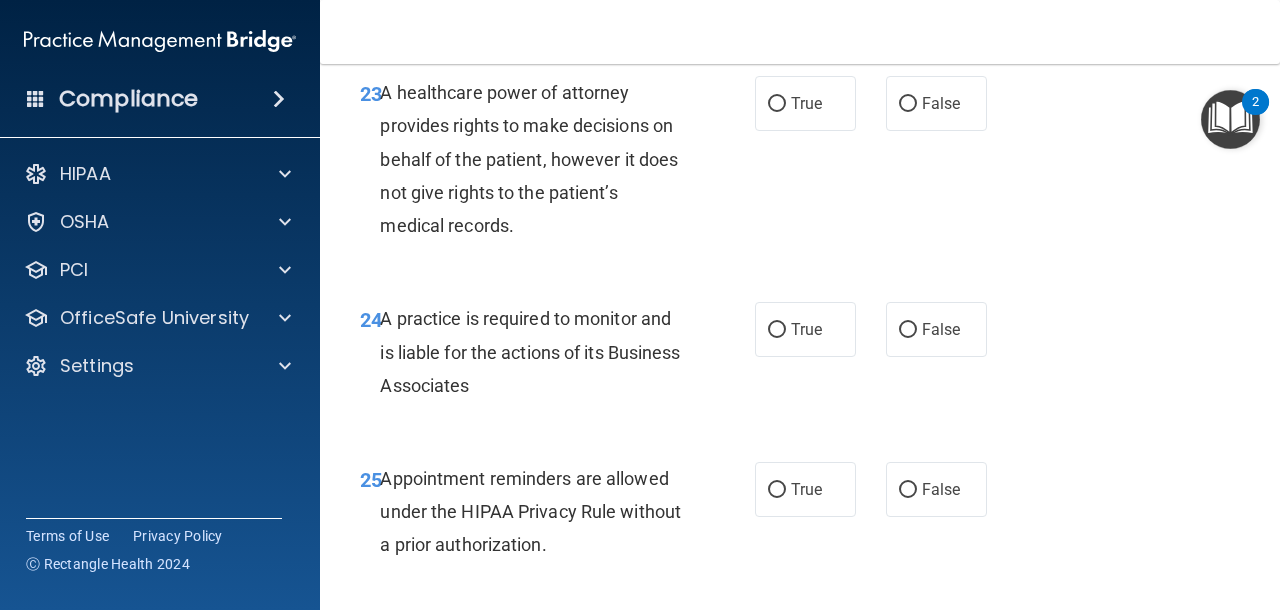 scroll, scrollTop: 4715, scrollLeft: 0, axis: vertical 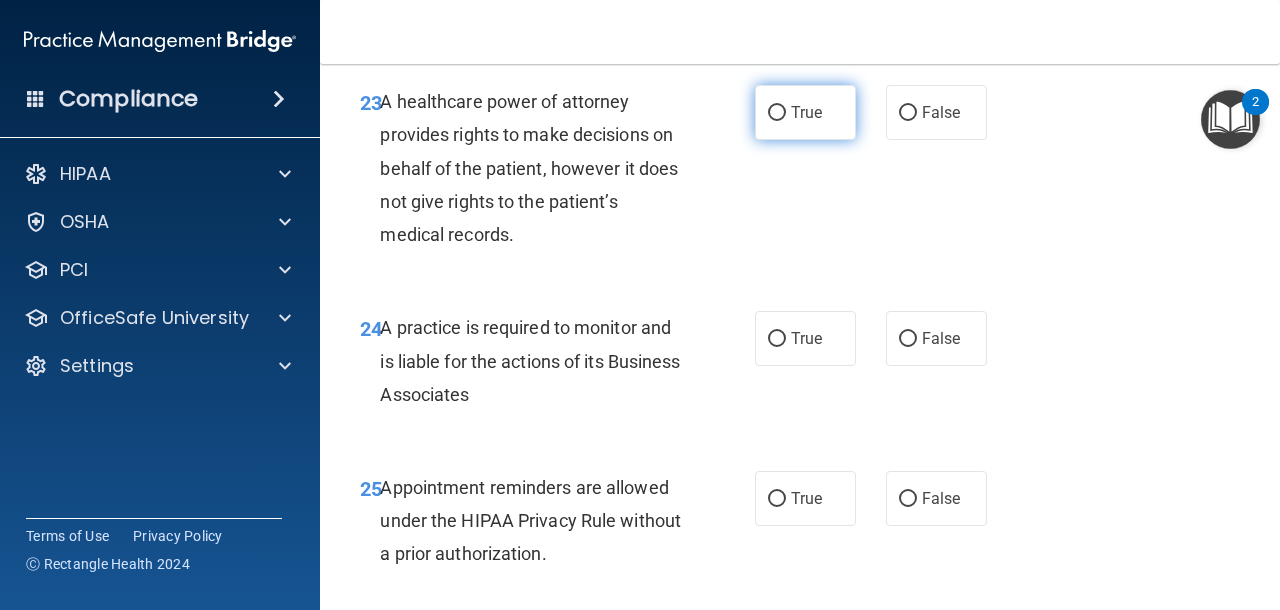 click on "True" at bounding box center [806, 112] 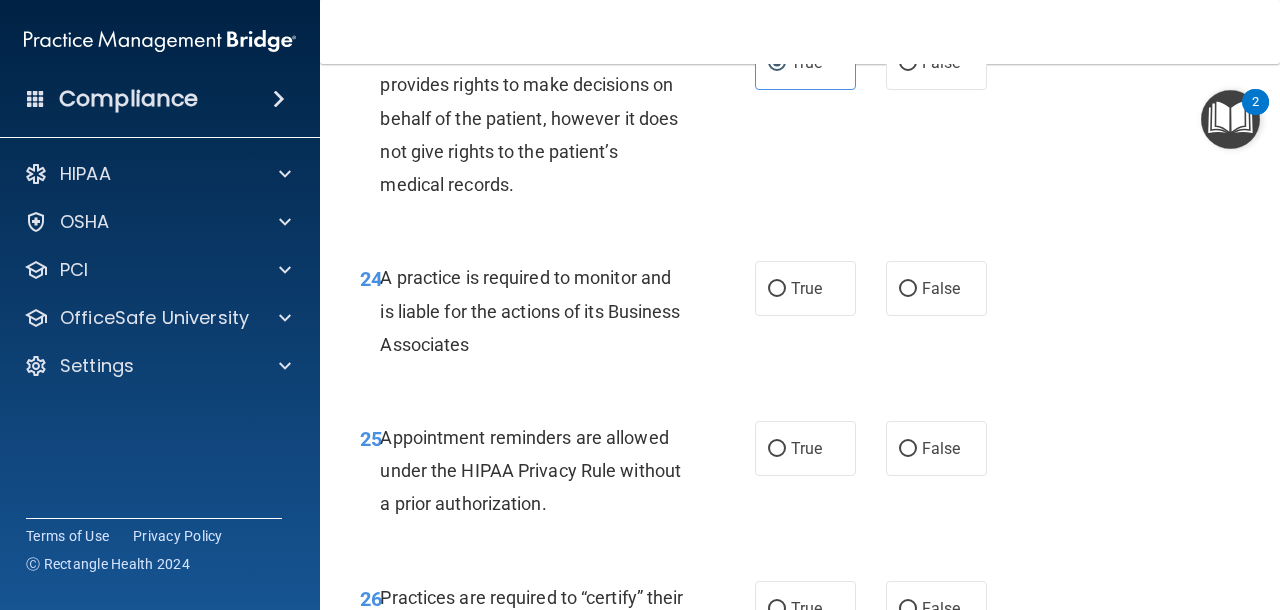 scroll, scrollTop: 4767, scrollLeft: 0, axis: vertical 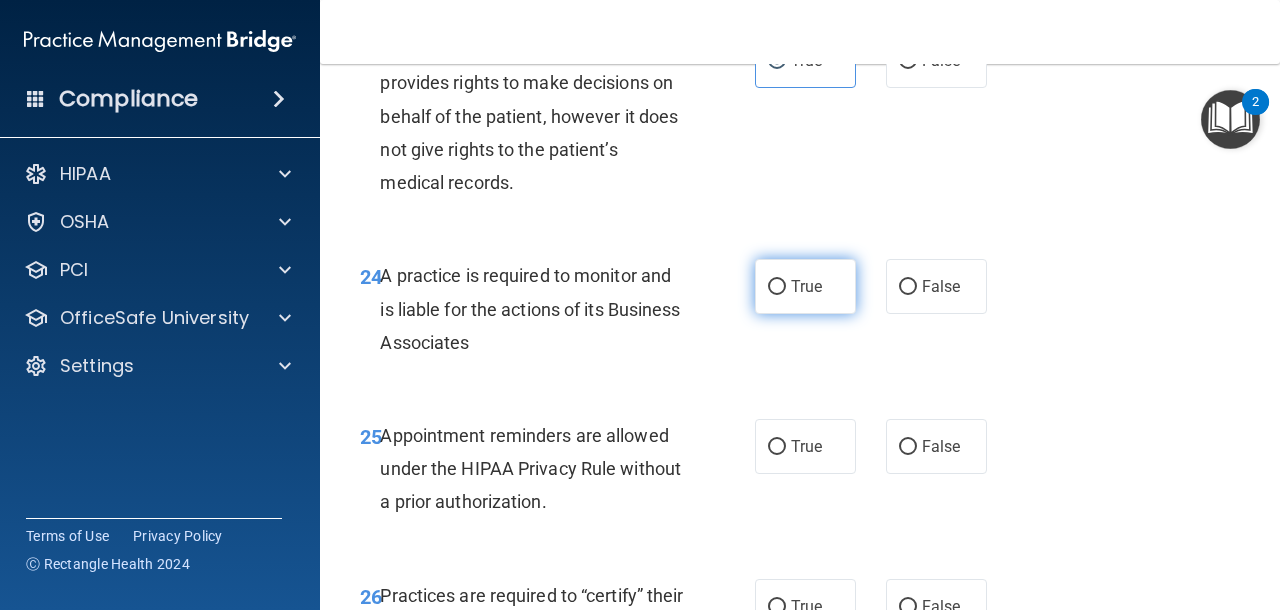 click on "True" at bounding box center (806, 286) 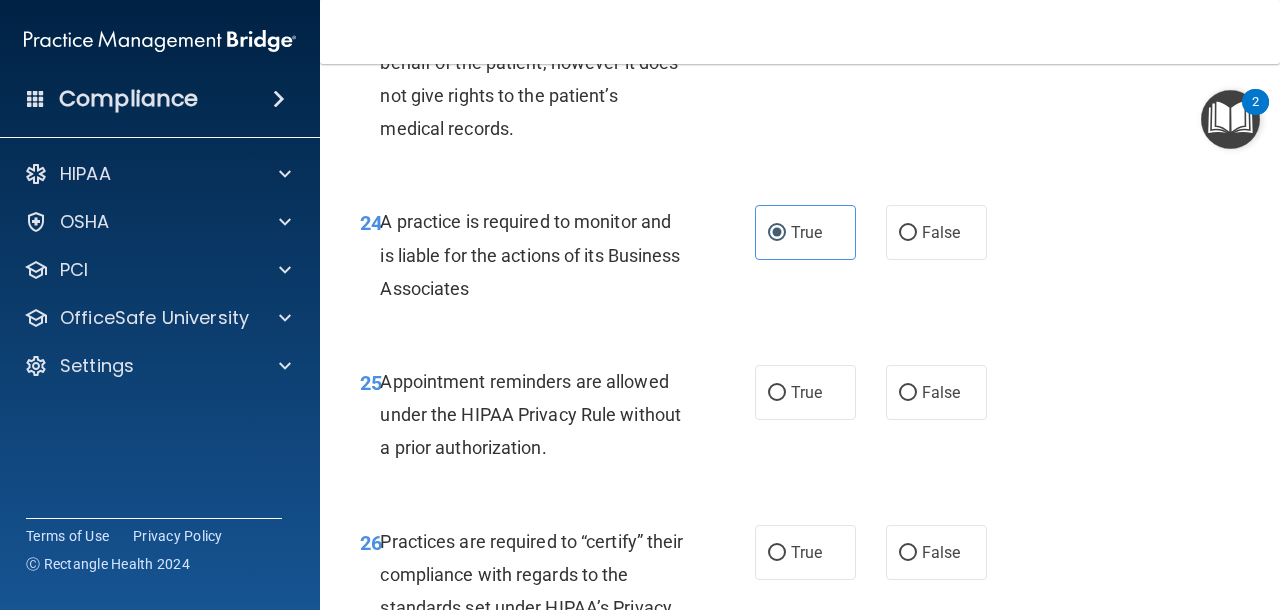 scroll, scrollTop: 4820, scrollLeft: 0, axis: vertical 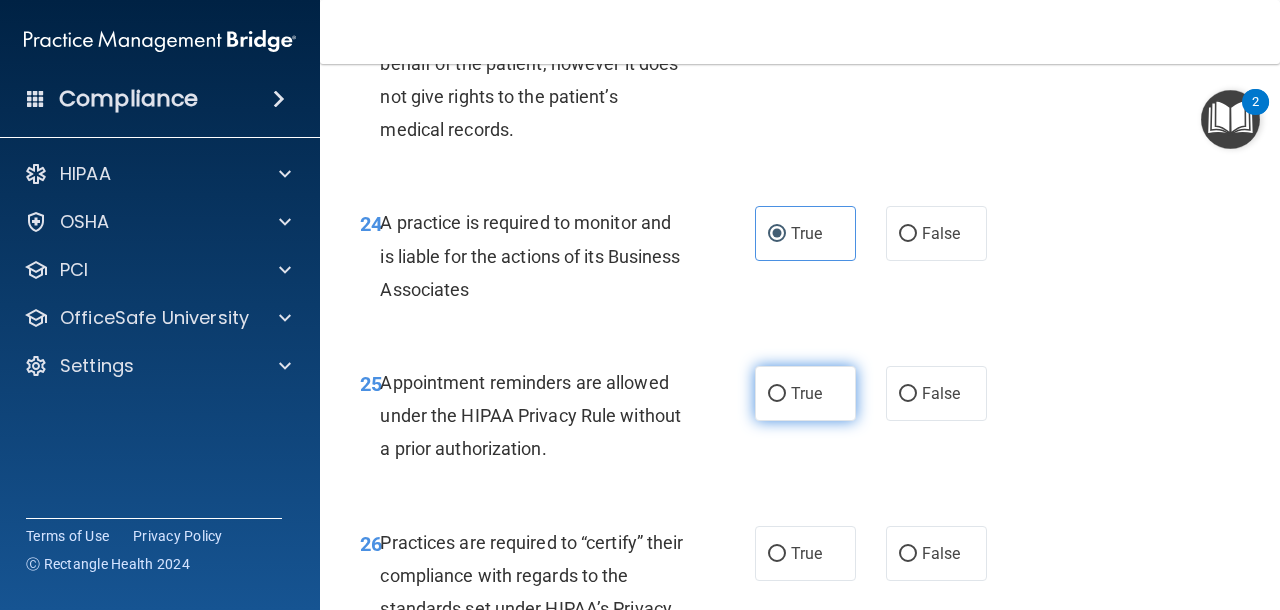 click on "True" at bounding box center [806, 393] 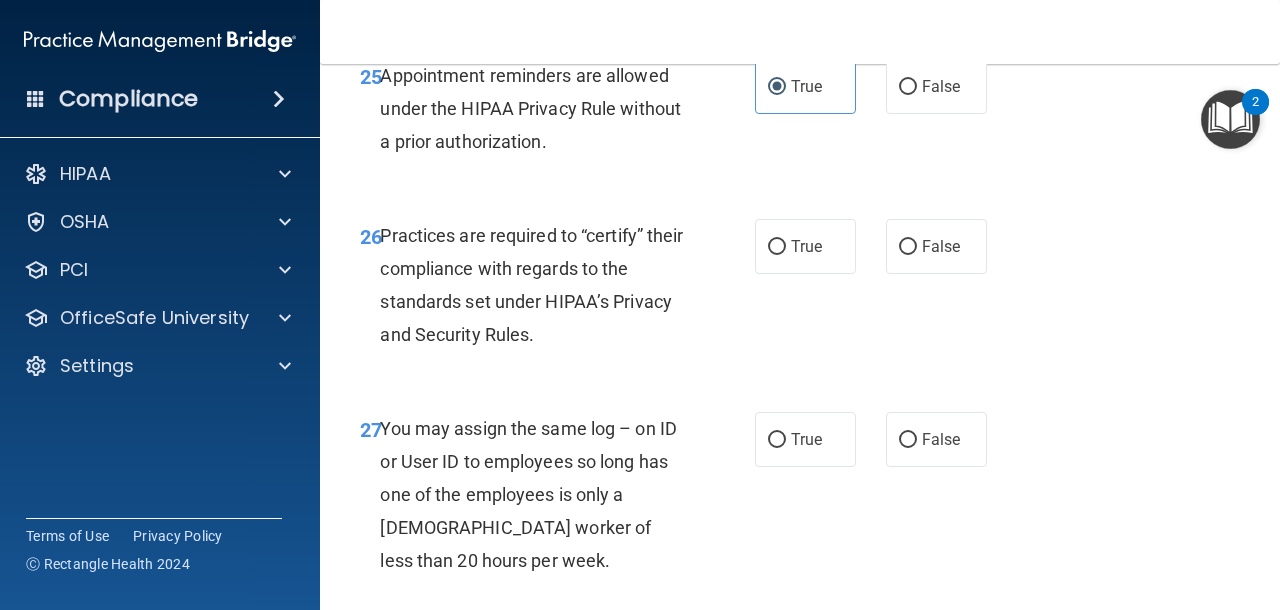 scroll, scrollTop: 5130, scrollLeft: 0, axis: vertical 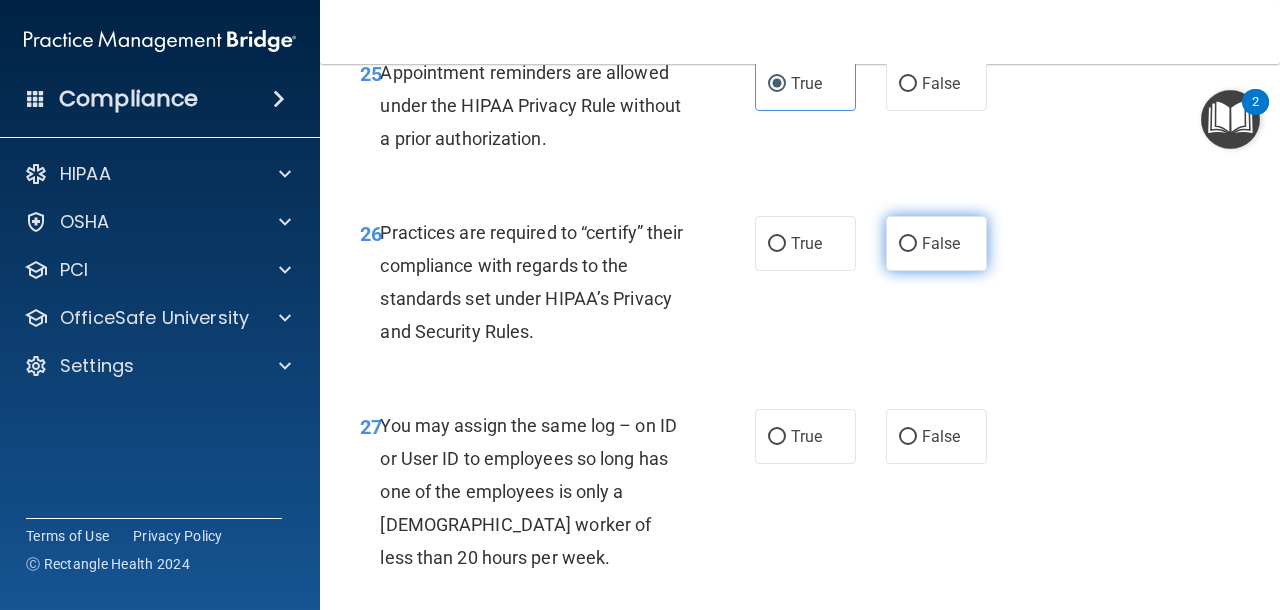 click on "False" at bounding box center (936, 243) 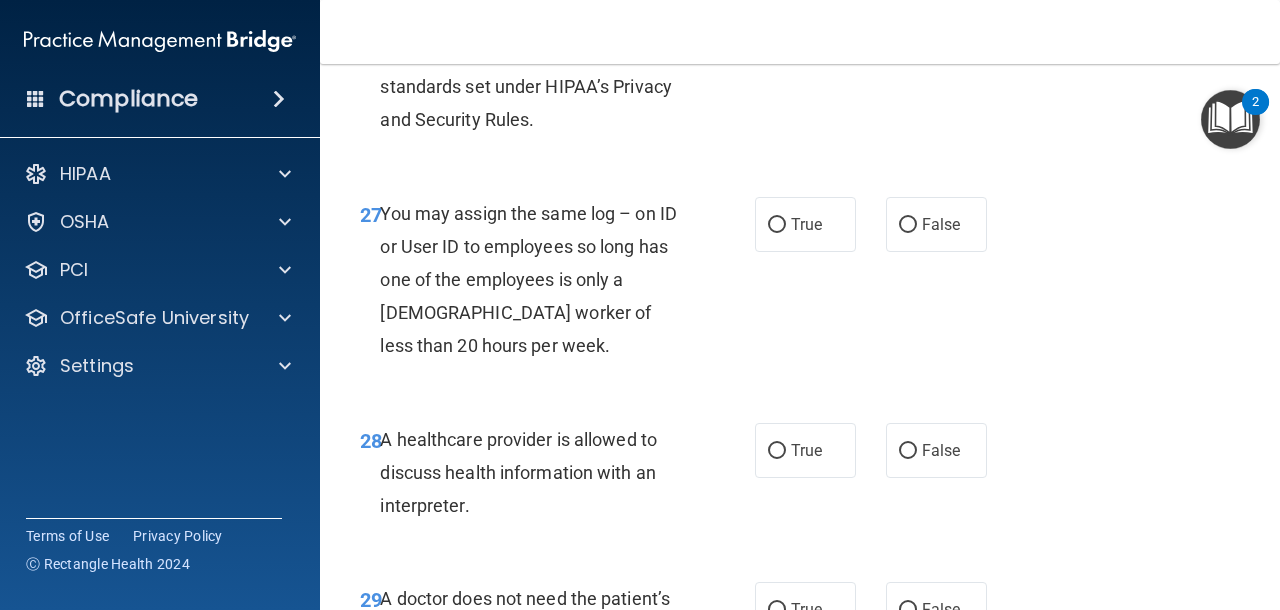 scroll, scrollTop: 5344, scrollLeft: 0, axis: vertical 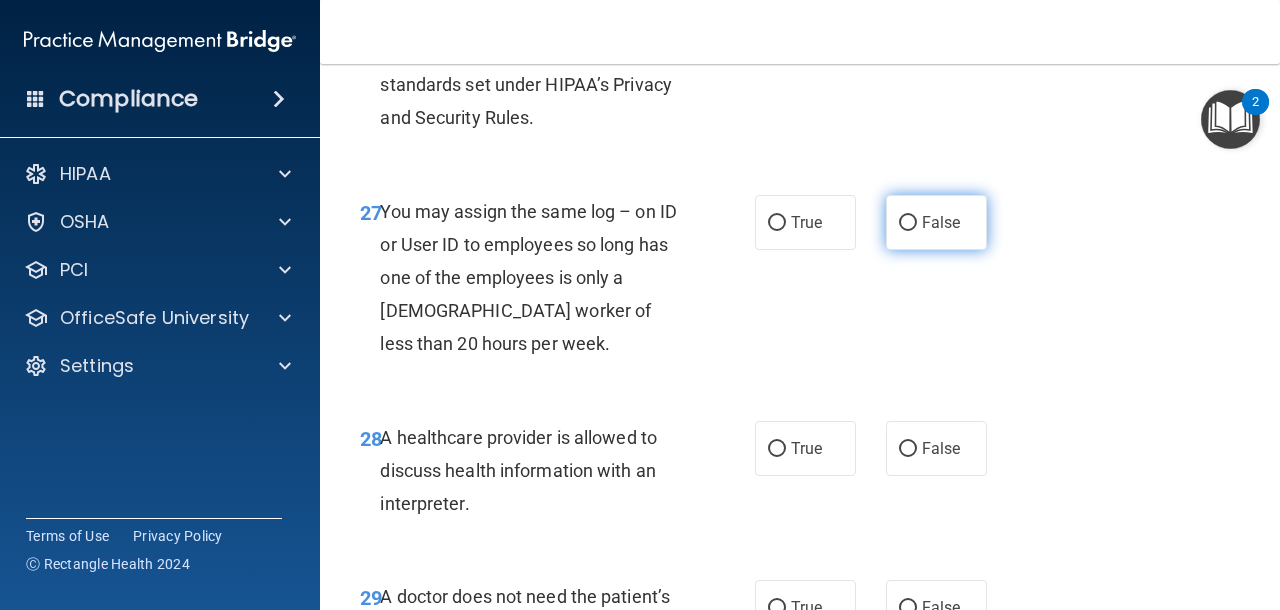 click on "False" at bounding box center [941, 222] 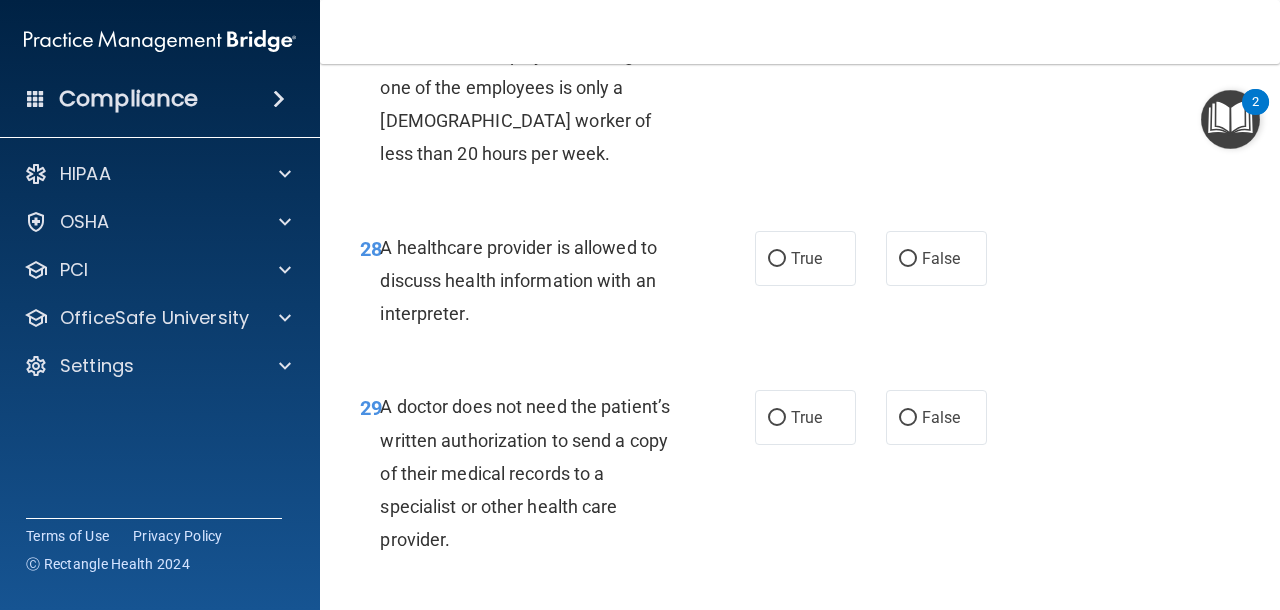 scroll, scrollTop: 5535, scrollLeft: 0, axis: vertical 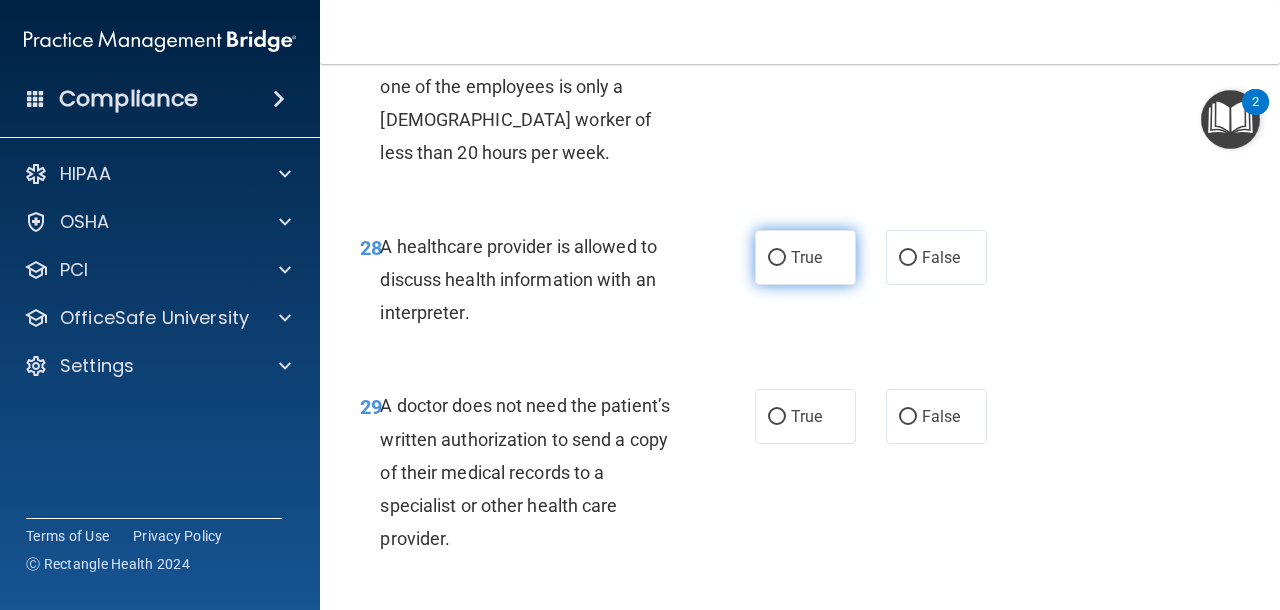 click on "True" at bounding box center [805, 257] 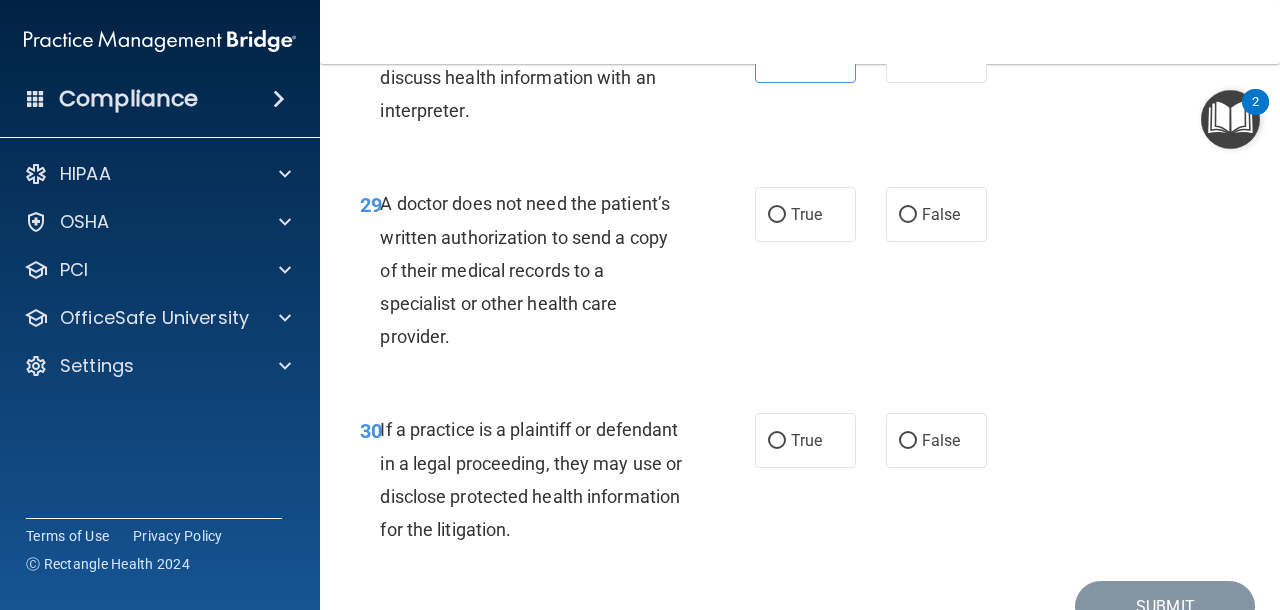 scroll, scrollTop: 5757, scrollLeft: 0, axis: vertical 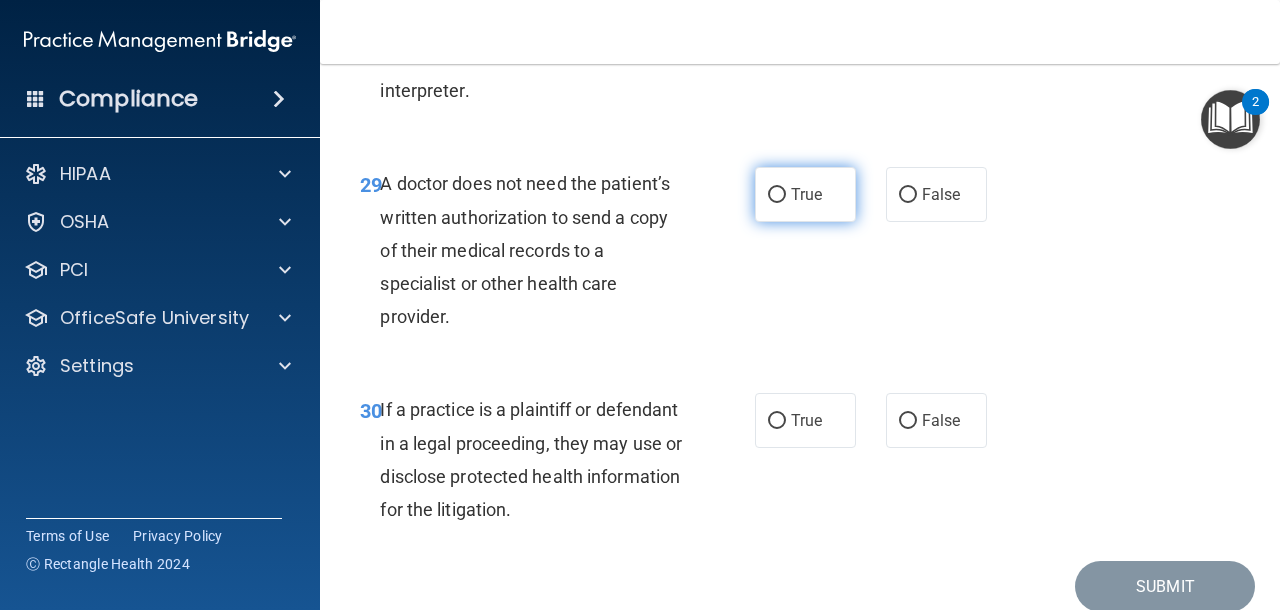 click on "True" at bounding box center [806, 194] 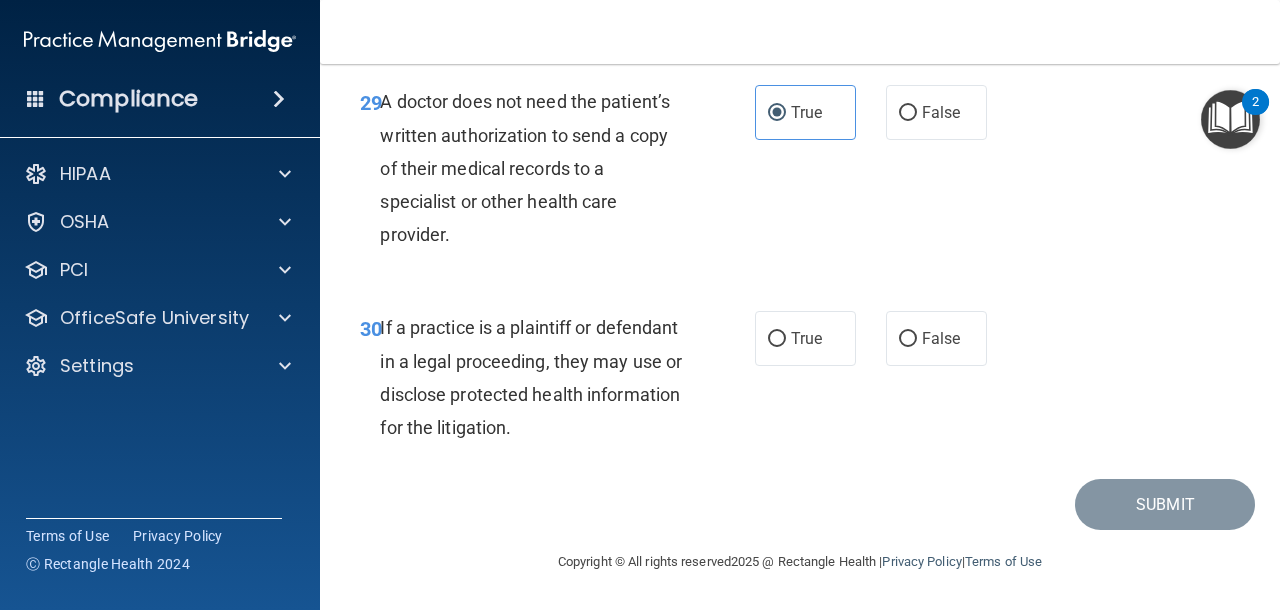 scroll, scrollTop: 5861, scrollLeft: 0, axis: vertical 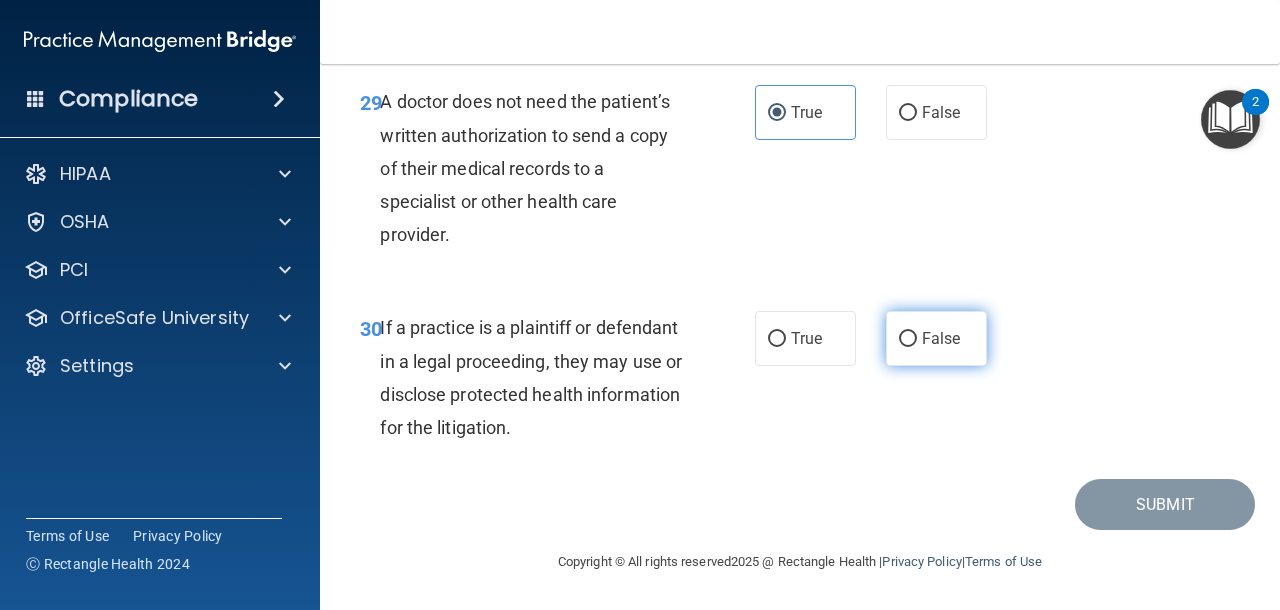 click on "False" at bounding box center (908, 339) 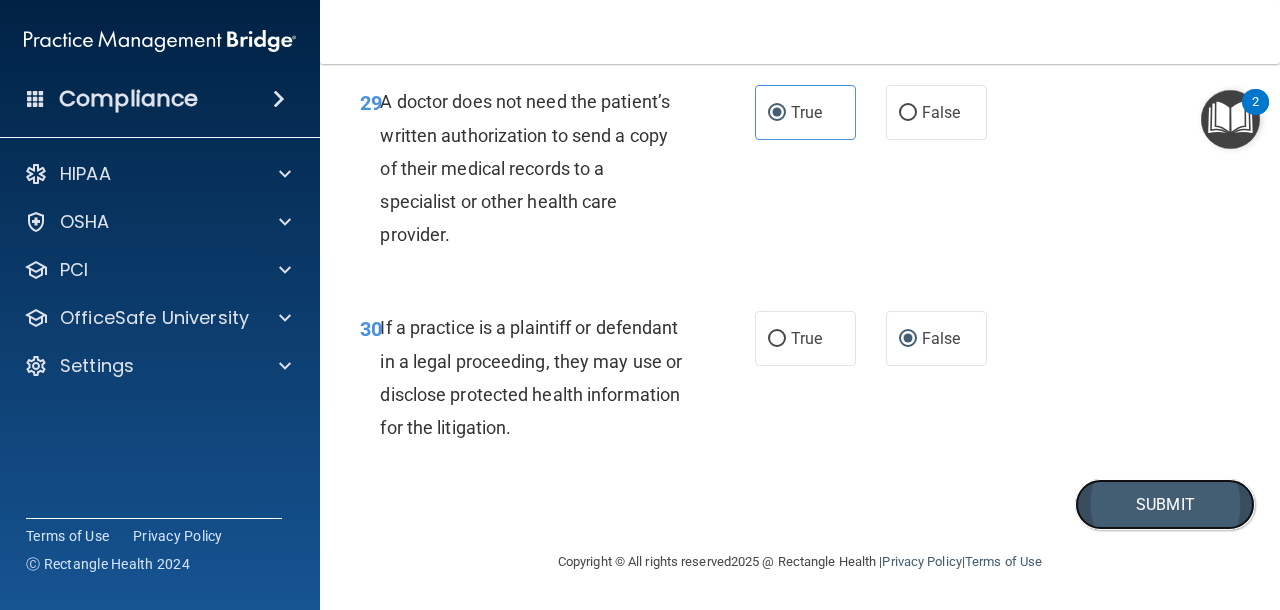 click on "Submit" at bounding box center [1165, 504] 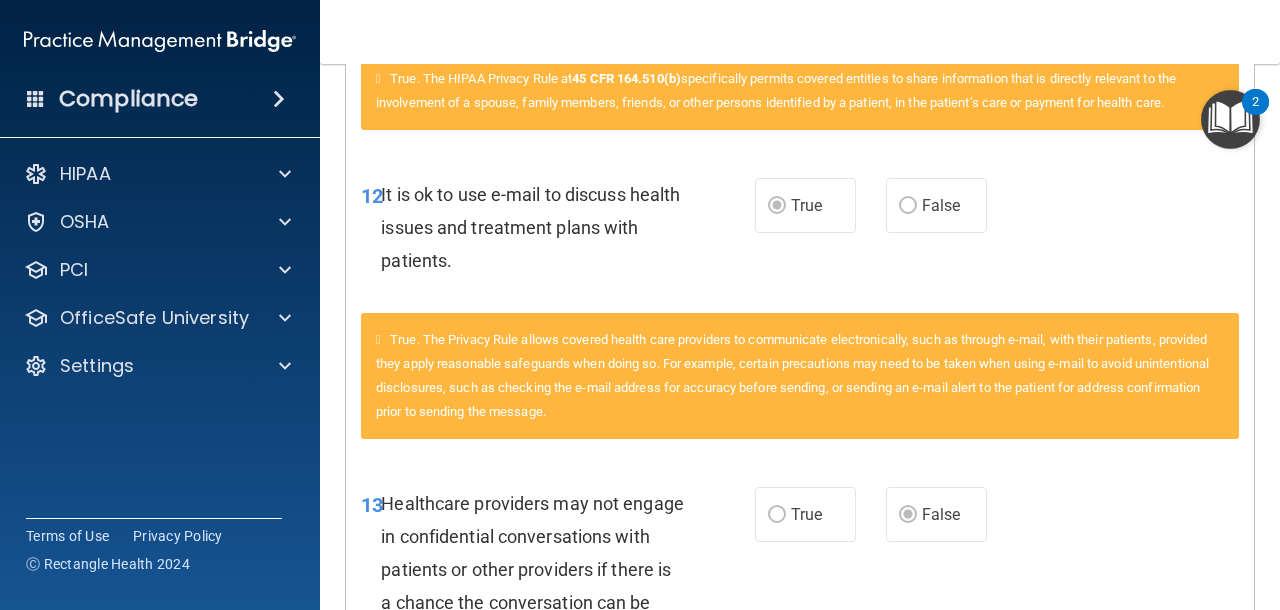 scroll, scrollTop: 0, scrollLeft: 0, axis: both 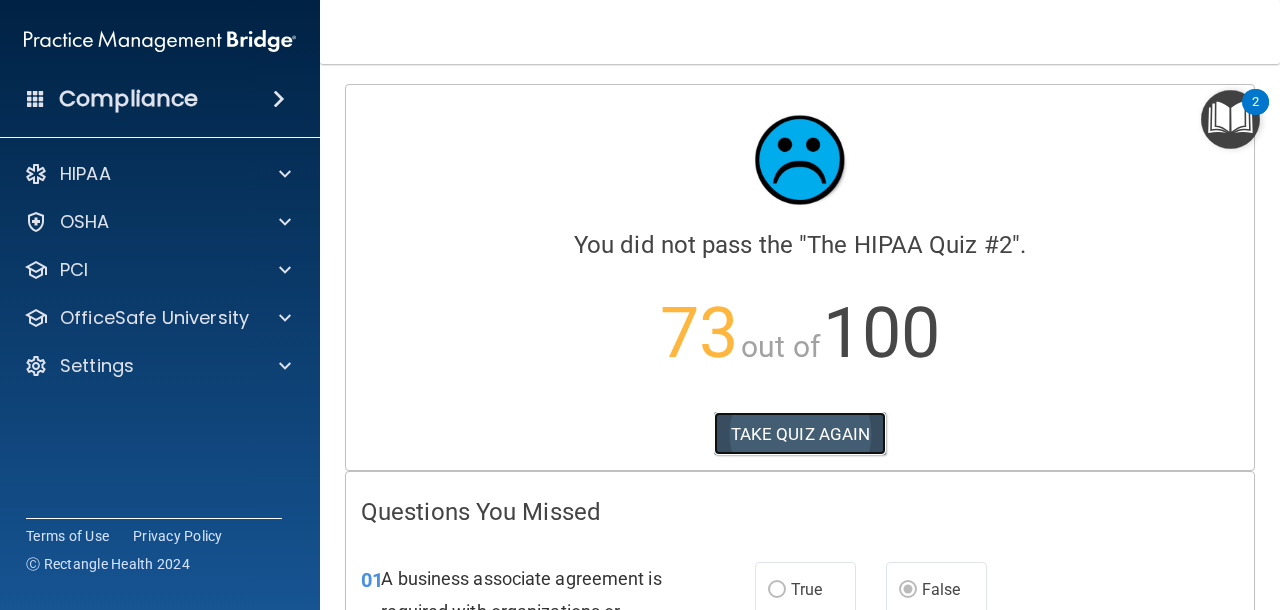 click on "TAKE QUIZ AGAIN" at bounding box center (800, 434) 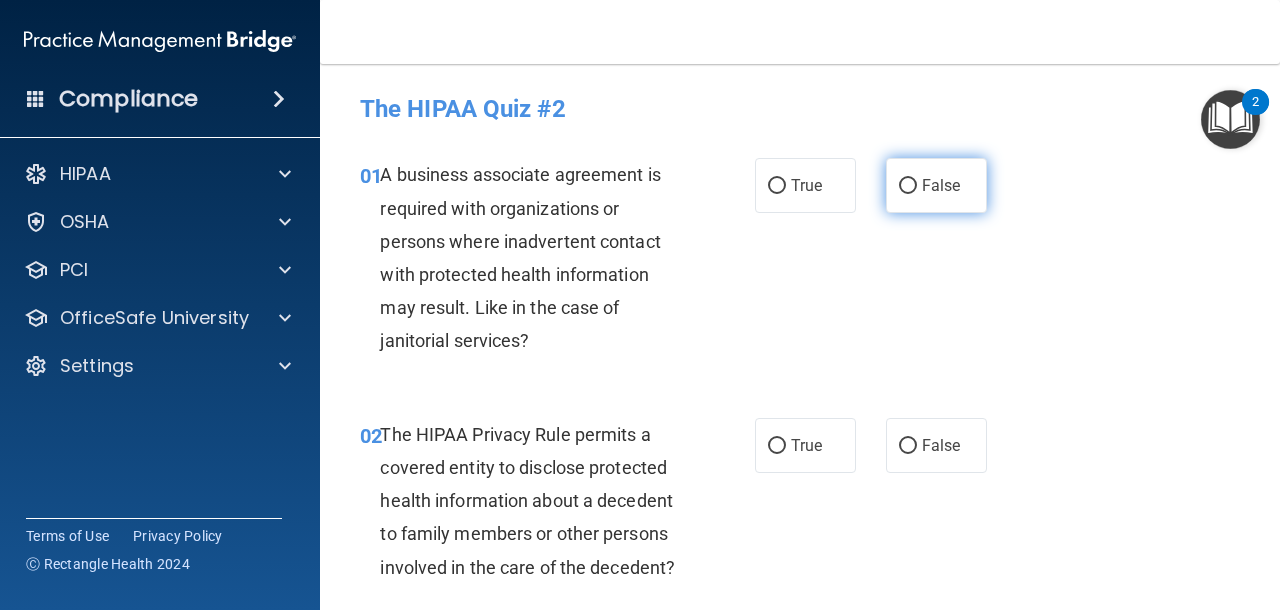 click on "False" at bounding box center (941, 185) 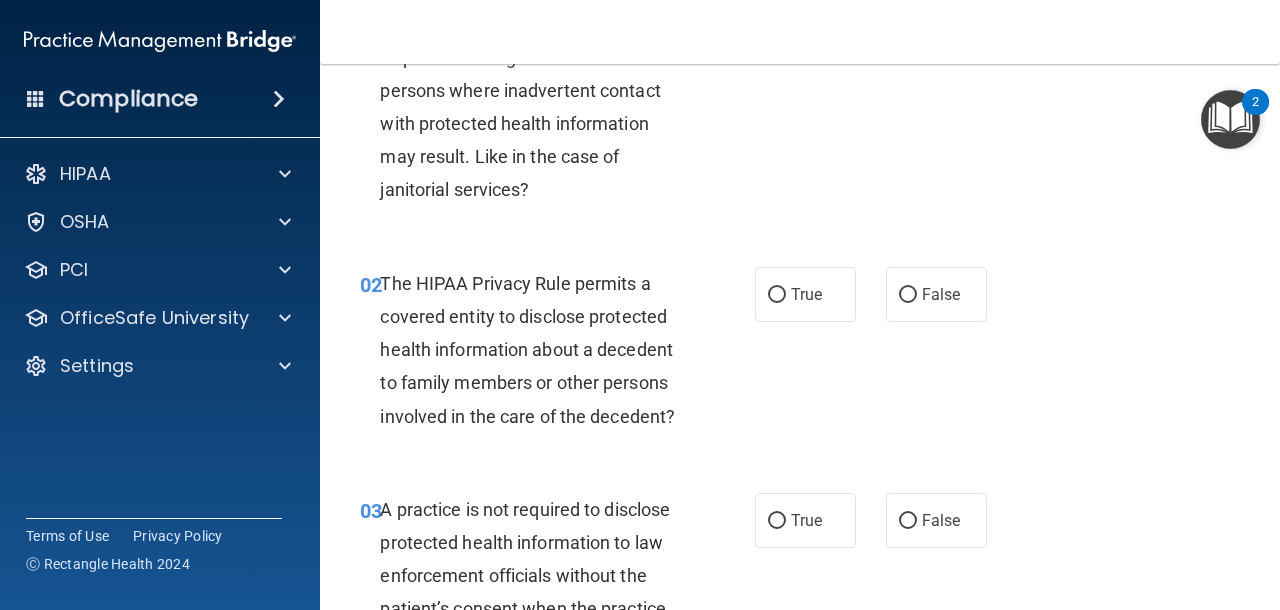 scroll, scrollTop: 154, scrollLeft: 0, axis: vertical 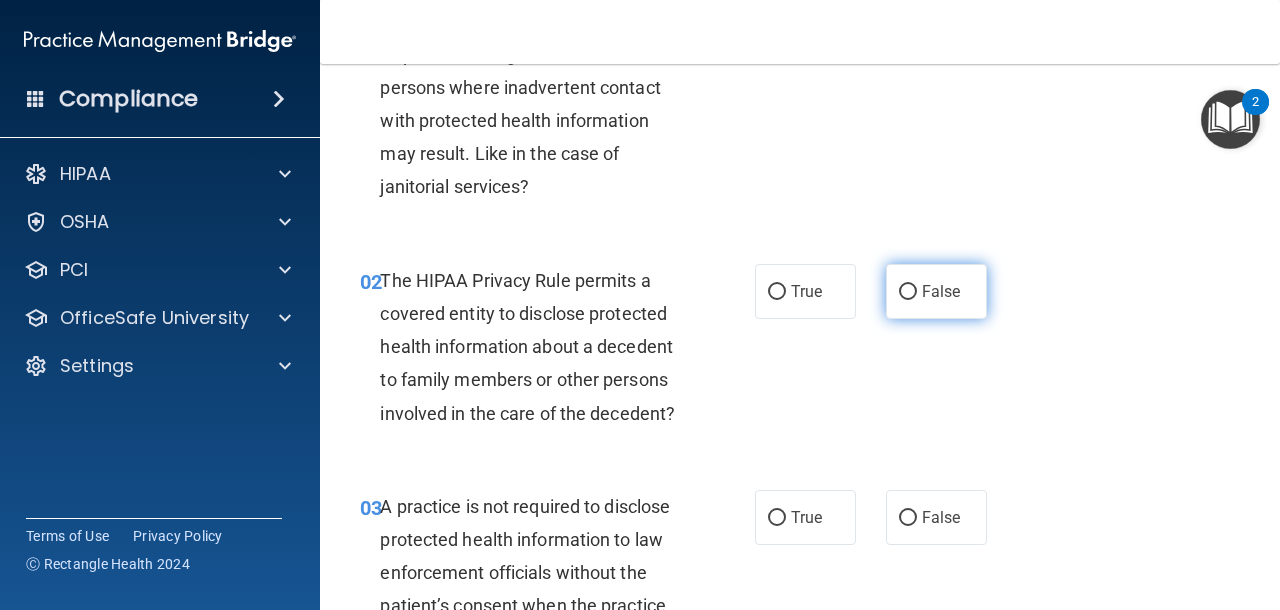 click on "False" at bounding box center [941, 291] 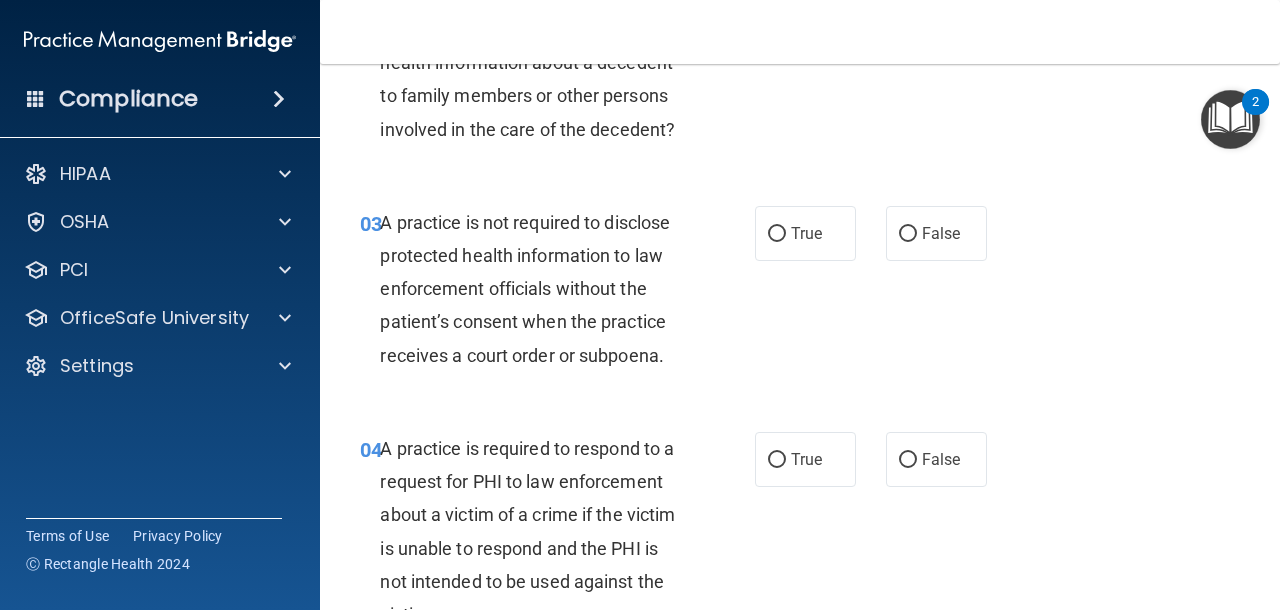 scroll, scrollTop: 443, scrollLeft: 0, axis: vertical 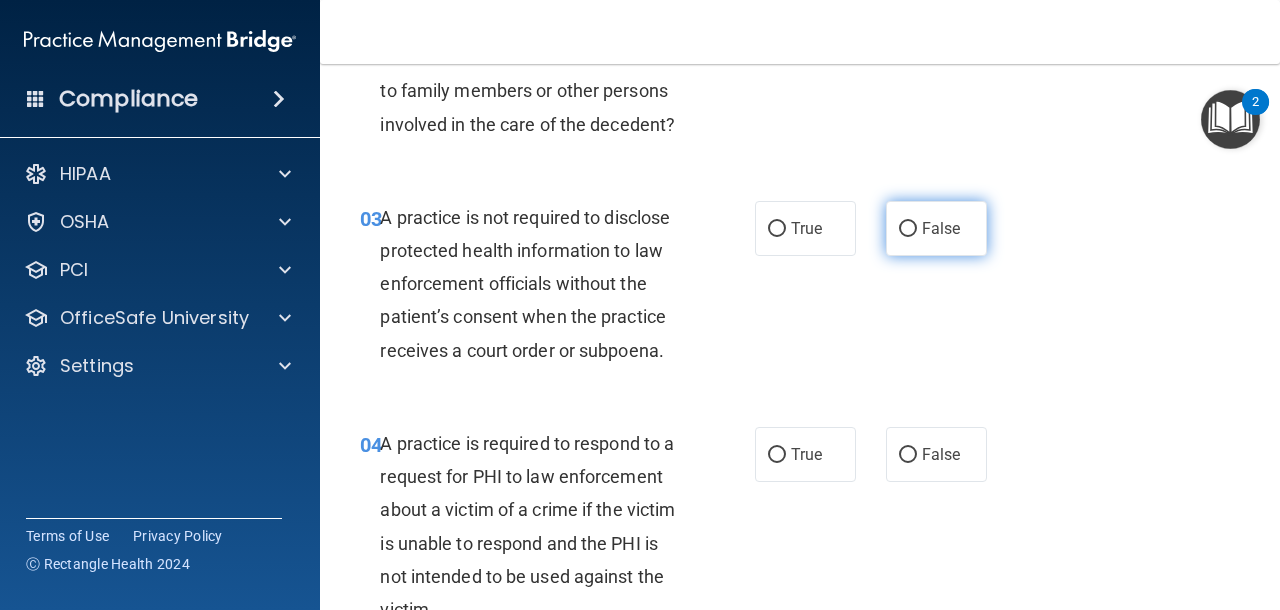 click on "False" at bounding box center (908, 229) 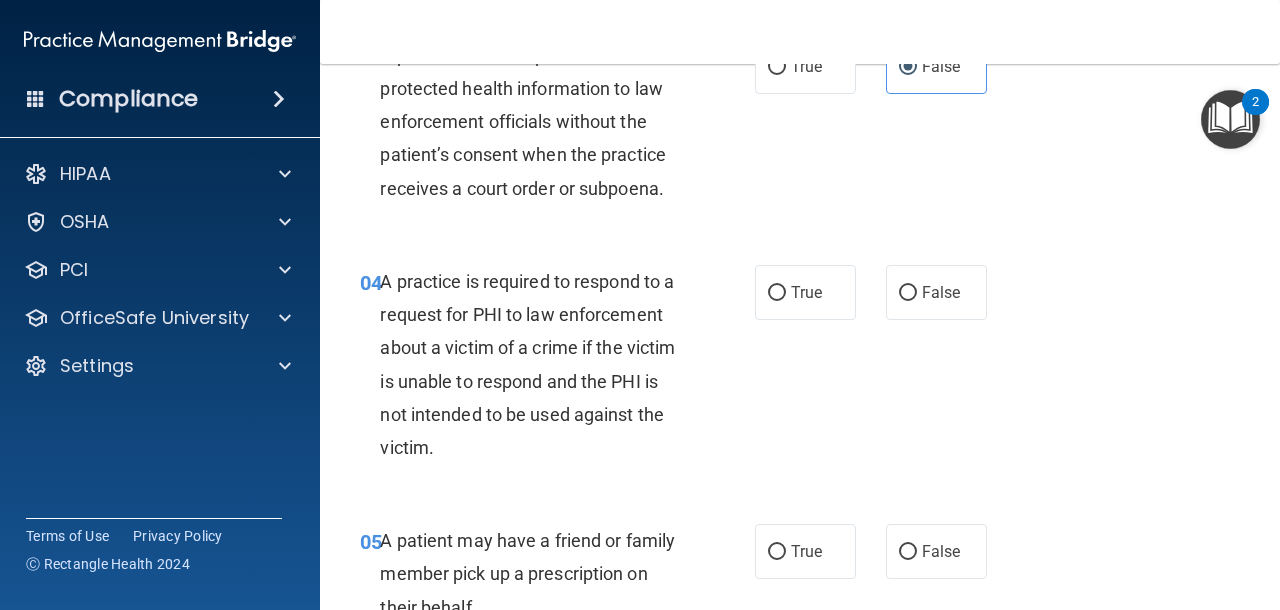scroll, scrollTop: 650, scrollLeft: 0, axis: vertical 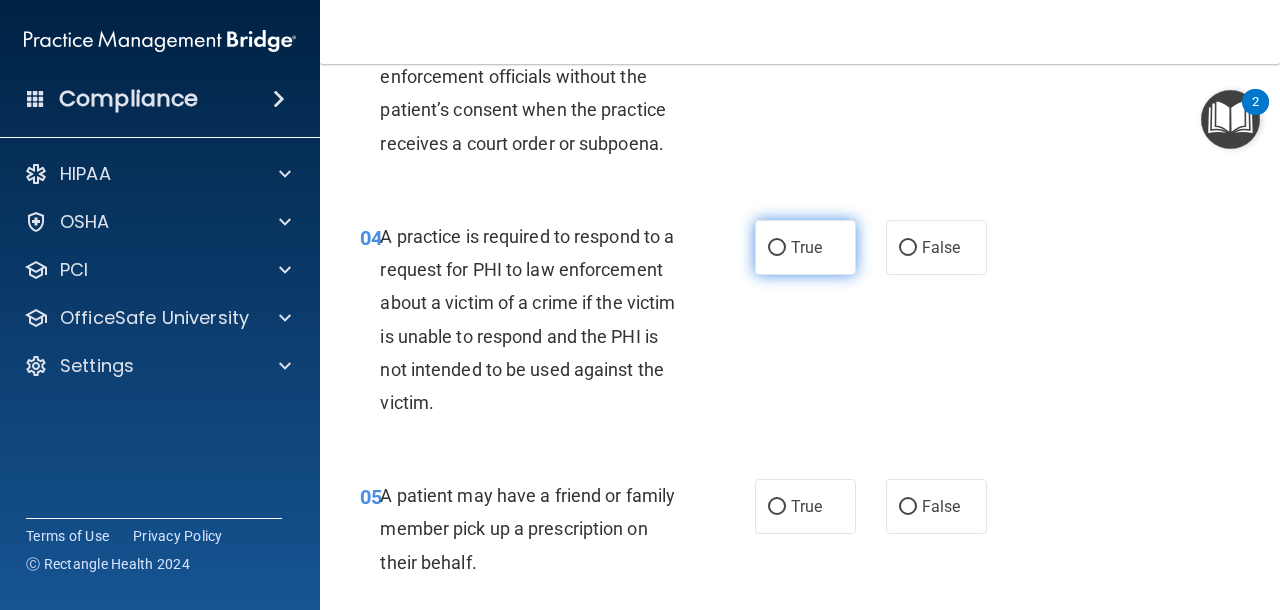 click on "True" at bounding box center [777, 248] 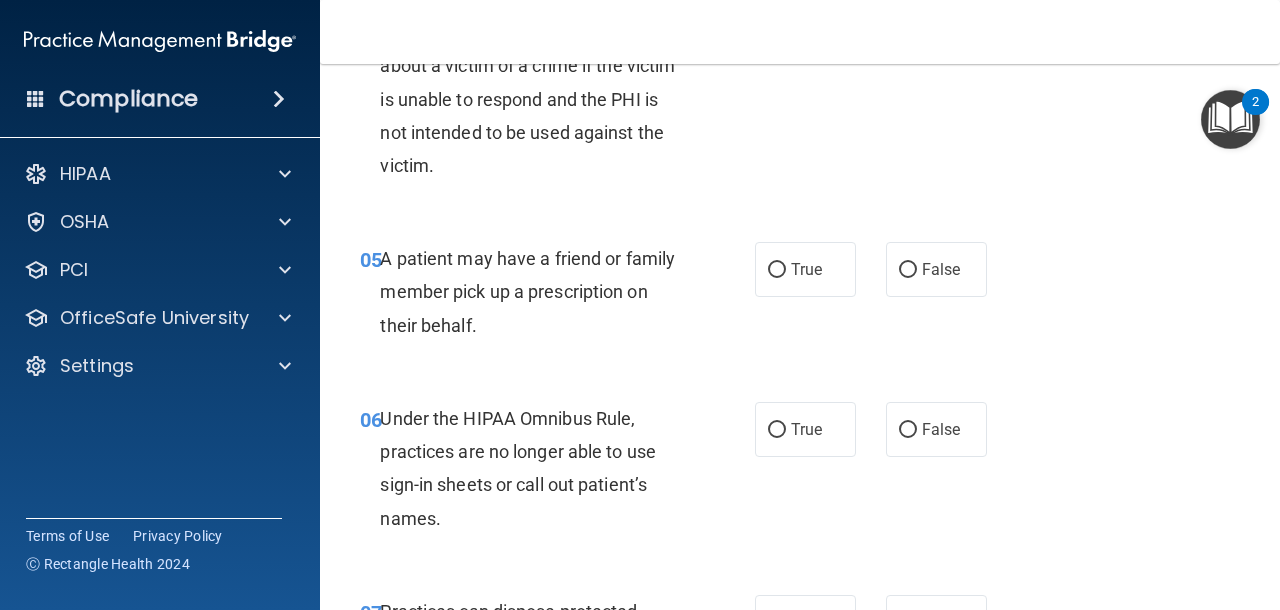 scroll, scrollTop: 891, scrollLeft: 0, axis: vertical 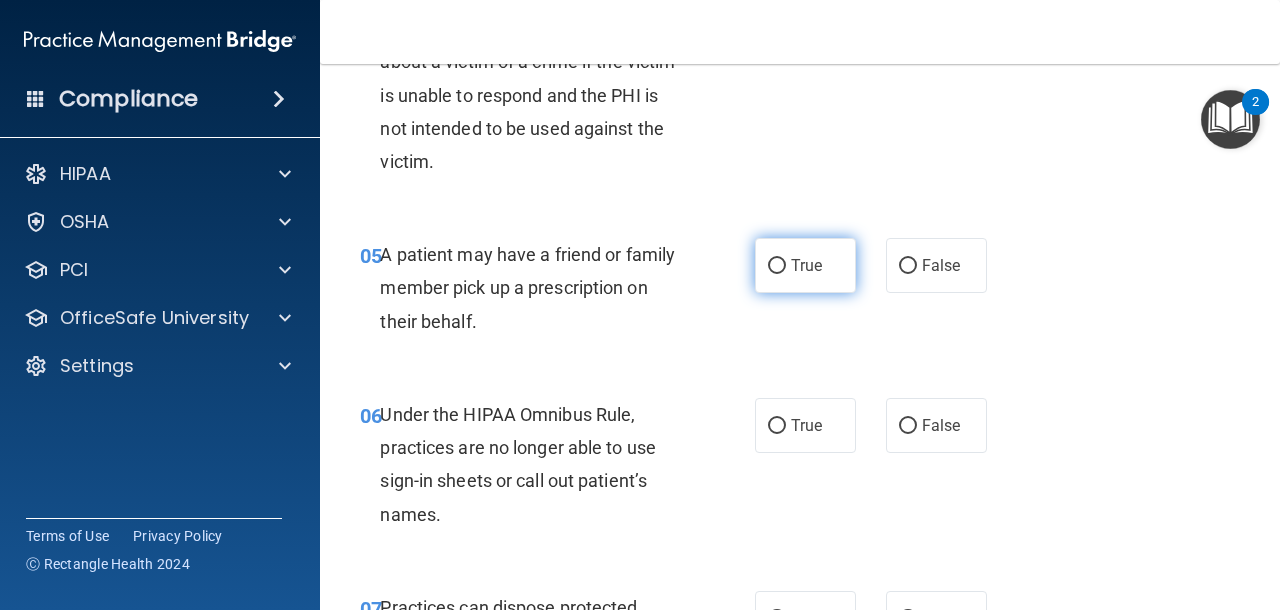 click on "True" at bounding box center (805, 265) 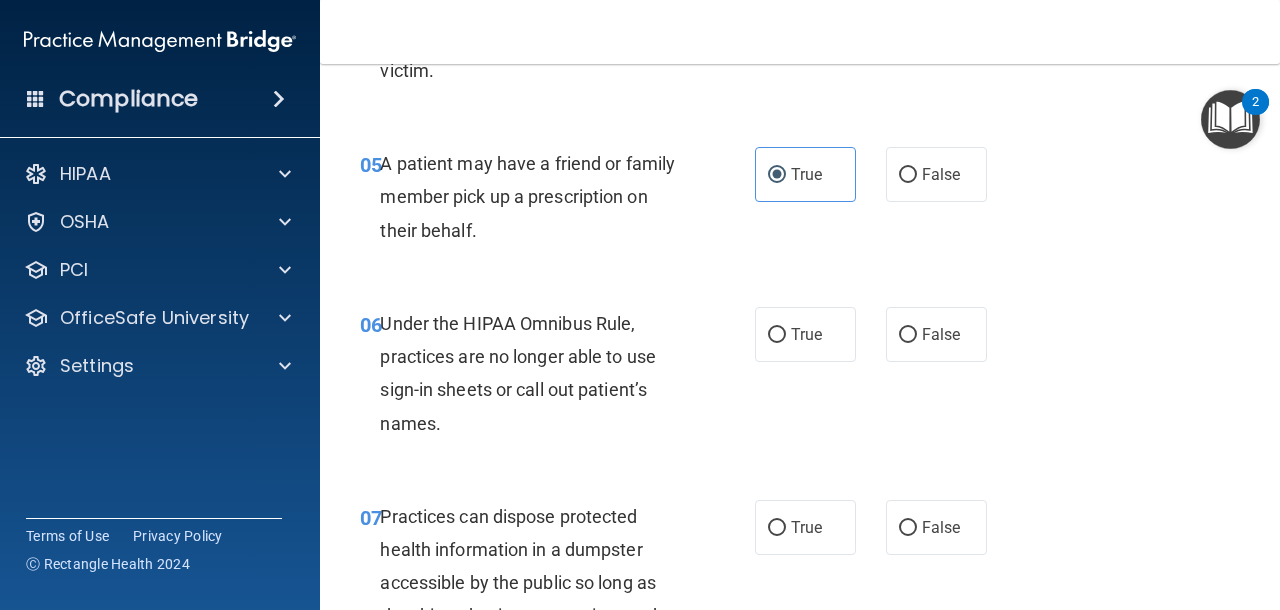 scroll, scrollTop: 980, scrollLeft: 0, axis: vertical 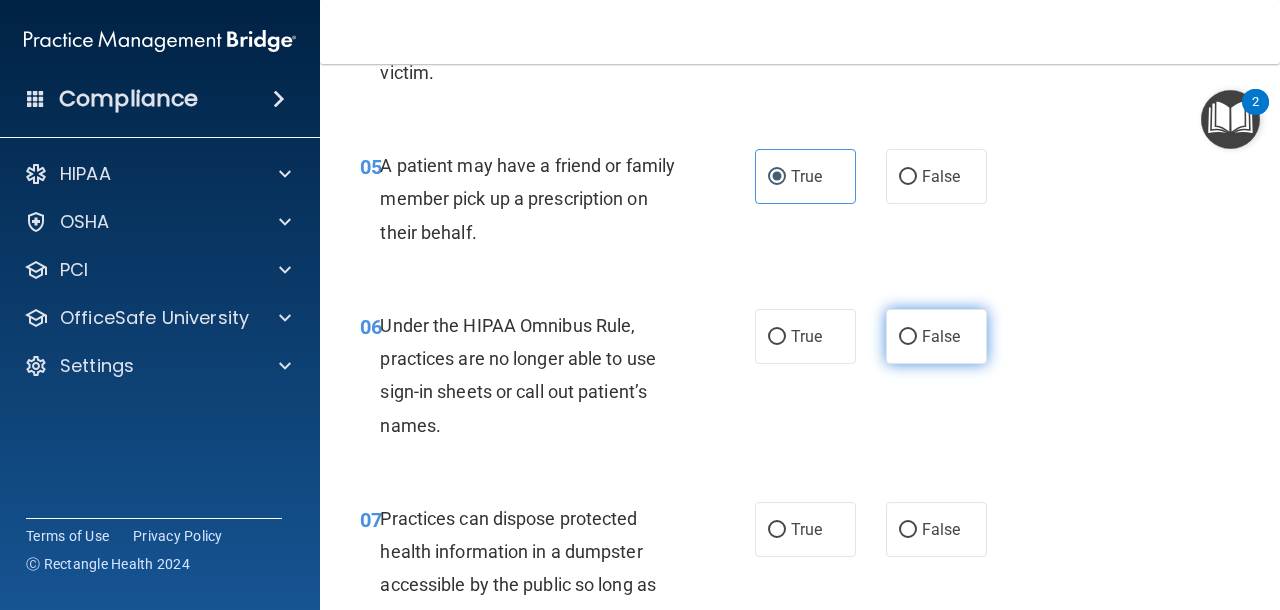 click on "False" at bounding box center (941, 336) 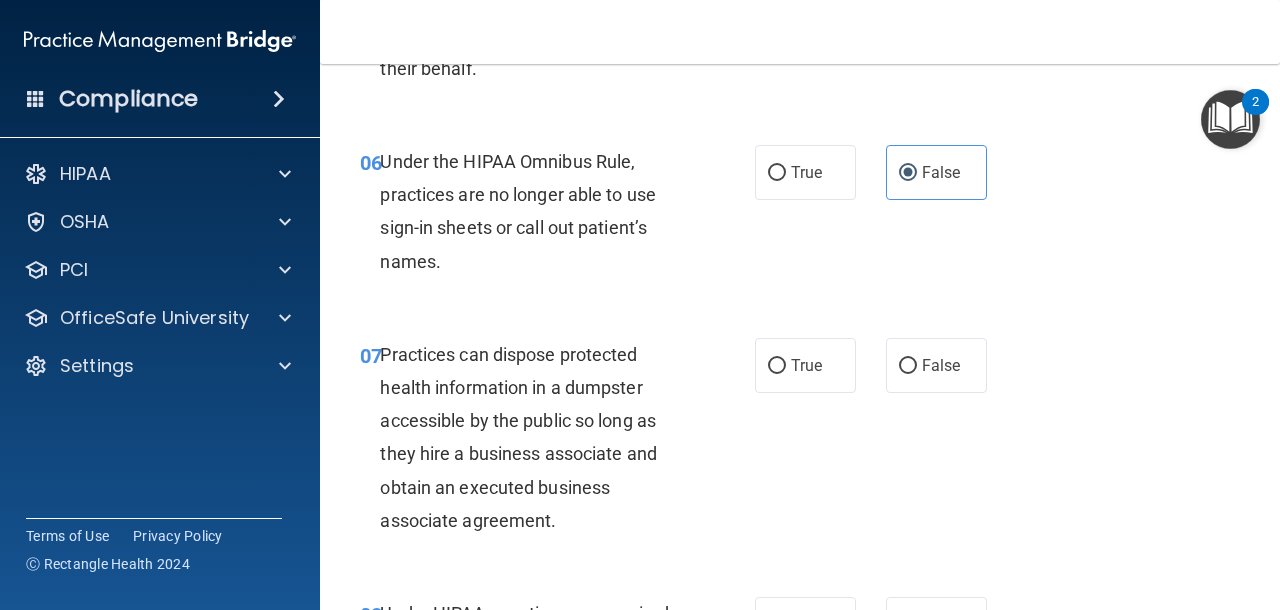 scroll, scrollTop: 1151, scrollLeft: 0, axis: vertical 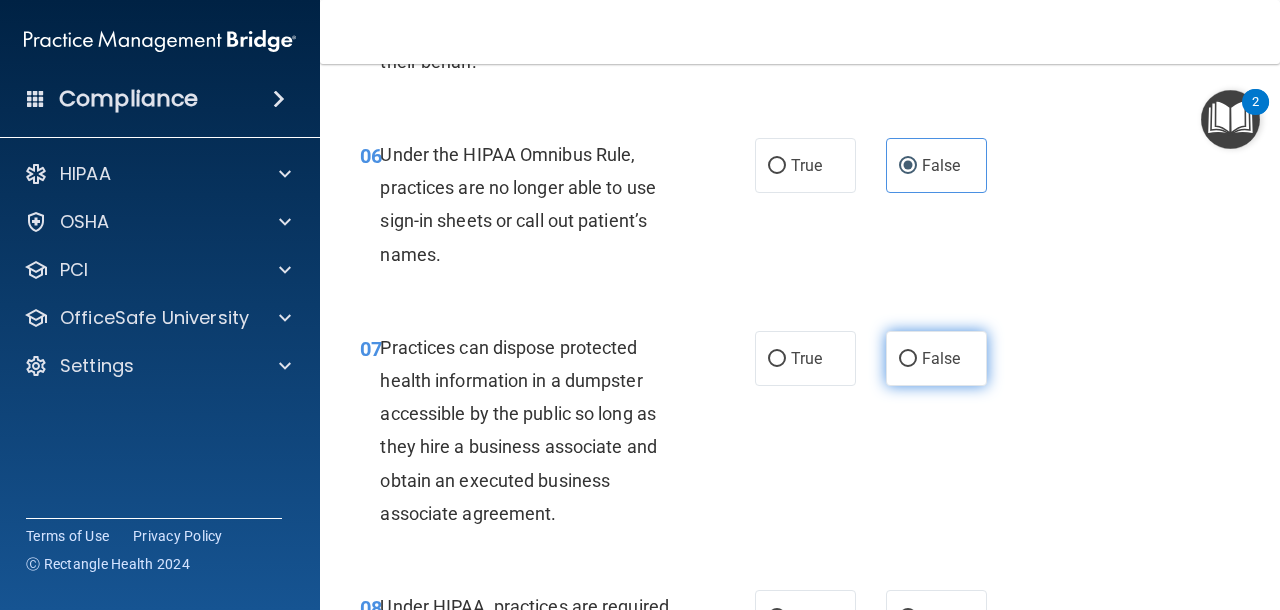 click on "False" at bounding box center (941, 358) 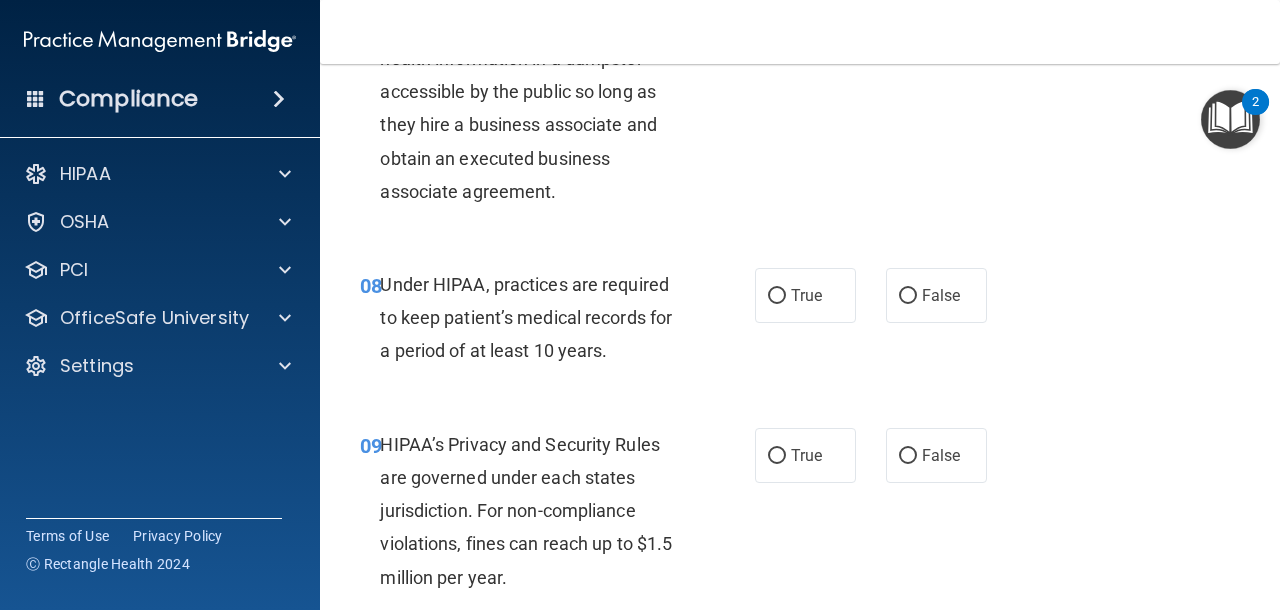 scroll, scrollTop: 1476, scrollLeft: 0, axis: vertical 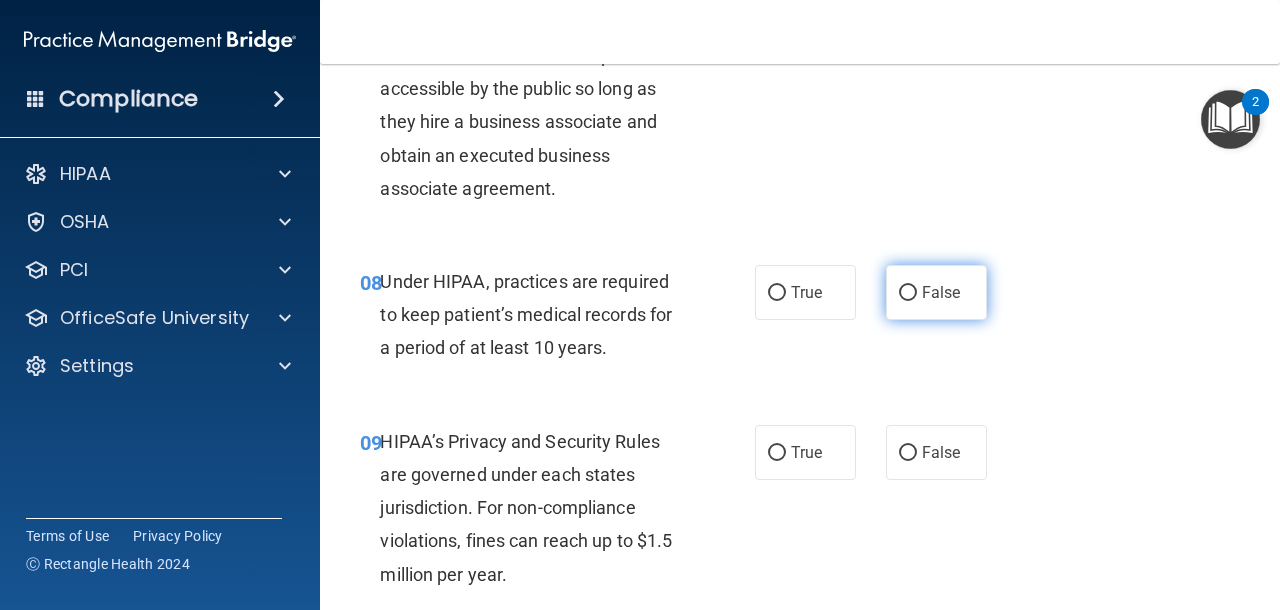 click on "False" at bounding box center (936, 292) 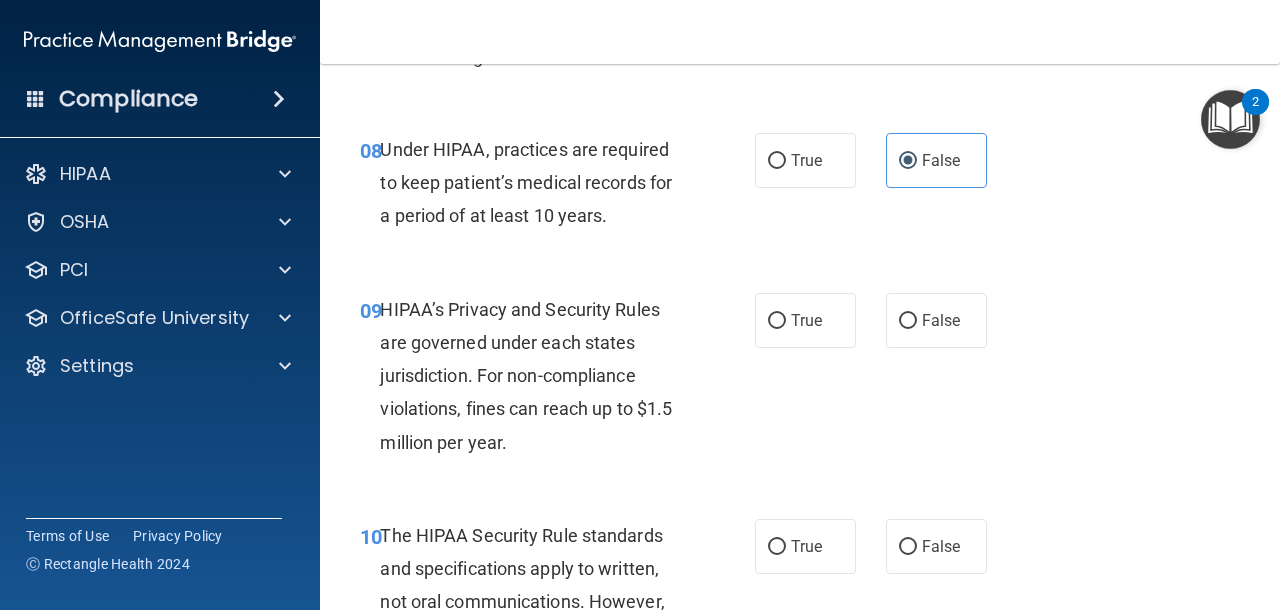 scroll, scrollTop: 1645, scrollLeft: 0, axis: vertical 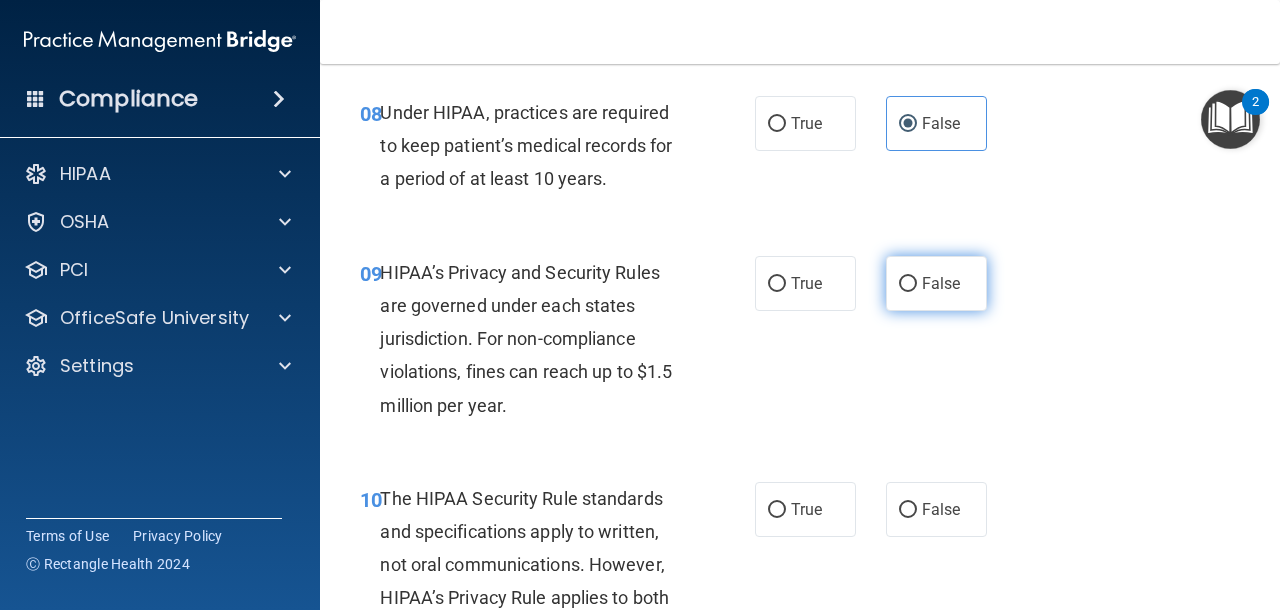 click on "False" at bounding box center (941, 283) 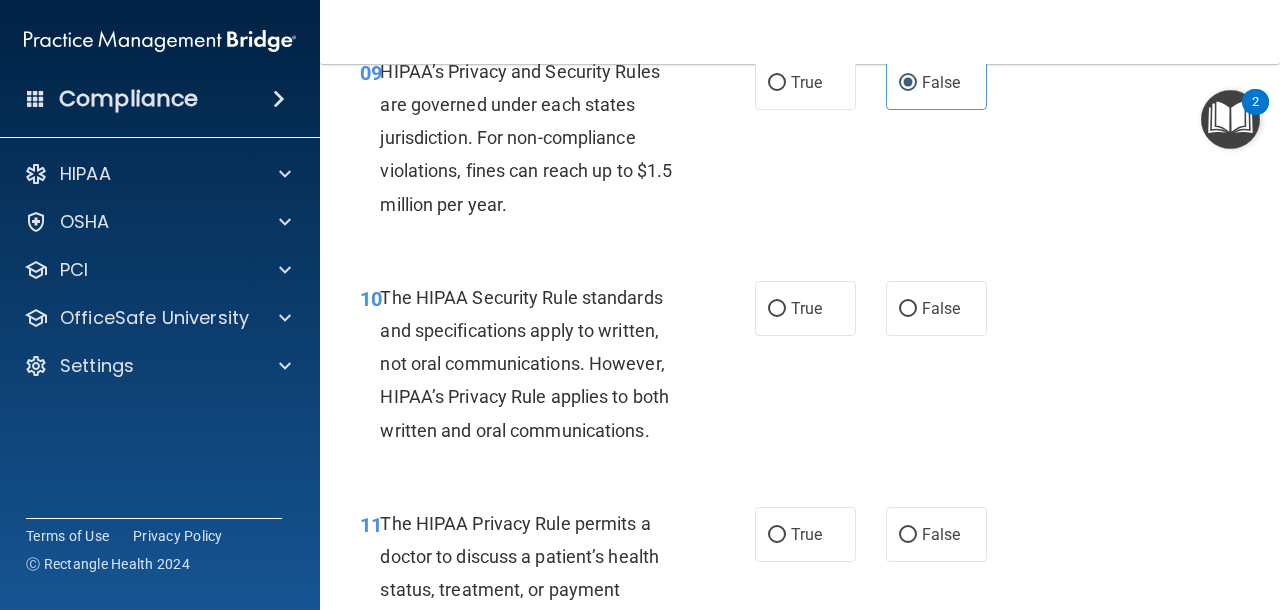 scroll, scrollTop: 1844, scrollLeft: 0, axis: vertical 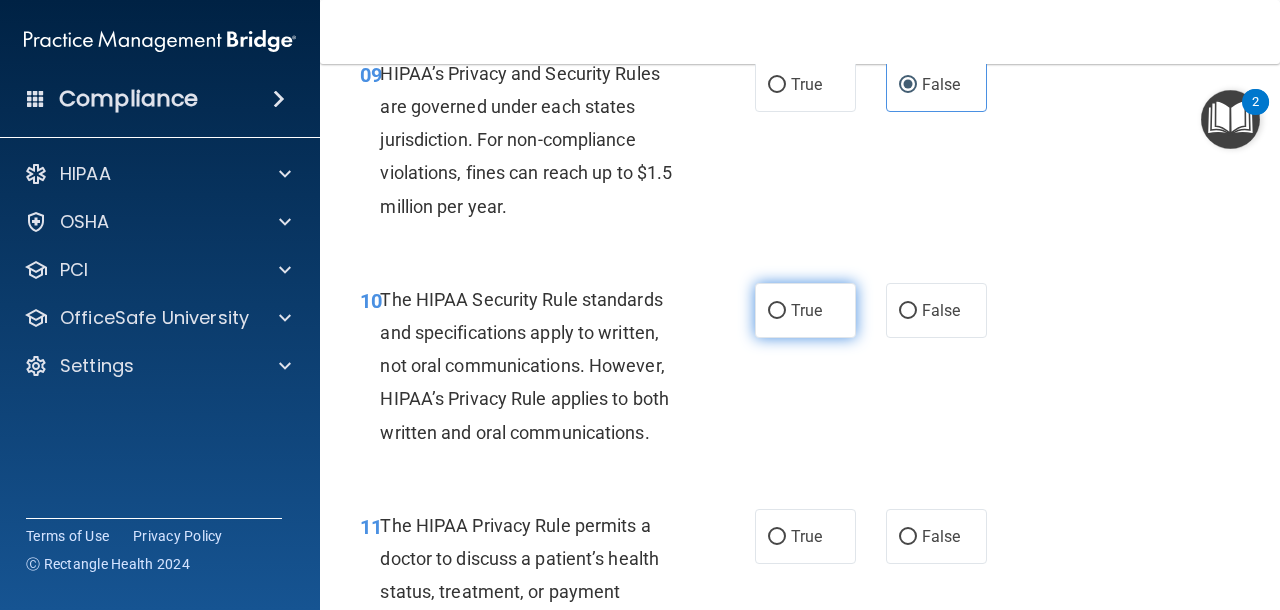 click on "True" at bounding box center (805, 310) 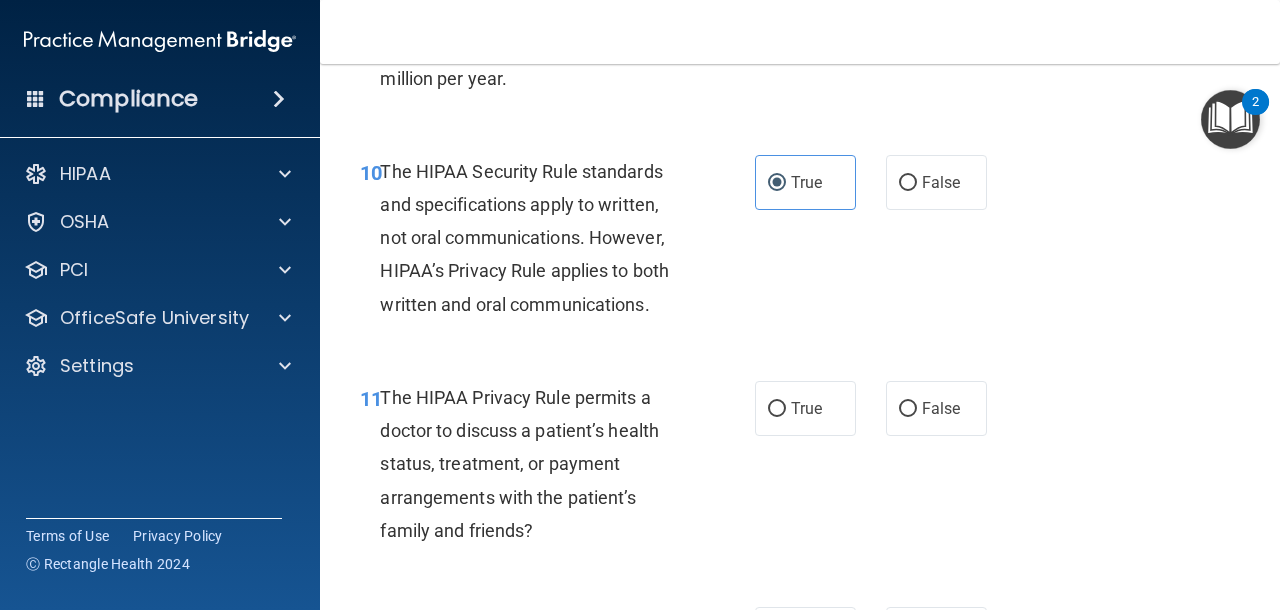 scroll, scrollTop: 1994, scrollLeft: 0, axis: vertical 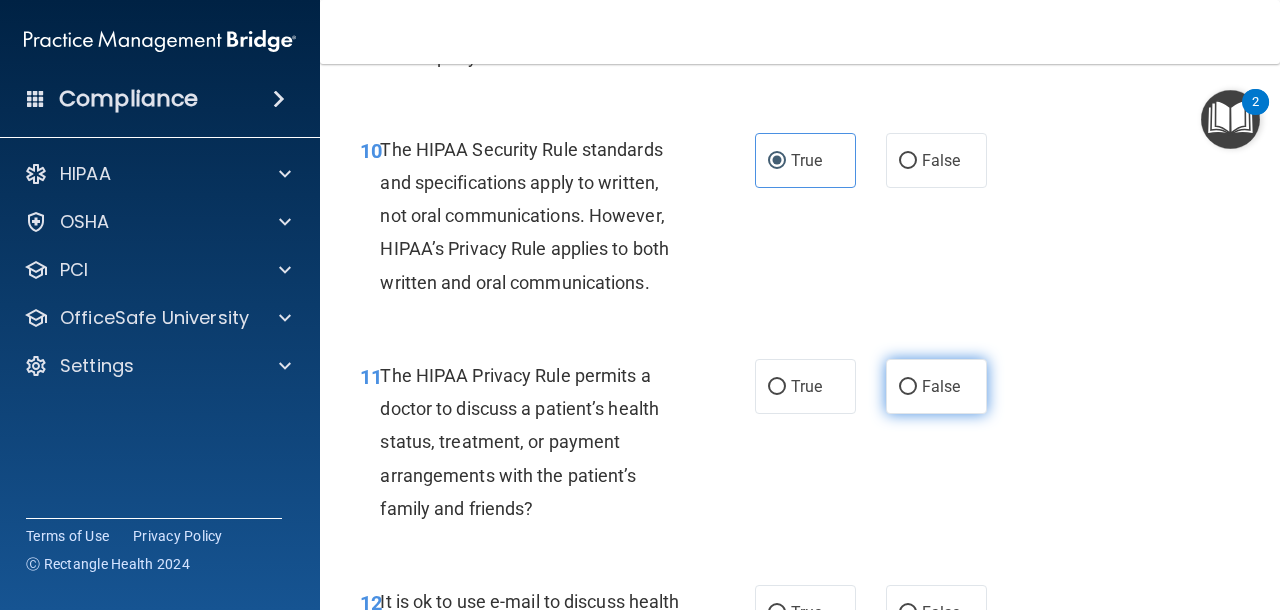 click on "False" at bounding box center (941, 386) 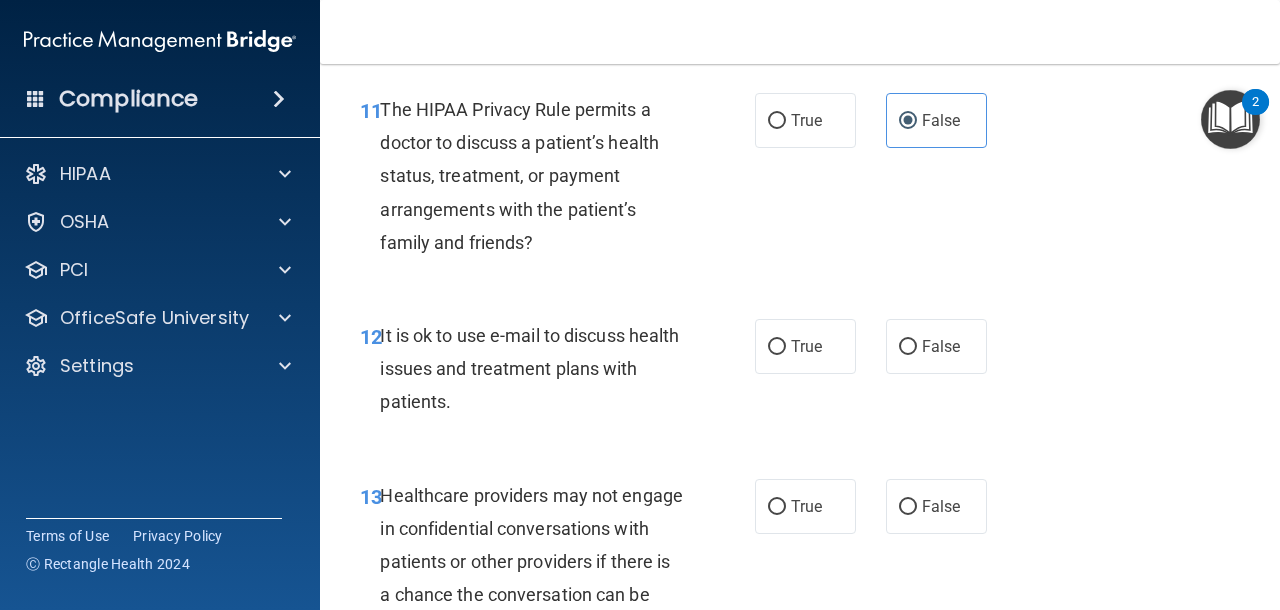 scroll, scrollTop: 2264, scrollLeft: 0, axis: vertical 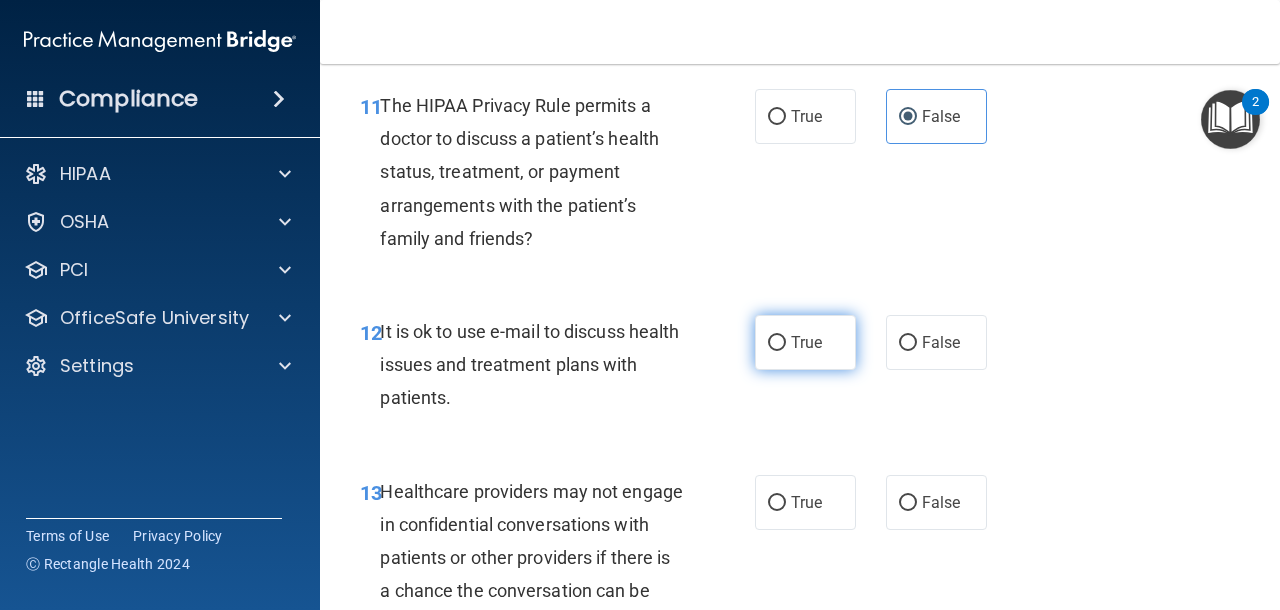 click on "True" at bounding box center [806, 342] 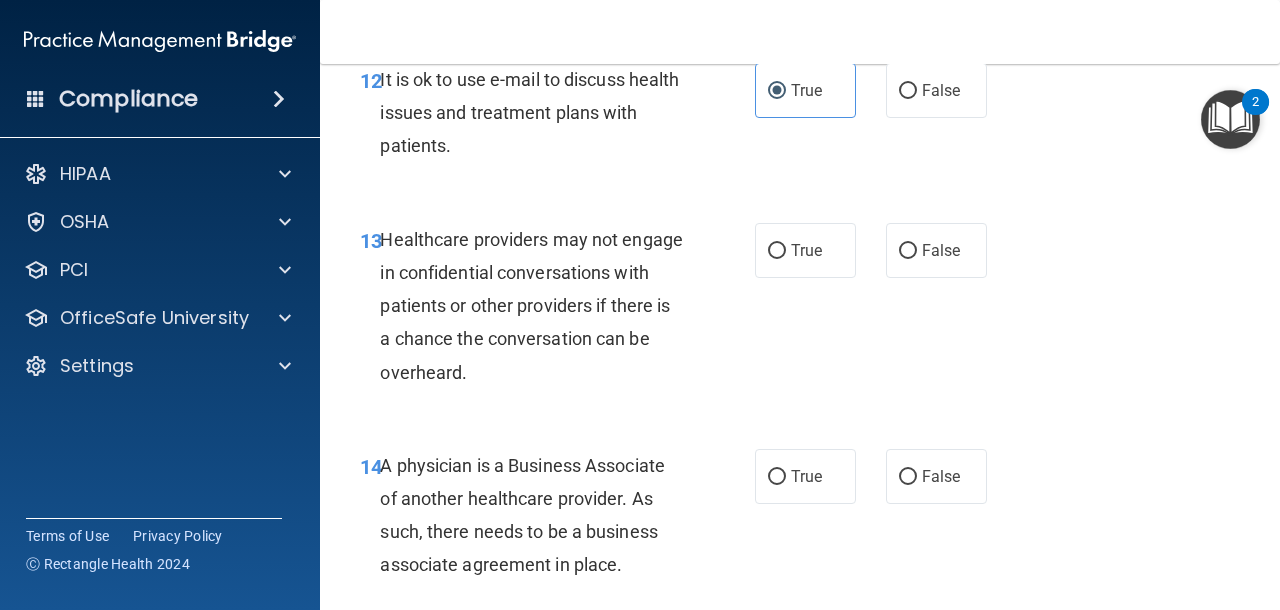 scroll, scrollTop: 2519, scrollLeft: 0, axis: vertical 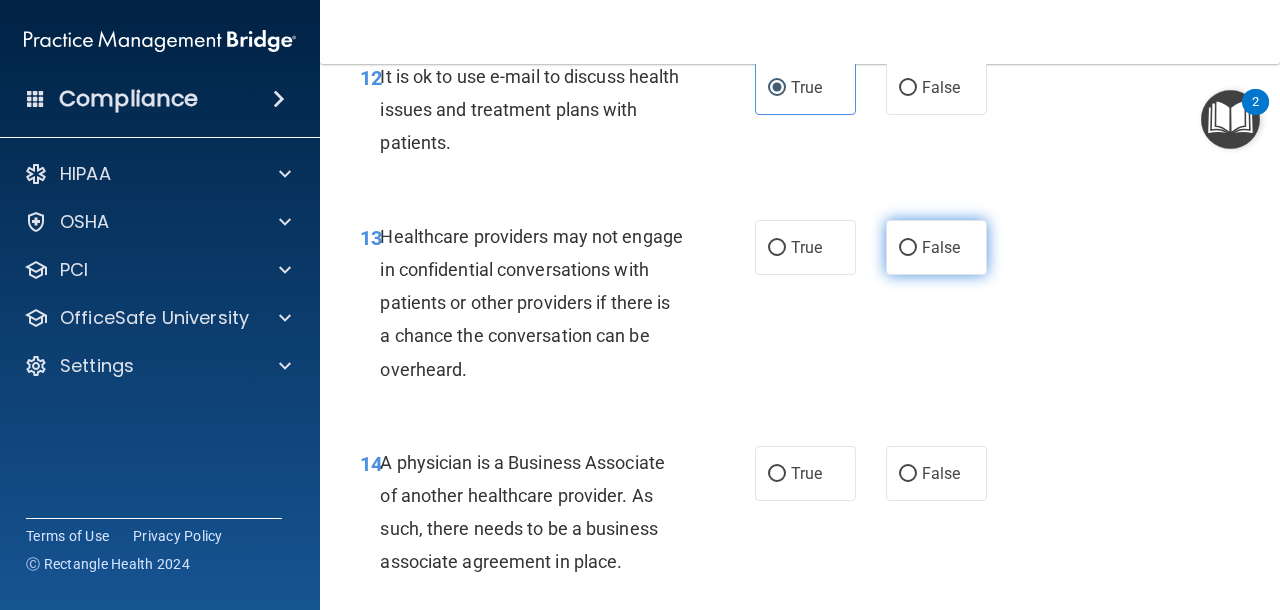 click on "False" at bounding box center (941, 247) 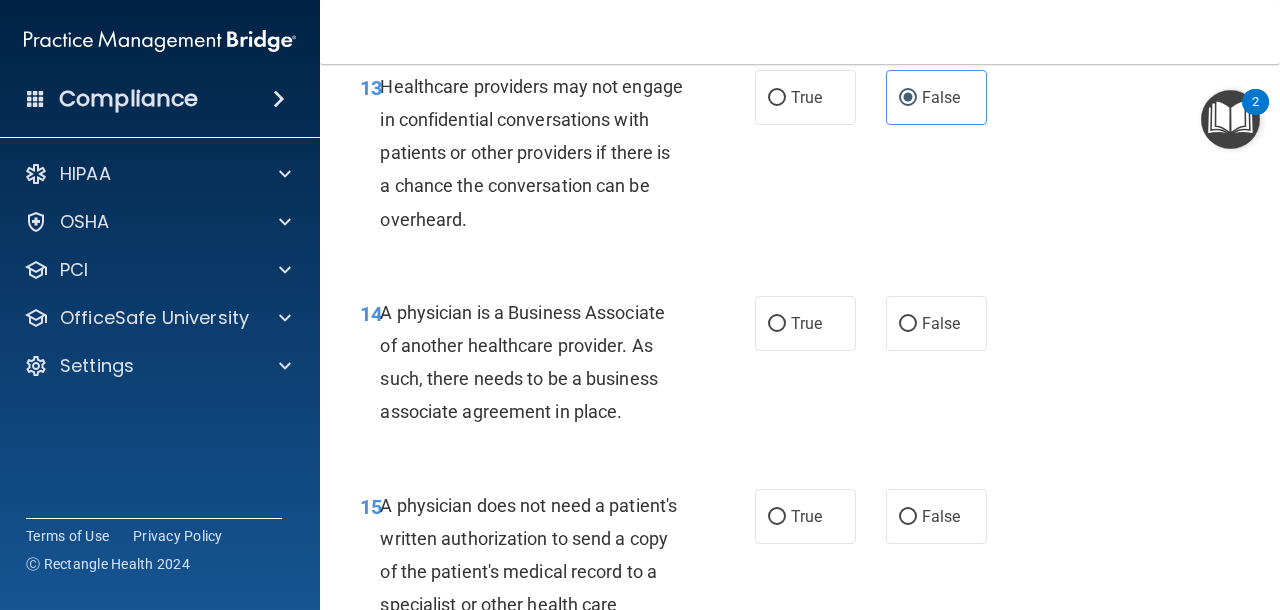 scroll, scrollTop: 2677, scrollLeft: 0, axis: vertical 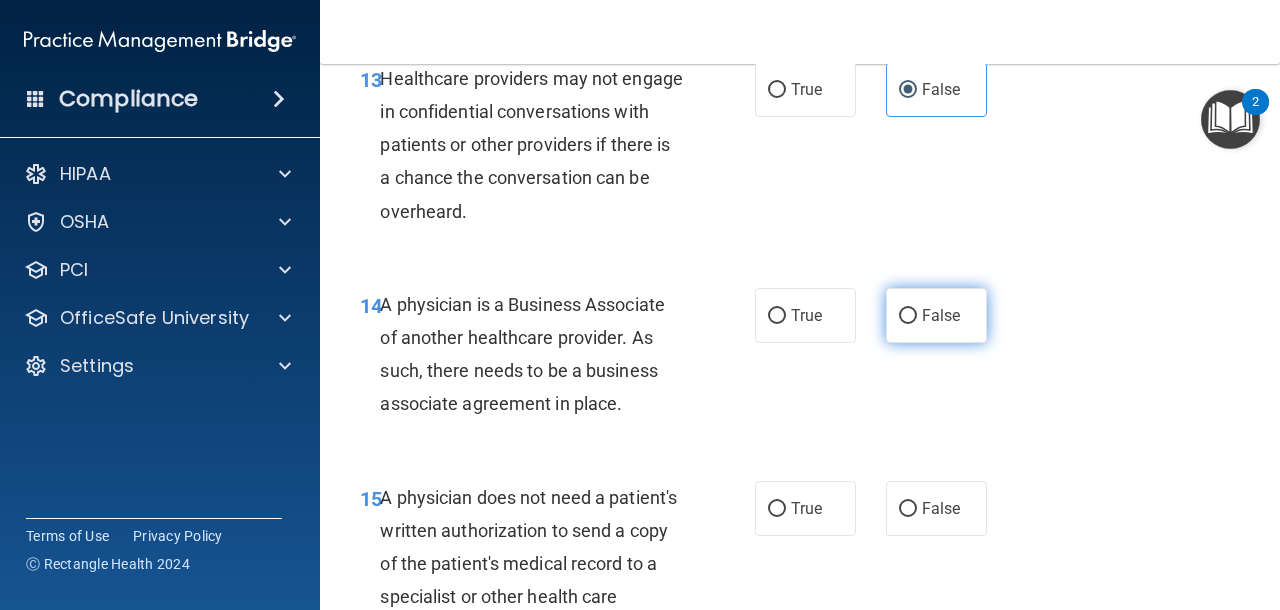 click on "False" at bounding box center [908, 316] 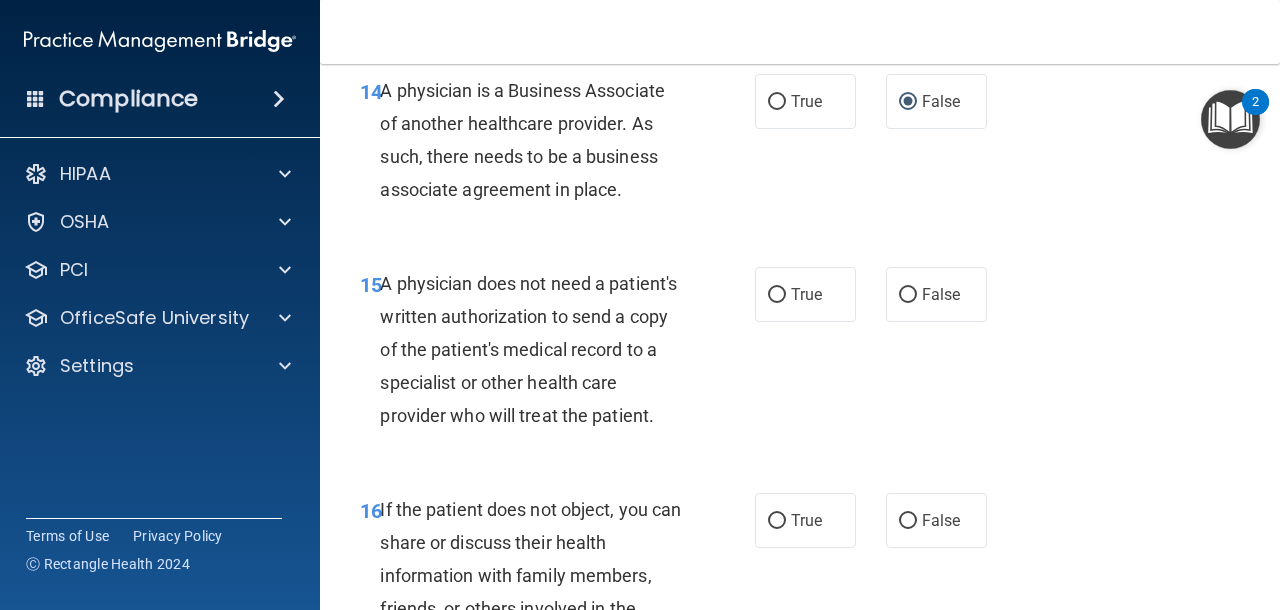 scroll, scrollTop: 2893, scrollLeft: 0, axis: vertical 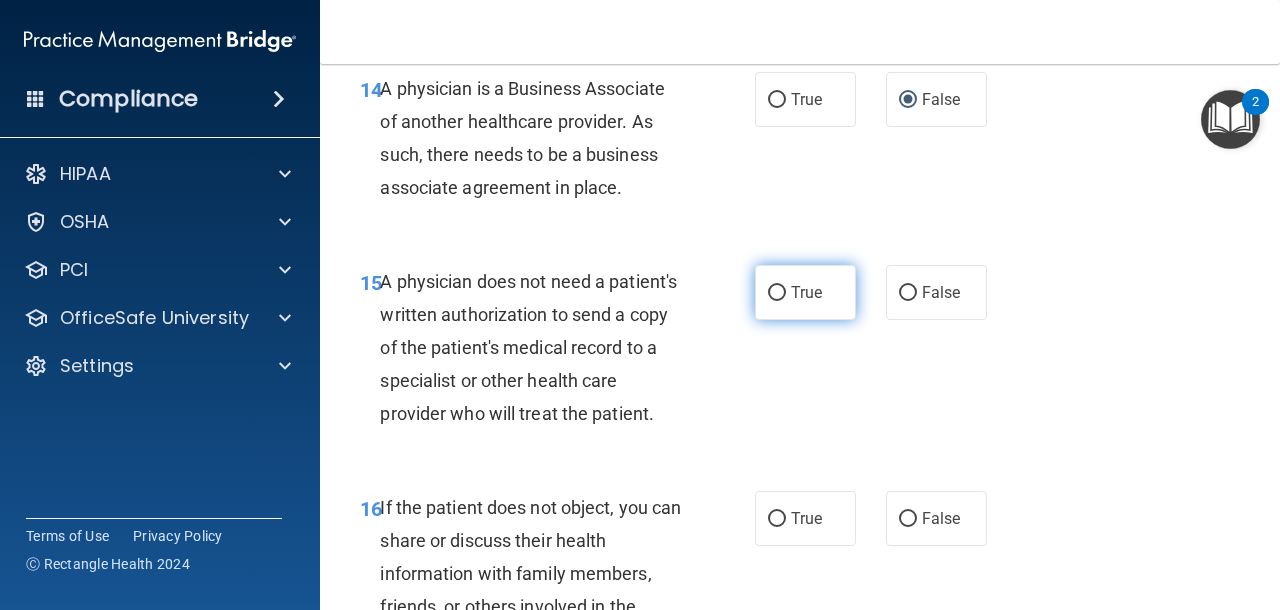 click on "True" at bounding box center (805, 292) 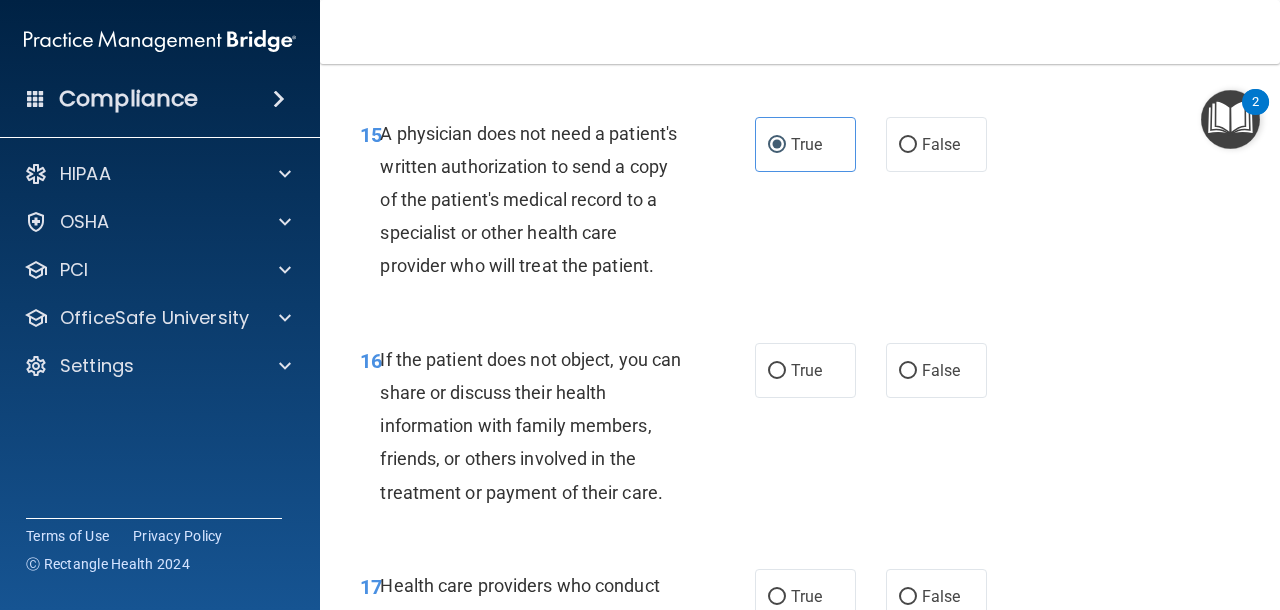 scroll, scrollTop: 3048, scrollLeft: 0, axis: vertical 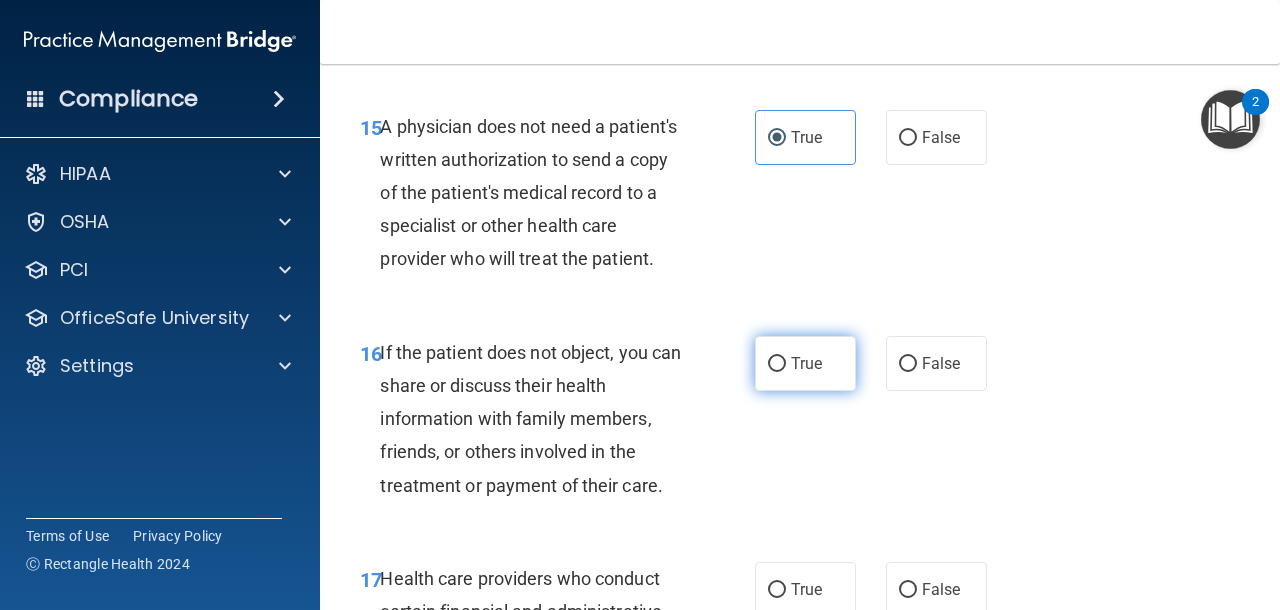 click on "True" at bounding box center (777, 364) 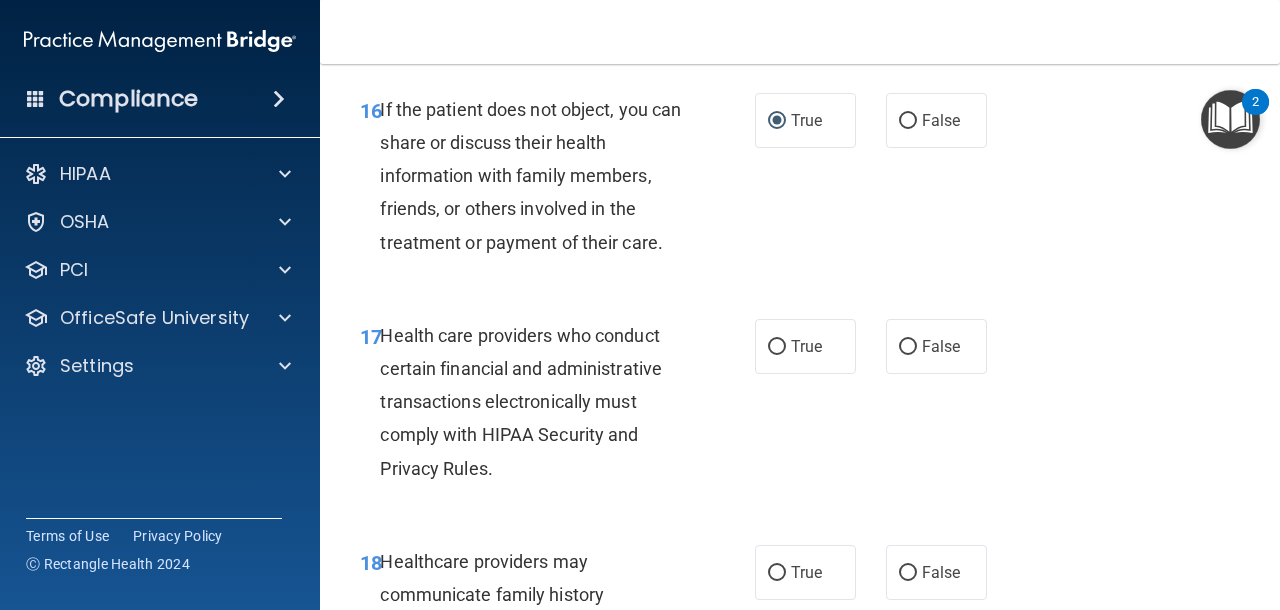 scroll, scrollTop: 3292, scrollLeft: 0, axis: vertical 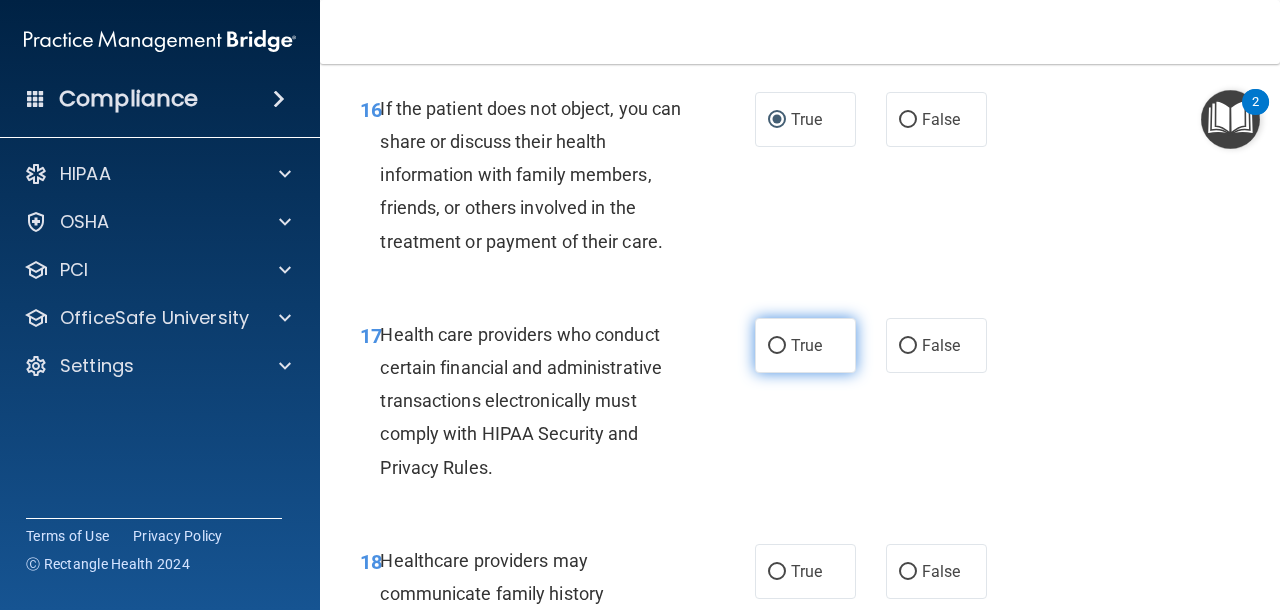 click on "True" at bounding box center (805, 345) 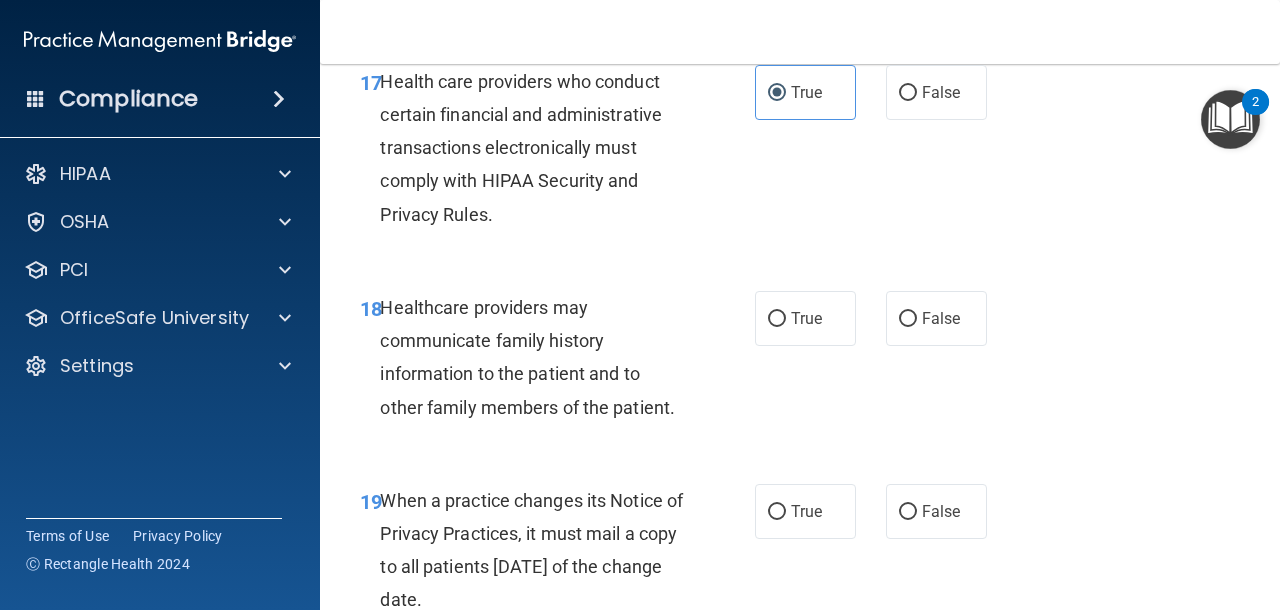 scroll, scrollTop: 3548, scrollLeft: 0, axis: vertical 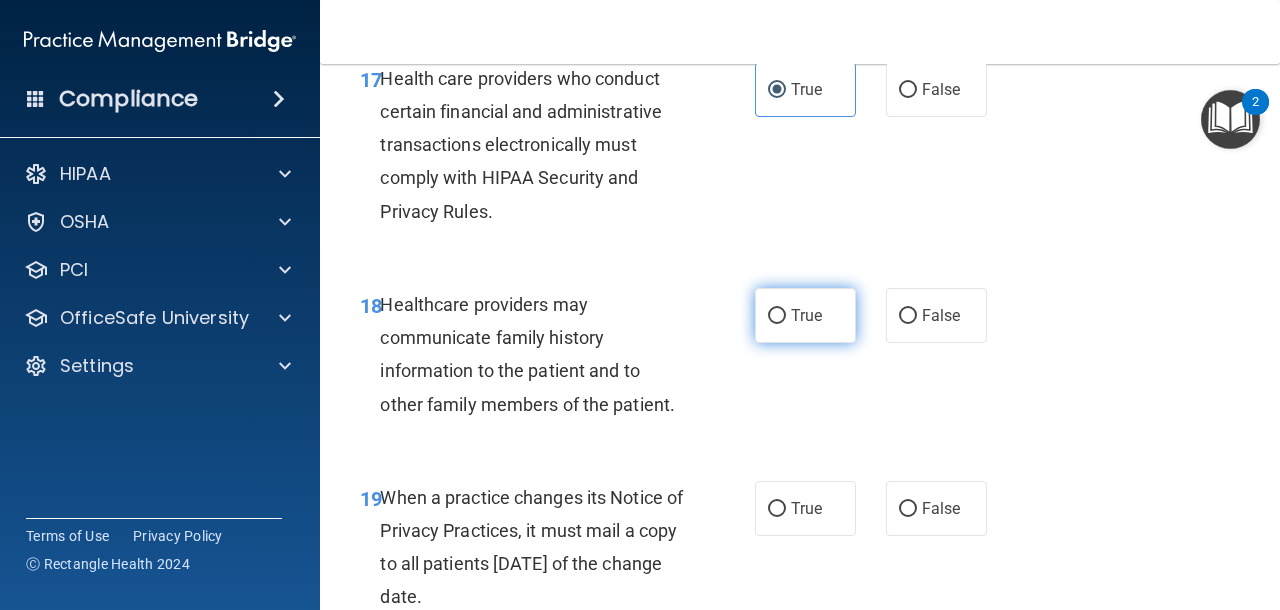 click on "True" at bounding box center (806, 315) 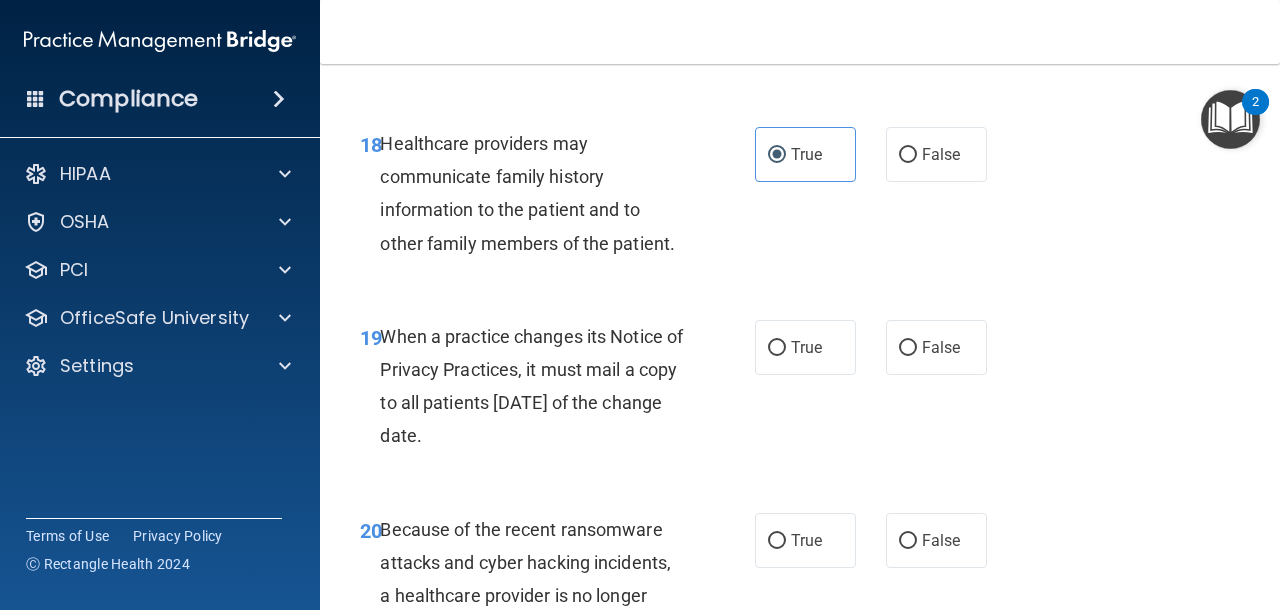 scroll, scrollTop: 3713, scrollLeft: 0, axis: vertical 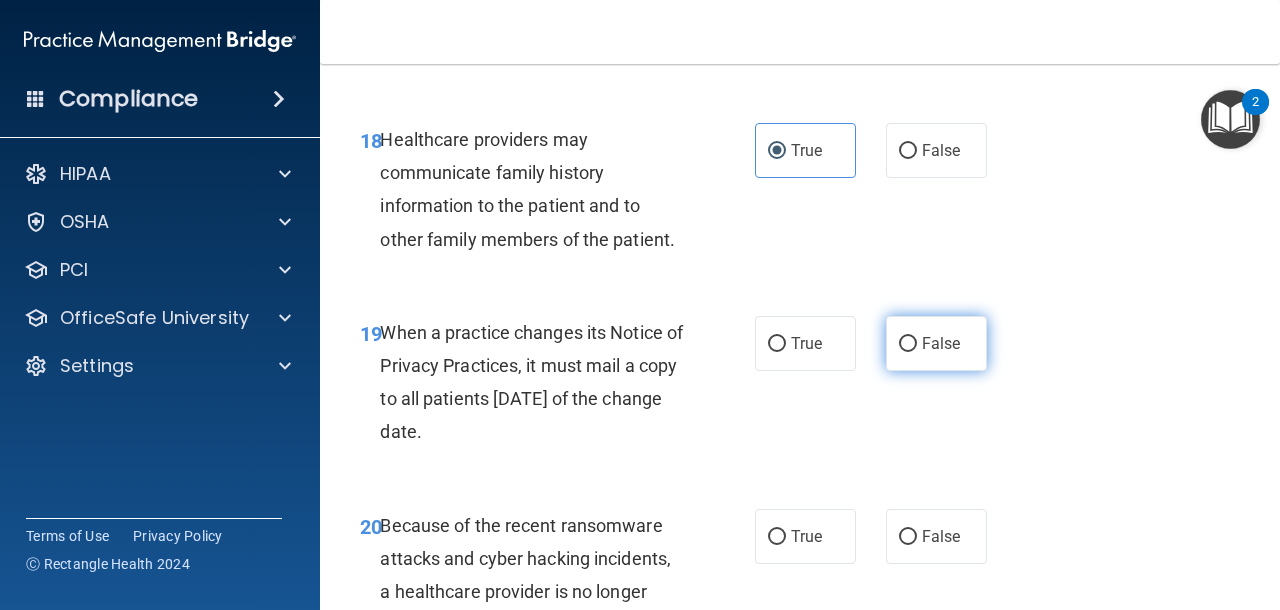 click on "False" at bounding box center (936, 343) 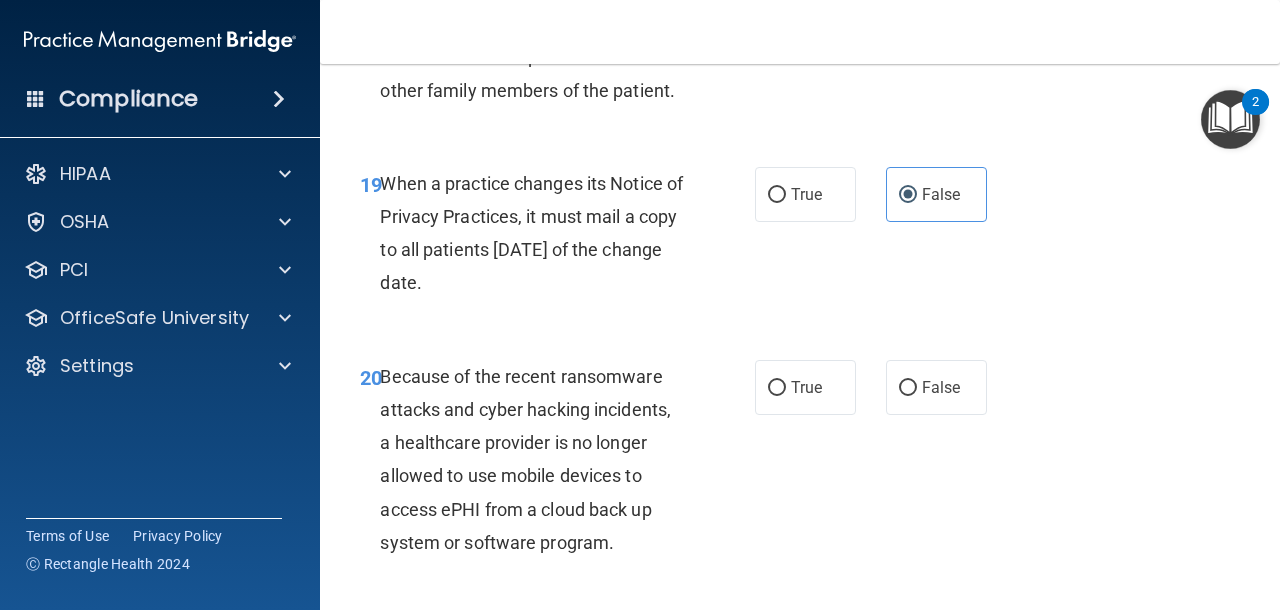 scroll, scrollTop: 3872, scrollLeft: 0, axis: vertical 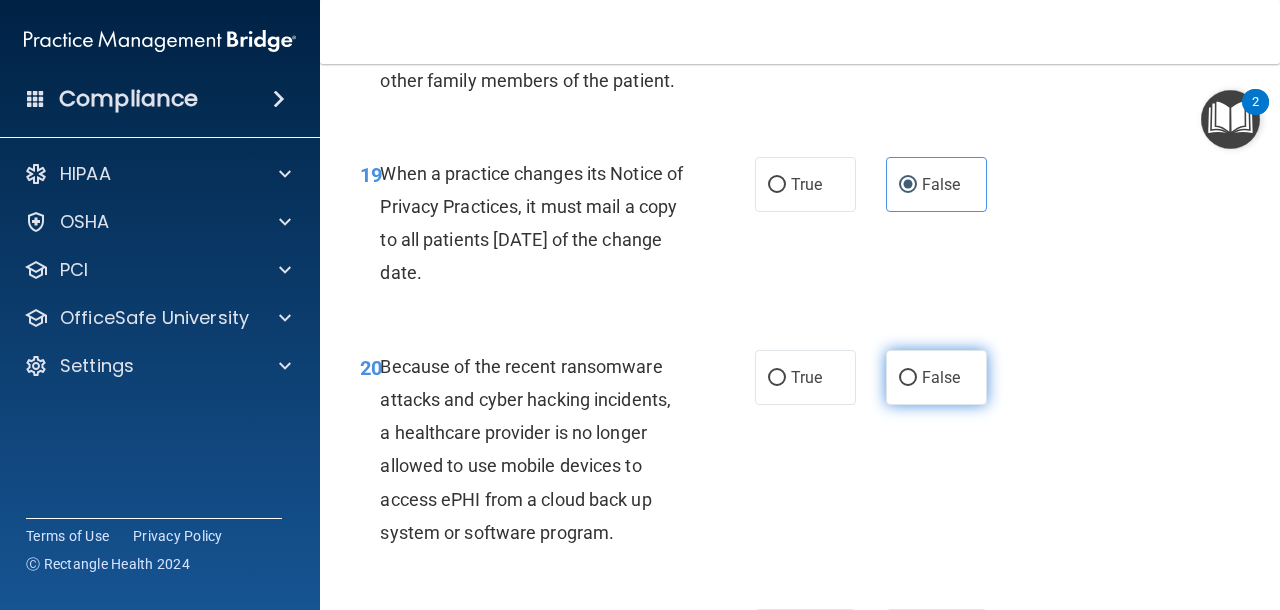 click on "False" at bounding box center (941, 377) 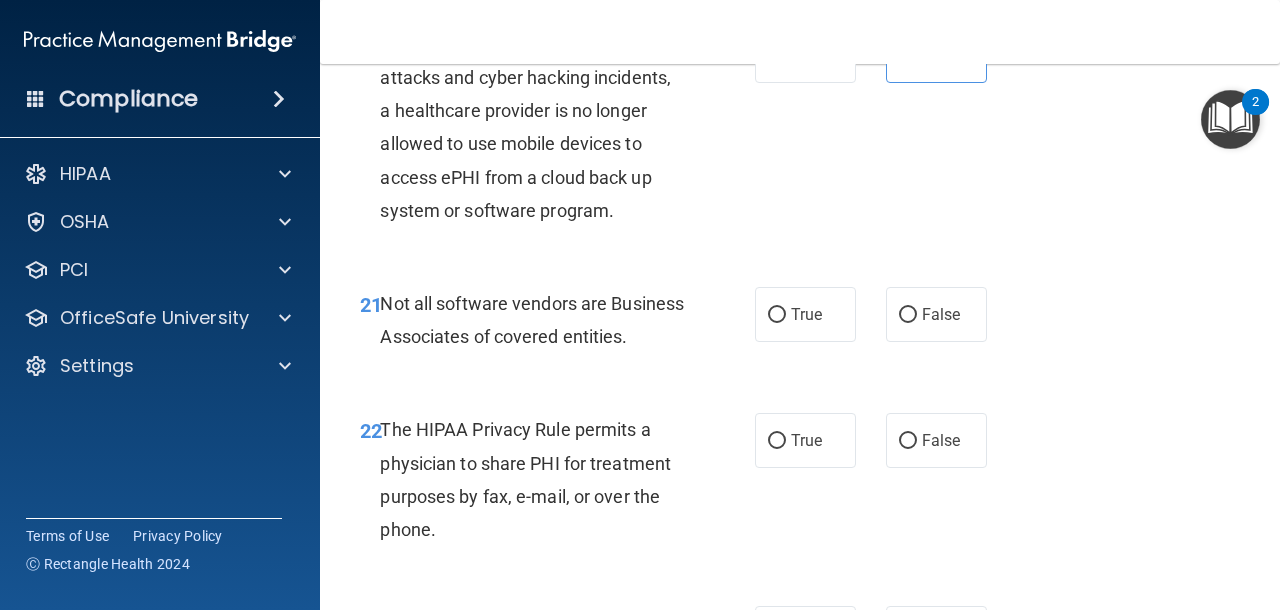 scroll, scrollTop: 4198, scrollLeft: 0, axis: vertical 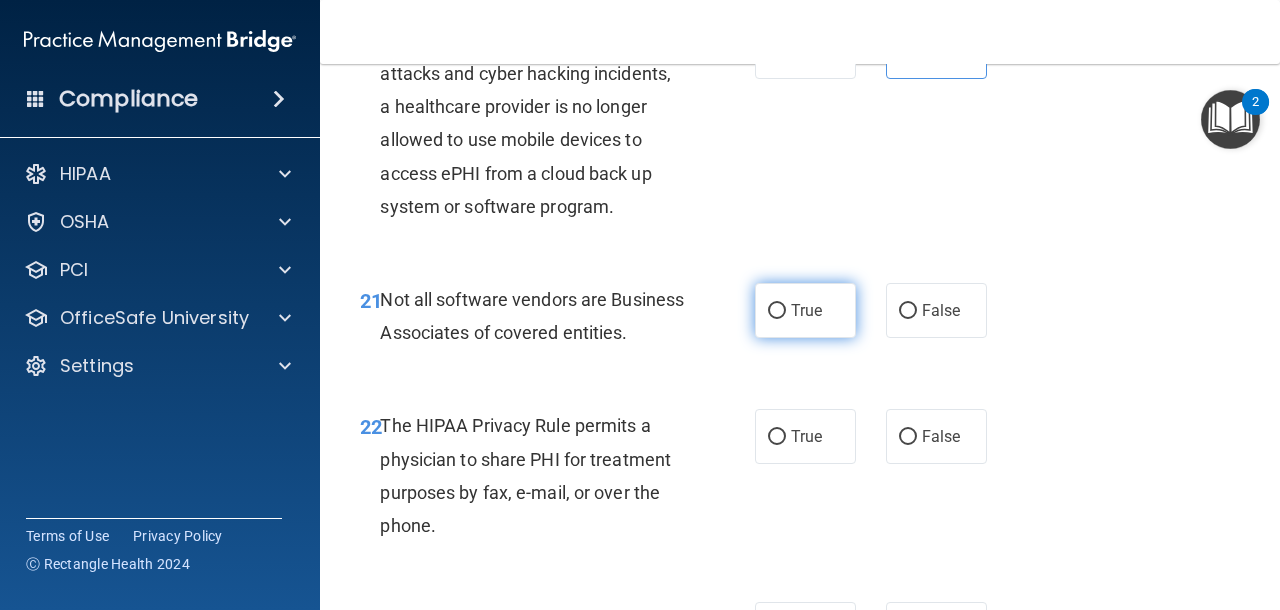 click on "True" at bounding box center [805, 310] 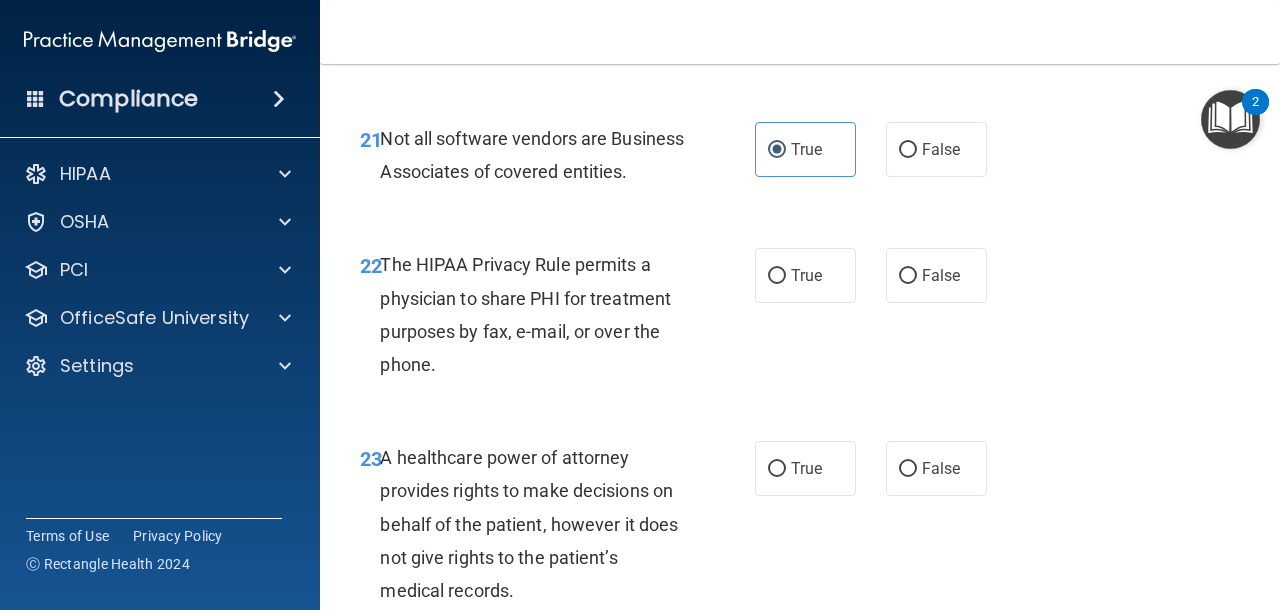 scroll, scrollTop: 4365, scrollLeft: 0, axis: vertical 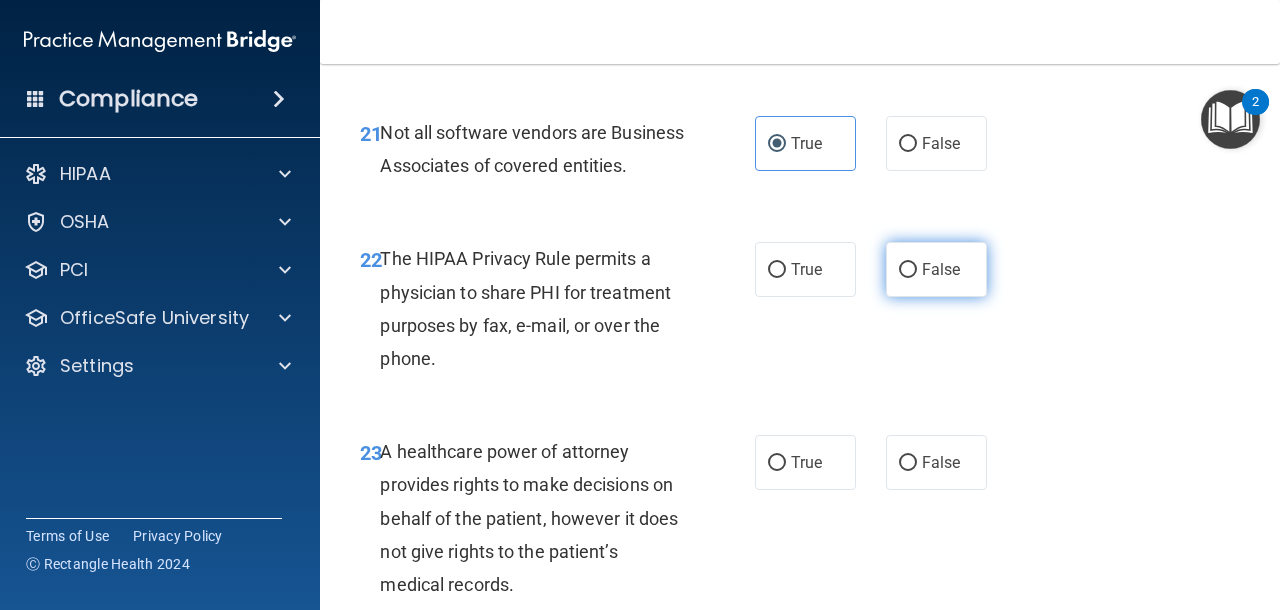 click on "False" at bounding box center (941, 269) 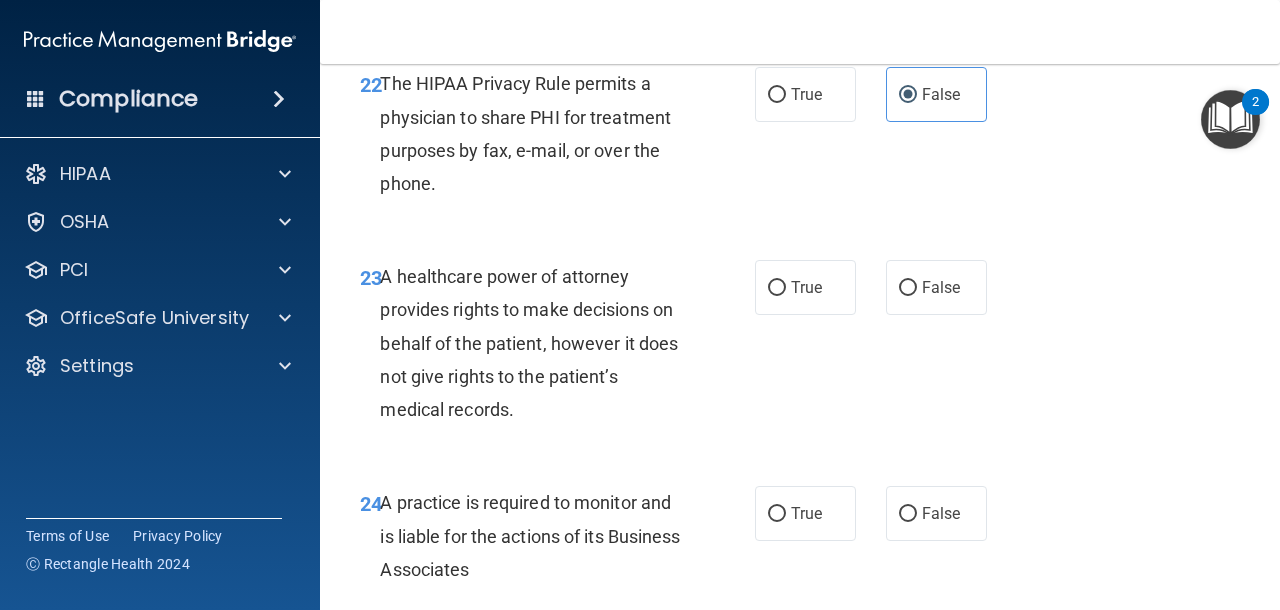 scroll, scrollTop: 4543, scrollLeft: 0, axis: vertical 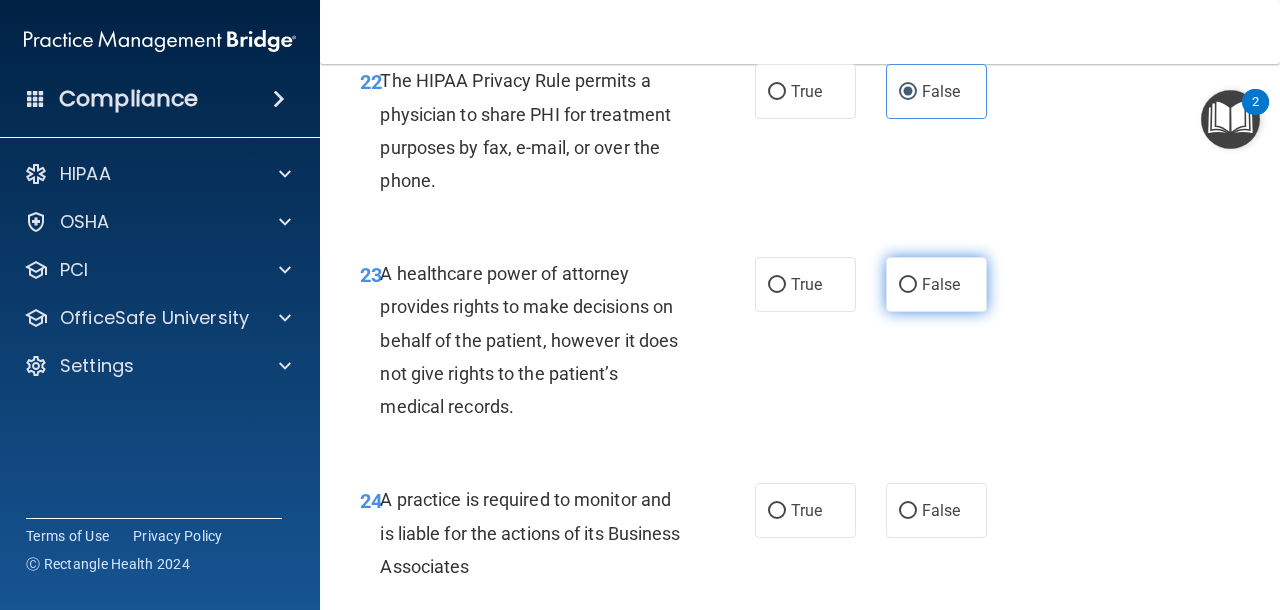click on "False" at bounding box center (941, 284) 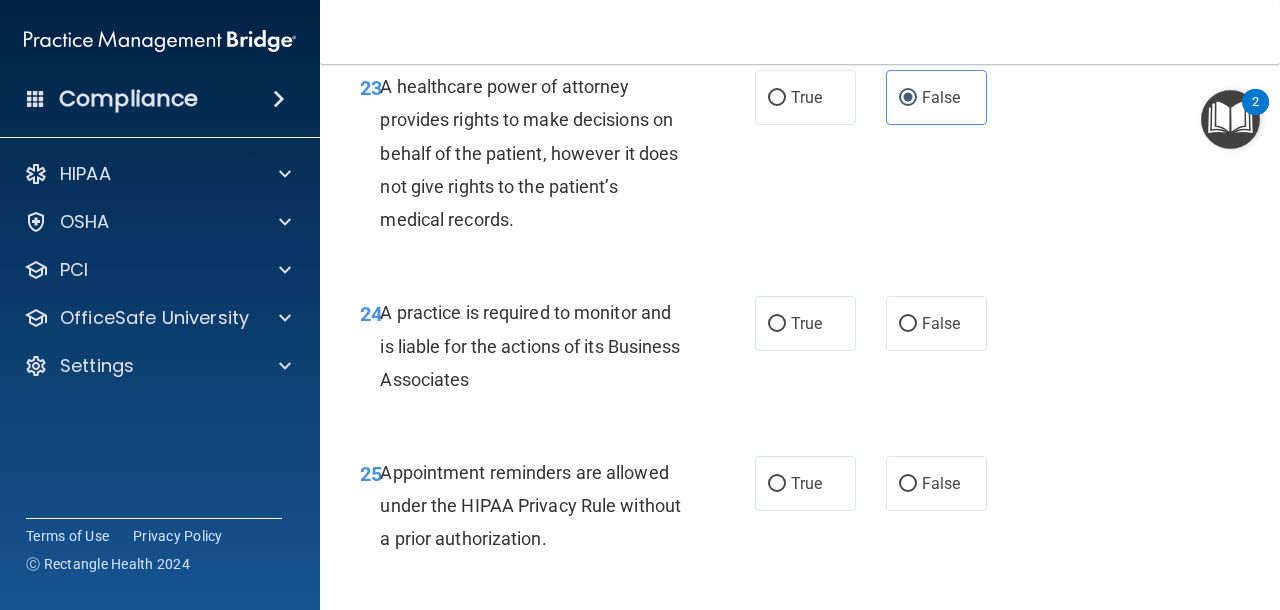 scroll, scrollTop: 4731, scrollLeft: 0, axis: vertical 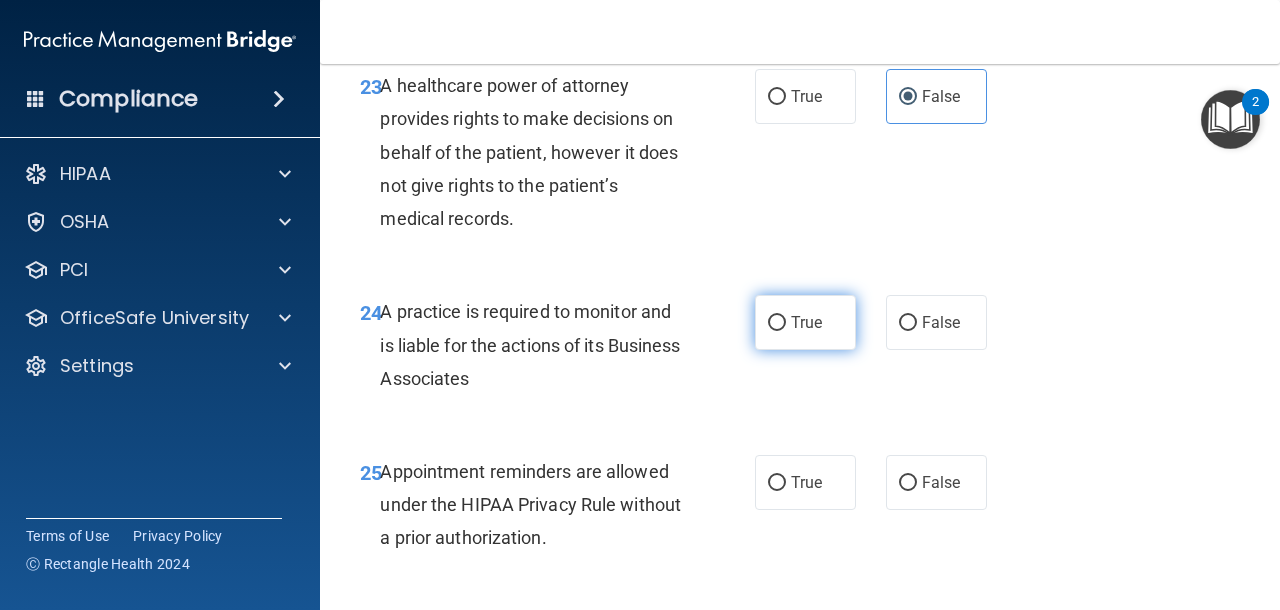 click on "True" at bounding box center [777, 323] 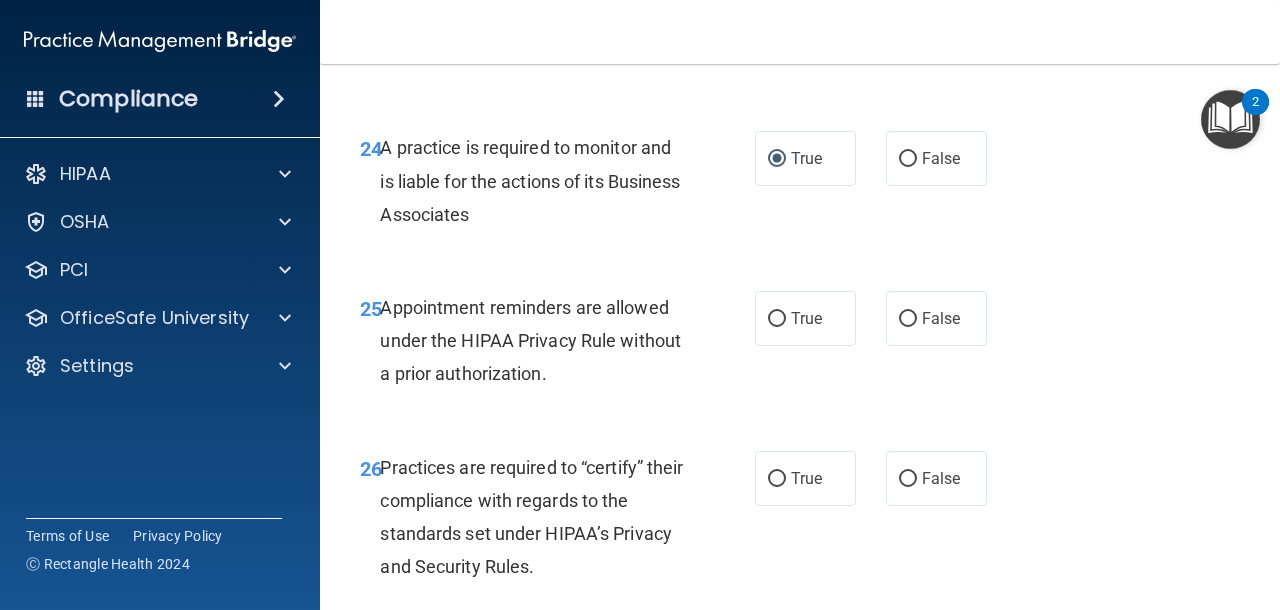 scroll, scrollTop: 4905, scrollLeft: 0, axis: vertical 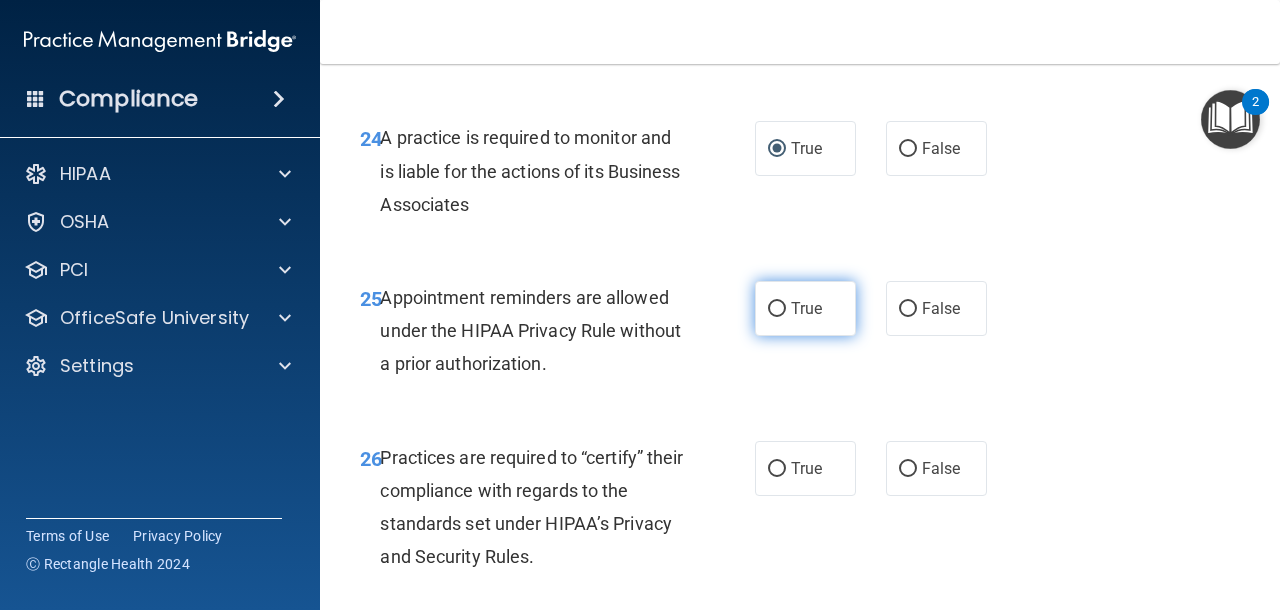 click on "True" at bounding box center (805, 308) 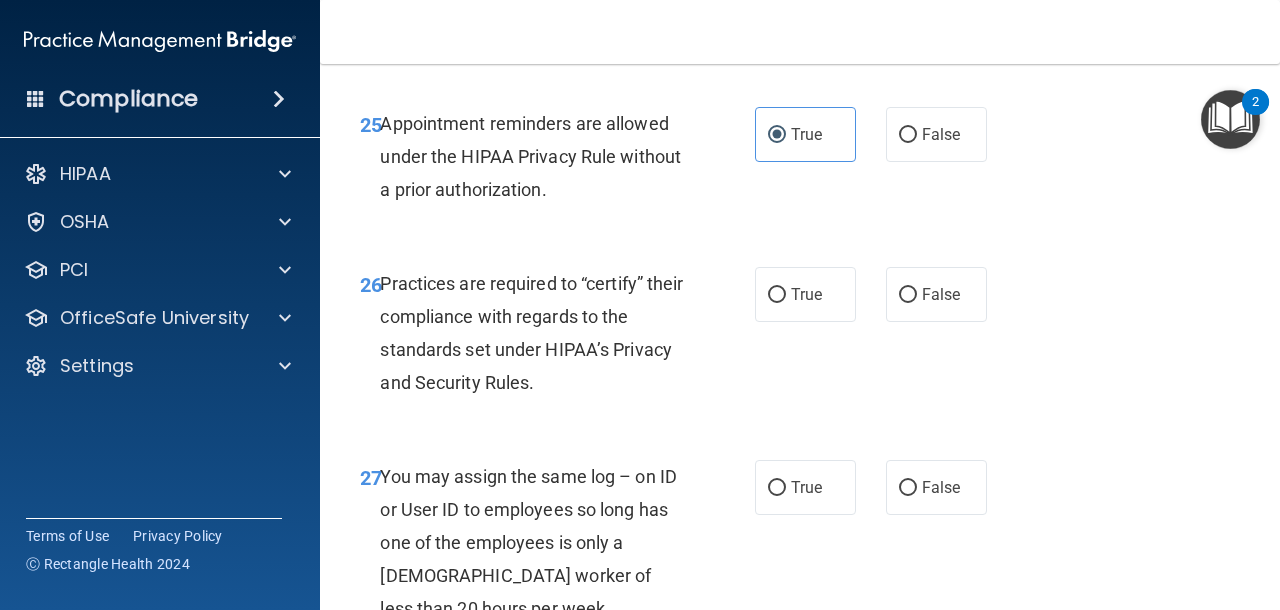 scroll, scrollTop: 5092, scrollLeft: 0, axis: vertical 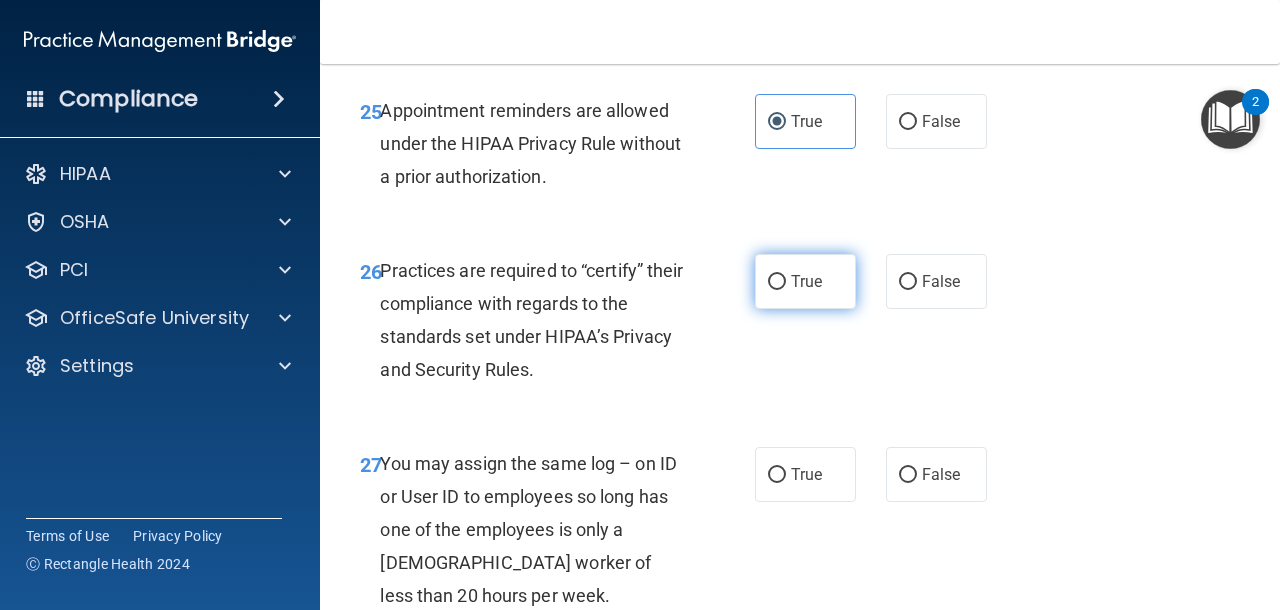 click on "True" at bounding box center [805, 281] 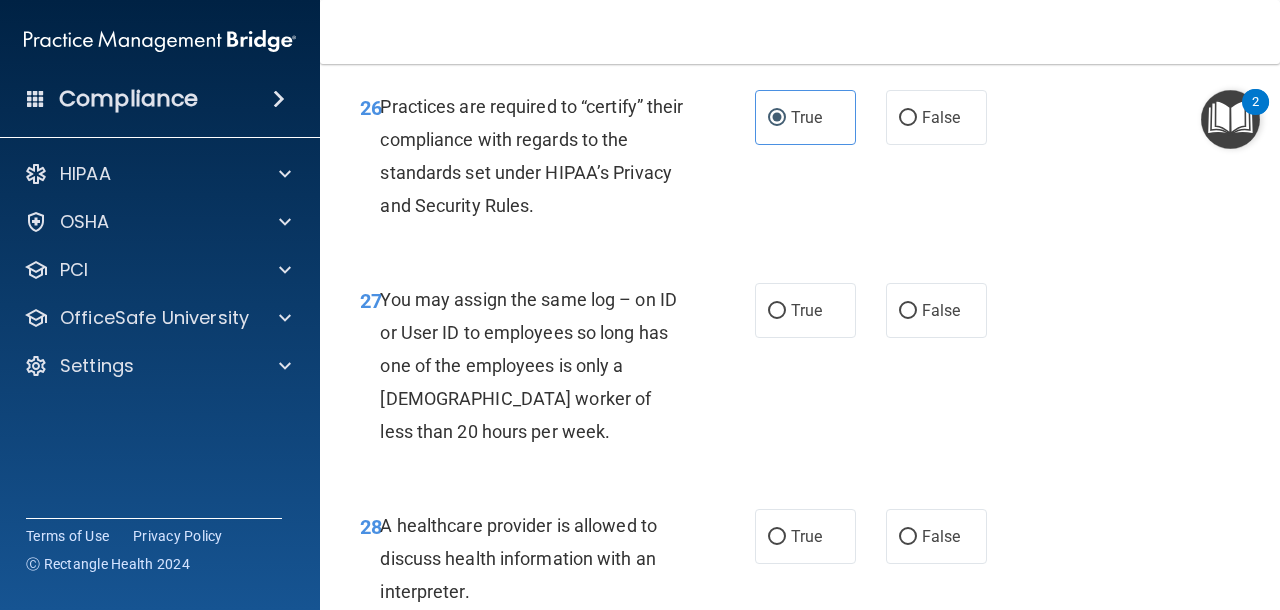 scroll, scrollTop: 5280, scrollLeft: 0, axis: vertical 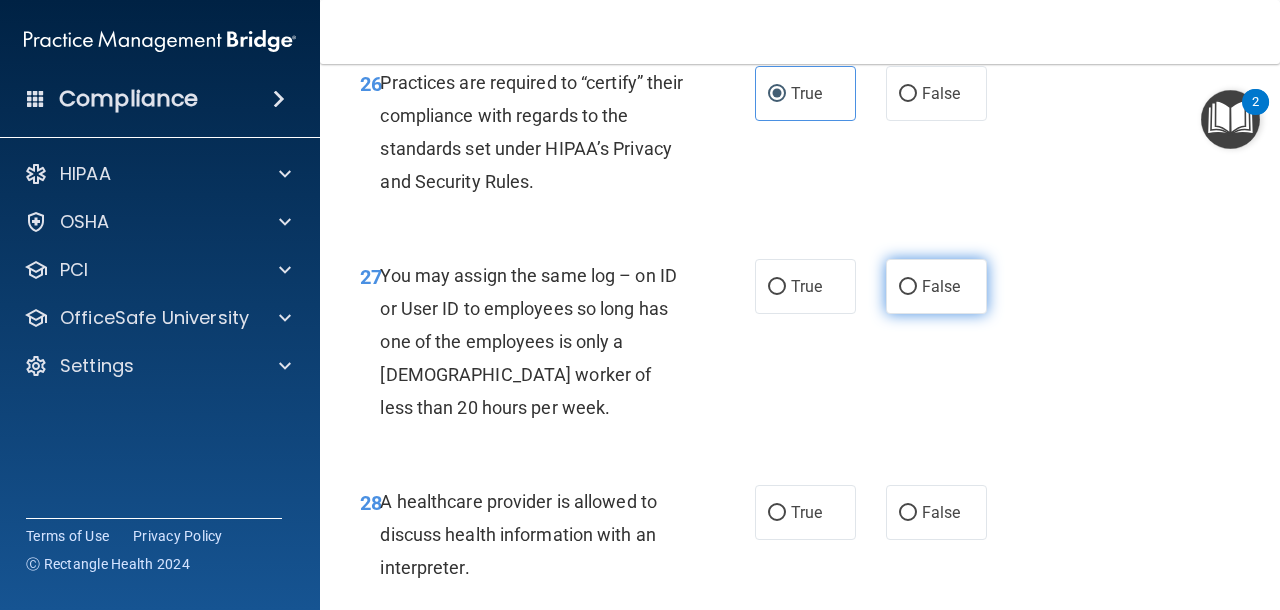 click on "False" at bounding box center (936, 286) 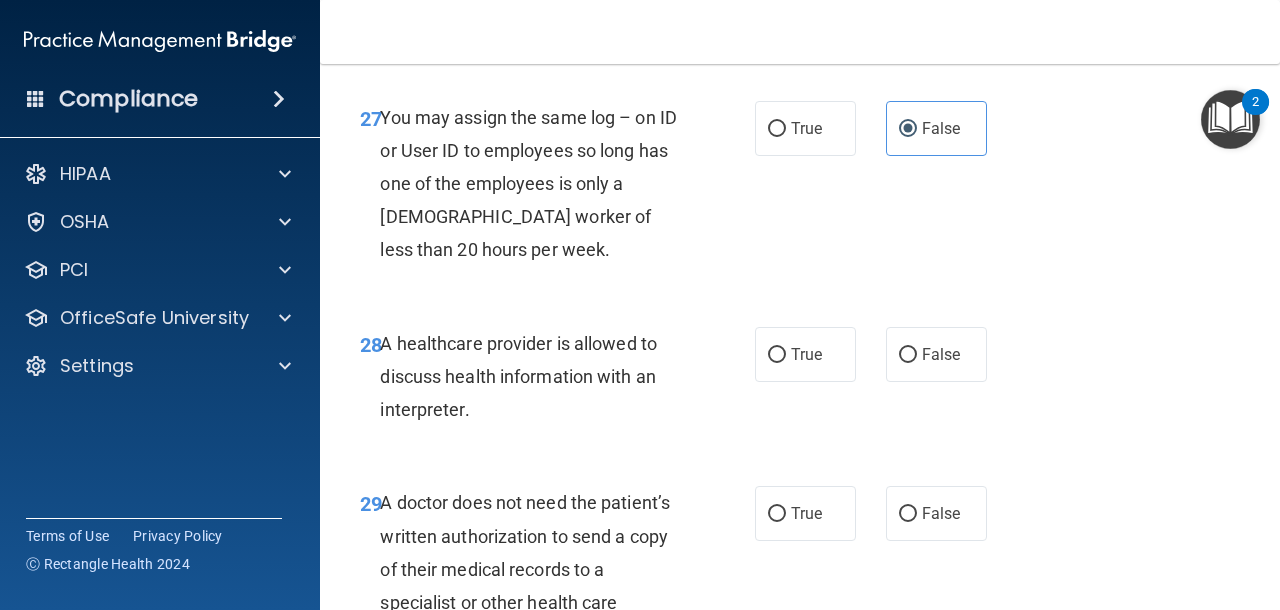scroll, scrollTop: 5447, scrollLeft: 0, axis: vertical 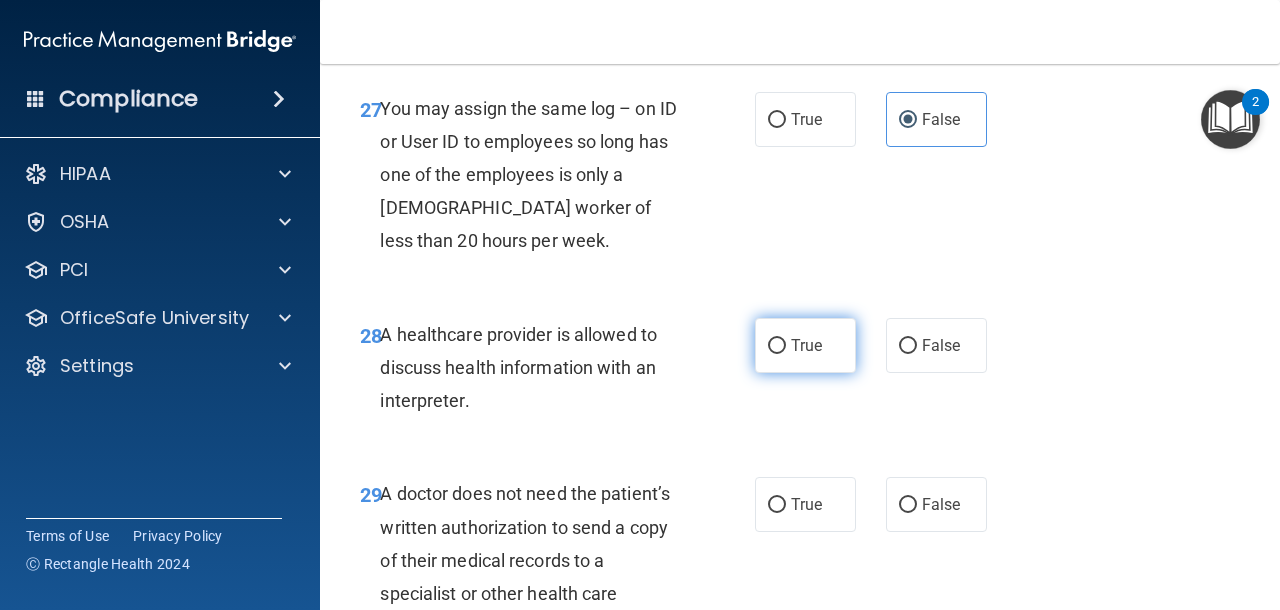 click on "True" at bounding box center [805, 345] 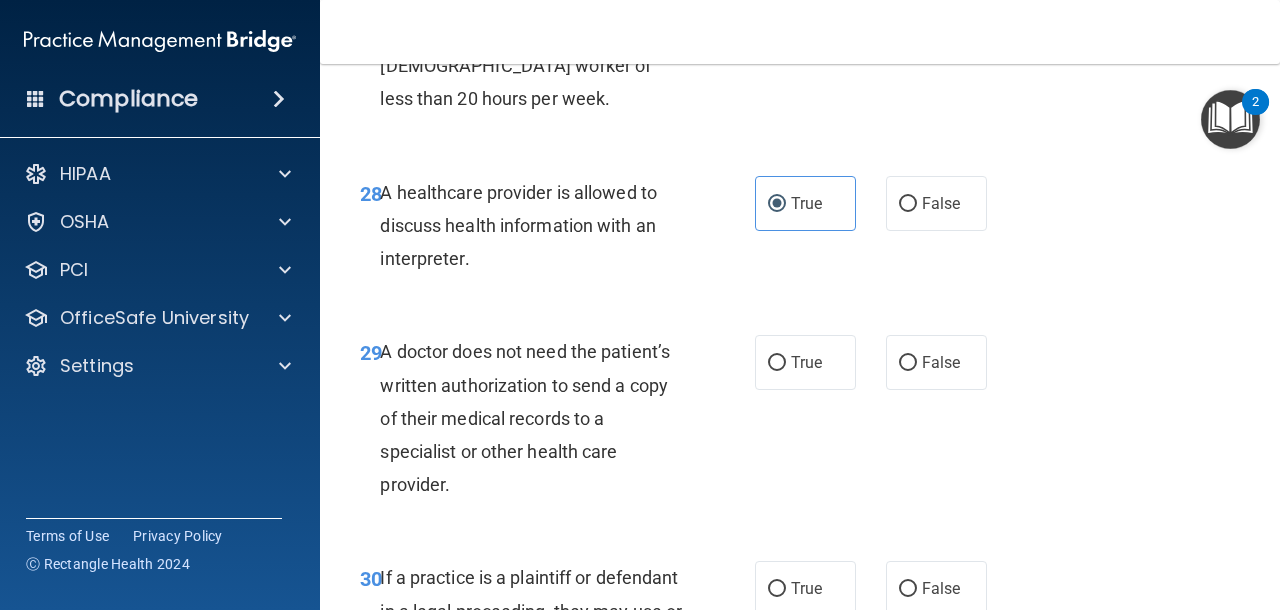 scroll, scrollTop: 5638, scrollLeft: 0, axis: vertical 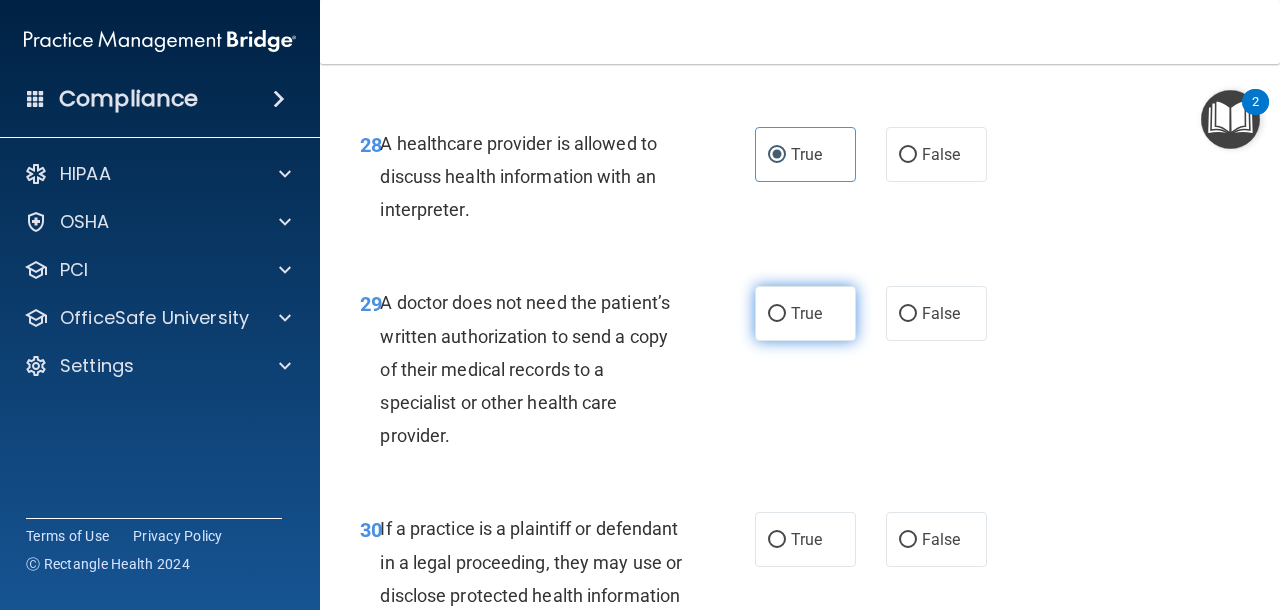 click on "True" at bounding box center (777, 314) 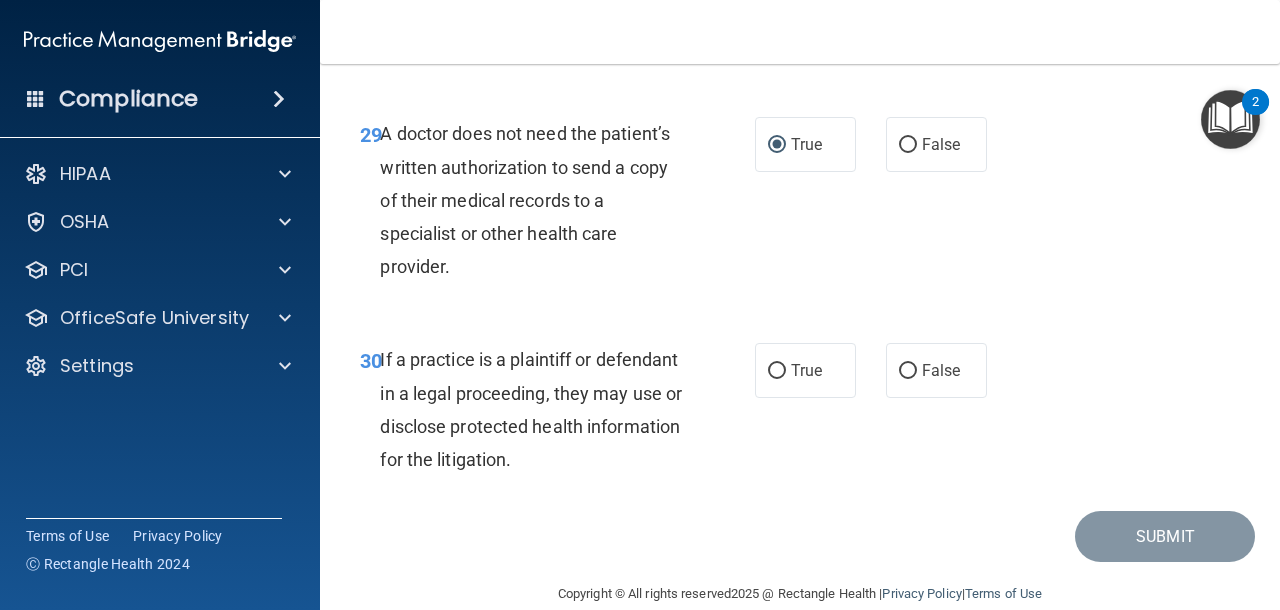 scroll, scrollTop: 5873, scrollLeft: 0, axis: vertical 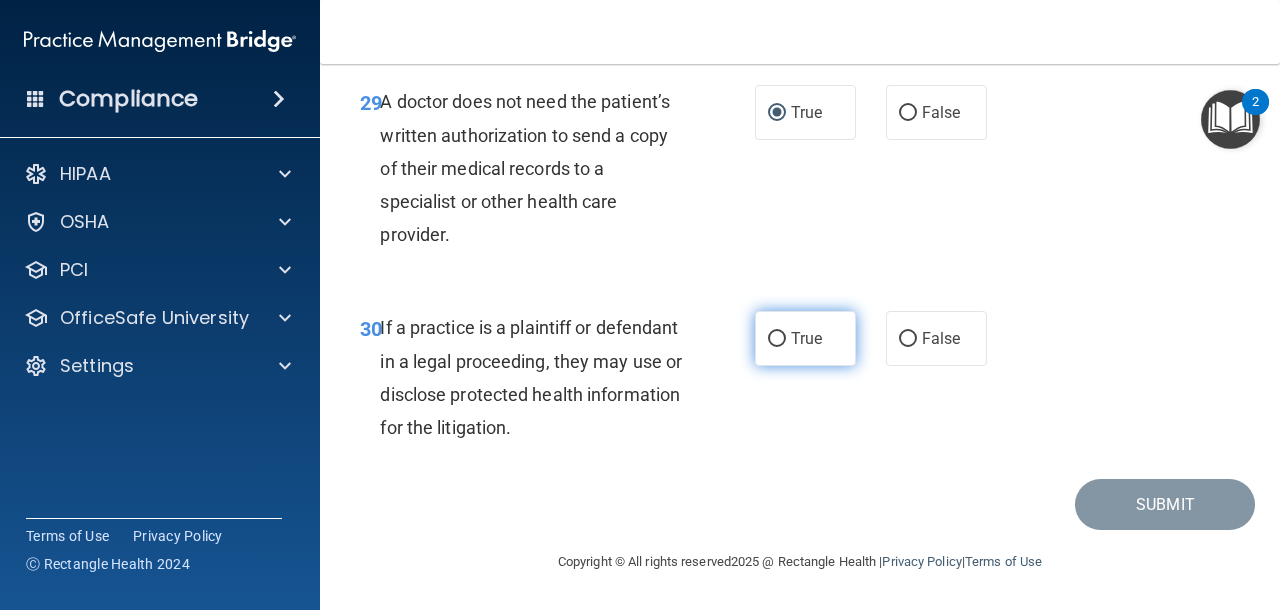 click on "True" at bounding box center (805, 338) 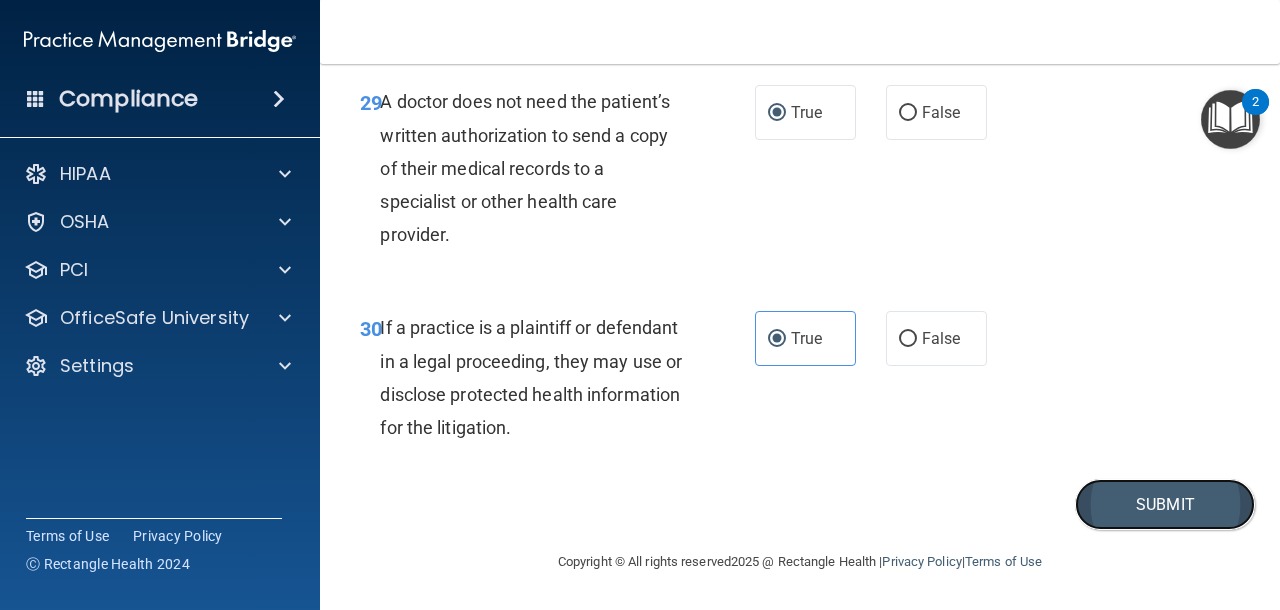 click on "Submit" at bounding box center [1165, 504] 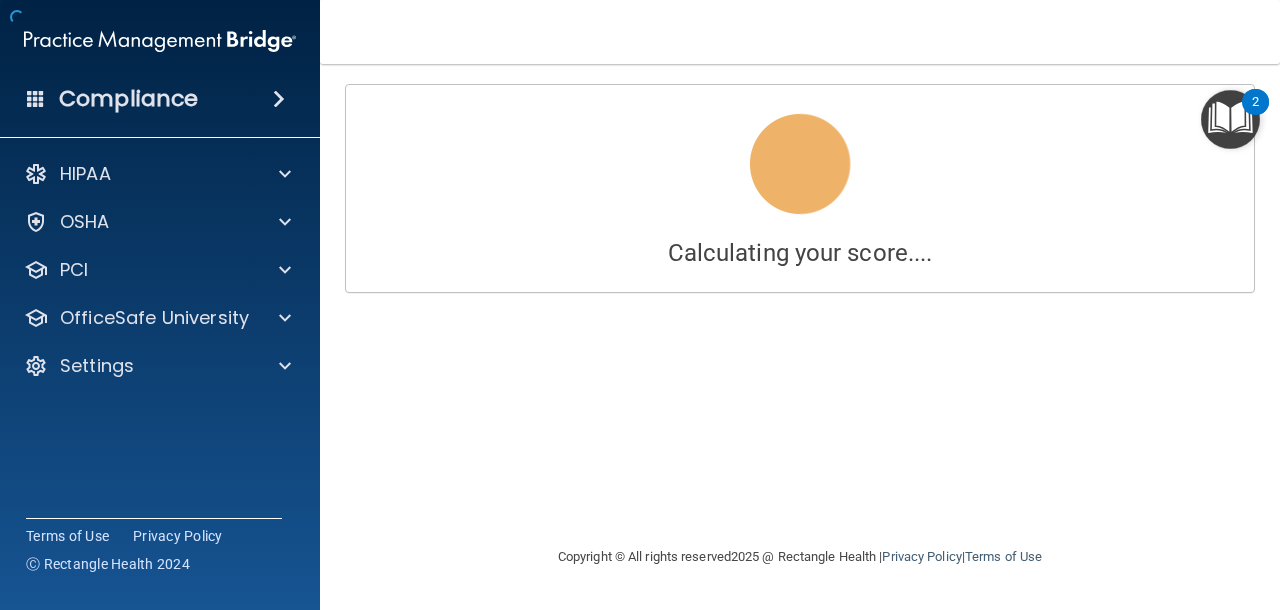 scroll, scrollTop: 0, scrollLeft: 0, axis: both 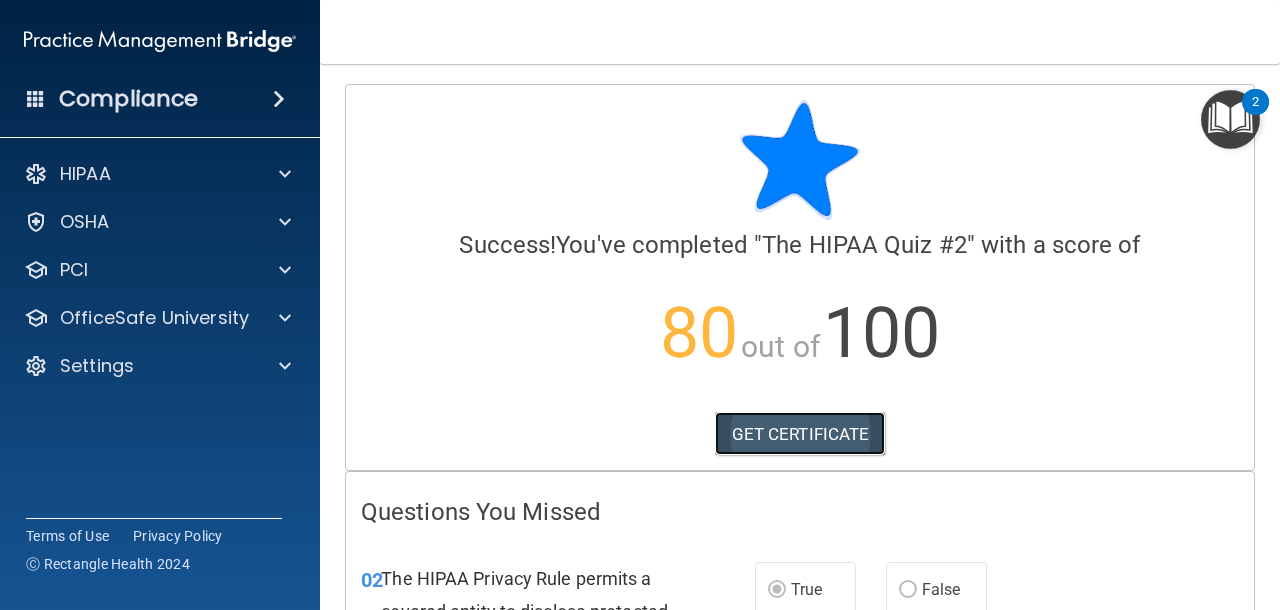 click on "GET CERTIFICATE" at bounding box center [800, 434] 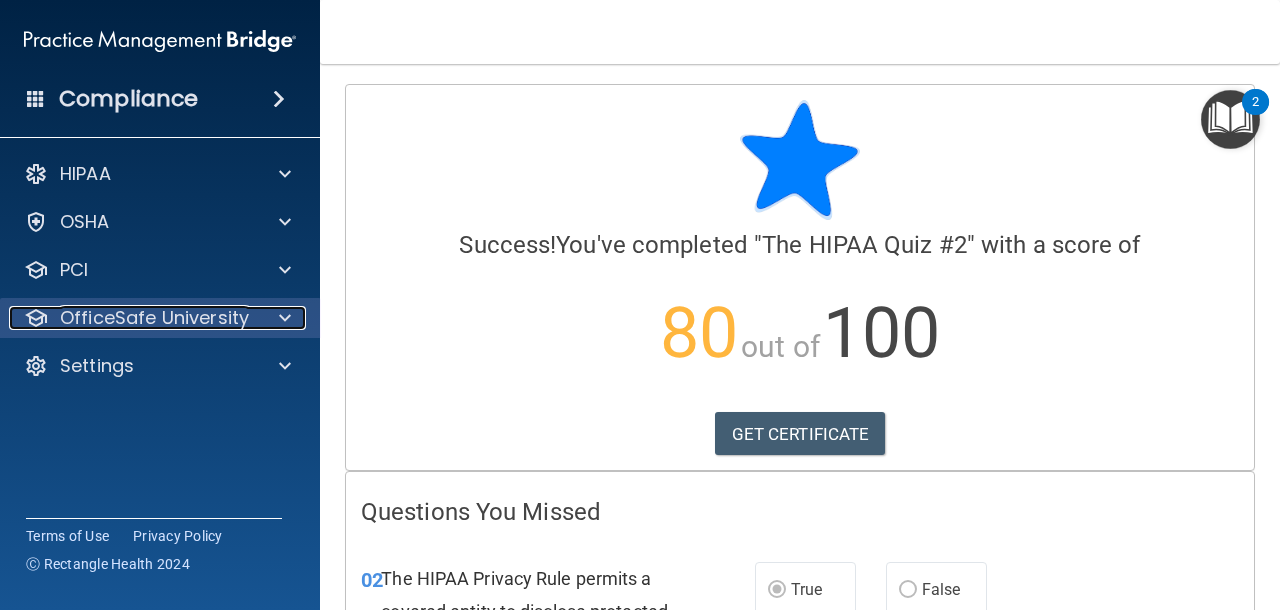 click on "OfficeSafe University" at bounding box center [154, 318] 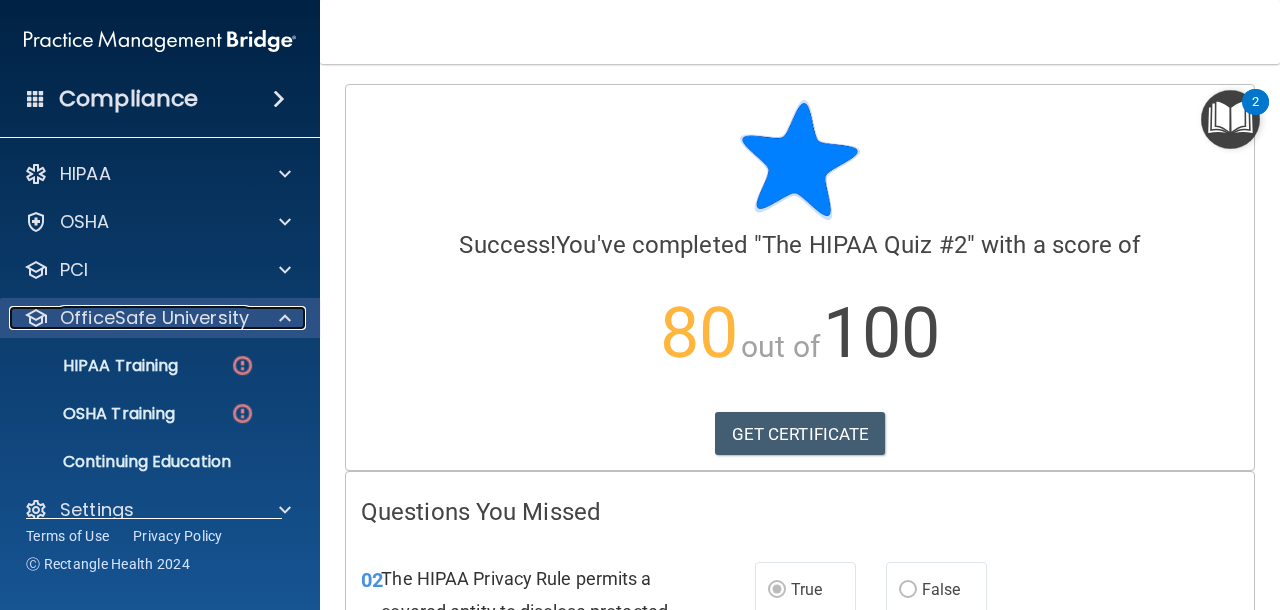click on "OfficeSafe University" at bounding box center (154, 318) 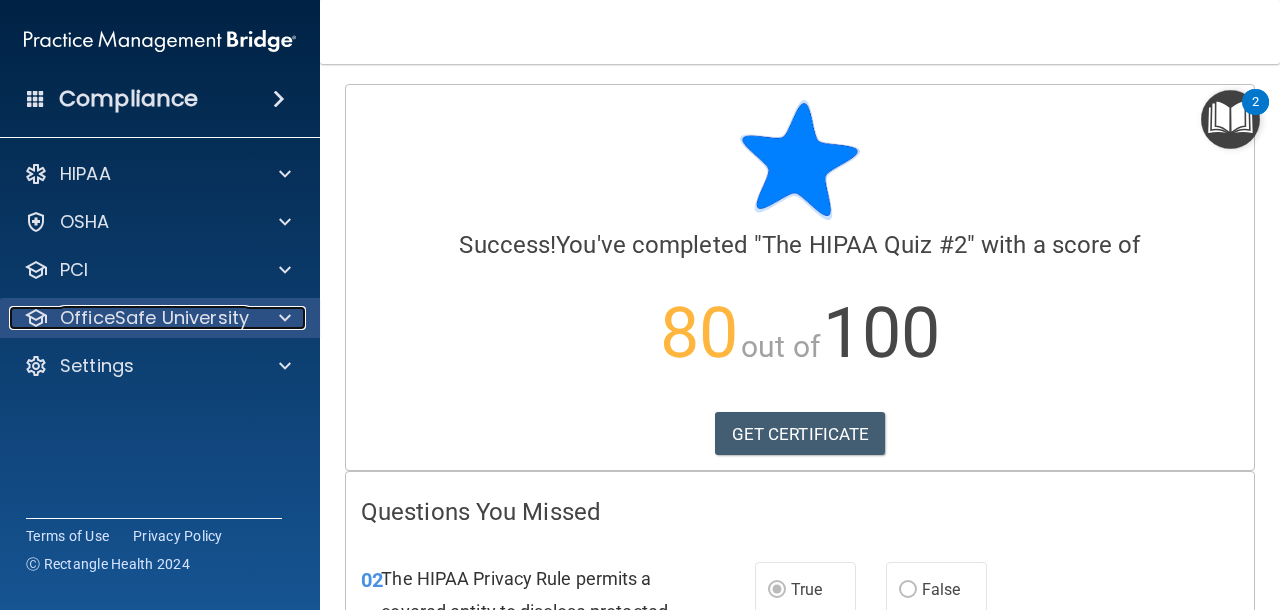 click on "OfficeSafe University" at bounding box center (154, 318) 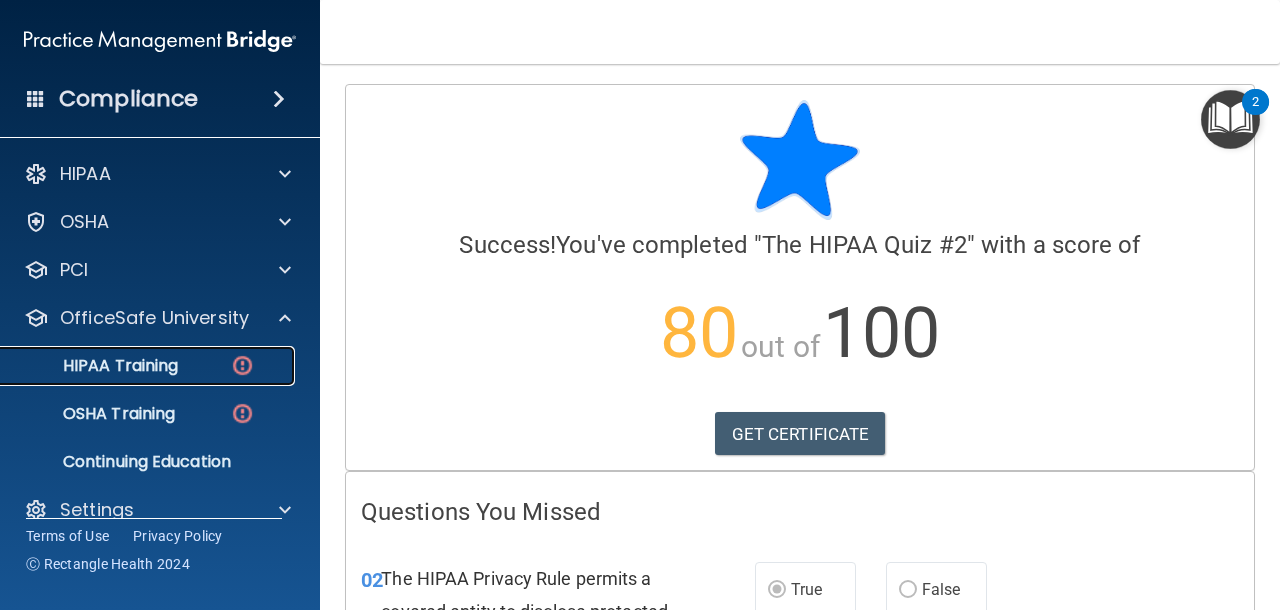 click on "HIPAA Training" at bounding box center [149, 366] 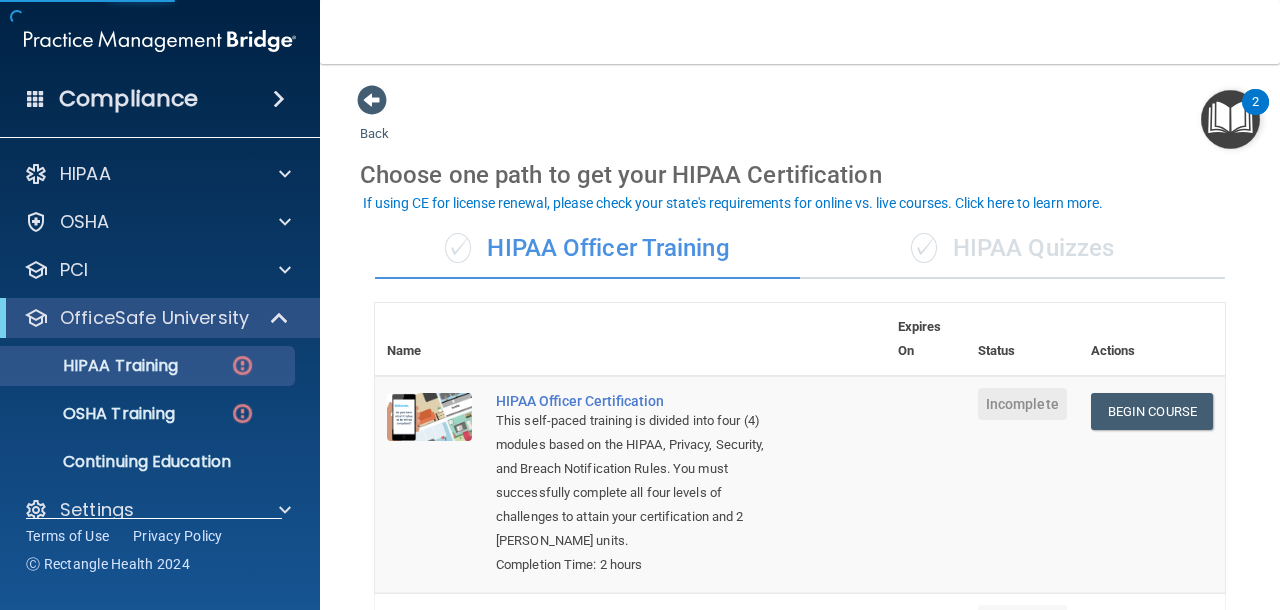click on "✓   HIPAA Quizzes" at bounding box center (1012, 249) 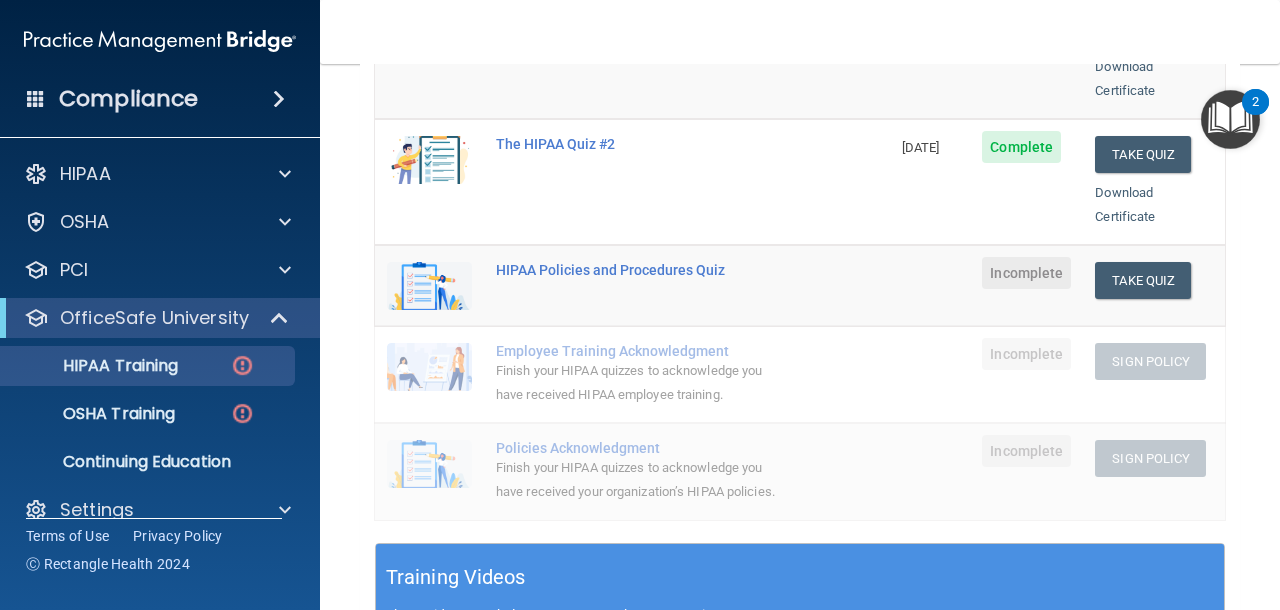 scroll, scrollTop: 406, scrollLeft: 0, axis: vertical 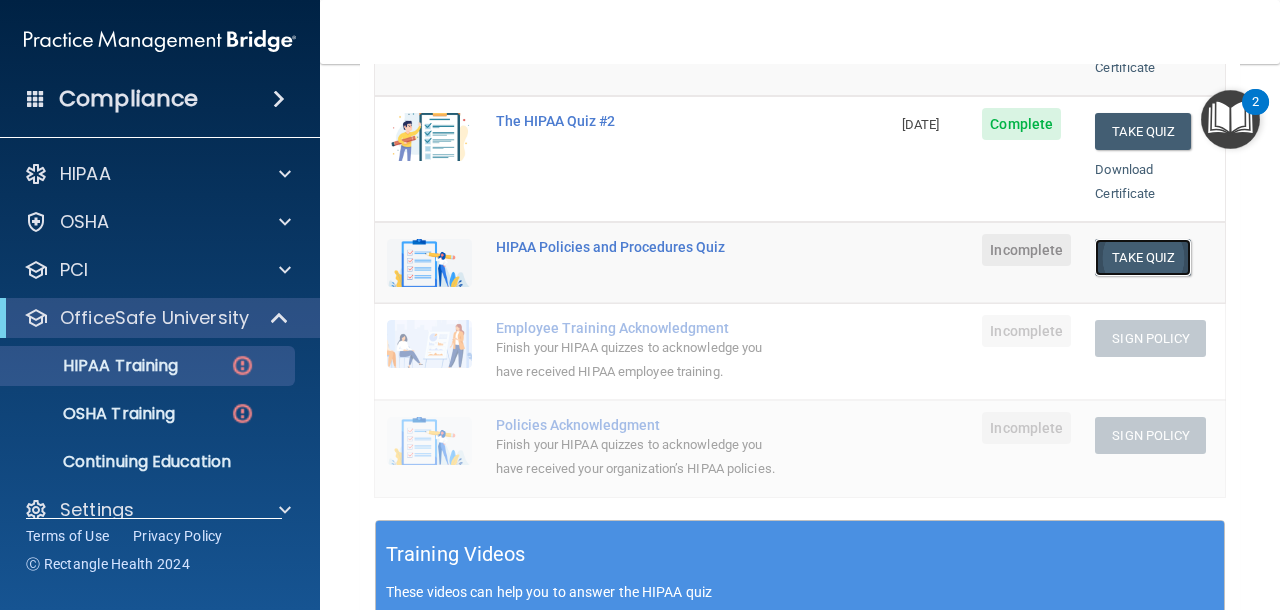 click on "Take Quiz" at bounding box center [1143, 257] 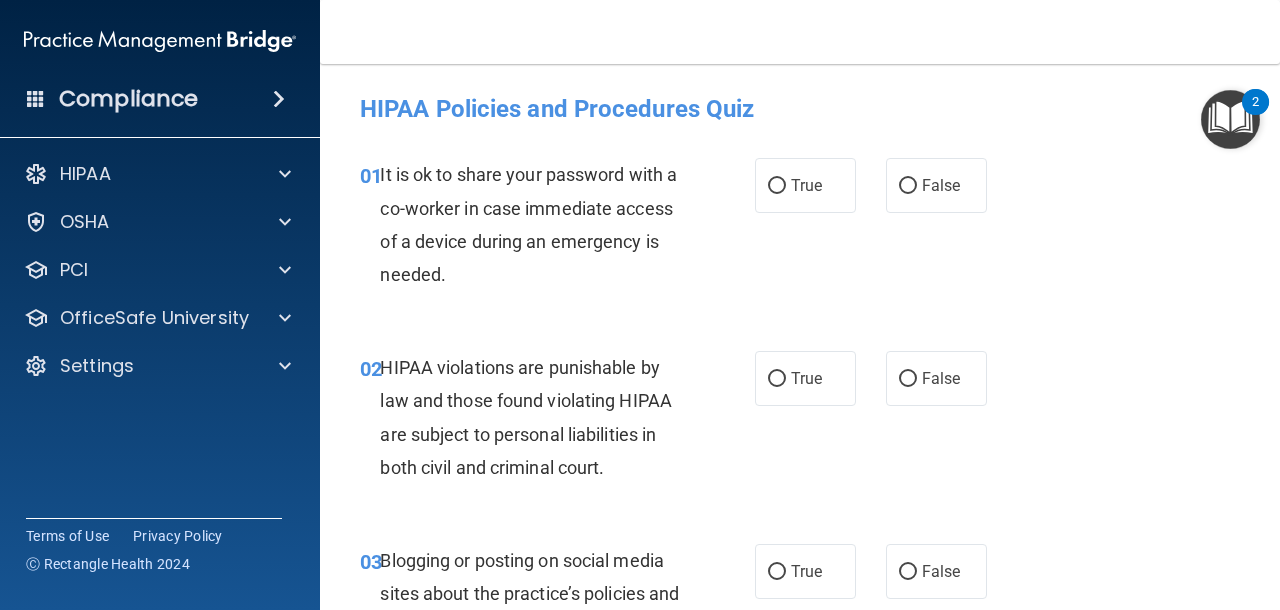 scroll, scrollTop: 37, scrollLeft: 0, axis: vertical 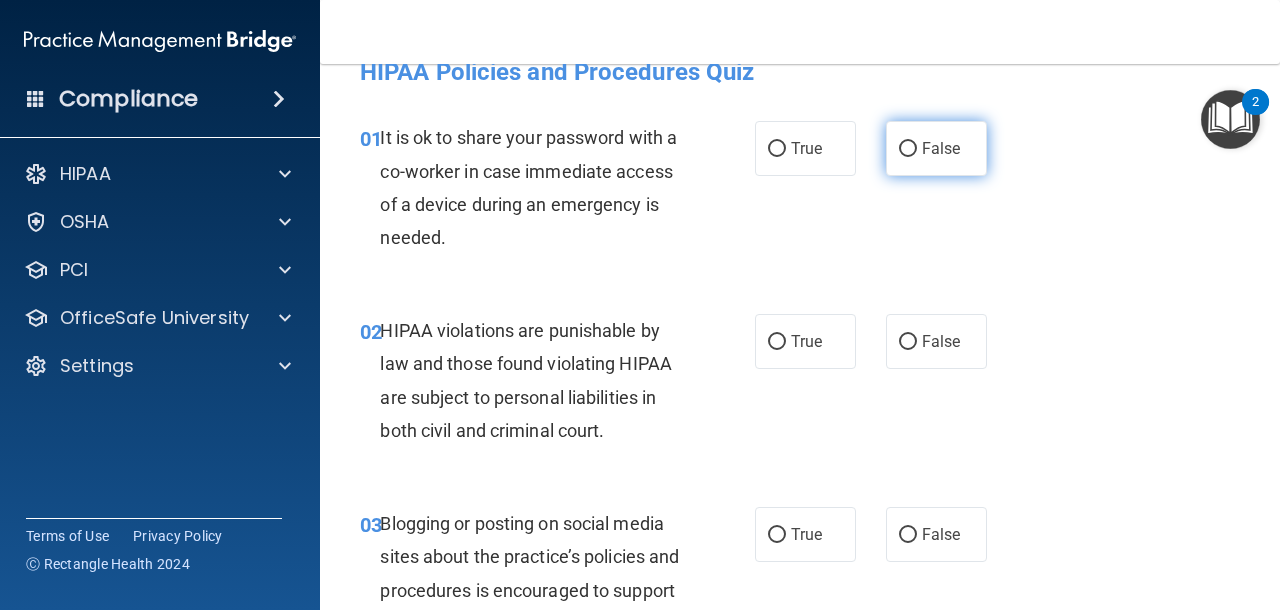 click on "False" at bounding box center (936, 148) 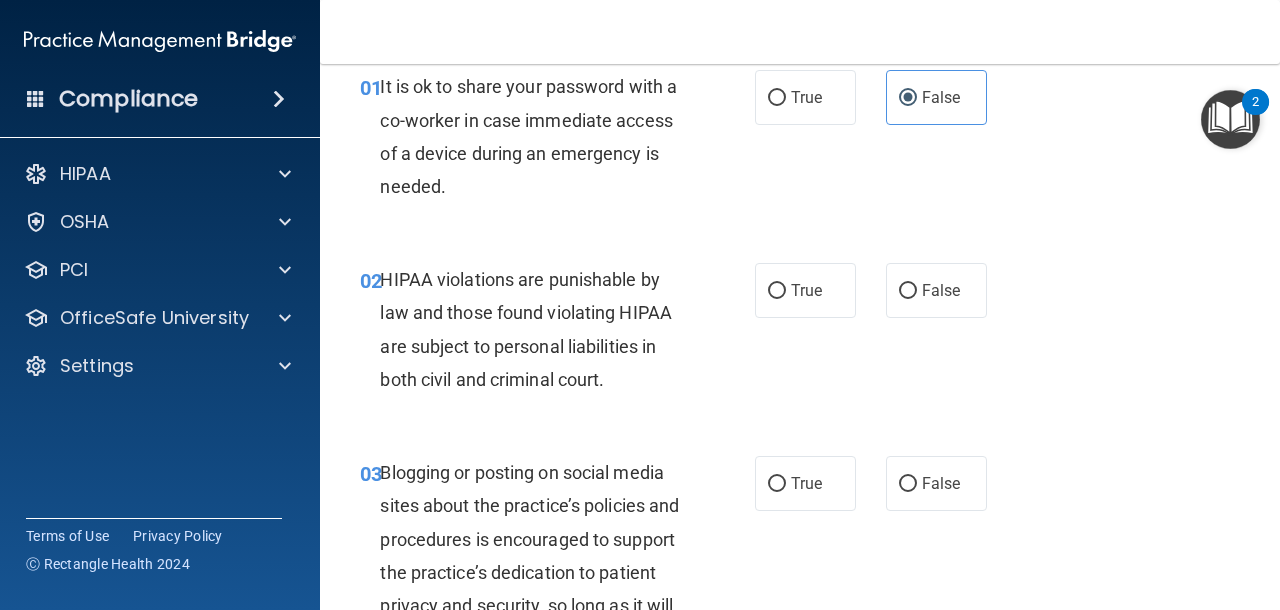 scroll, scrollTop: 92, scrollLeft: 0, axis: vertical 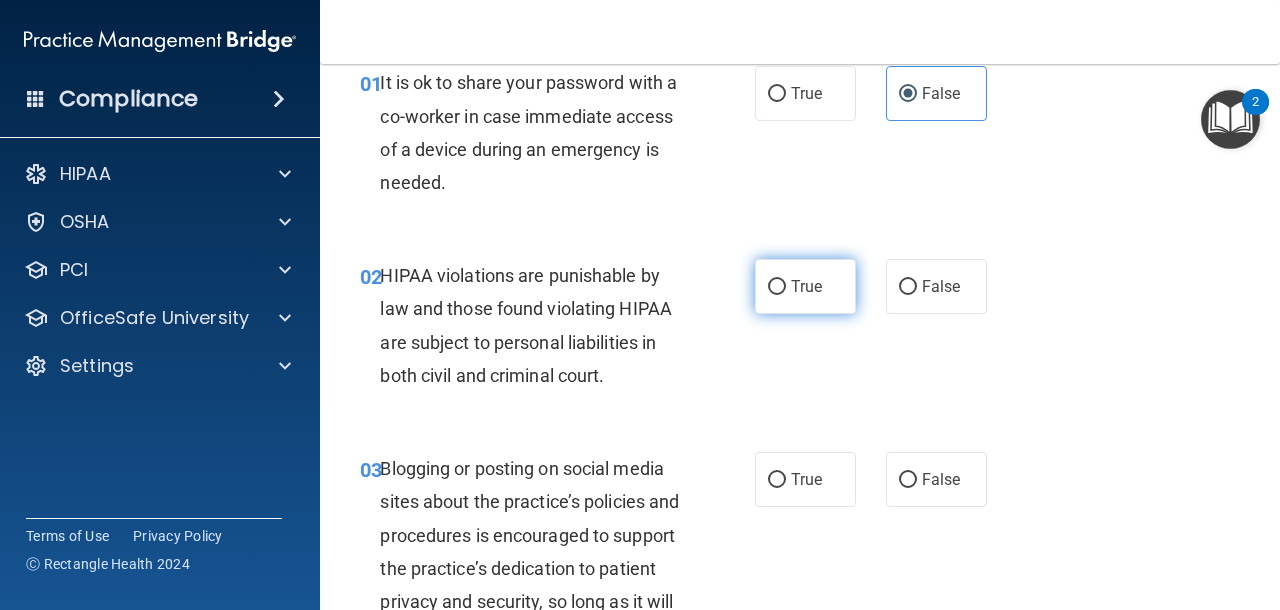 click on "True" at bounding box center (777, 287) 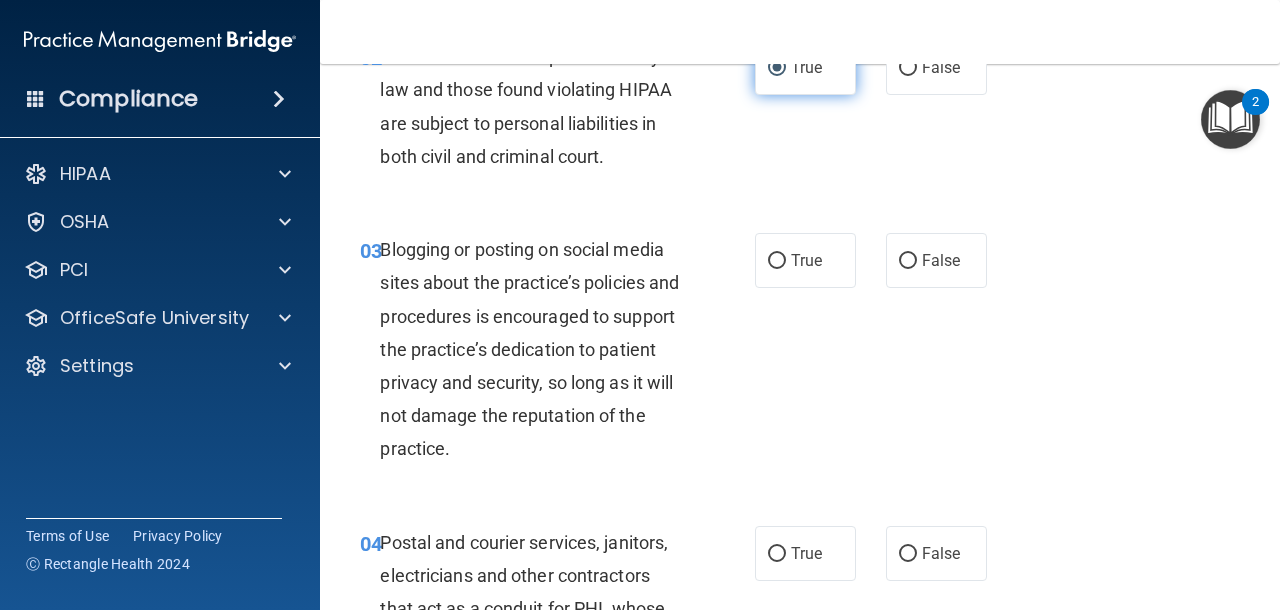 scroll, scrollTop: 327, scrollLeft: 0, axis: vertical 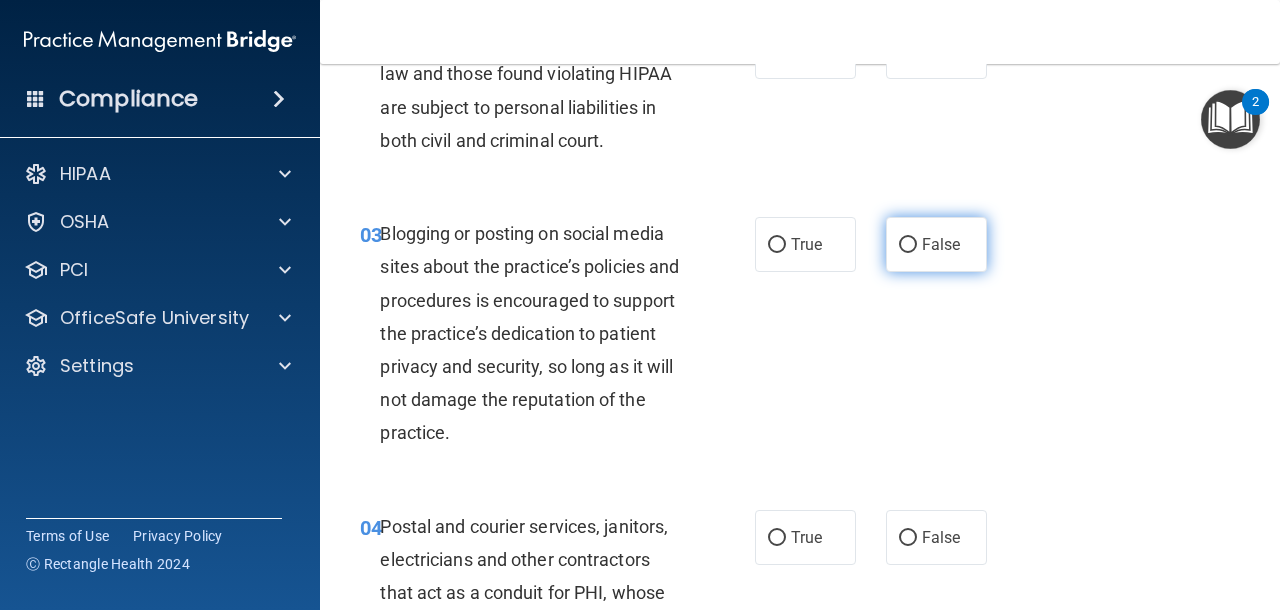 click on "False" at bounding box center [941, 244] 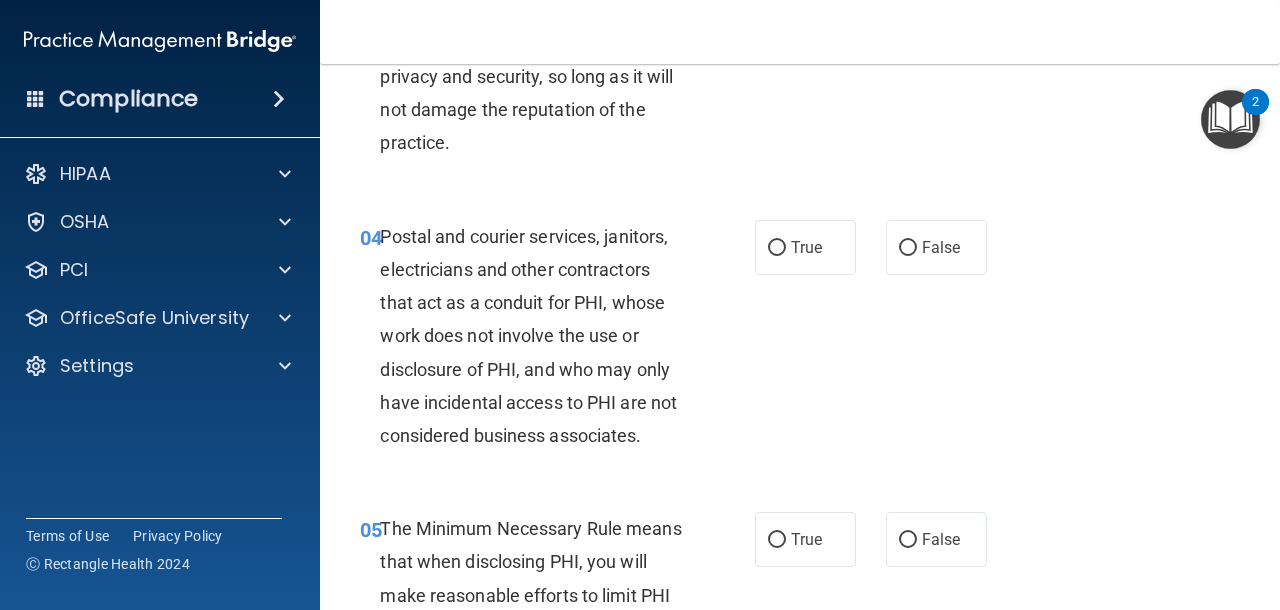 scroll, scrollTop: 620, scrollLeft: 0, axis: vertical 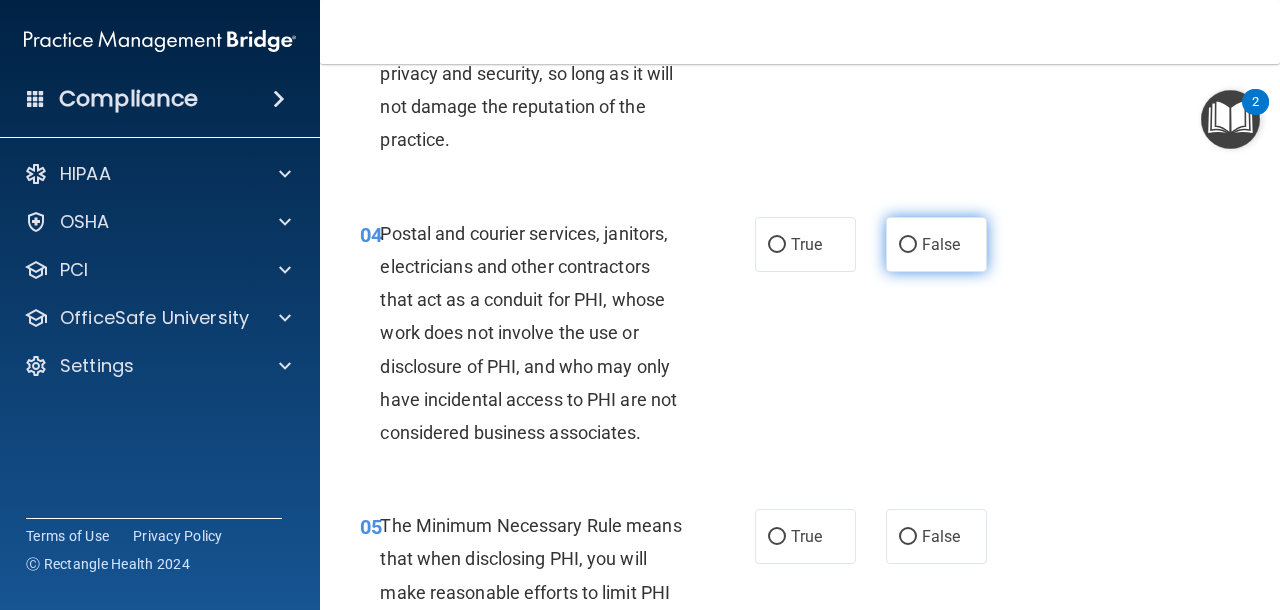 click on "False" at bounding box center [936, 244] 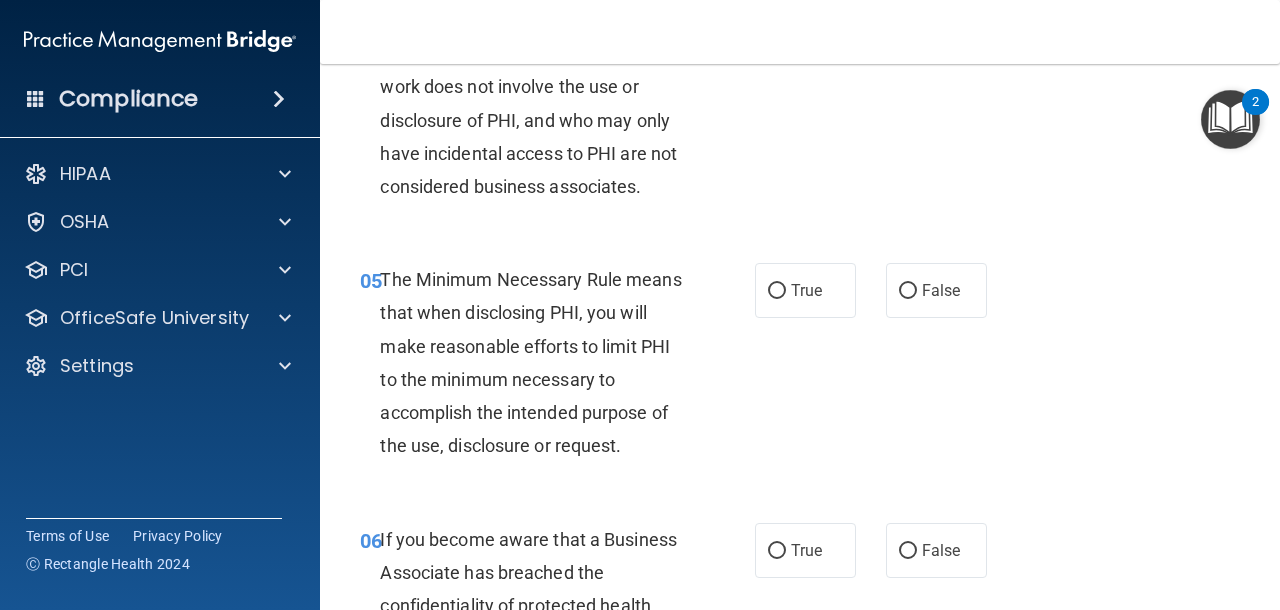 scroll, scrollTop: 880, scrollLeft: 0, axis: vertical 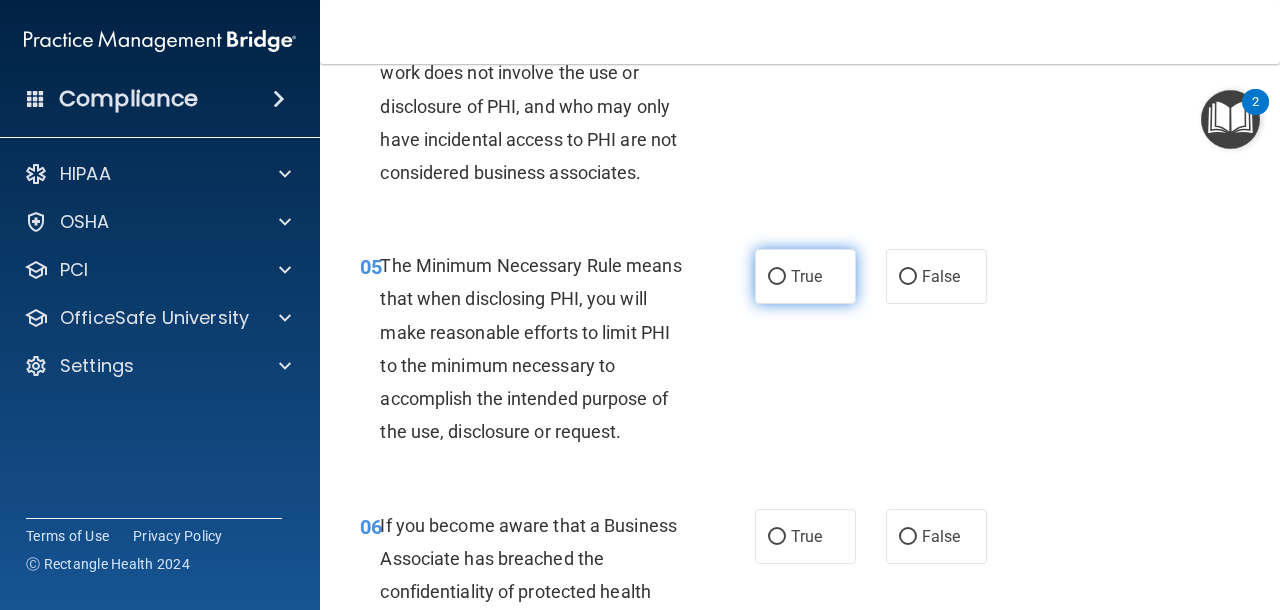click on "True" at bounding box center [805, 276] 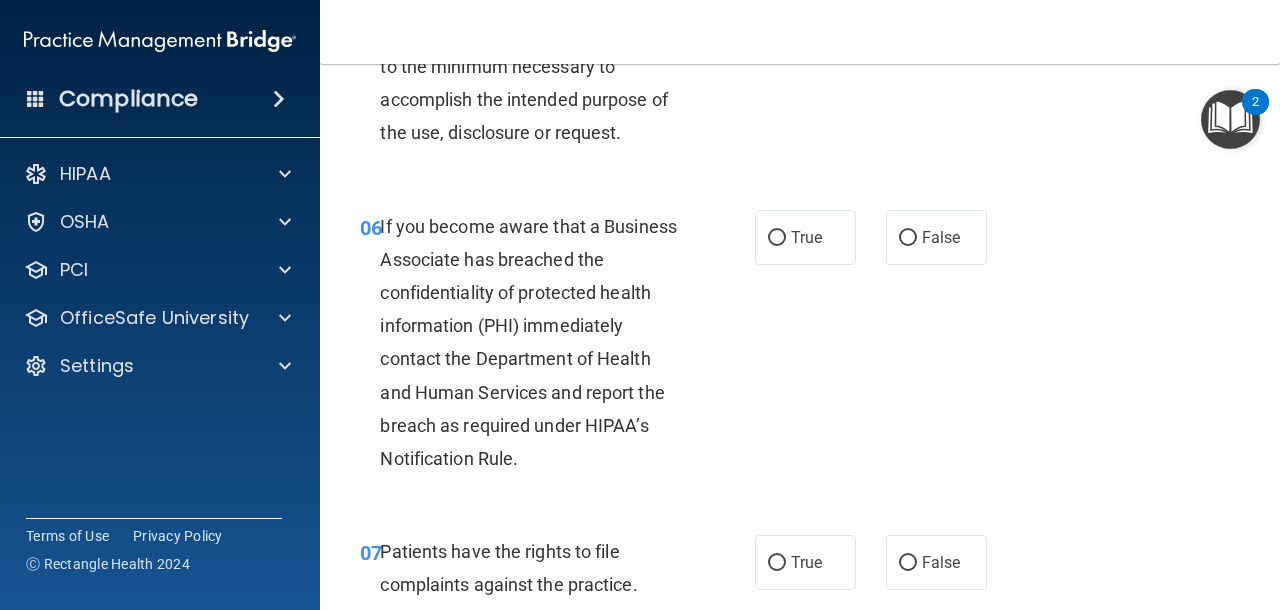 scroll, scrollTop: 1182, scrollLeft: 0, axis: vertical 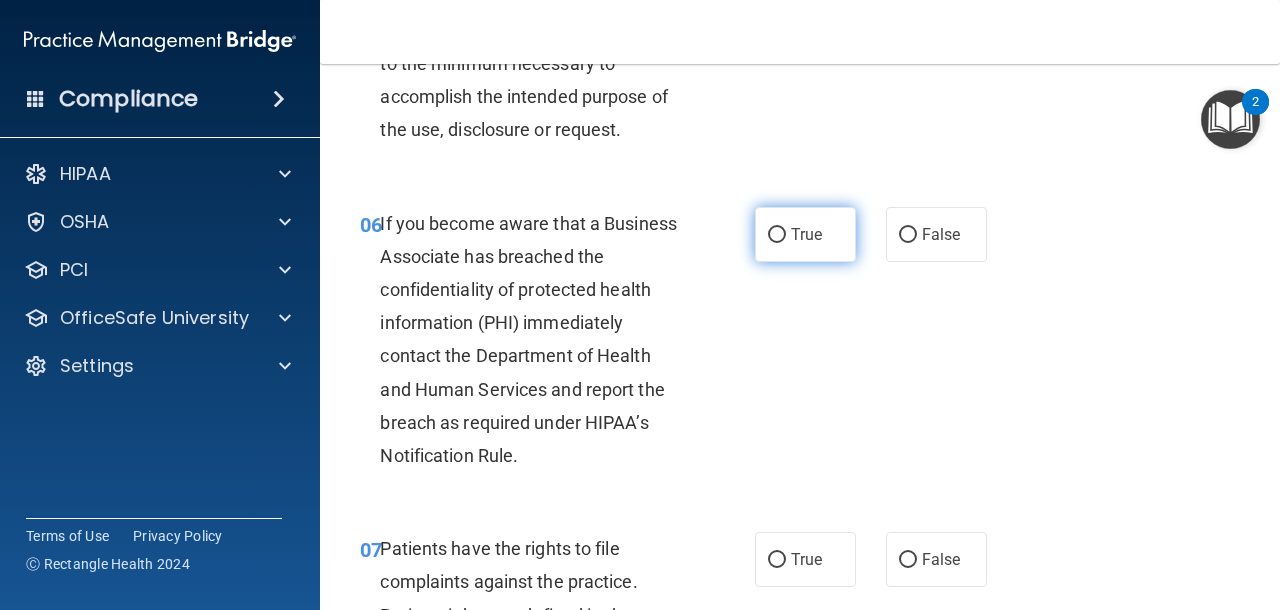 click on "True" at bounding box center [805, 234] 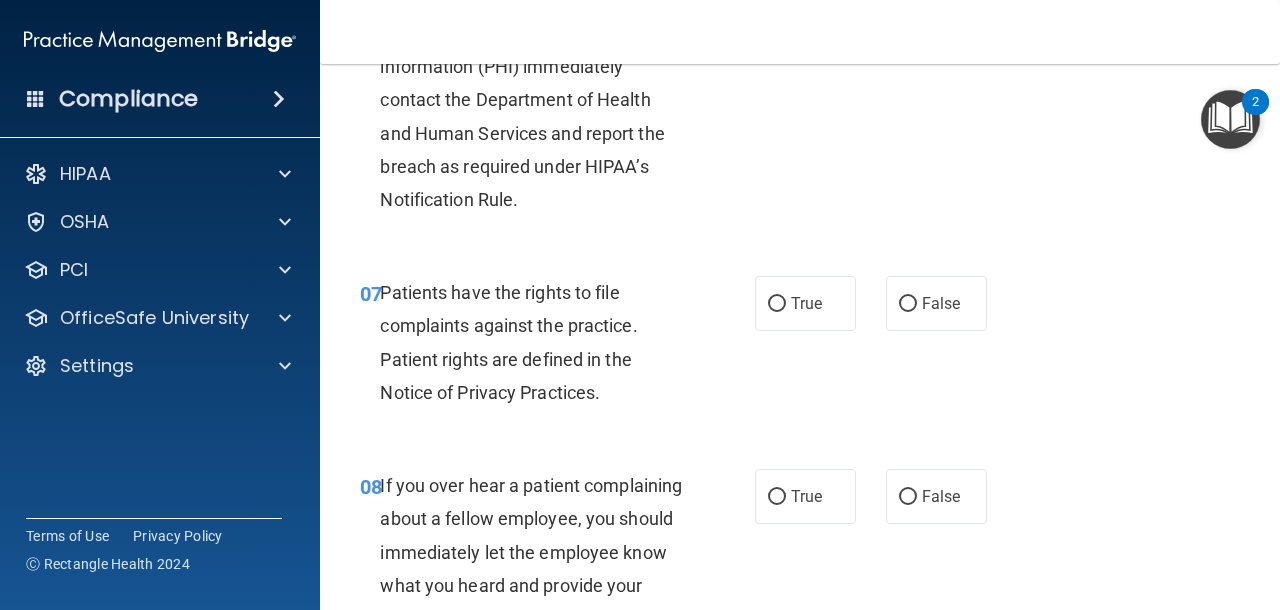 scroll, scrollTop: 1441, scrollLeft: 0, axis: vertical 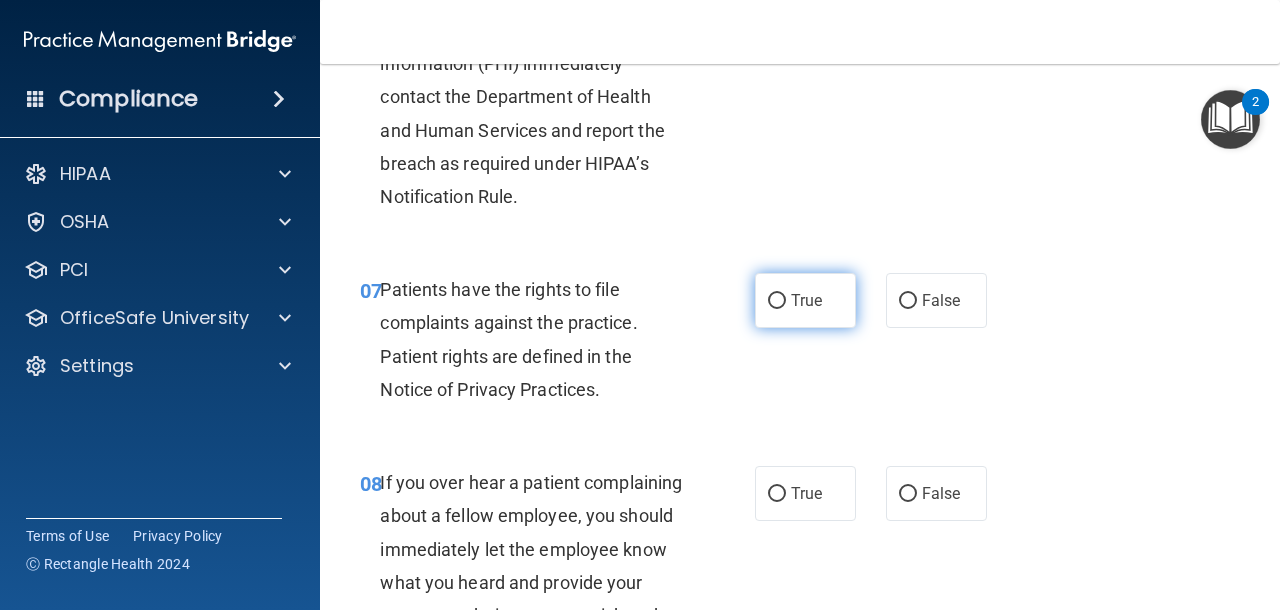 click on "True" at bounding box center (806, 300) 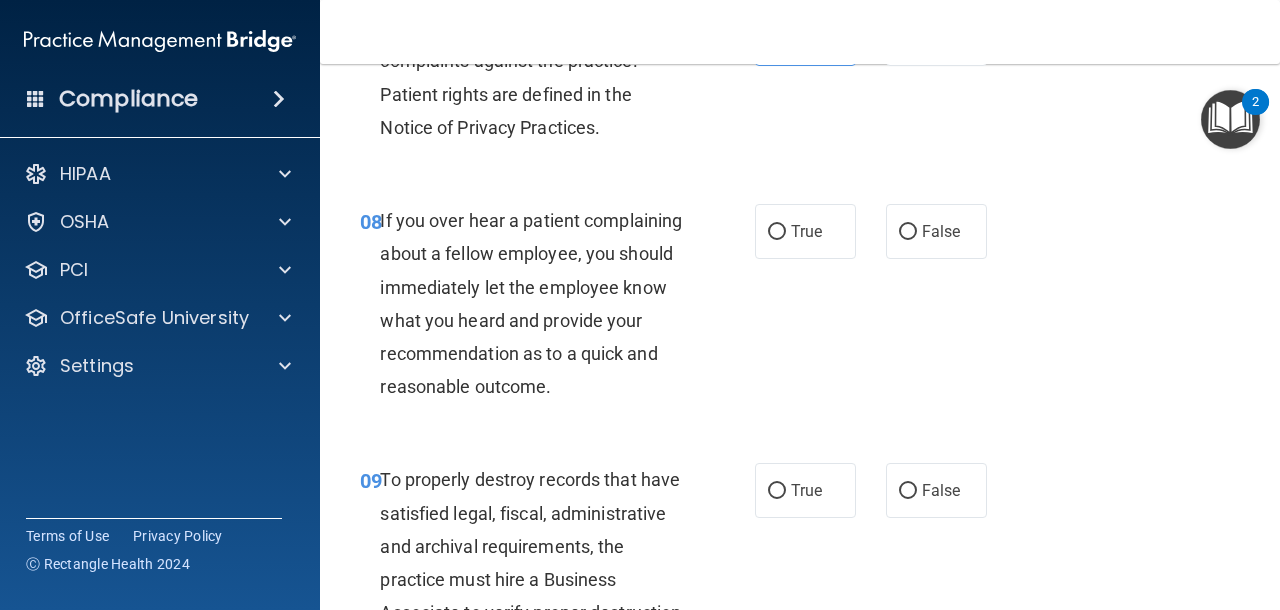 scroll, scrollTop: 1705, scrollLeft: 0, axis: vertical 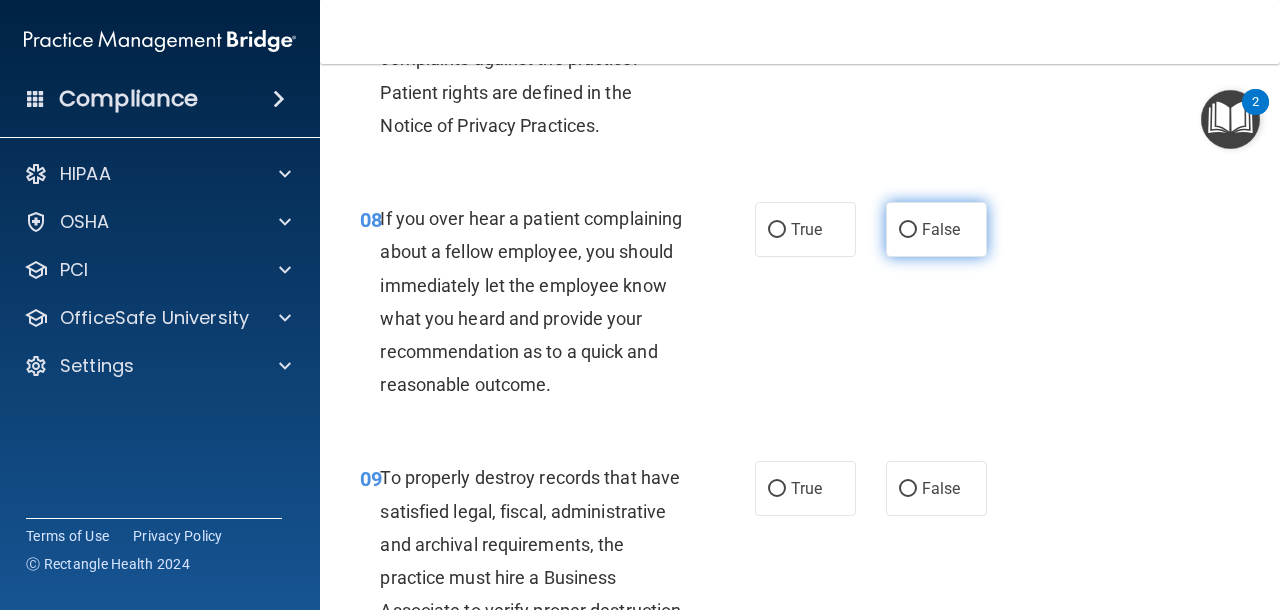 click on "False" at bounding box center (936, 229) 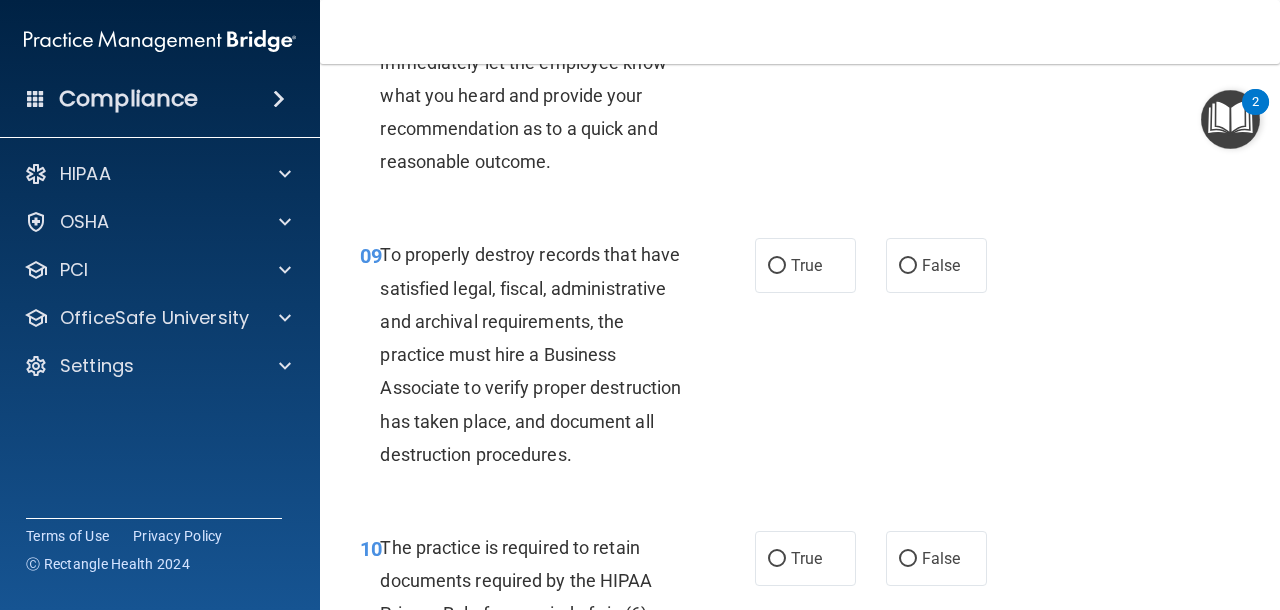 scroll, scrollTop: 1931, scrollLeft: 0, axis: vertical 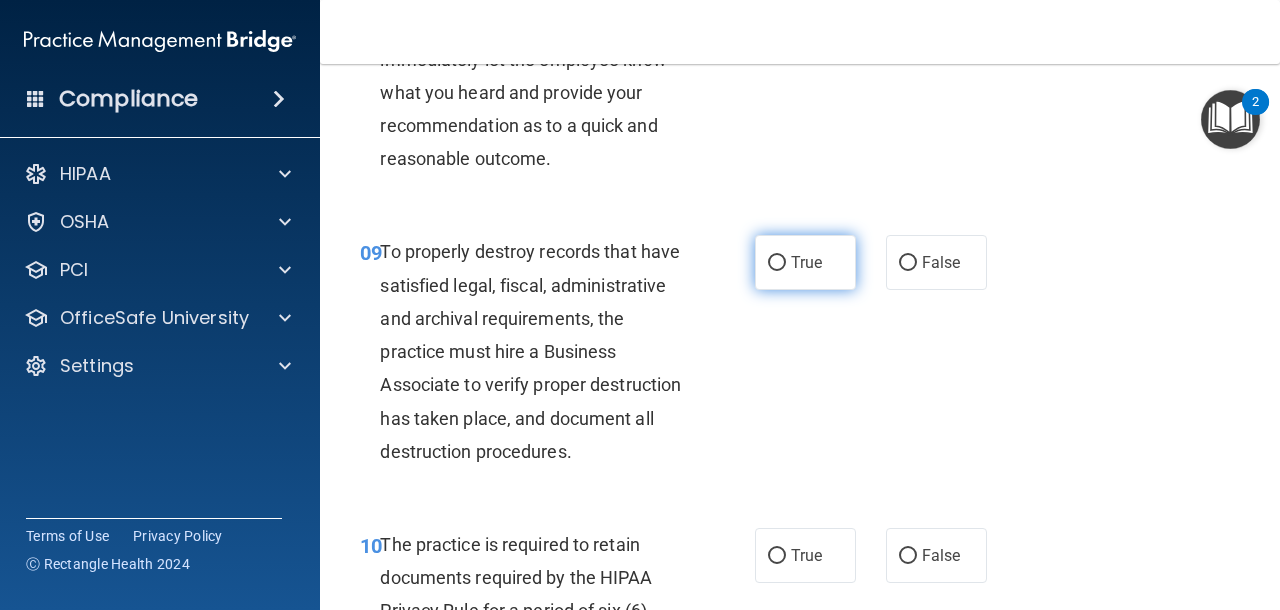 click on "True" at bounding box center [805, 262] 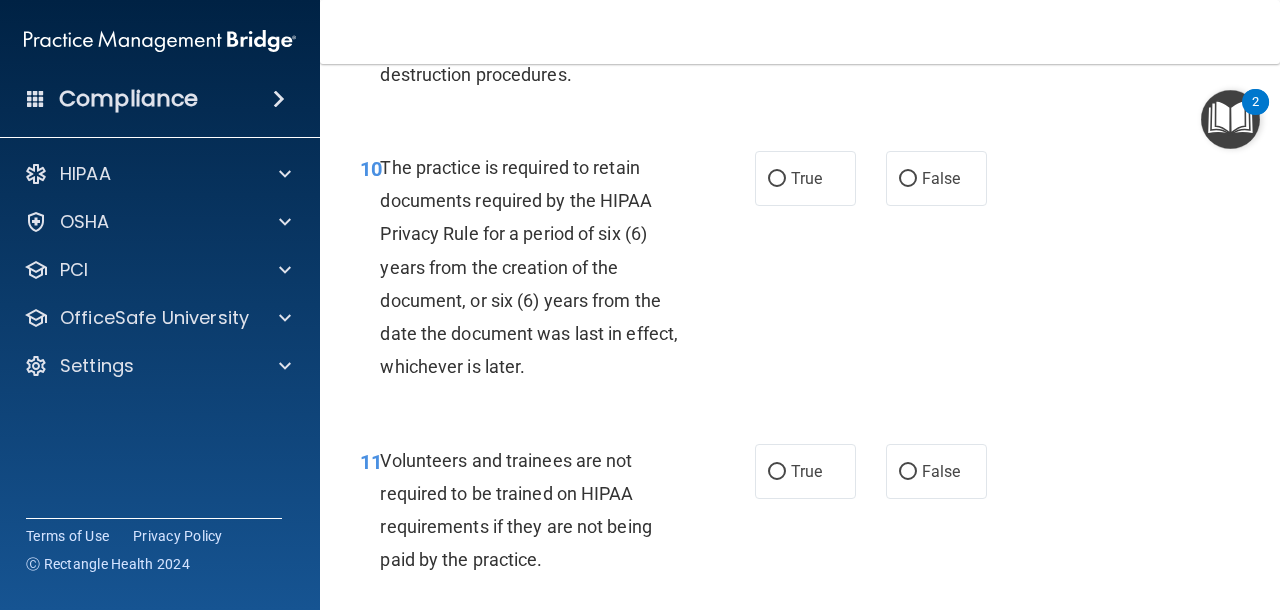 scroll, scrollTop: 2309, scrollLeft: 0, axis: vertical 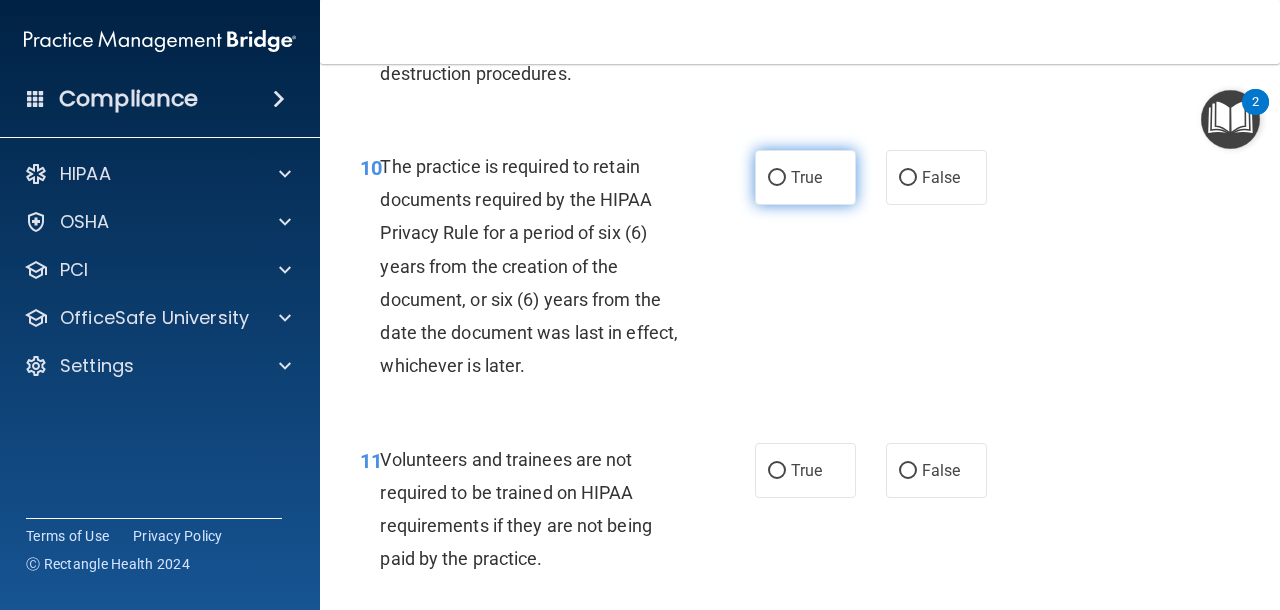 click on "True" at bounding box center [777, 178] 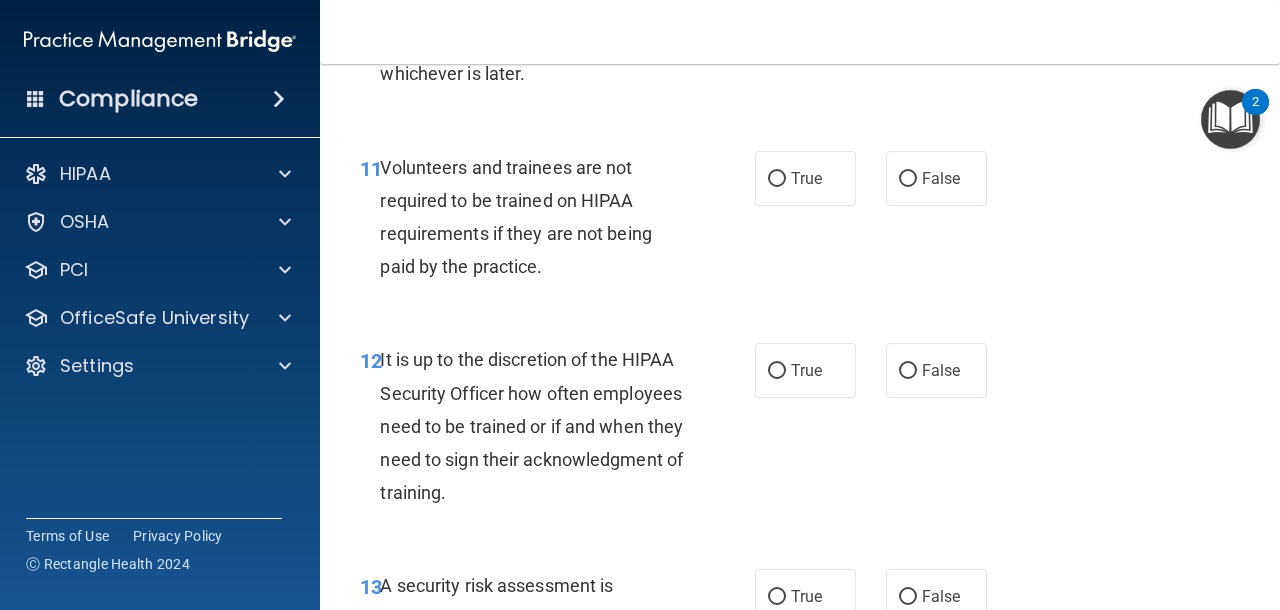 scroll, scrollTop: 2602, scrollLeft: 0, axis: vertical 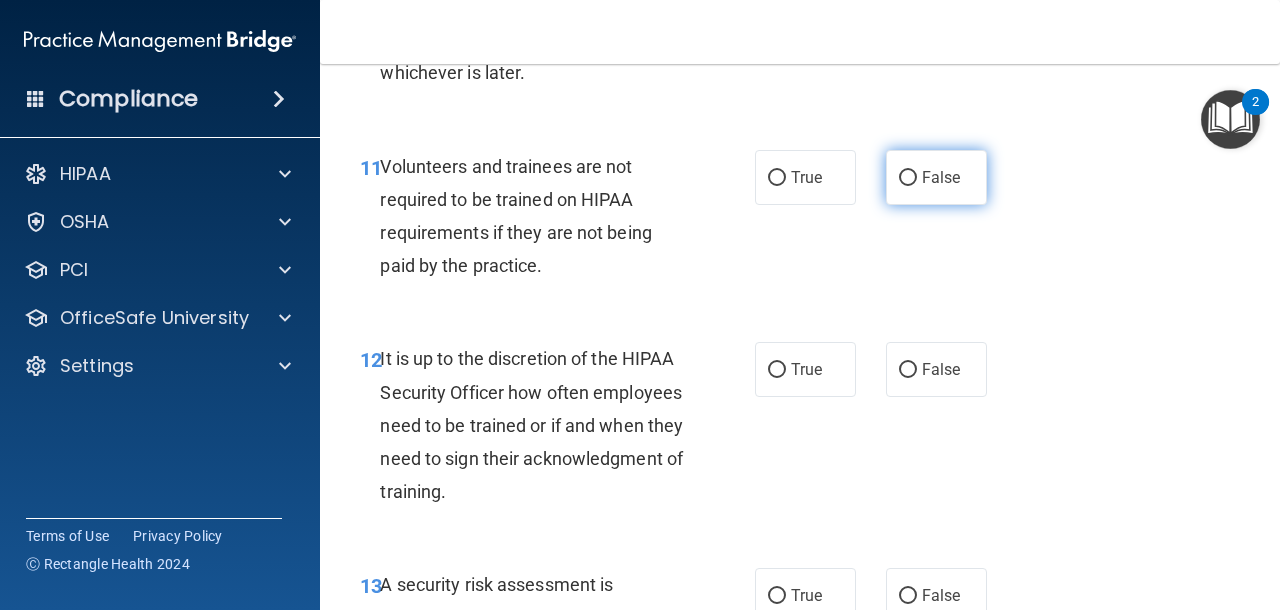 click on "False" at bounding box center [941, 177] 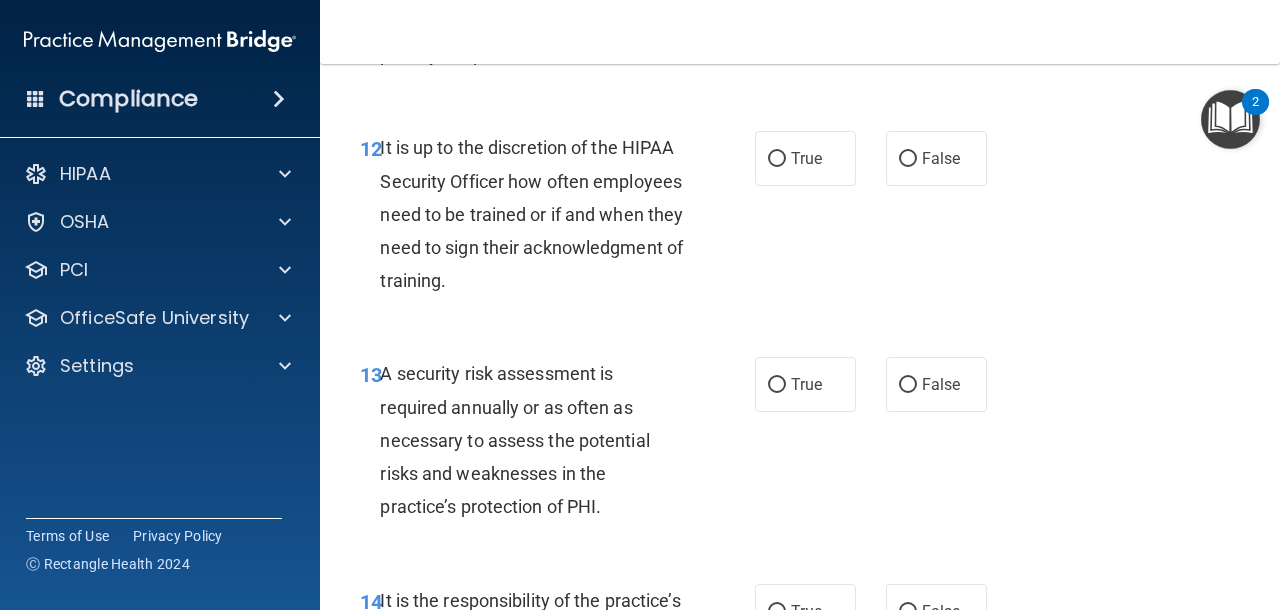 scroll, scrollTop: 2815, scrollLeft: 0, axis: vertical 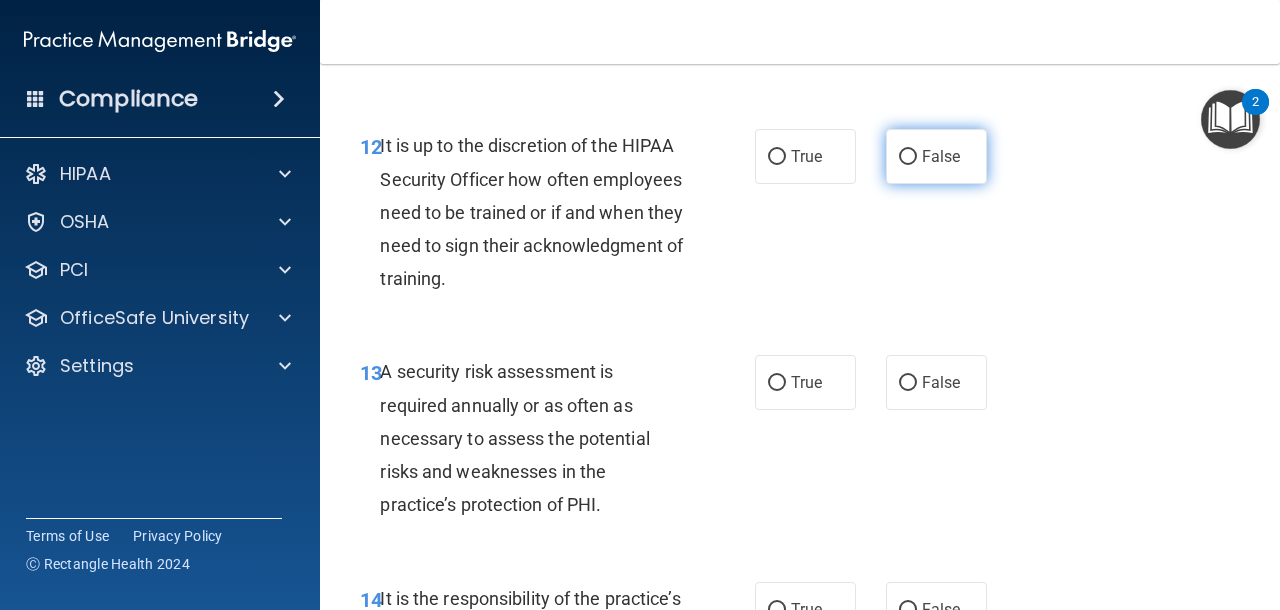 click on "False" at bounding box center (941, 156) 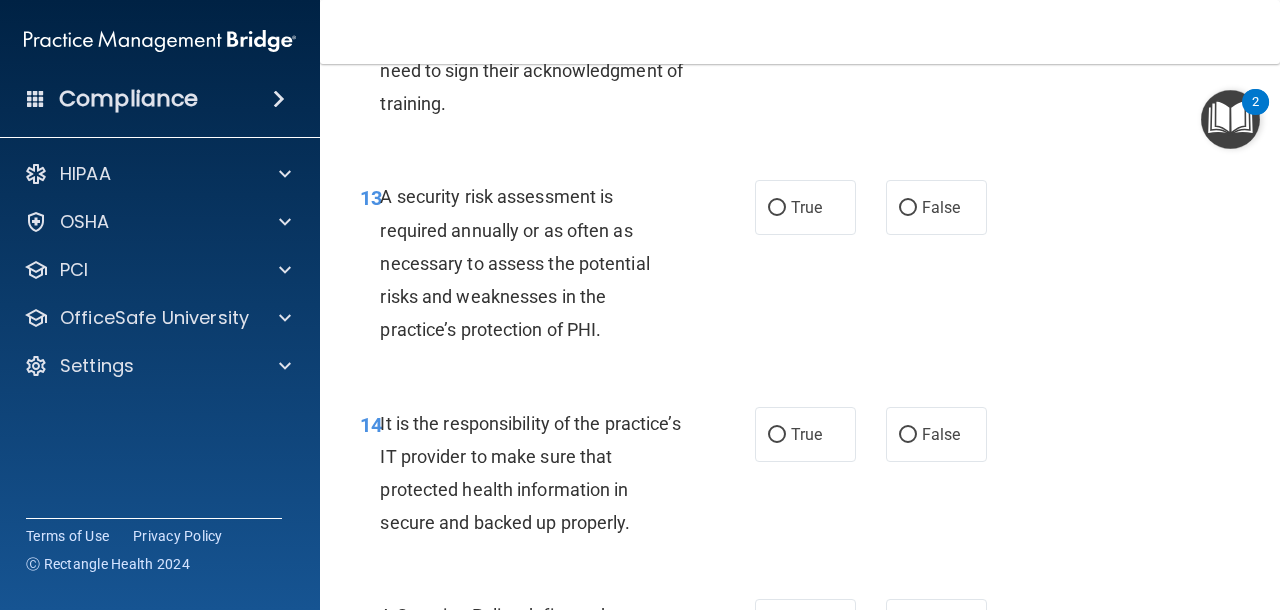 scroll, scrollTop: 3003, scrollLeft: 0, axis: vertical 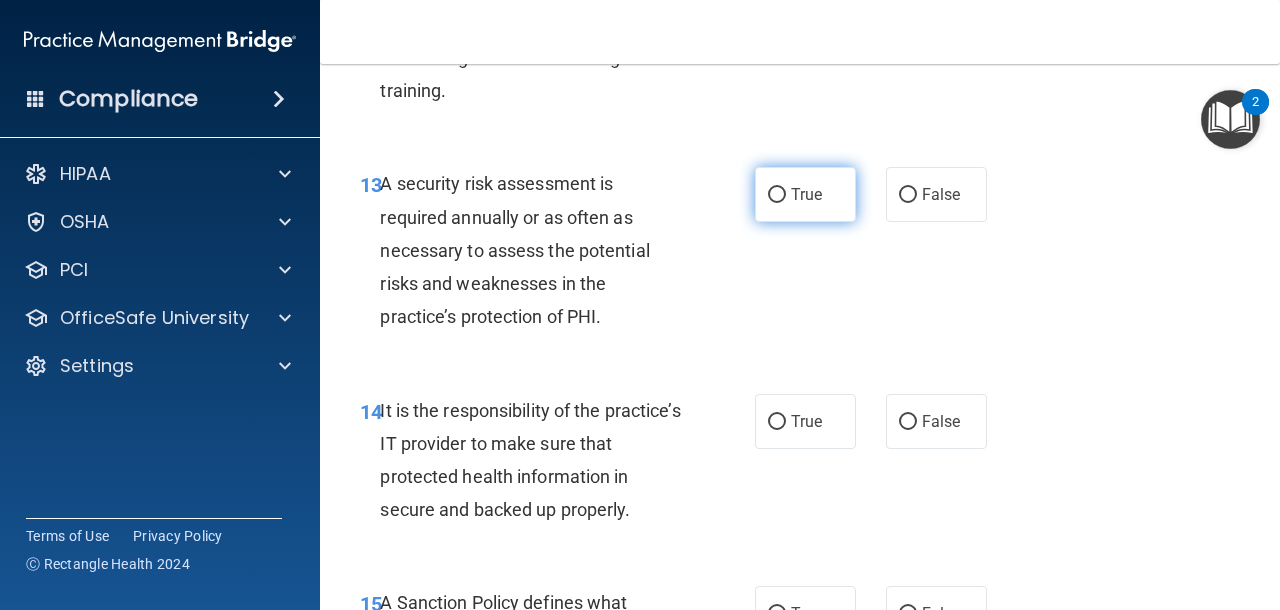 click on "True" at bounding box center (777, 195) 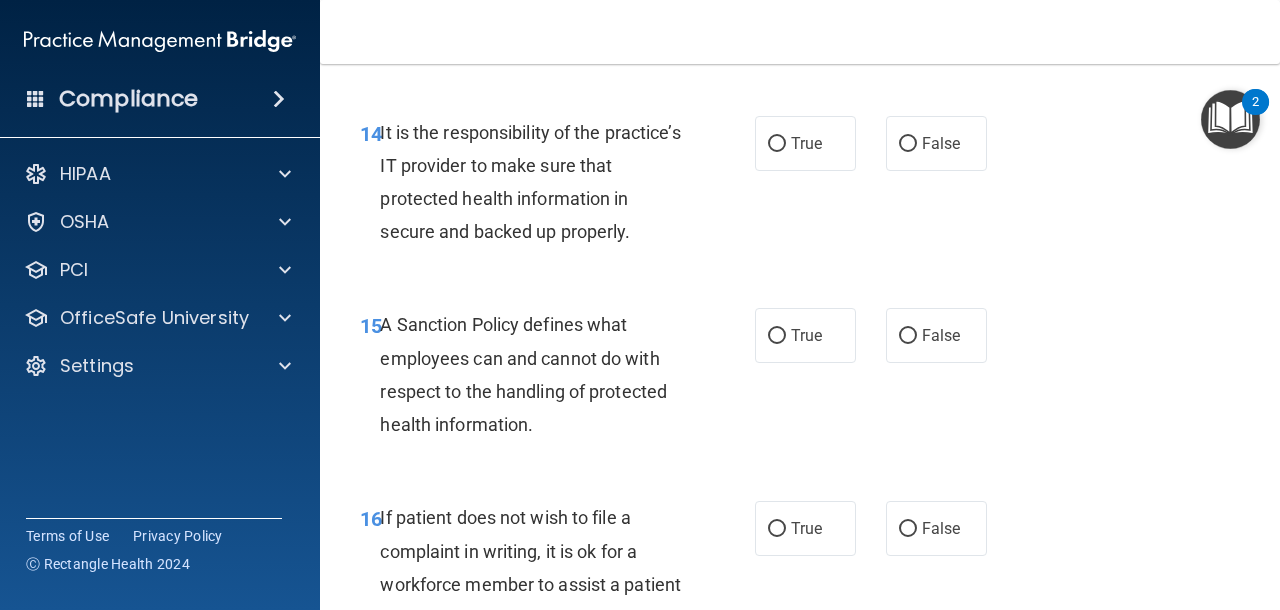 scroll, scrollTop: 3275, scrollLeft: 0, axis: vertical 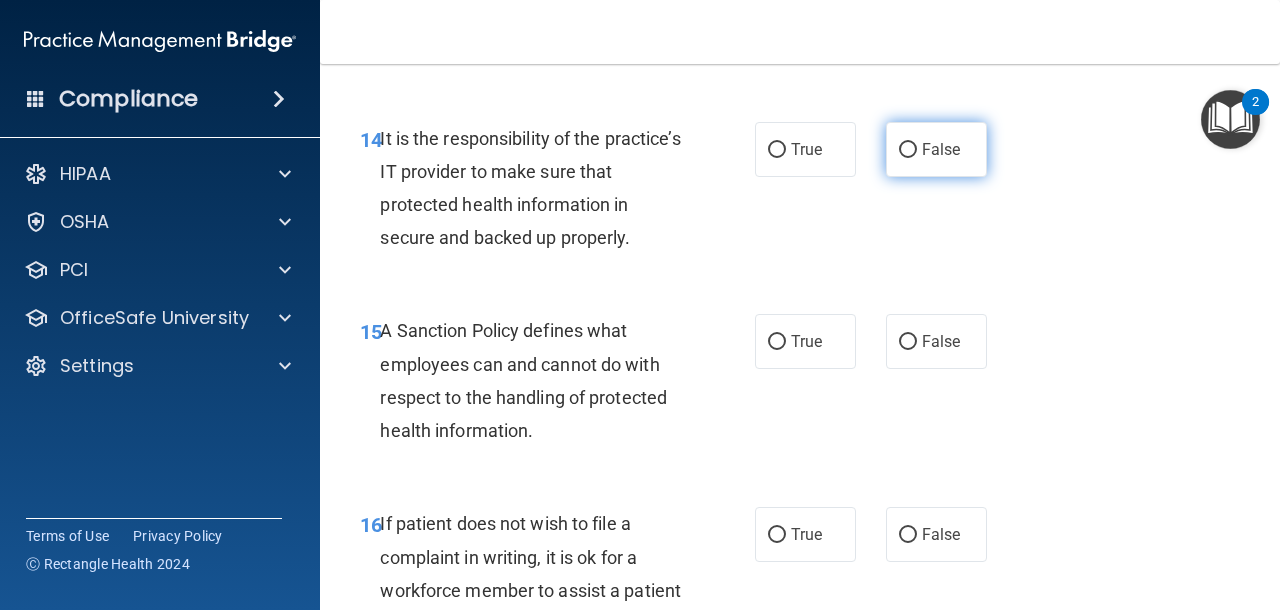 click on "False" at bounding box center (941, 149) 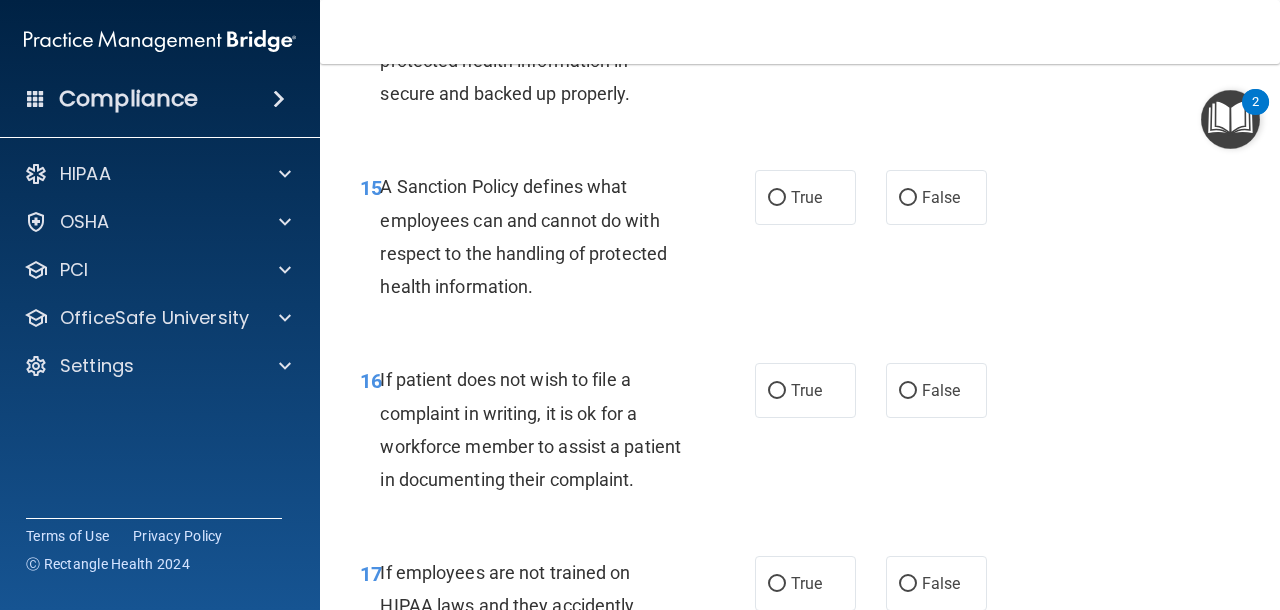 scroll, scrollTop: 3441, scrollLeft: 0, axis: vertical 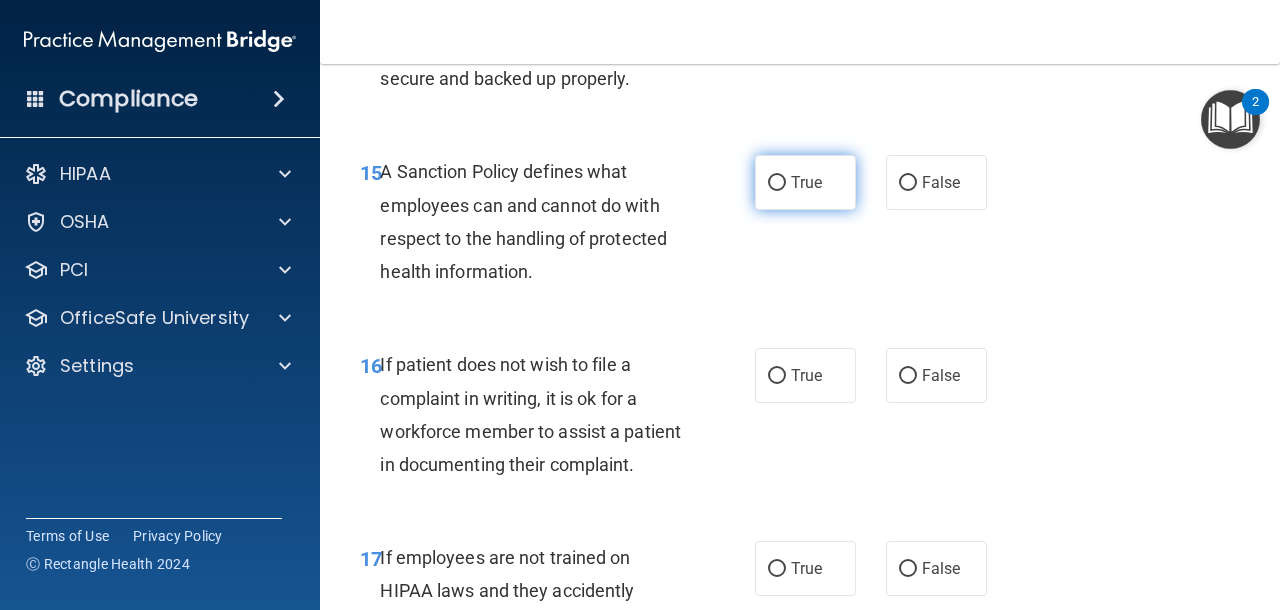 click on "True" at bounding box center [806, 182] 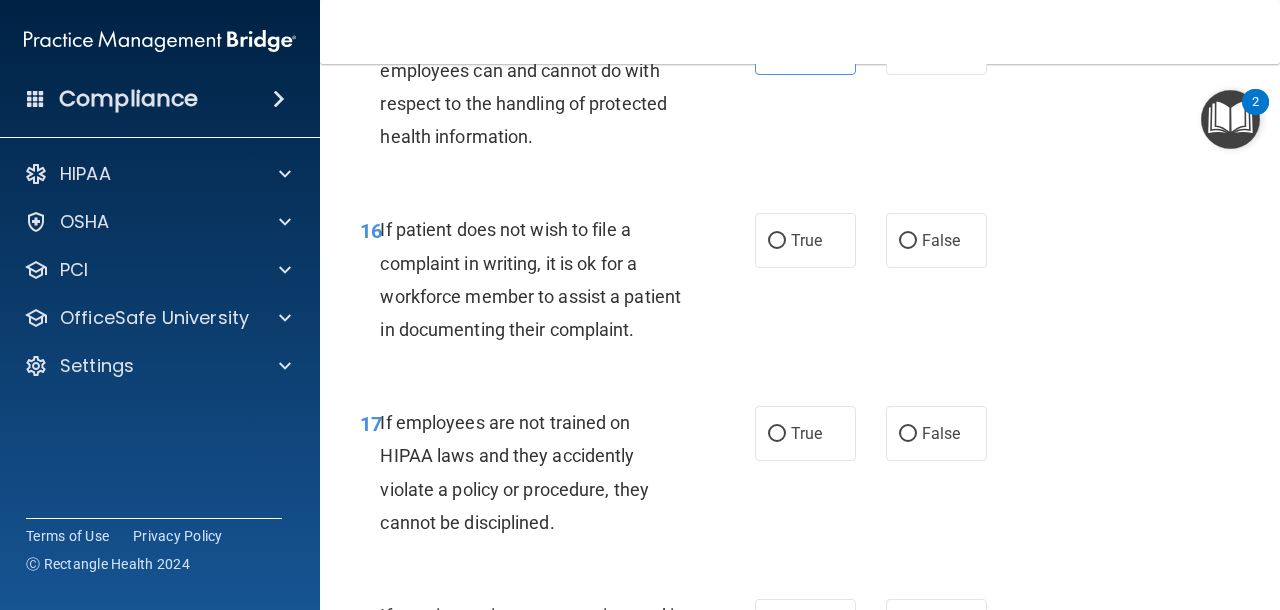 scroll, scrollTop: 3582, scrollLeft: 0, axis: vertical 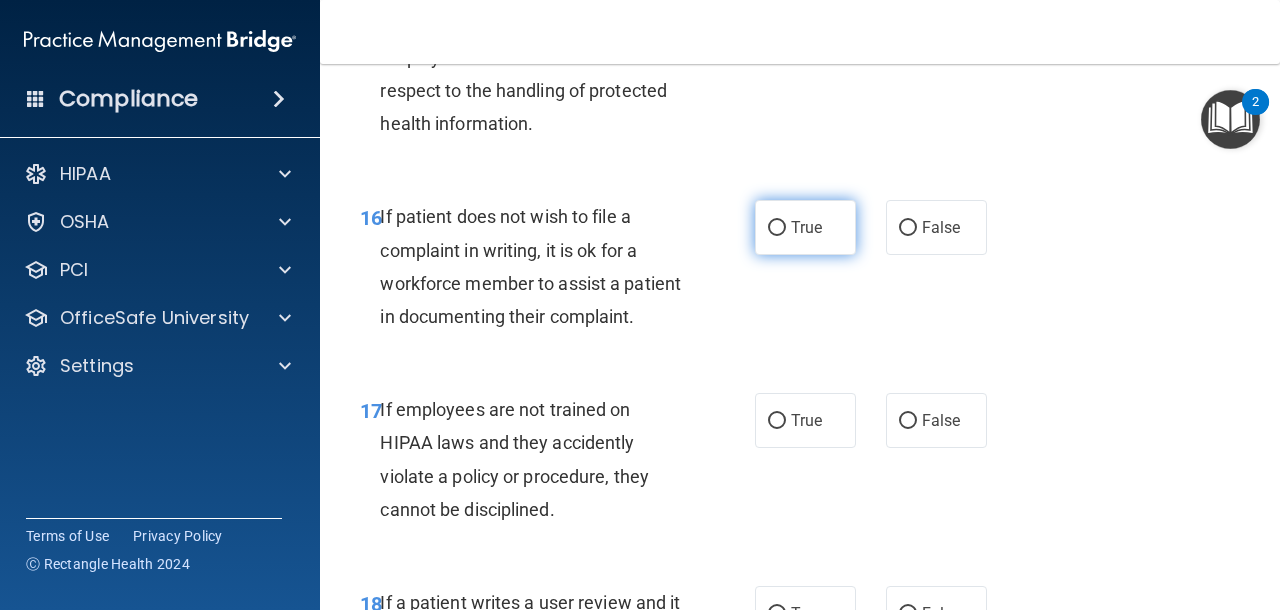 click on "True" at bounding box center (806, 227) 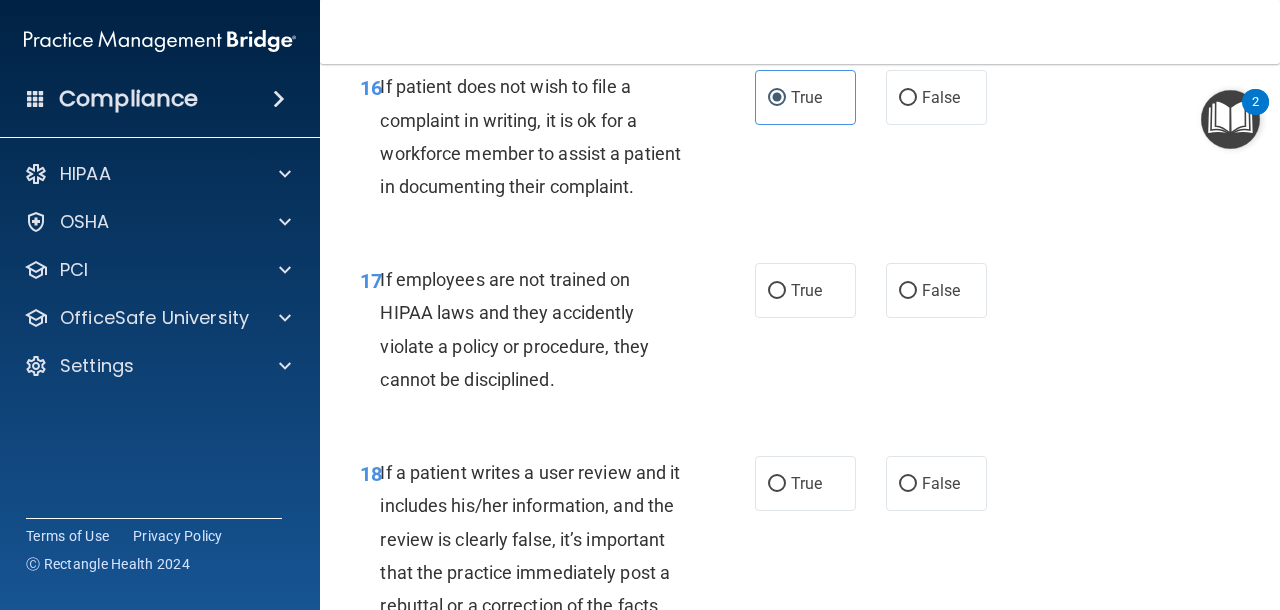 scroll, scrollTop: 3733, scrollLeft: 0, axis: vertical 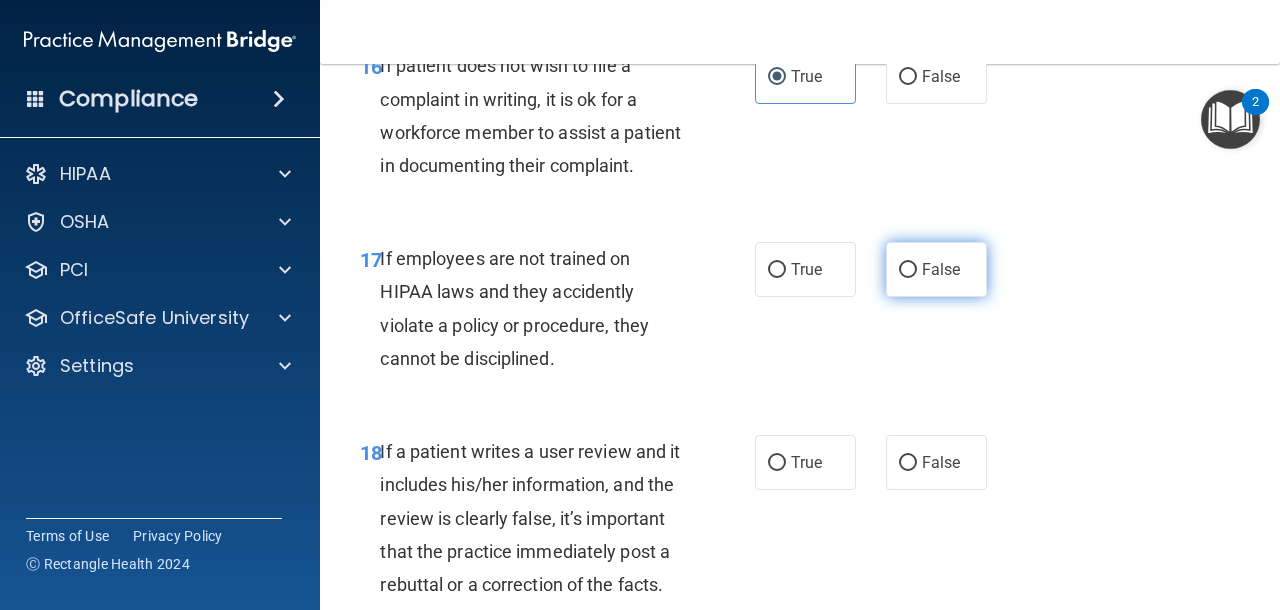 click on "False" at bounding box center (941, 269) 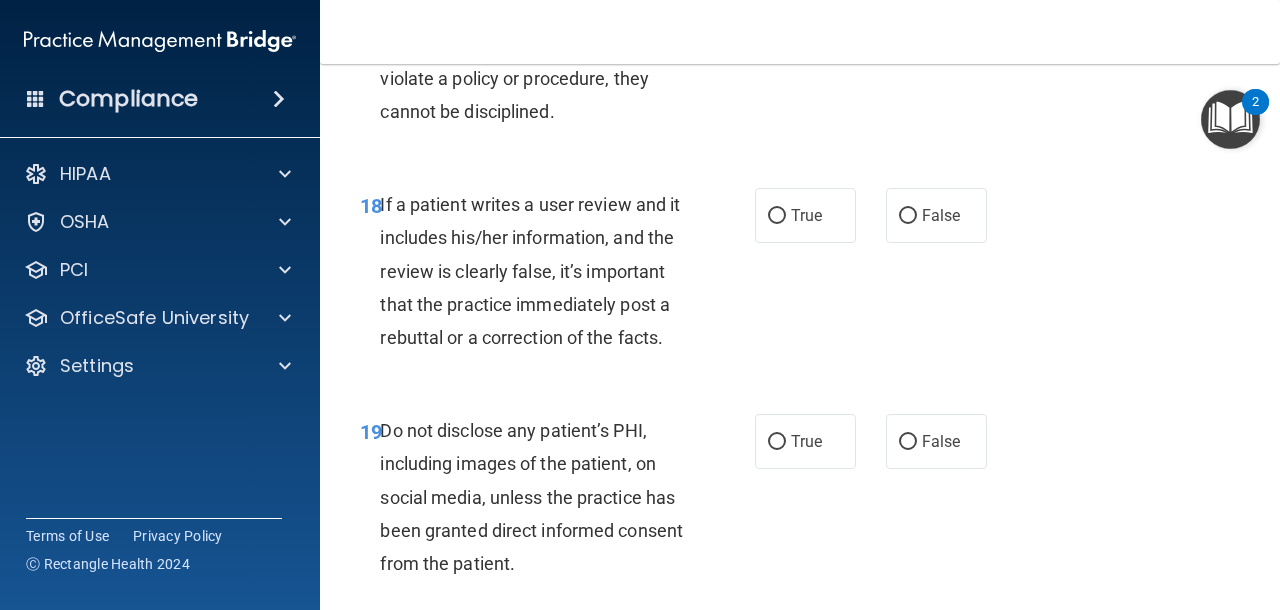 scroll, scrollTop: 3989, scrollLeft: 0, axis: vertical 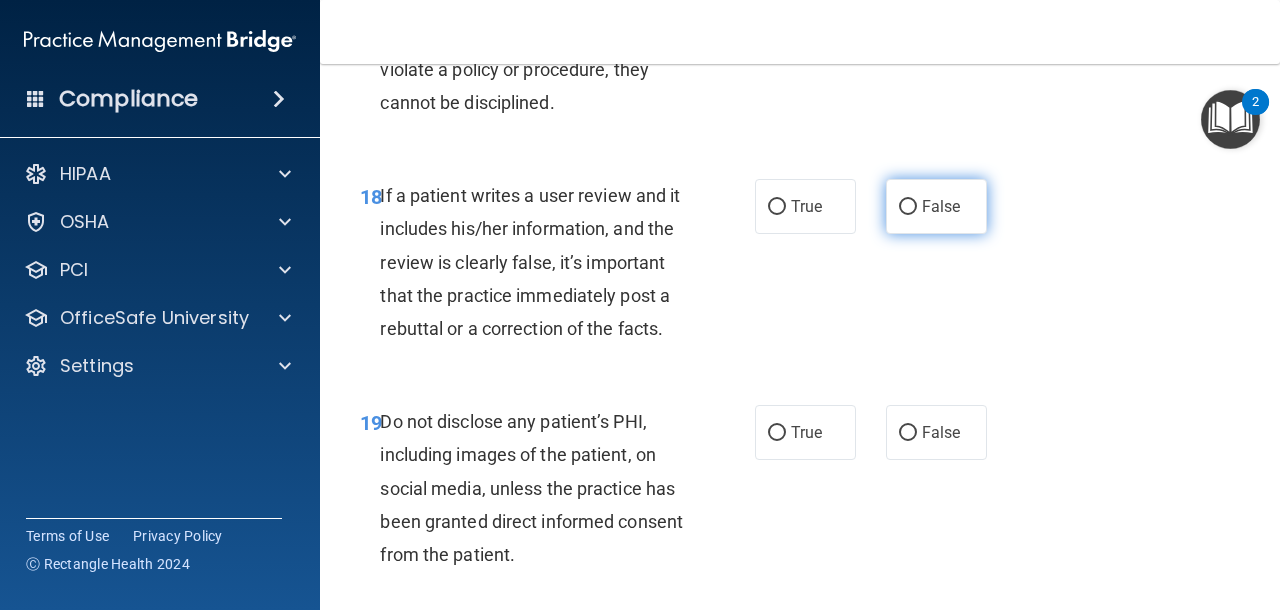click on "False" at bounding box center [941, 206] 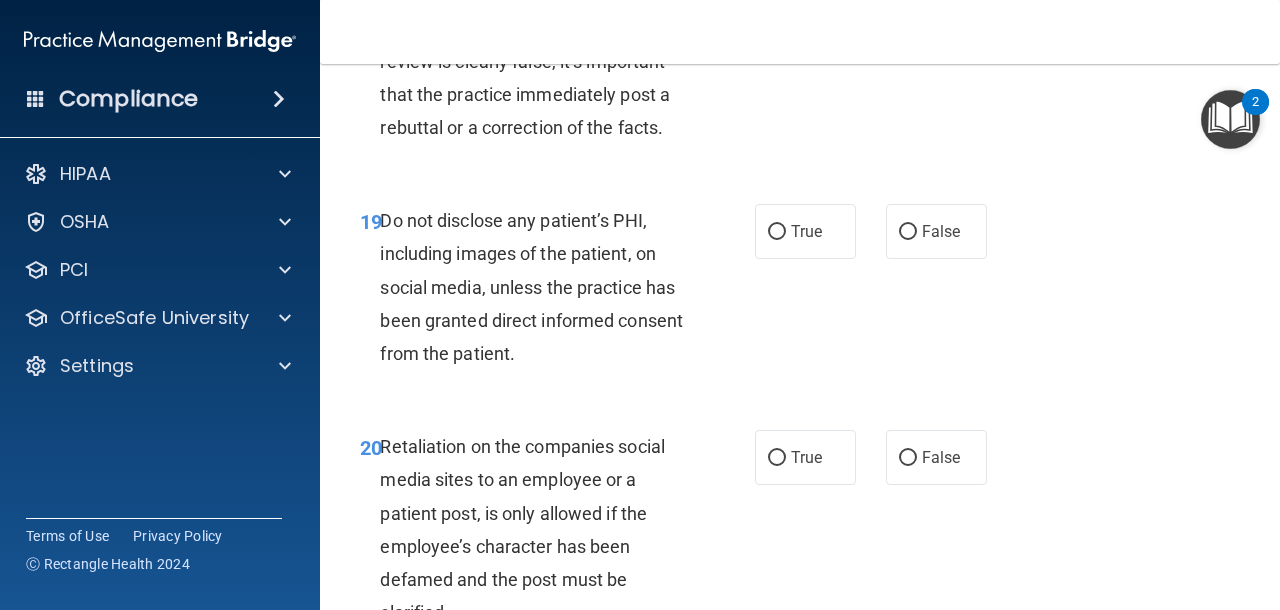 scroll, scrollTop: 4197, scrollLeft: 0, axis: vertical 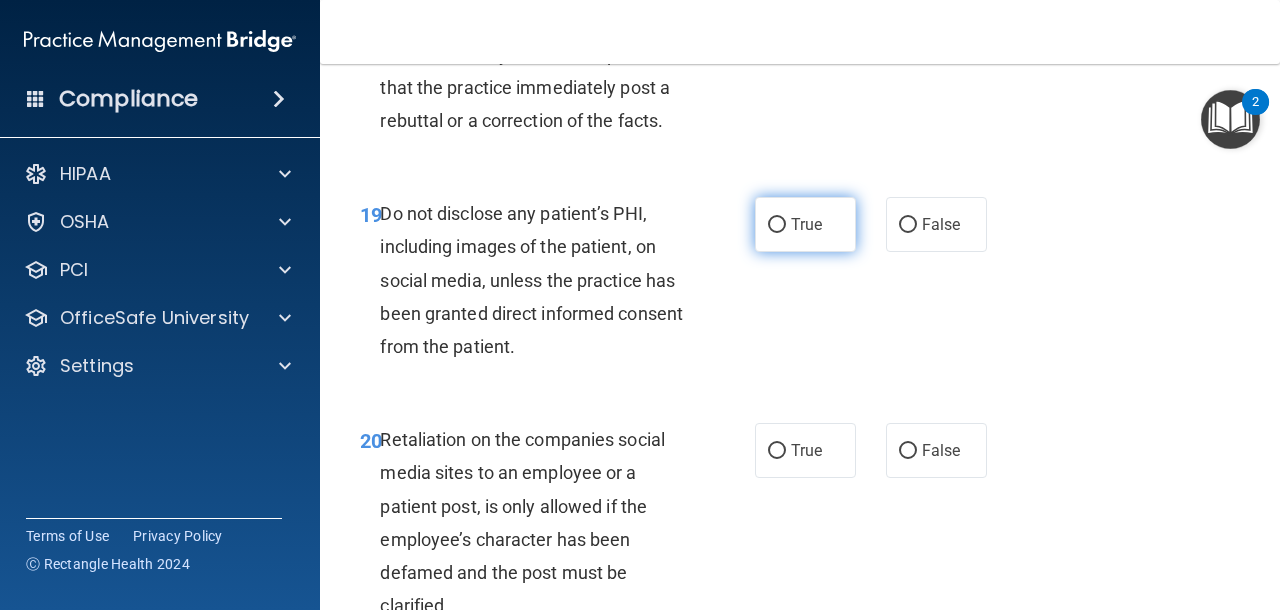 click on "True" at bounding box center [777, 225] 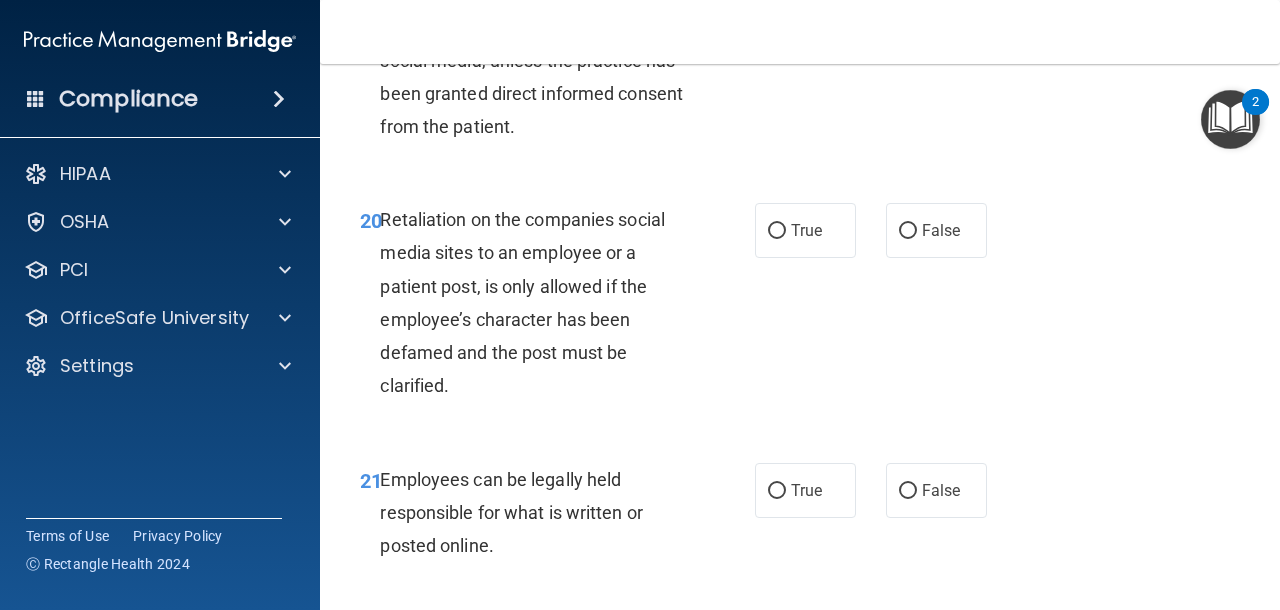 scroll, scrollTop: 4441, scrollLeft: 0, axis: vertical 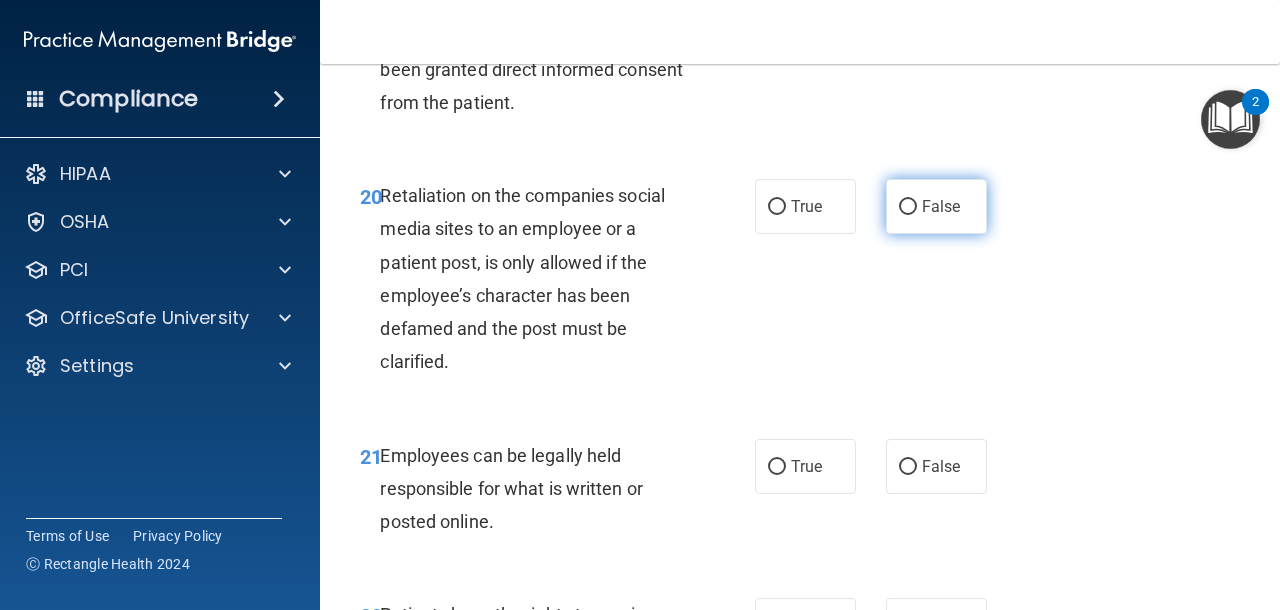click on "False" at bounding box center (936, 206) 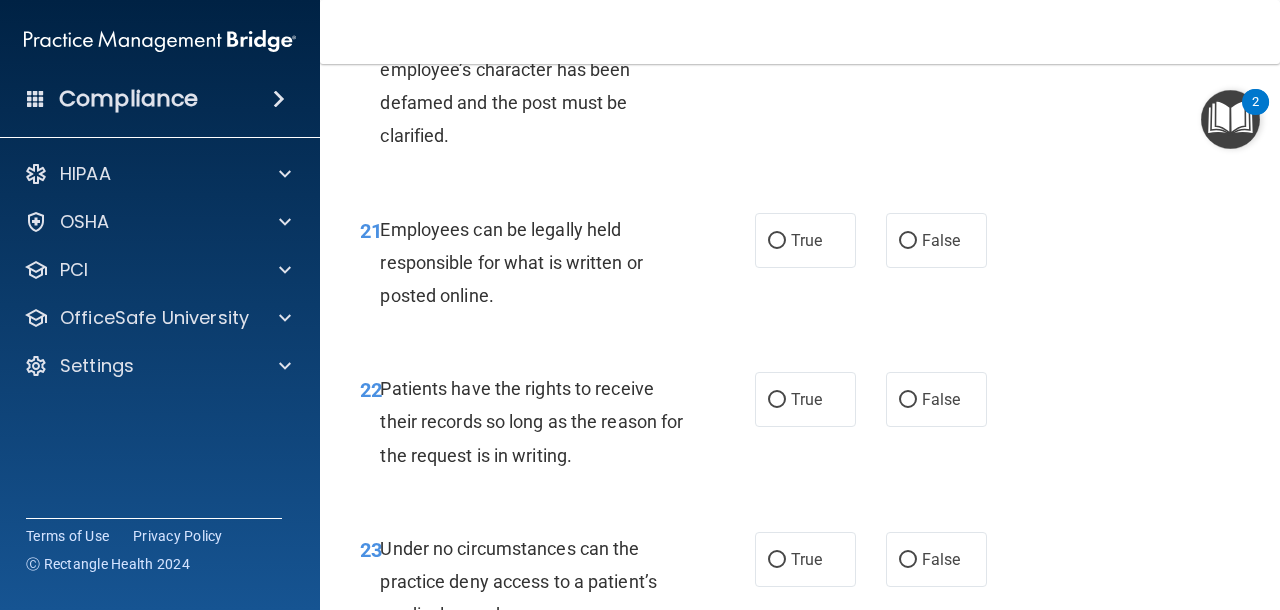 scroll, scrollTop: 4692, scrollLeft: 0, axis: vertical 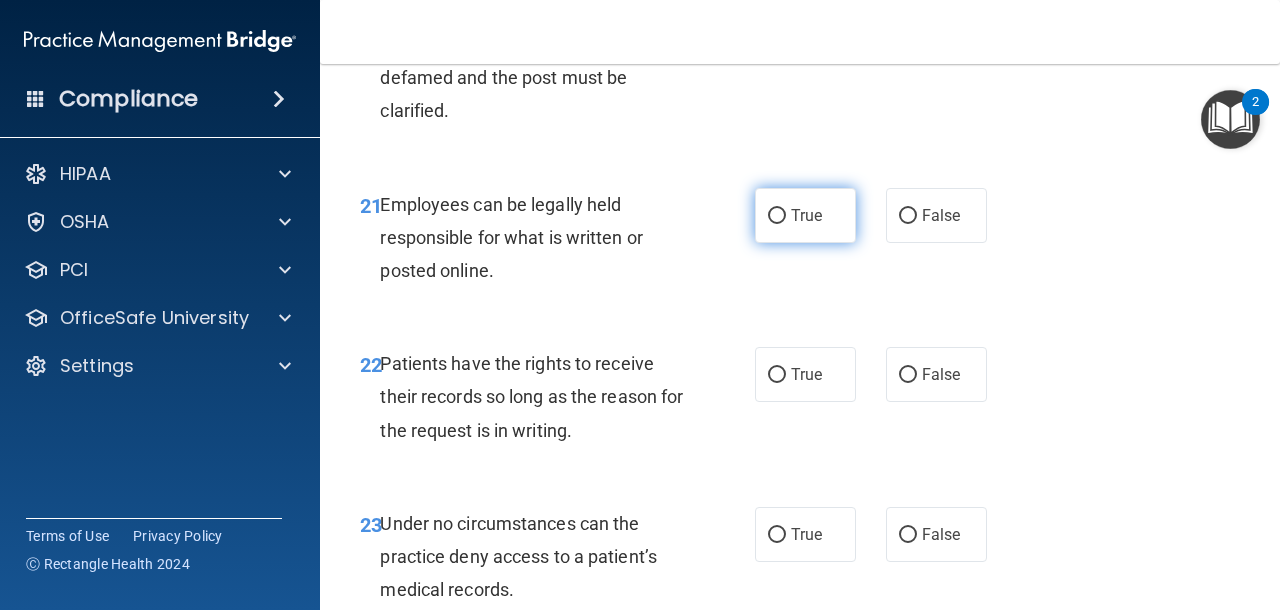 click on "True" at bounding box center [805, 215] 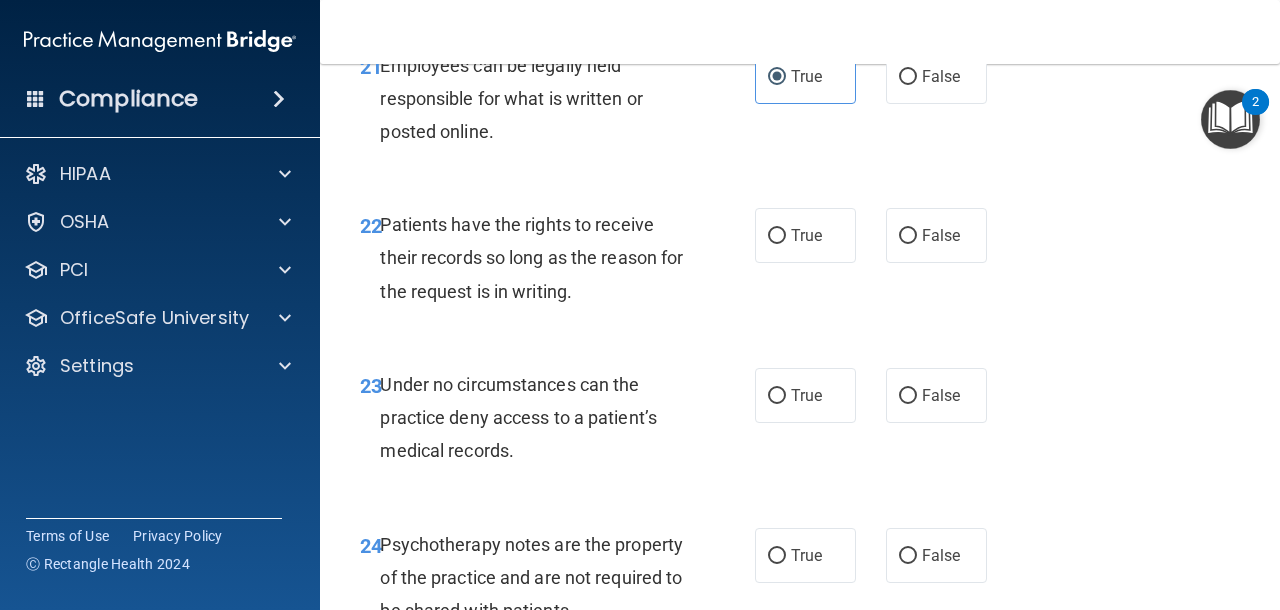 scroll, scrollTop: 4834, scrollLeft: 0, axis: vertical 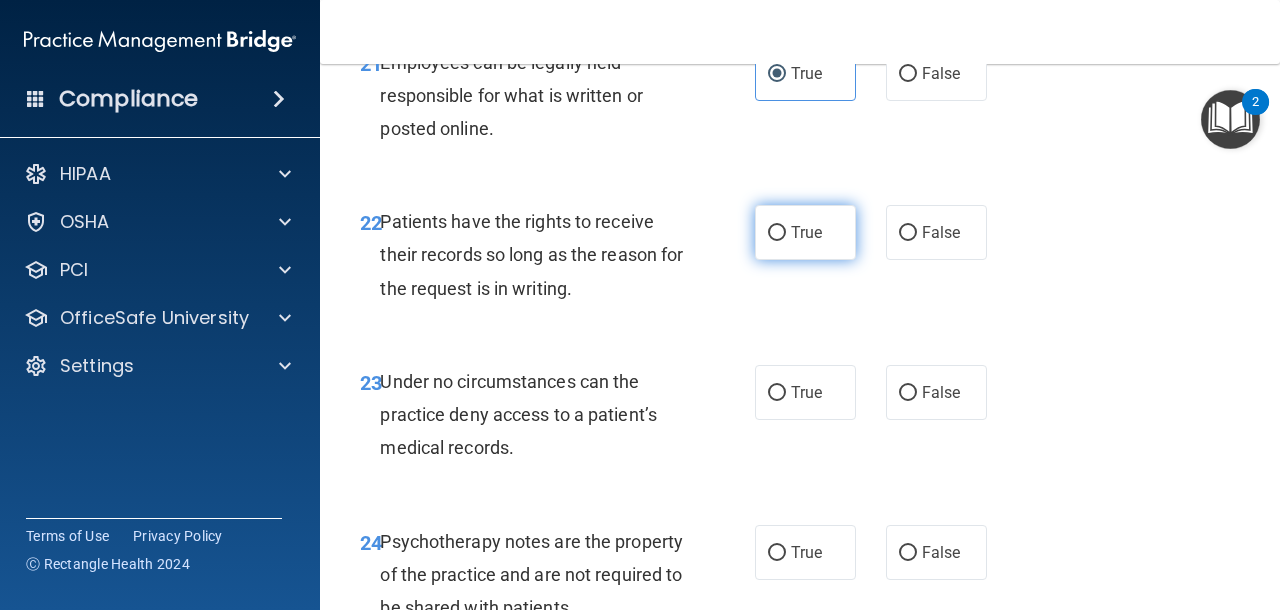 click on "True" at bounding box center [806, 232] 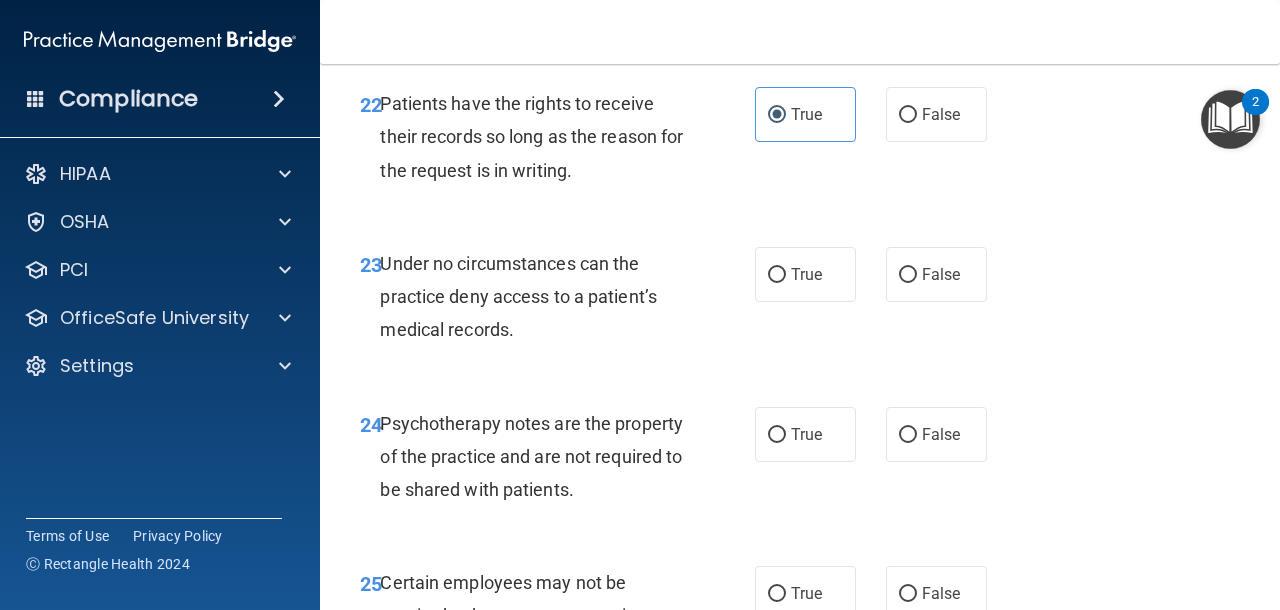 scroll, scrollTop: 4962, scrollLeft: 0, axis: vertical 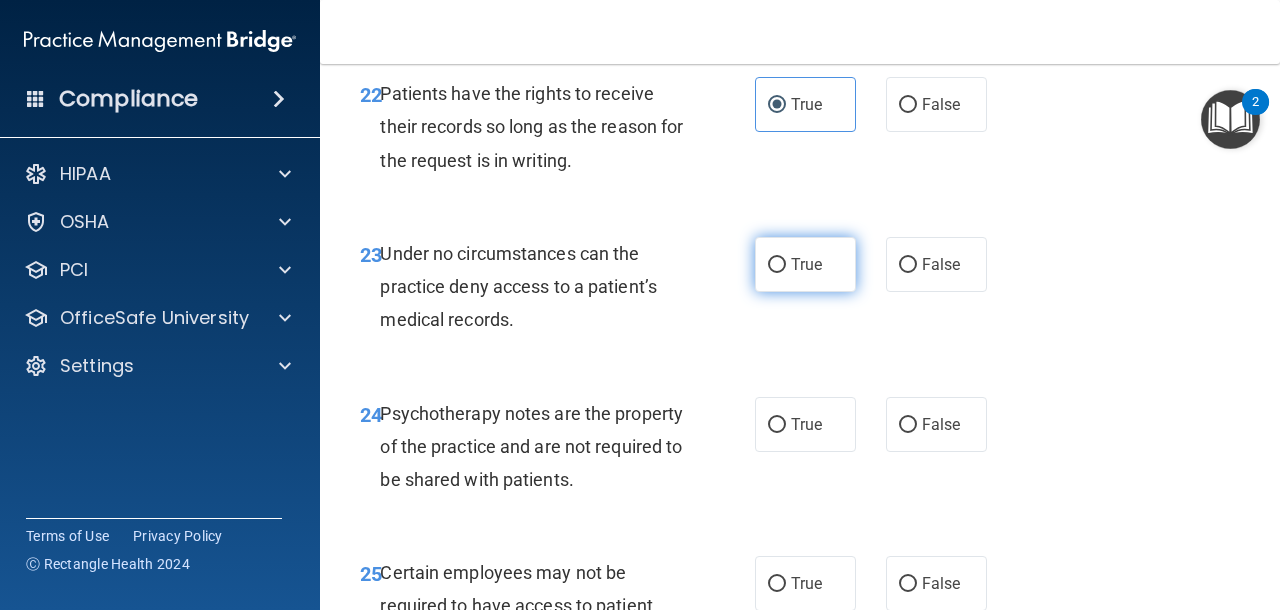 click on "True" at bounding box center (806, 264) 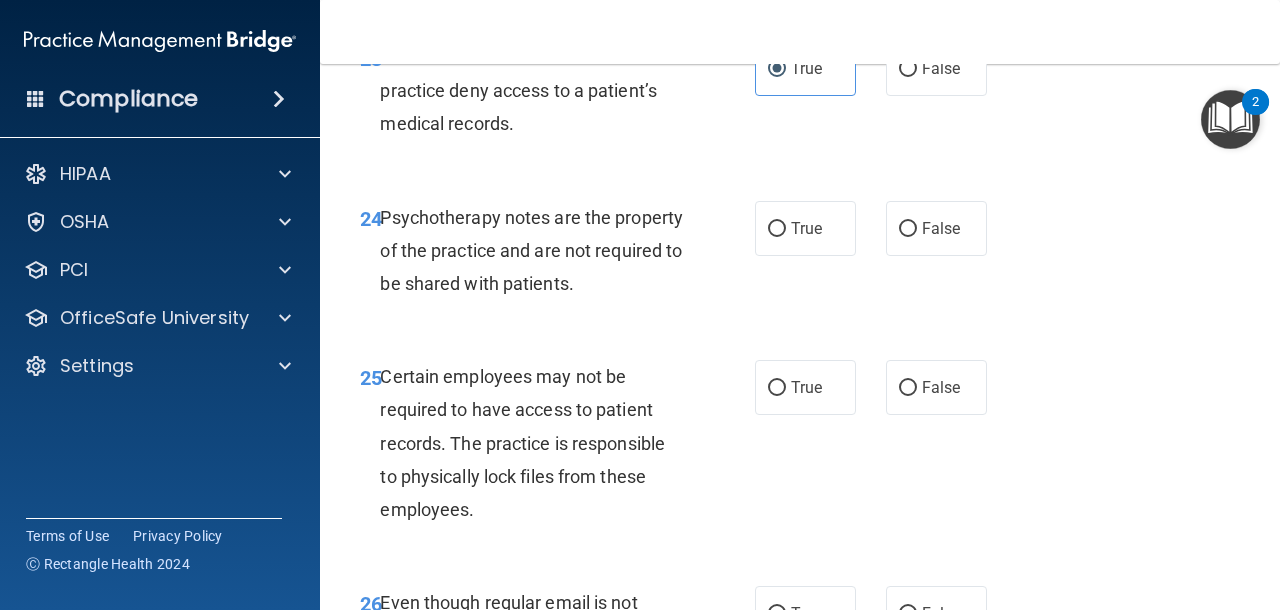 scroll, scrollTop: 5163, scrollLeft: 0, axis: vertical 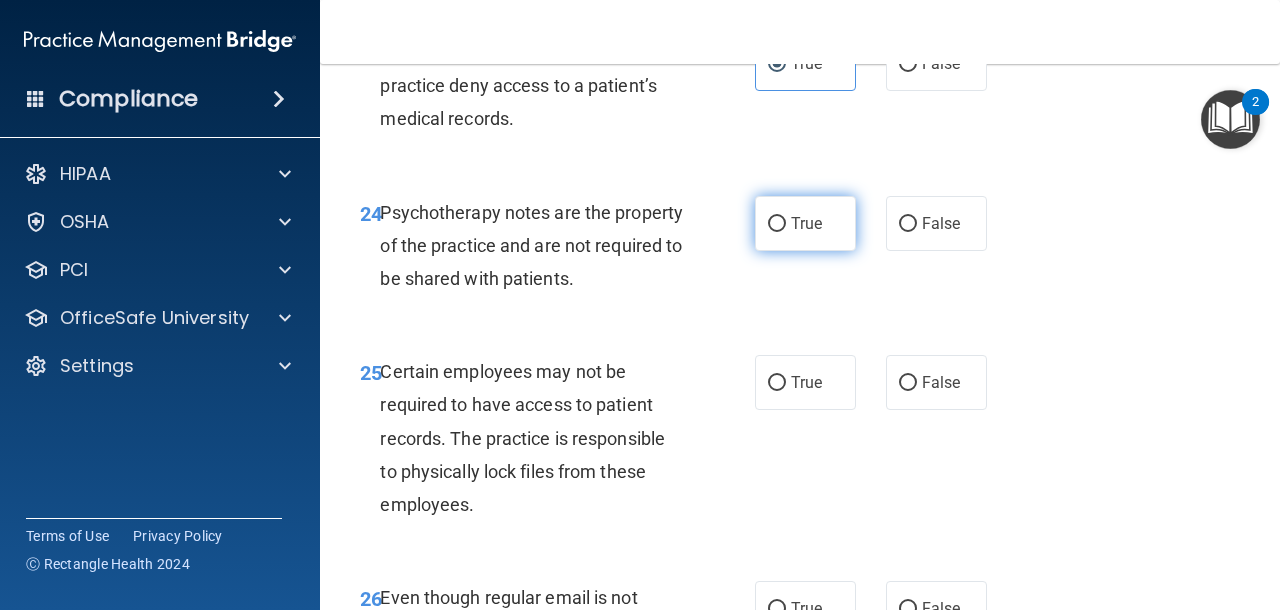 click on "True" at bounding box center [806, 223] 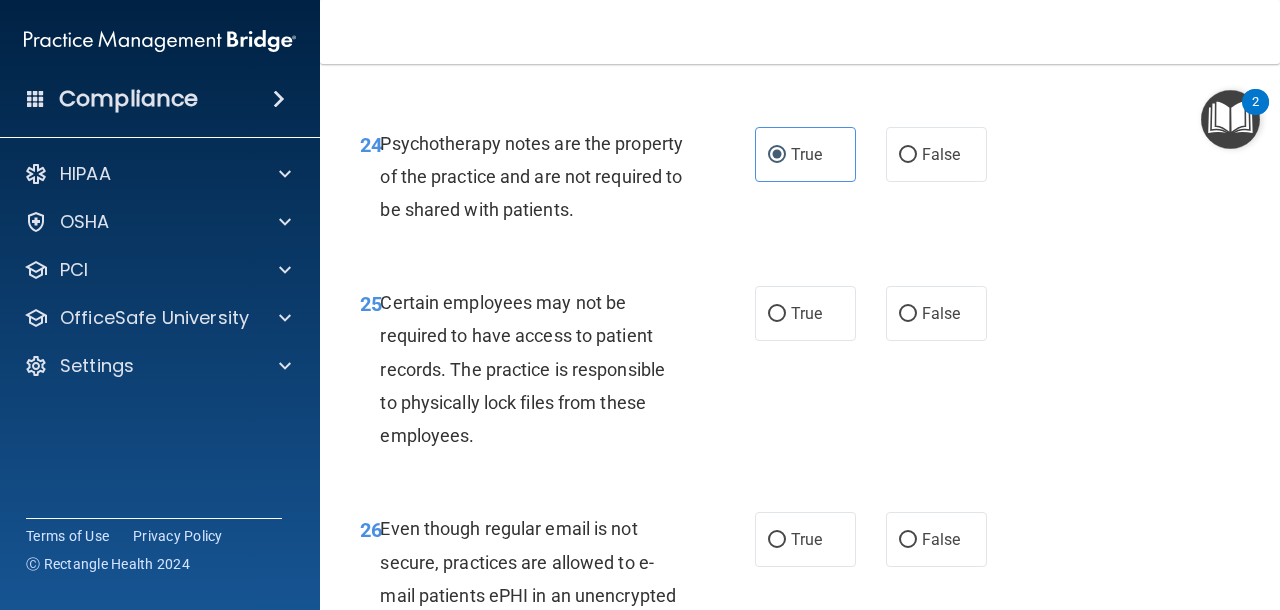 scroll, scrollTop: 5240, scrollLeft: 0, axis: vertical 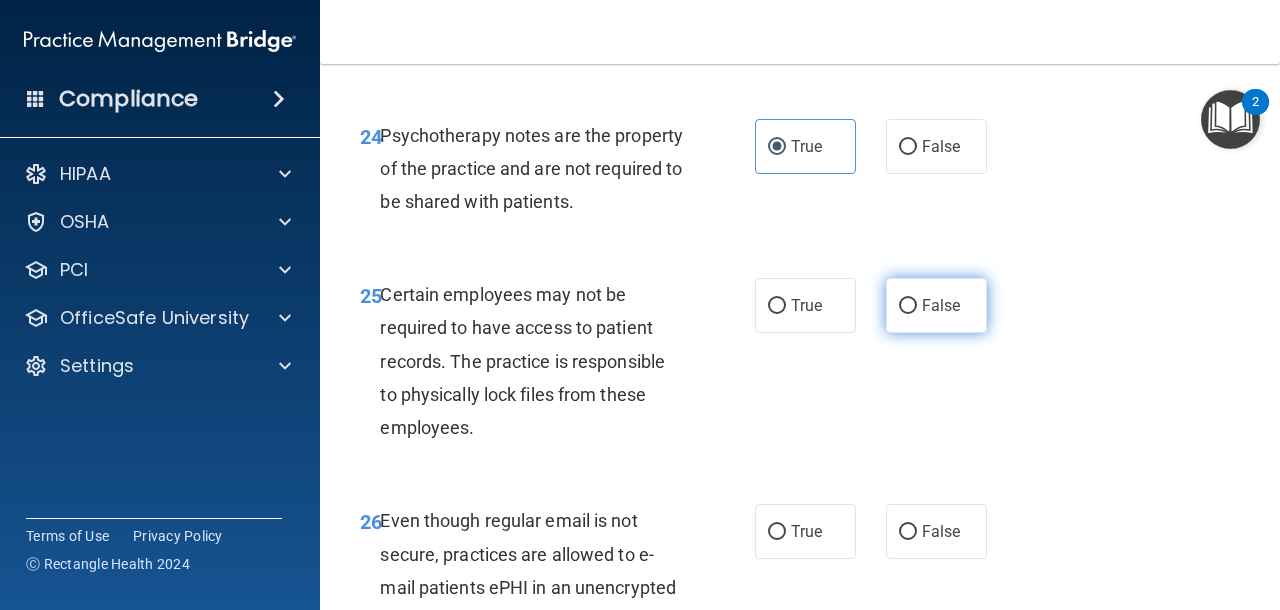 click on "False" at bounding box center [941, 305] 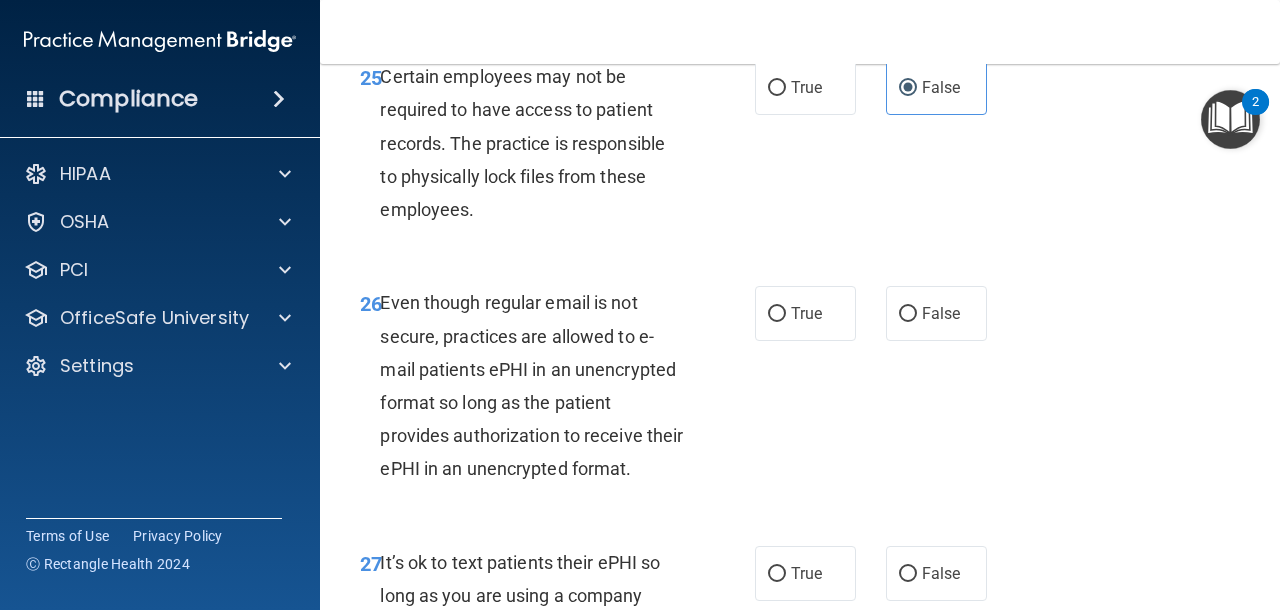 scroll, scrollTop: 5463, scrollLeft: 0, axis: vertical 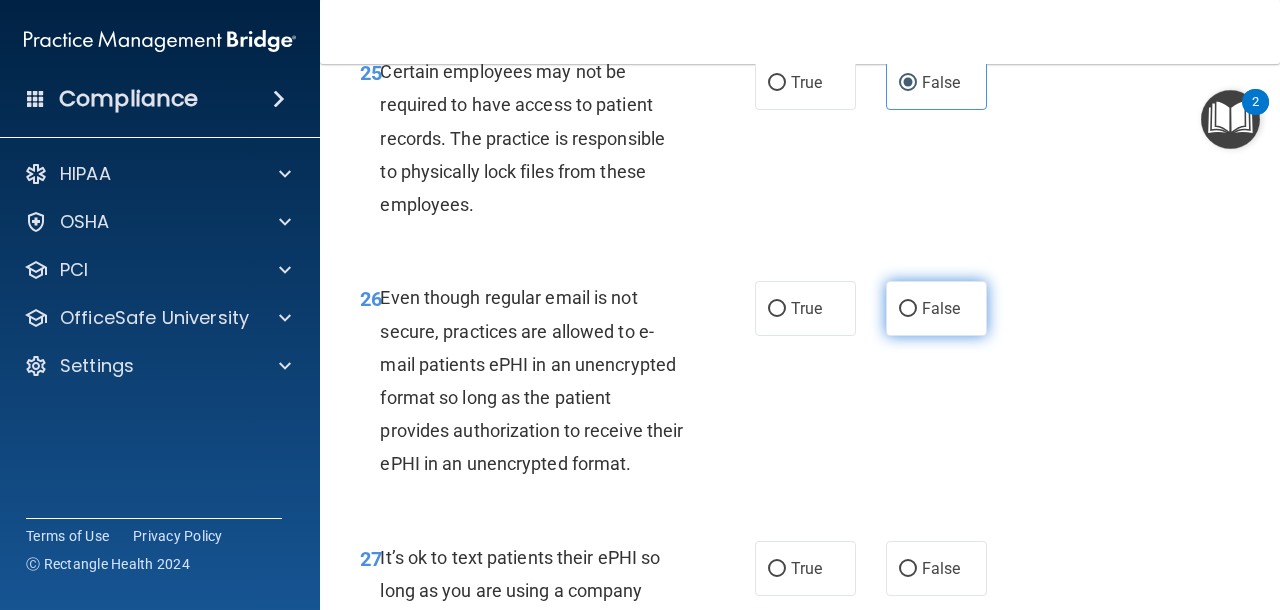 click on "False" at bounding box center [941, 308] 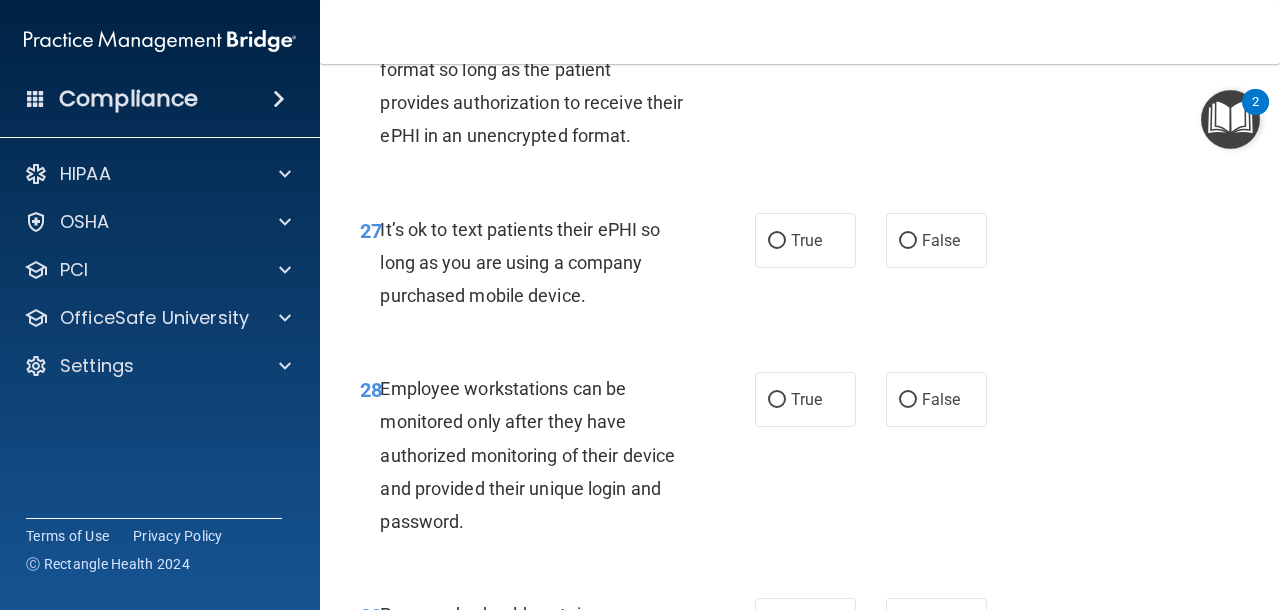 scroll, scrollTop: 5797, scrollLeft: 0, axis: vertical 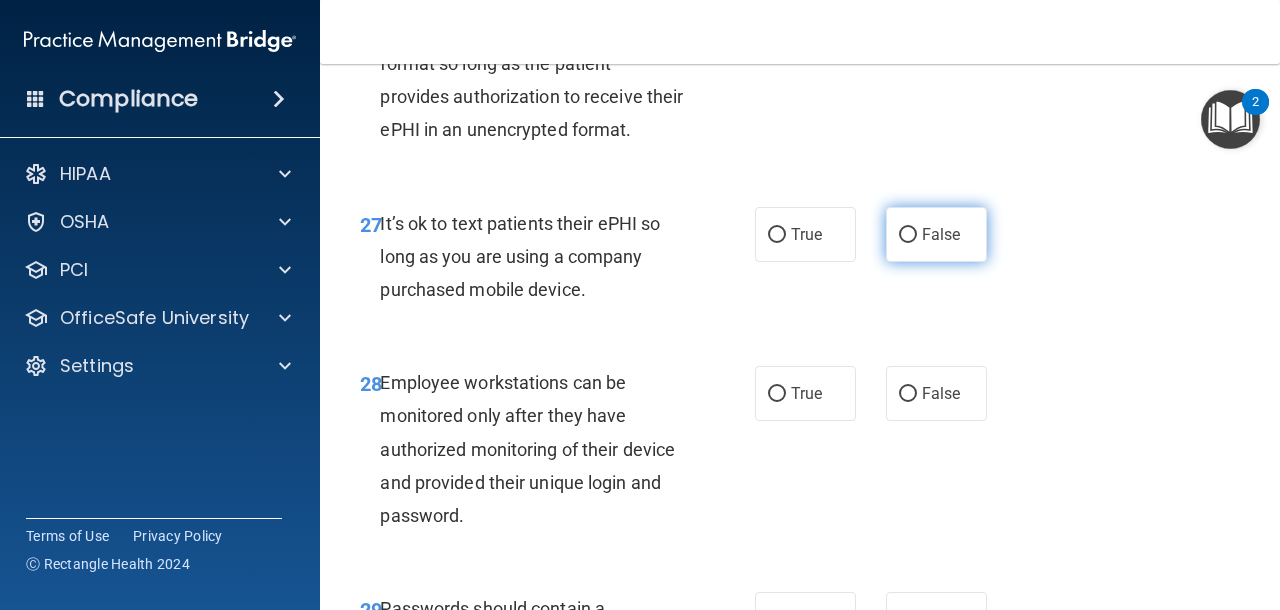 click on "False" at bounding box center (936, 234) 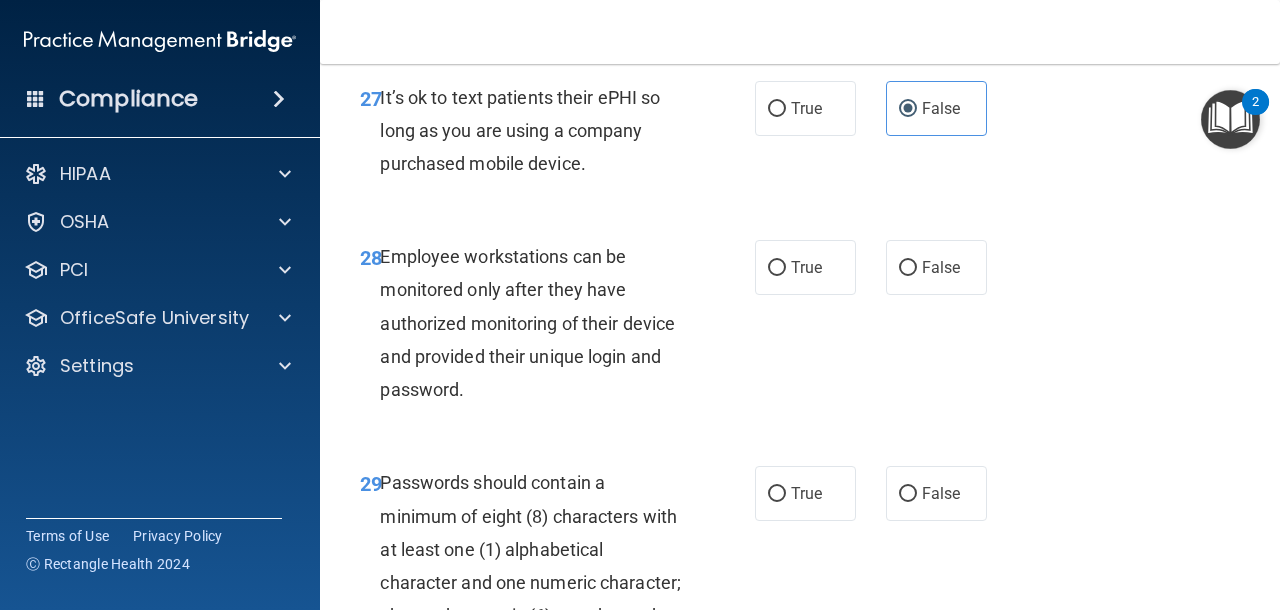scroll, scrollTop: 5924, scrollLeft: 0, axis: vertical 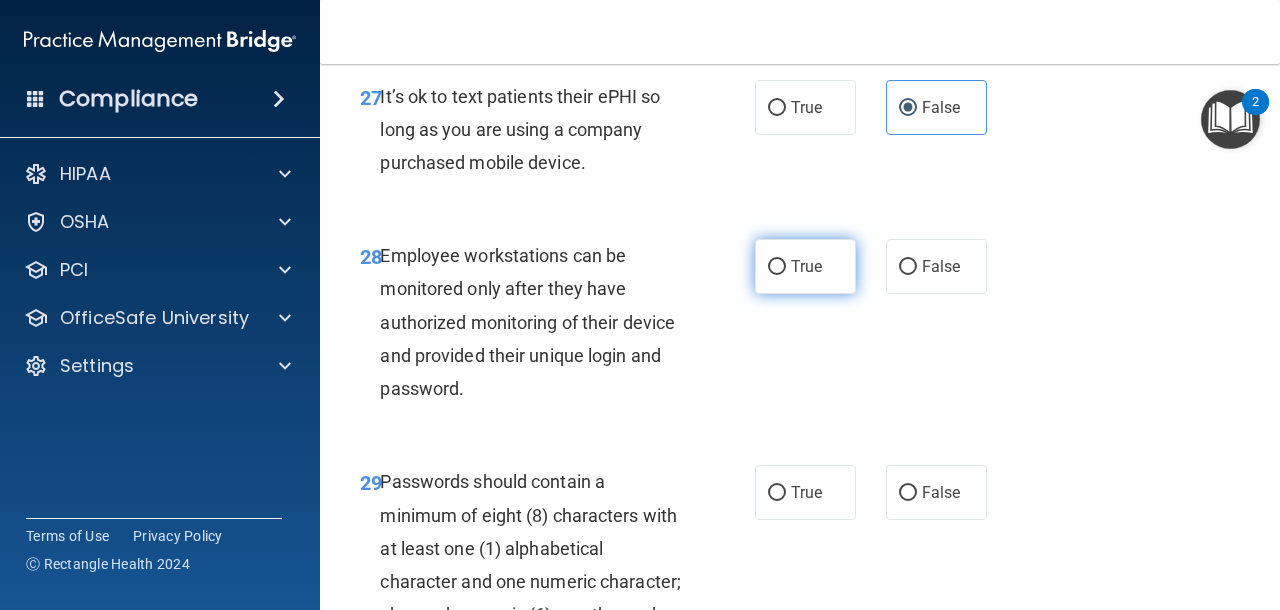 click on "True" at bounding box center (805, 266) 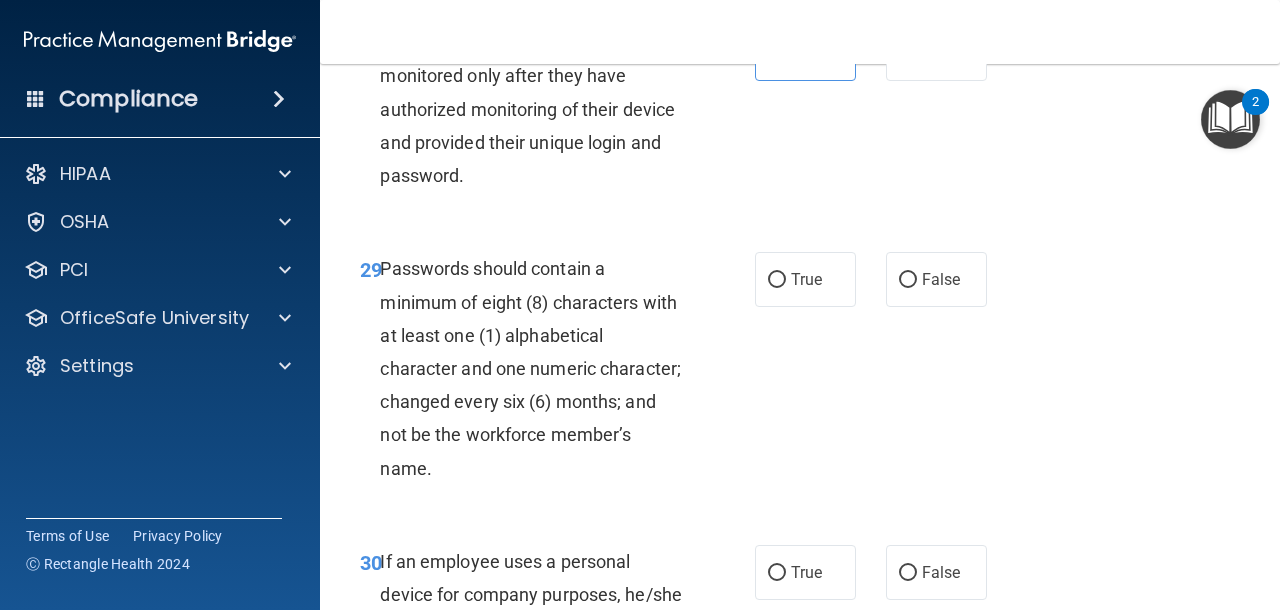 scroll, scrollTop: 6159, scrollLeft: 0, axis: vertical 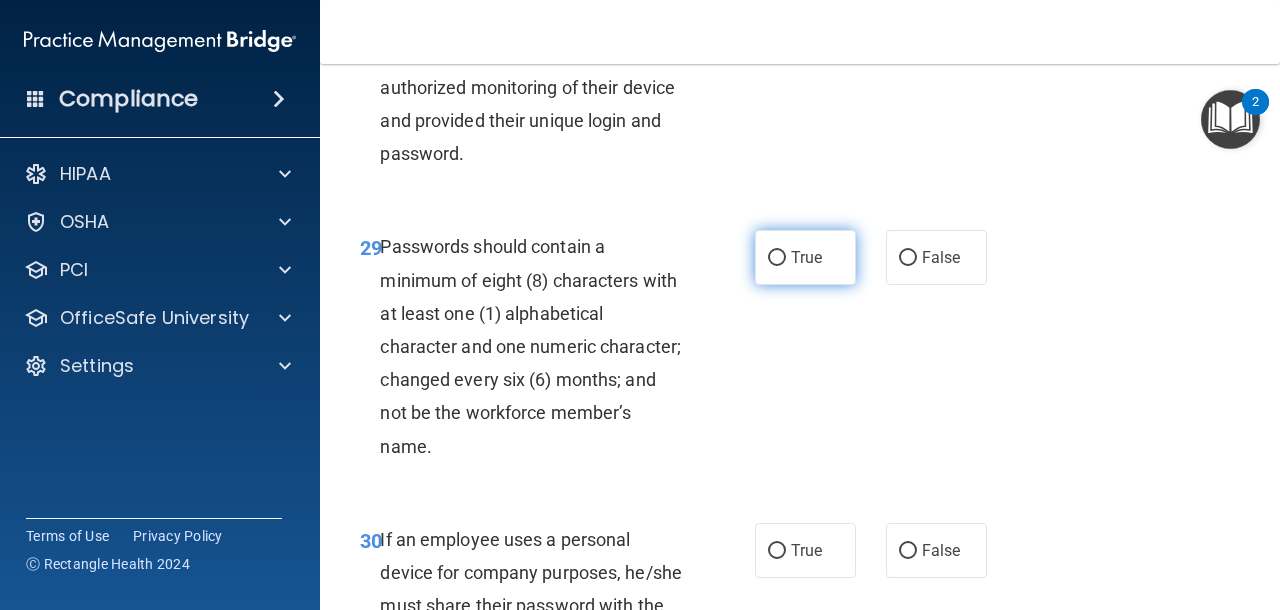 click on "True" at bounding box center (777, 258) 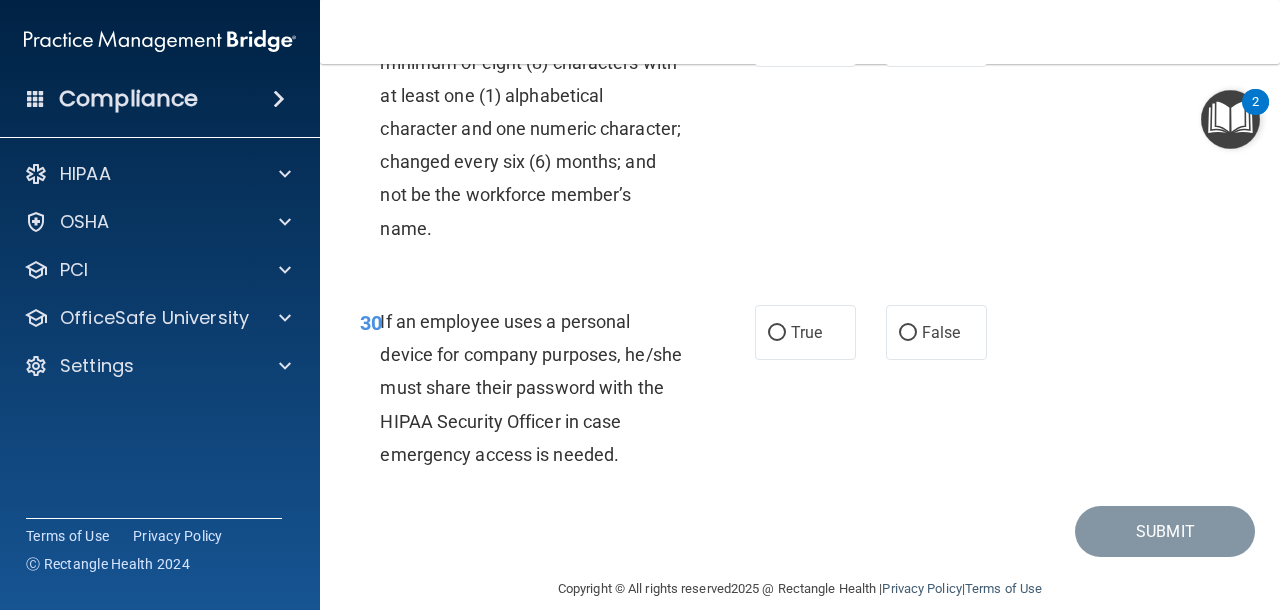 scroll, scrollTop: 6404, scrollLeft: 0, axis: vertical 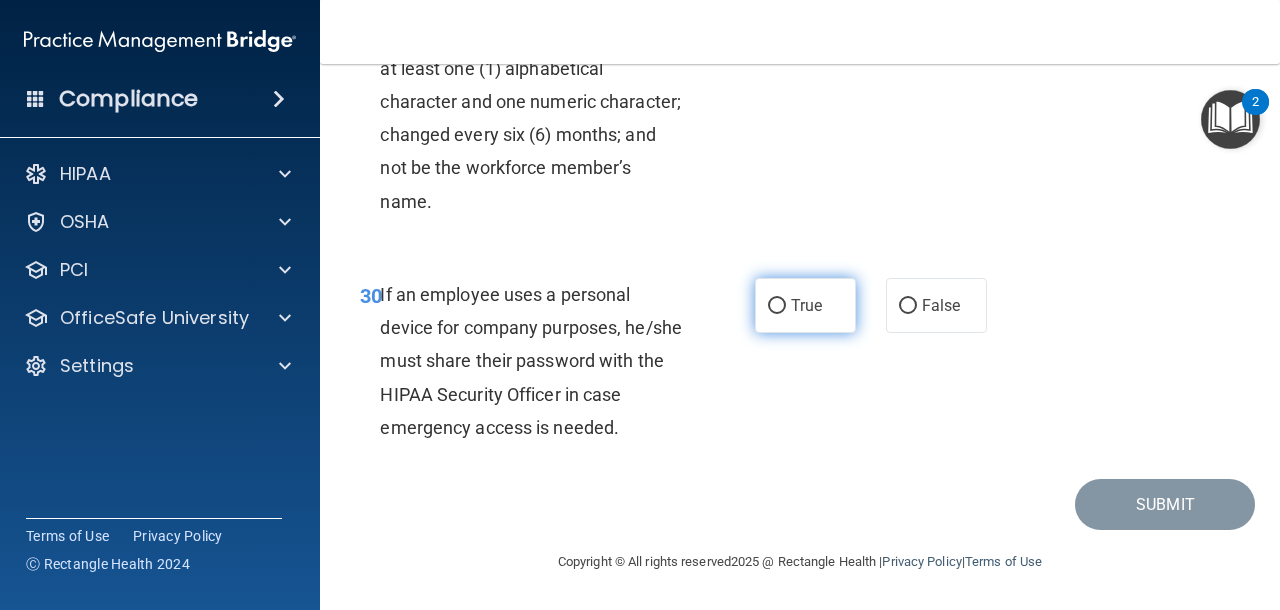click on "True" at bounding box center [805, 305] 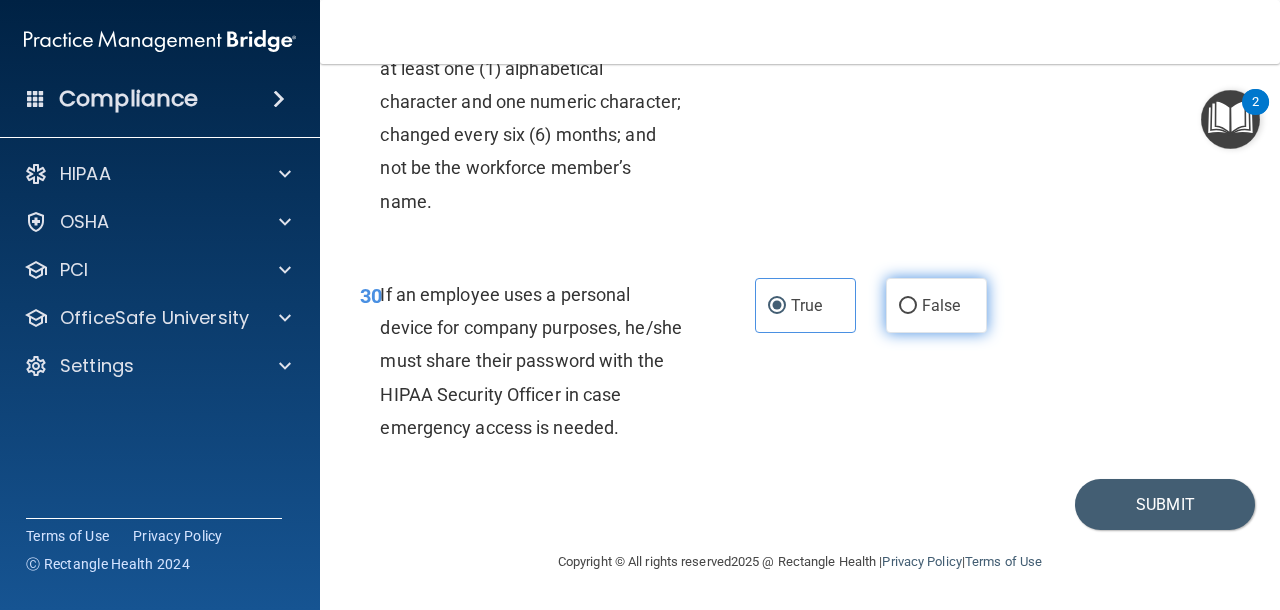 click on "False" at bounding box center [941, 305] 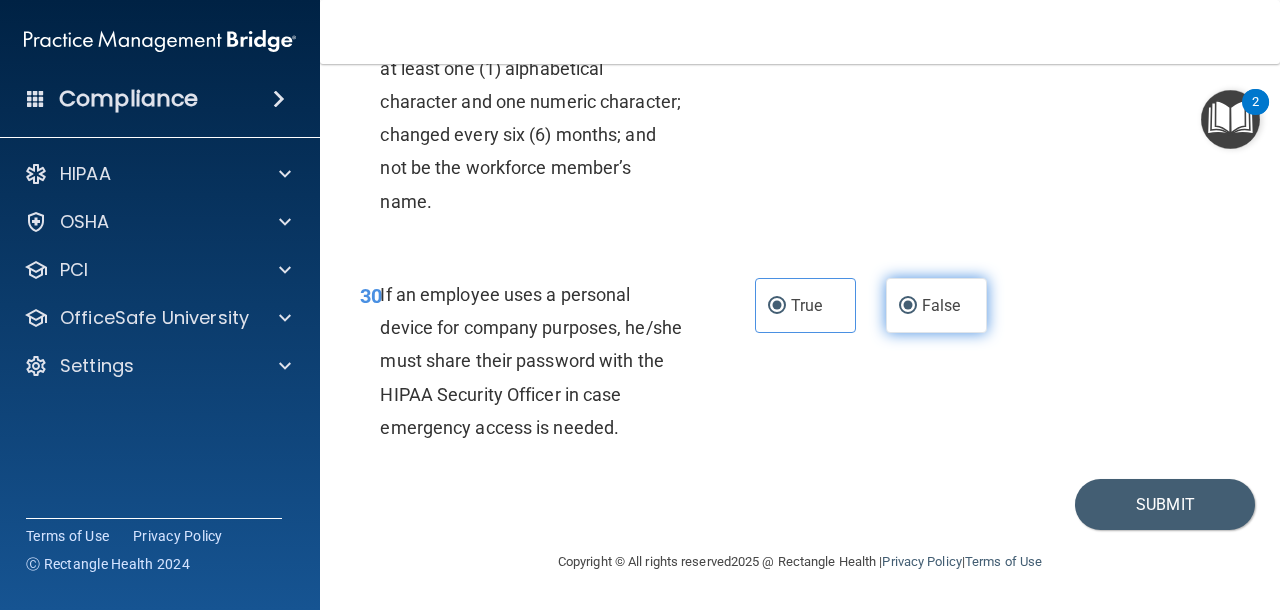 radio on "false" 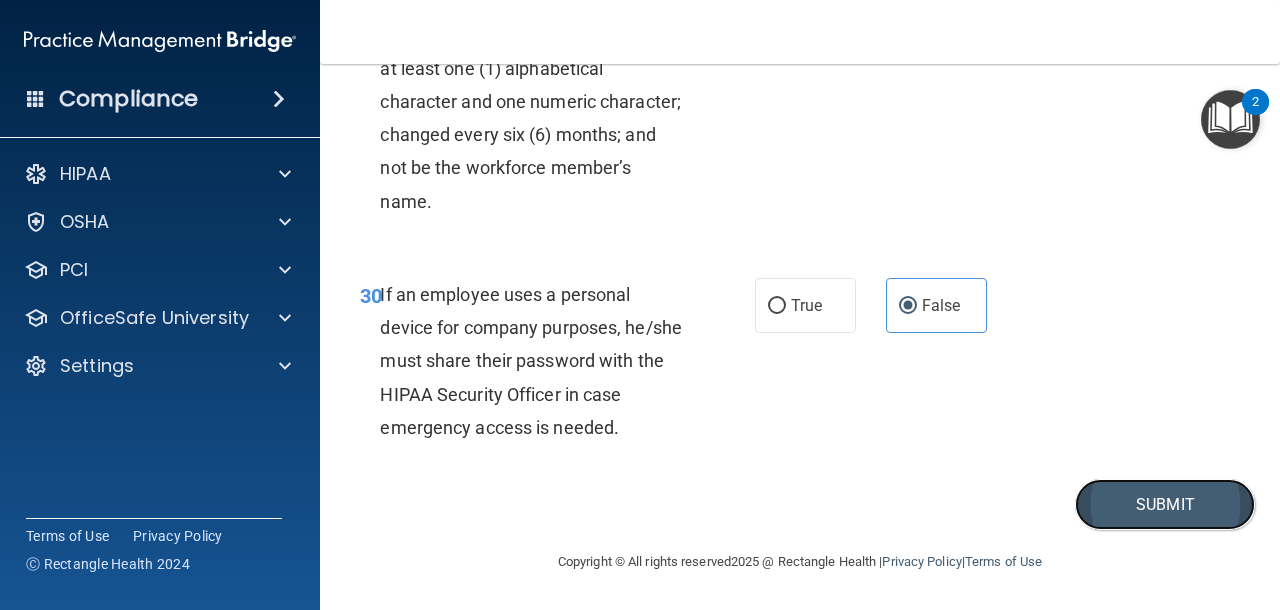 click on "Submit" at bounding box center [1165, 504] 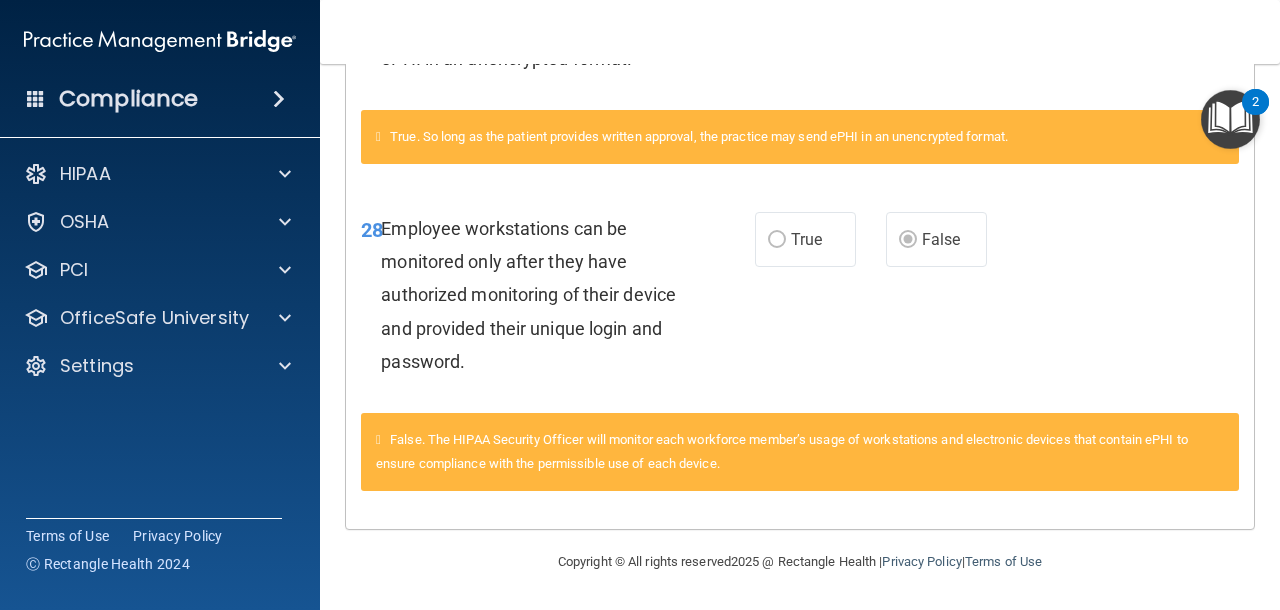 scroll, scrollTop: 0, scrollLeft: 0, axis: both 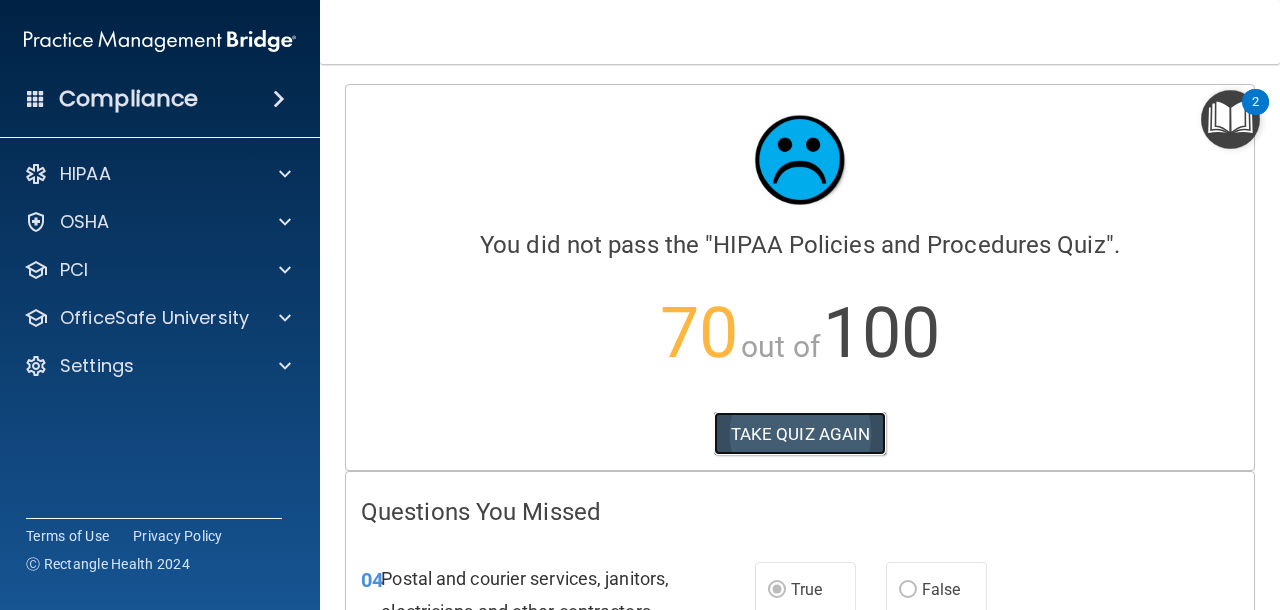 click on "TAKE QUIZ AGAIN" at bounding box center (800, 434) 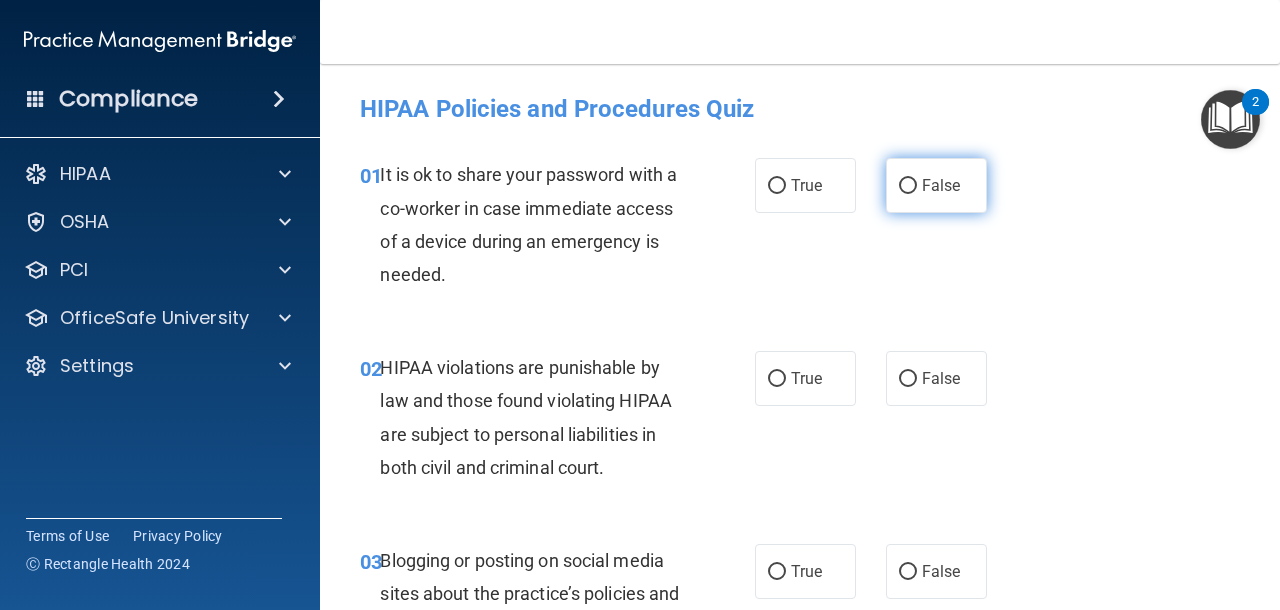 click on "False" at bounding box center (941, 185) 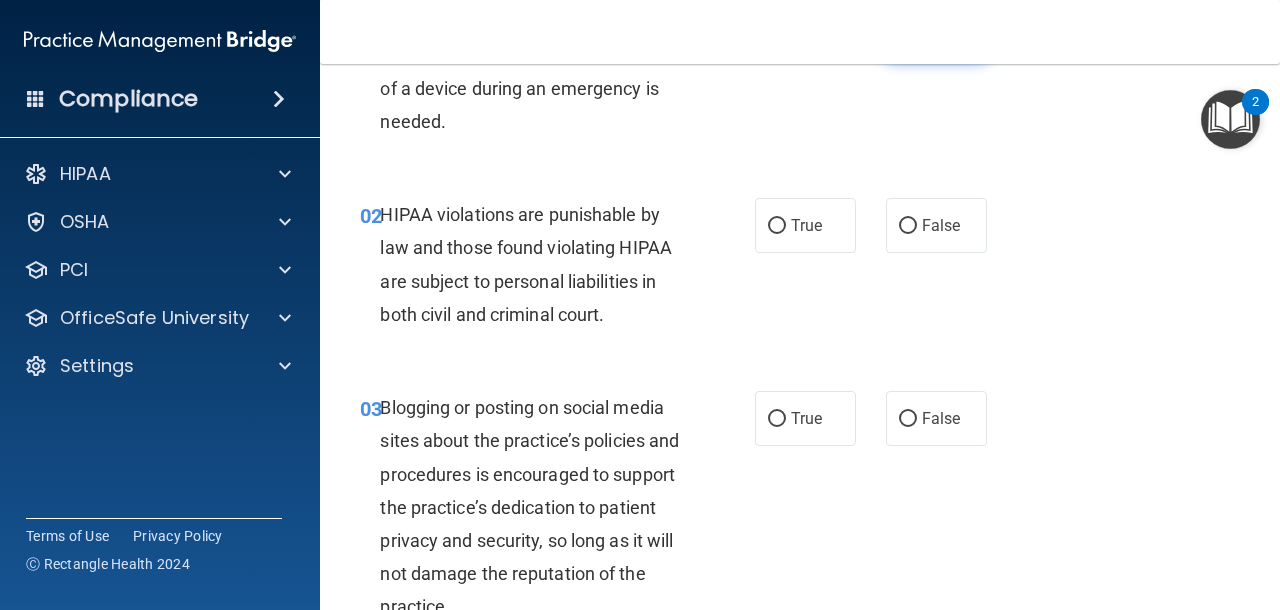 scroll, scrollTop: 179, scrollLeft: 0, axis: vertical 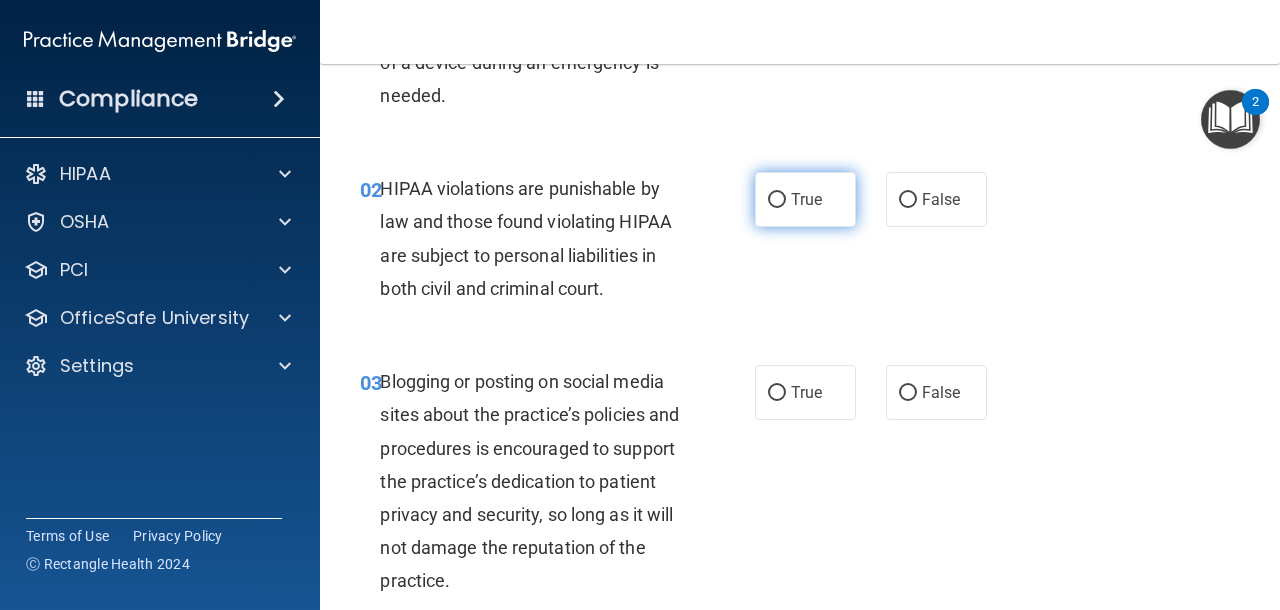 click on "True" at bounding box center (805, 199) 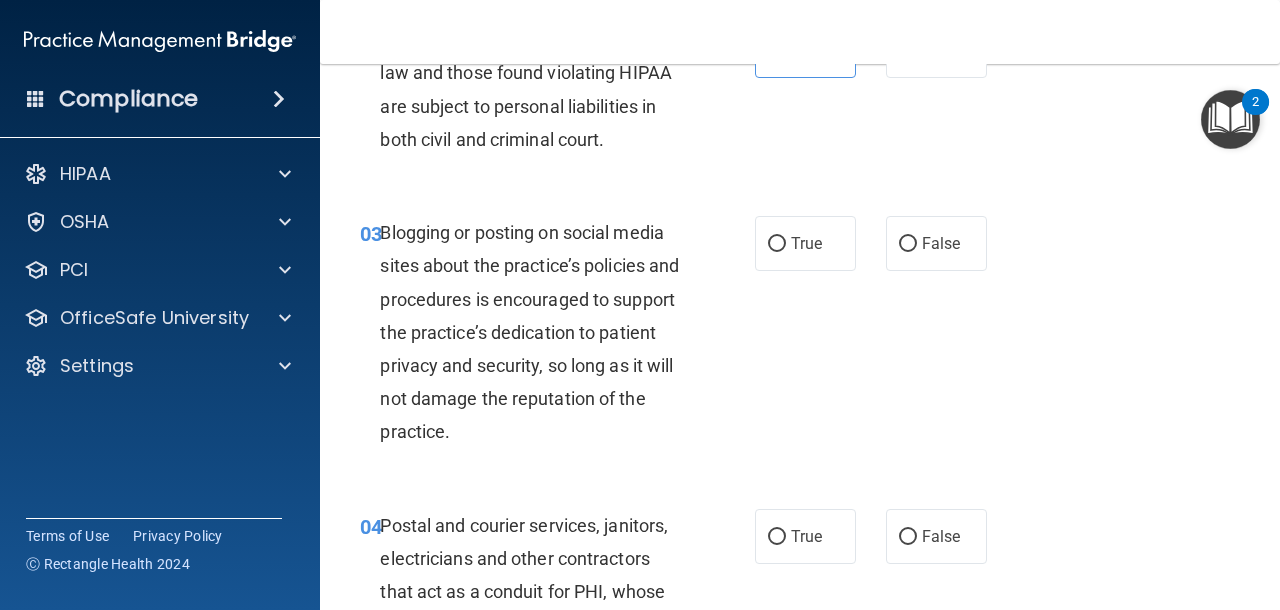 scroll, scrollTop: 340, scrollLeft: 0, axis: vertical 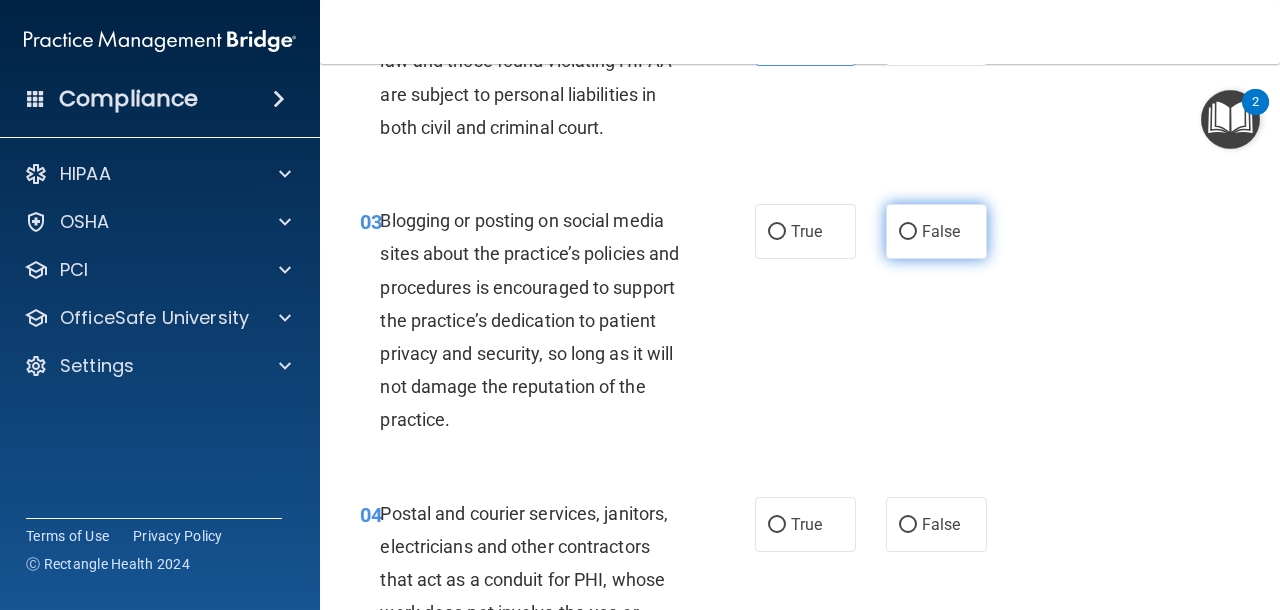 click on "False" at bounding box center [908, 232] 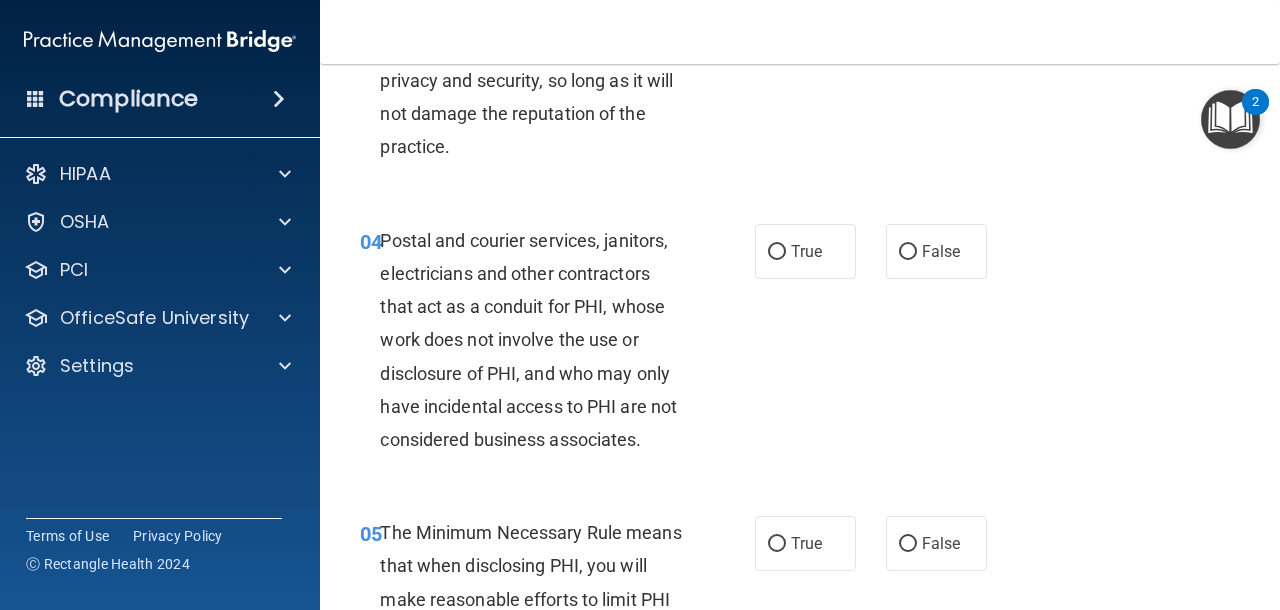 scroll, scrollTop: 616, scrollLeft: 0, axis: vertical 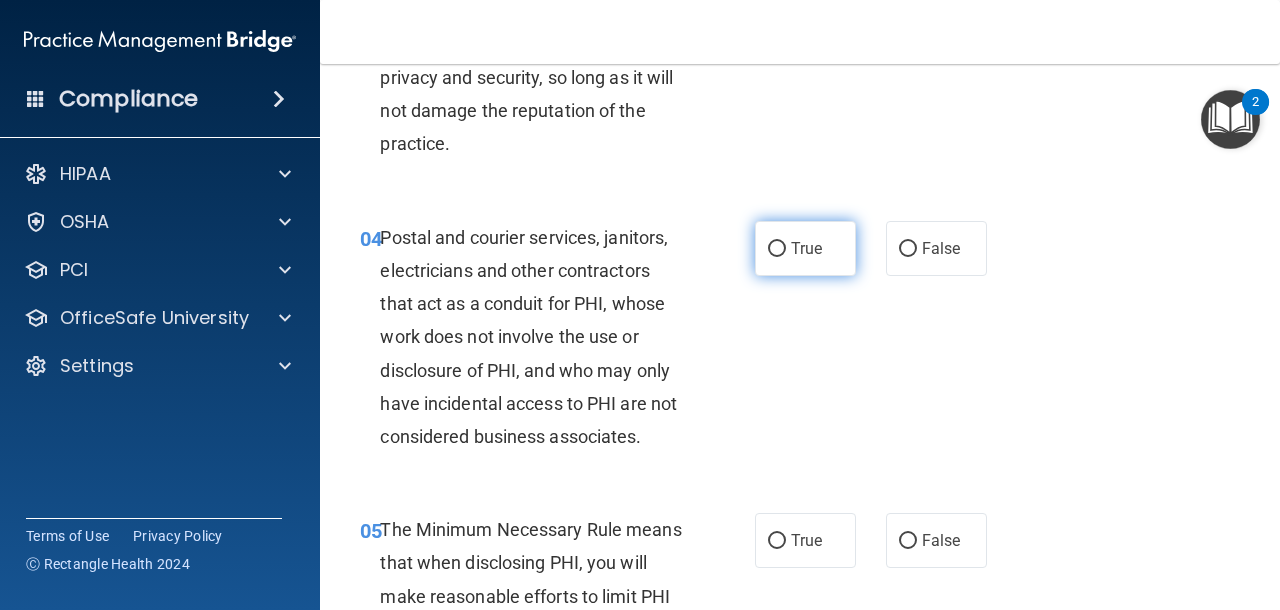 click on "True" at bounding box center (806, 248) 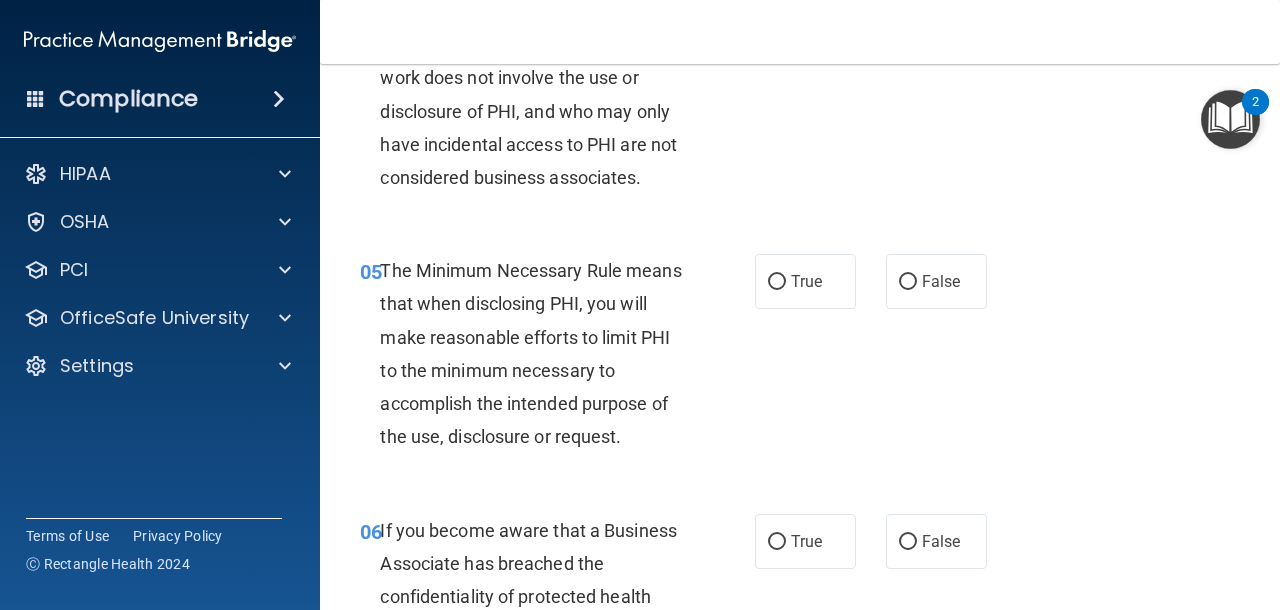 scroll, scrollTop: 878, scrollLeft: 0, axis: vertical 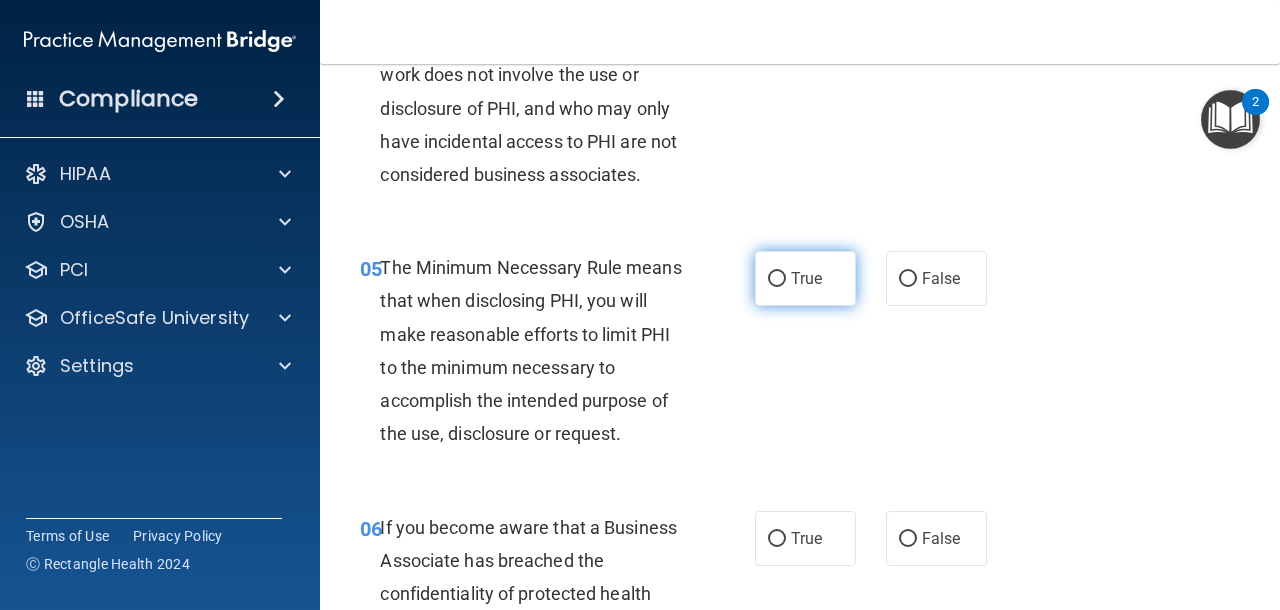 click on "True" at bounding box center (805, 278) 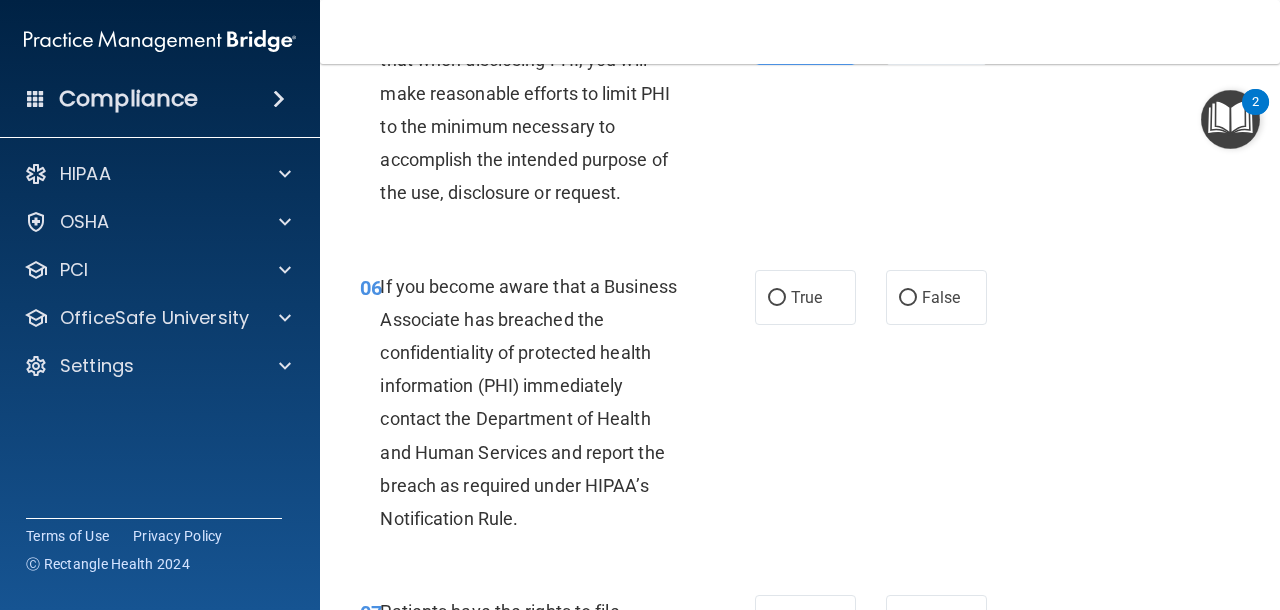 scroll, scrollTop: 1122, scrollLeft: 0, axis: vertical 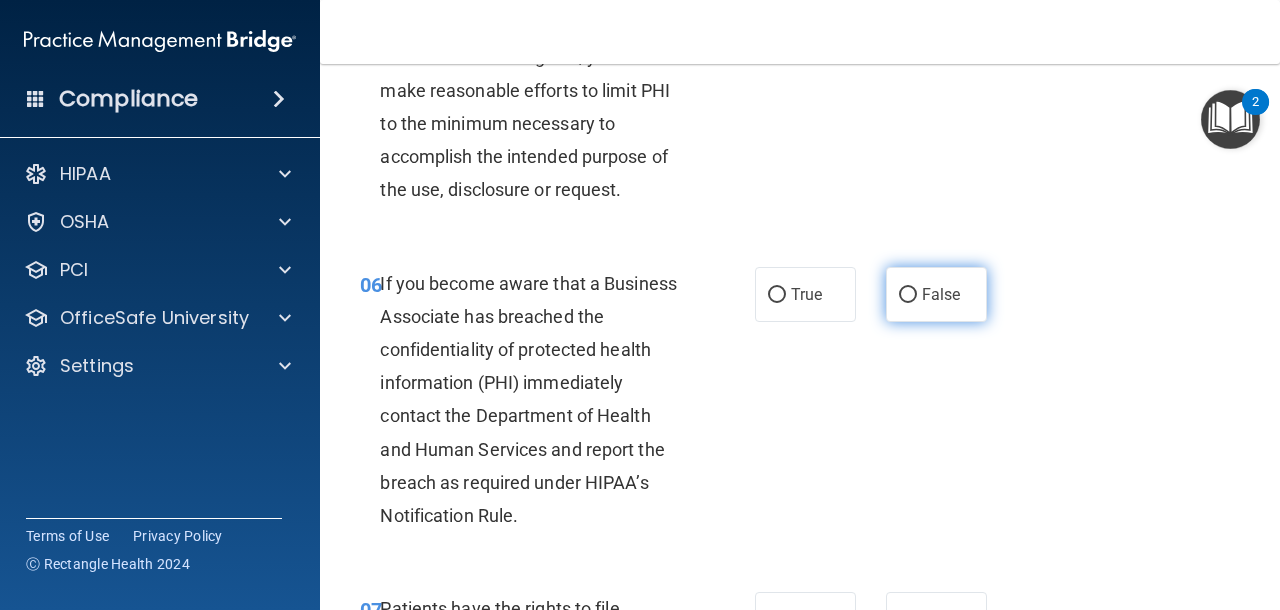 click on "False" at bounding box center [941, 294] 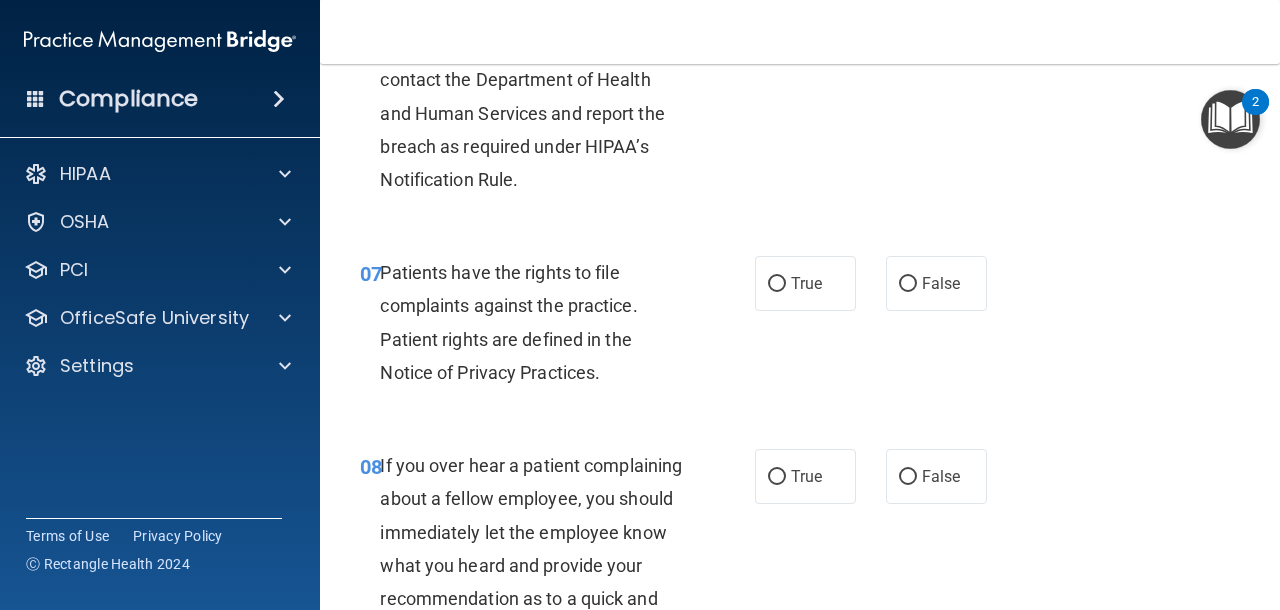 scroll, scrollTop: 1481, scrollLeft: 0, axis: vertical 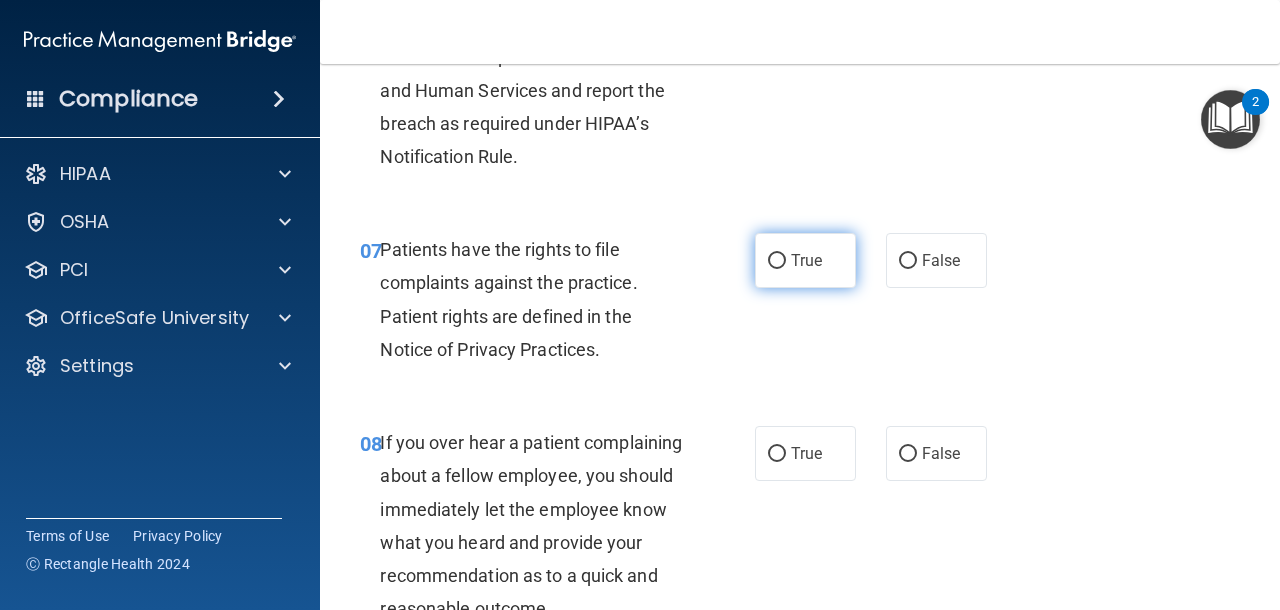 click on "True" at bounding box center (806, 260) 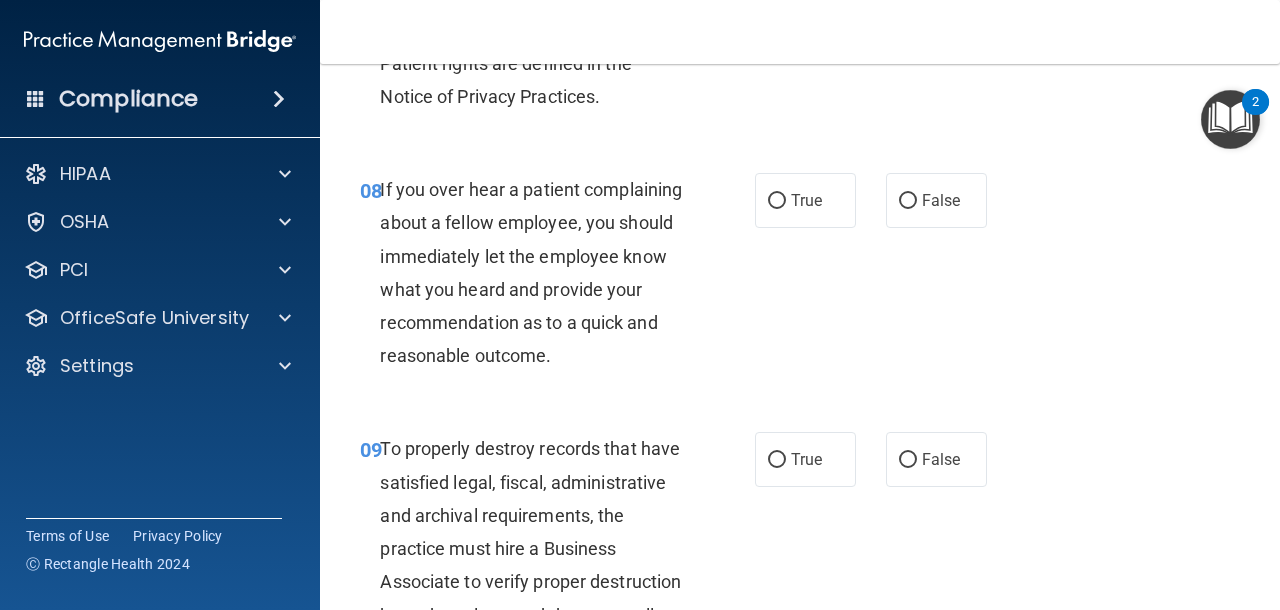 scroll, scrollTop: 1737, scrollLeft: 0, axis: vertical 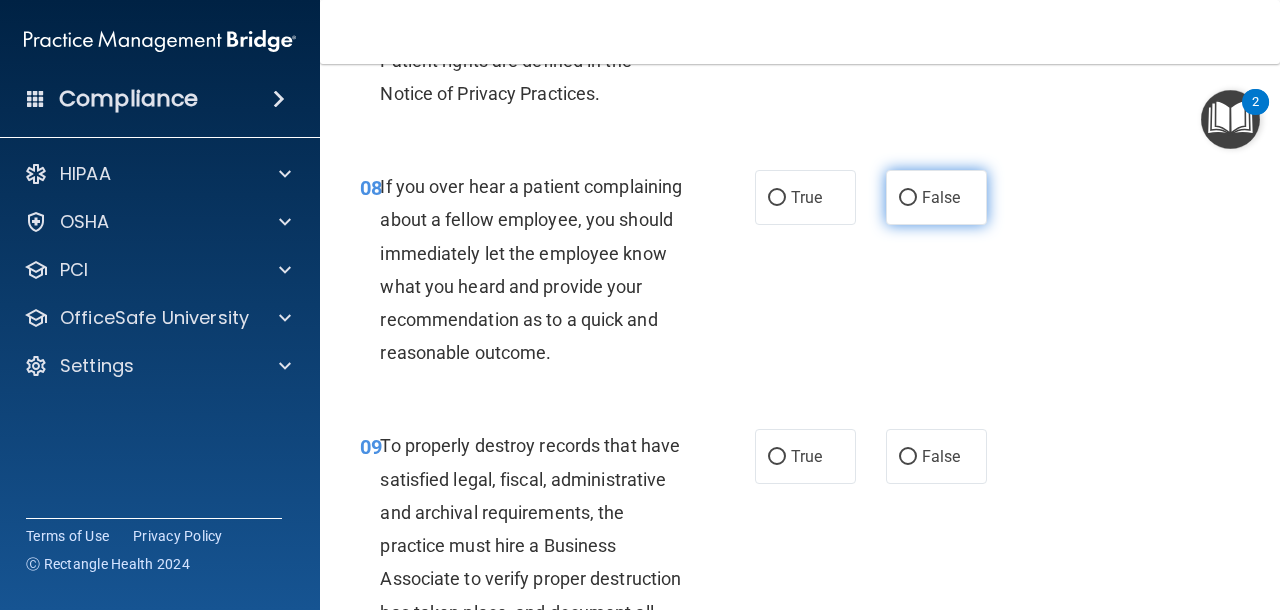 click on "False" at bounding box center (941, 197) 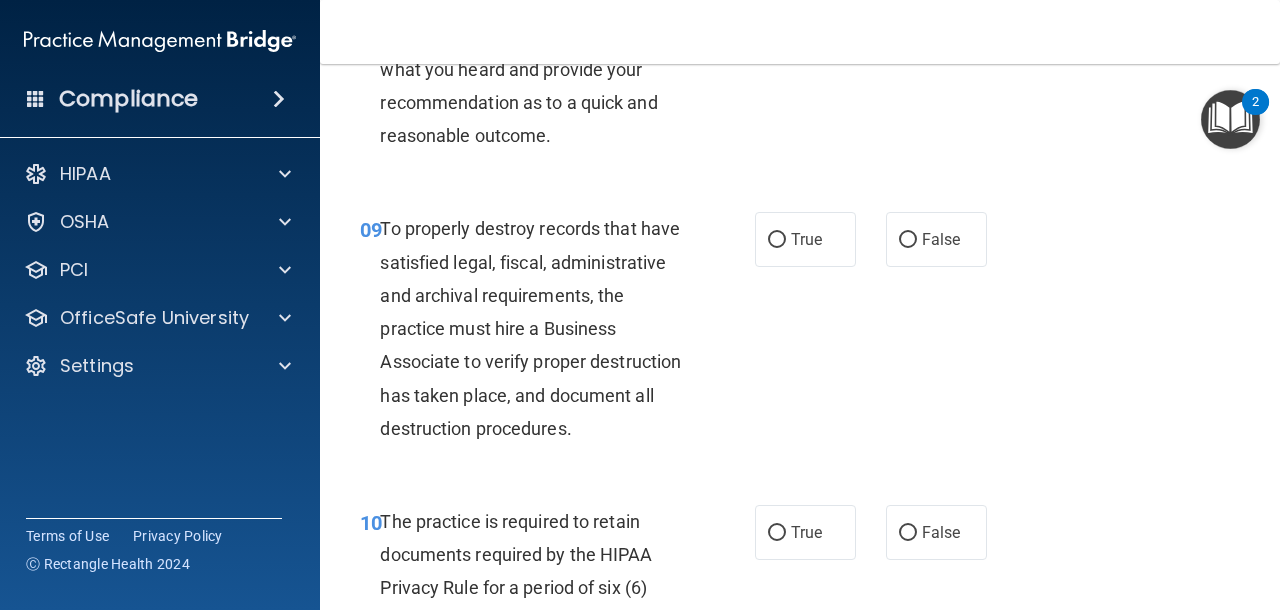 scroll, scrollTop: 1955, scrollLeft: 0, axis: vertical 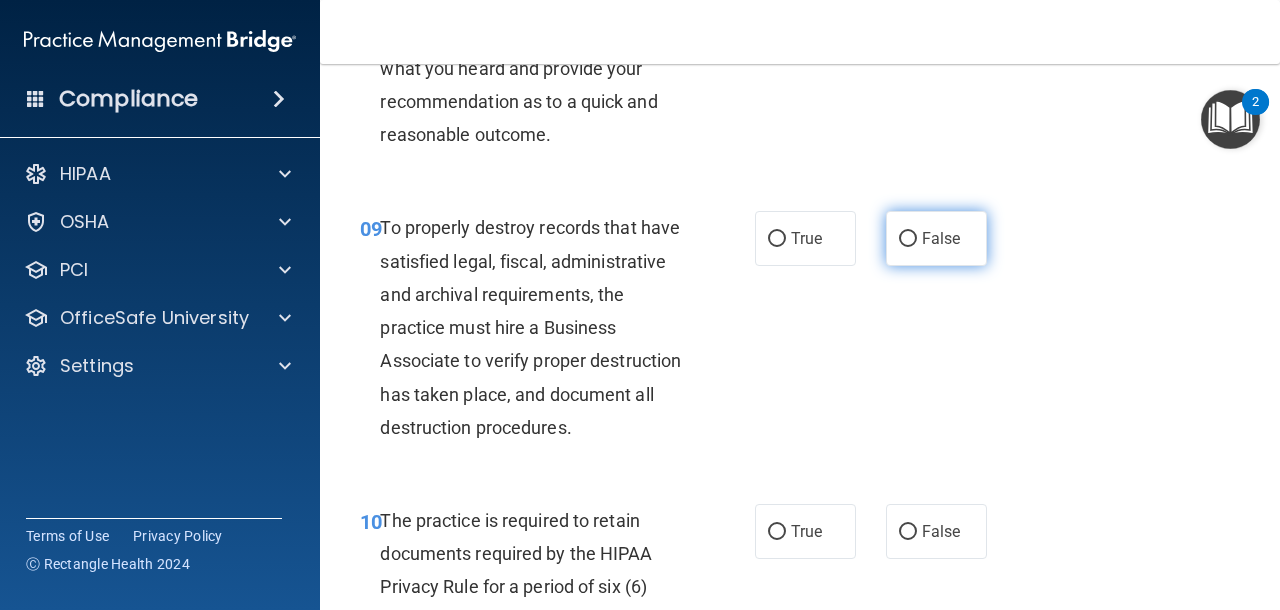 click on "False" at bounding box center (908, 239) 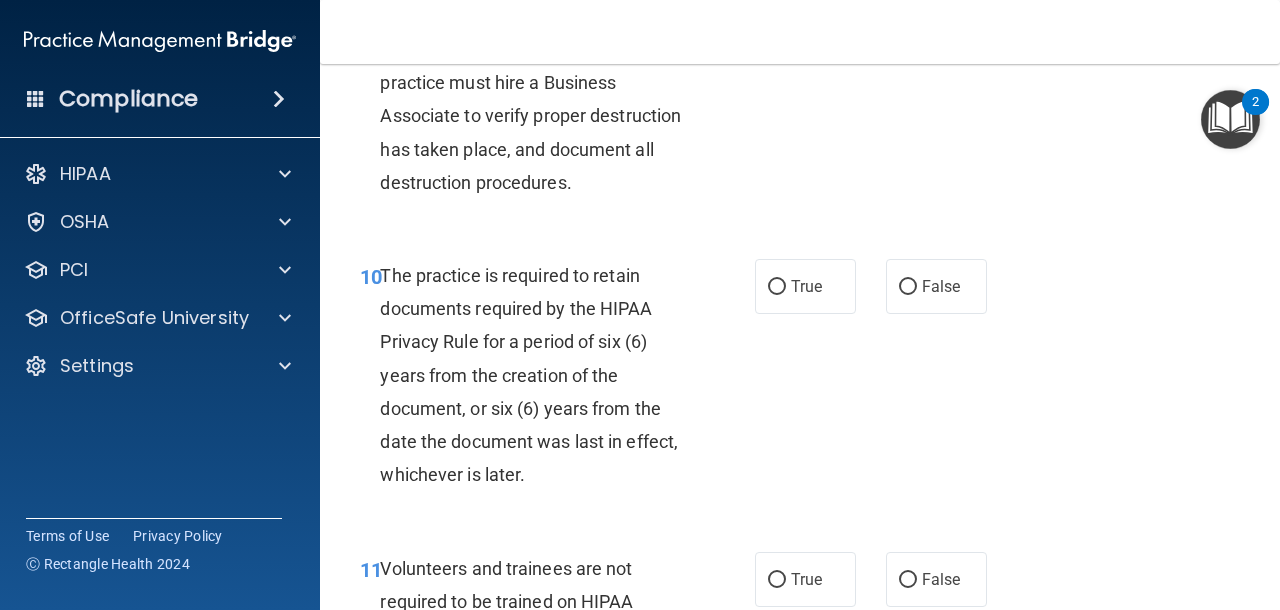 scroll, scrollTop: 2205, scrollLeft: 0, axis: vertical 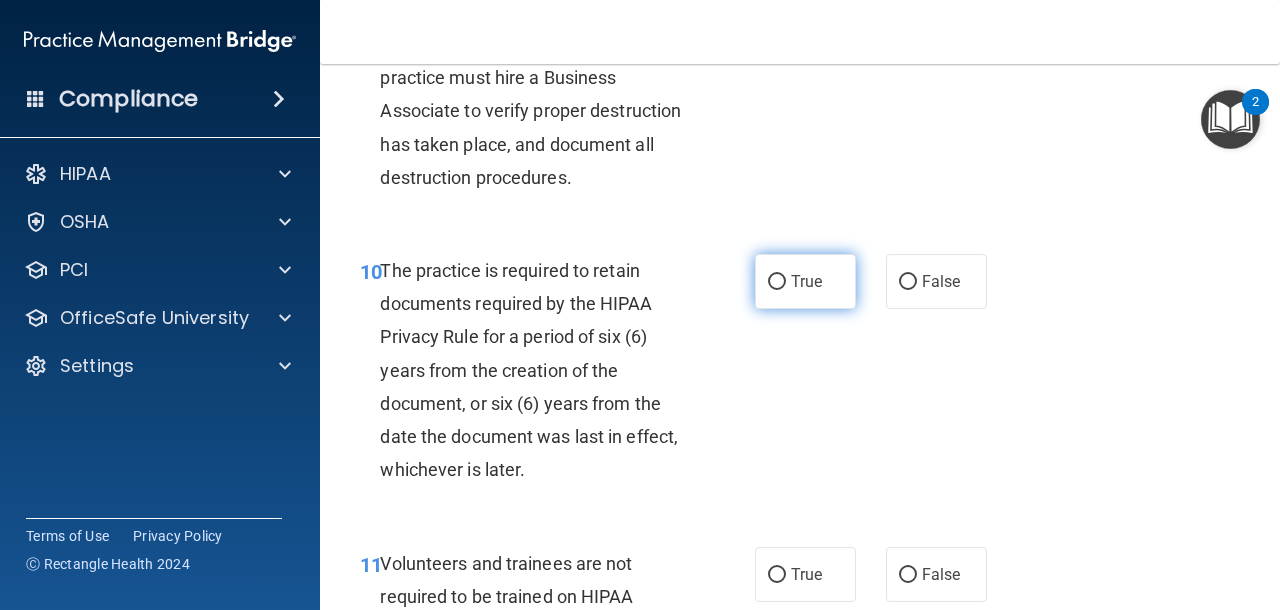 click on "True" at bounding box center [806, 281] 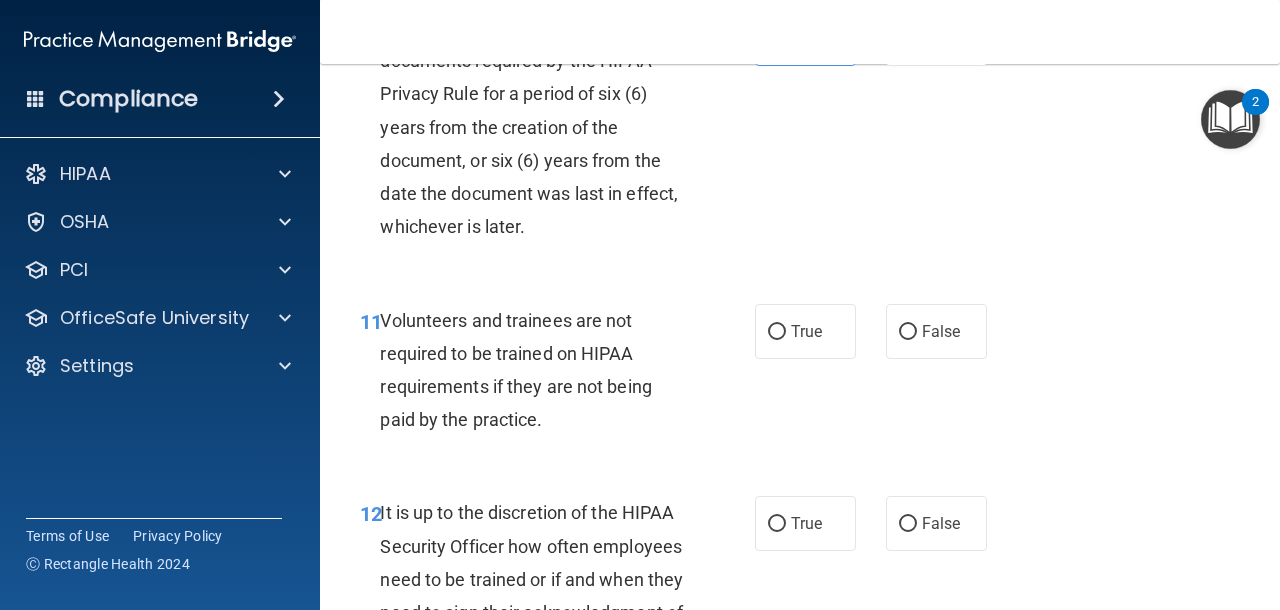 scroll, scrollTop: 2451, scrollLeft: 0, axis: vertical 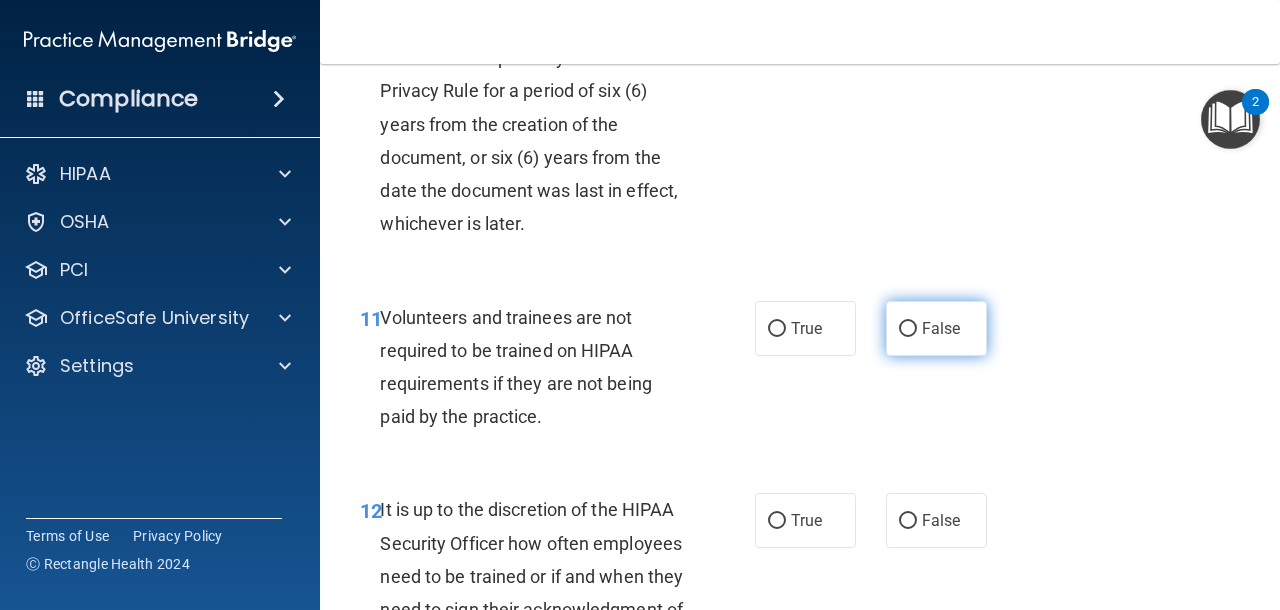 click on "False" at bounding box center (941, 328) 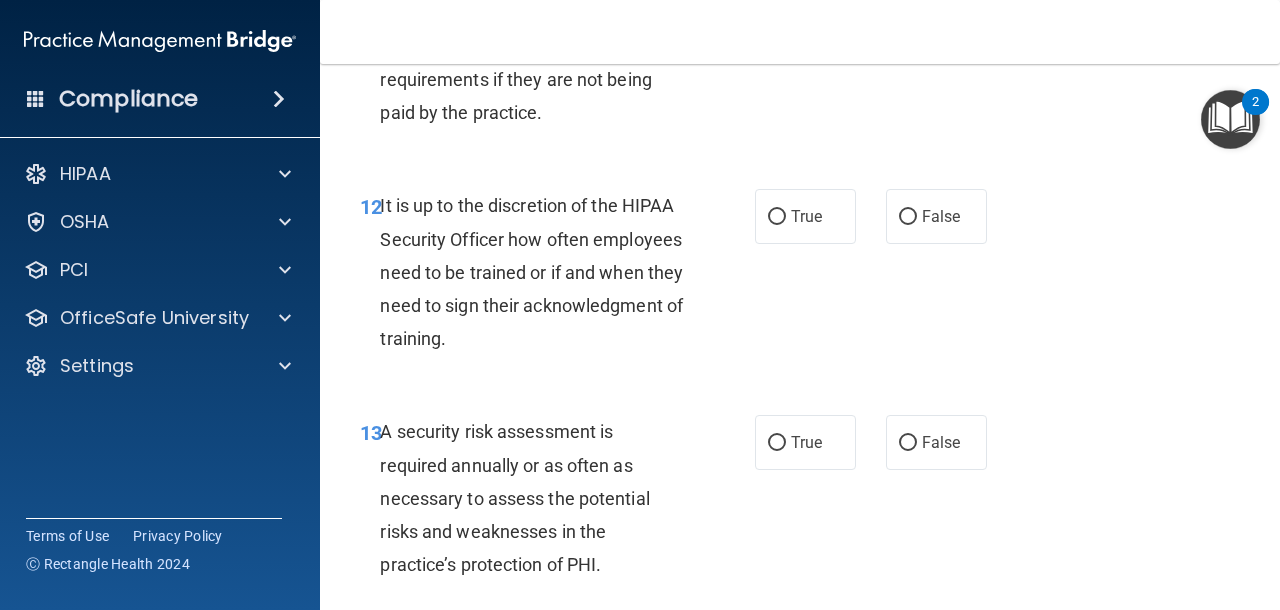 scroll, scrollTop: 2760, scrollLeft: 0, axis: vertical 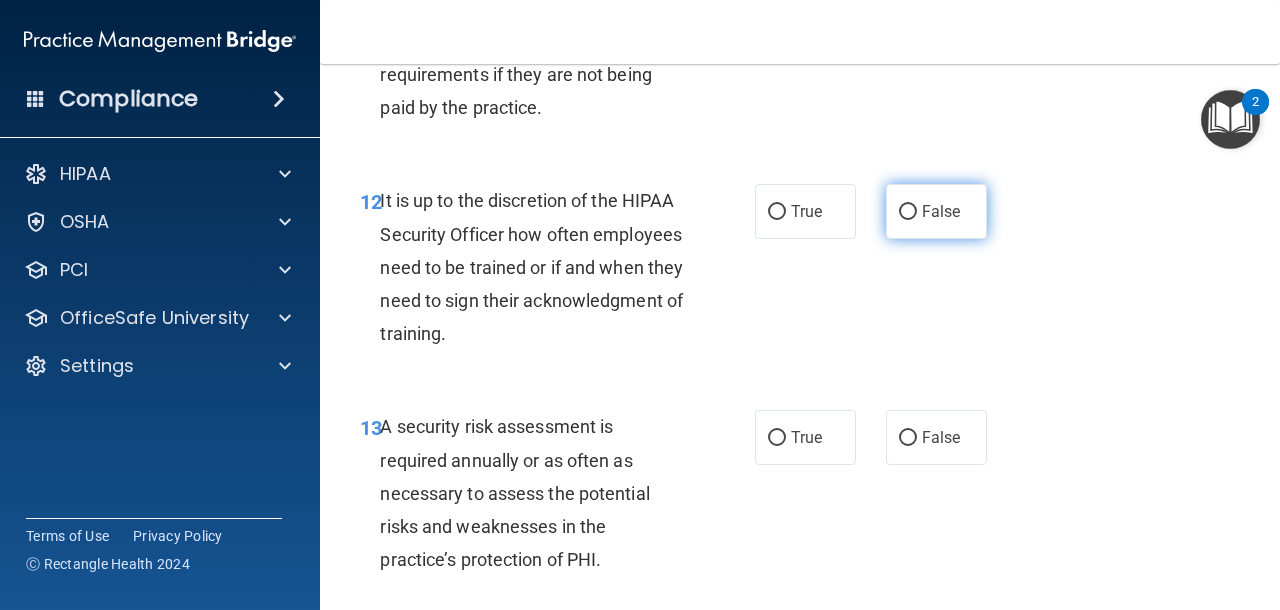 click on "False" at bounding box center [941, 211] 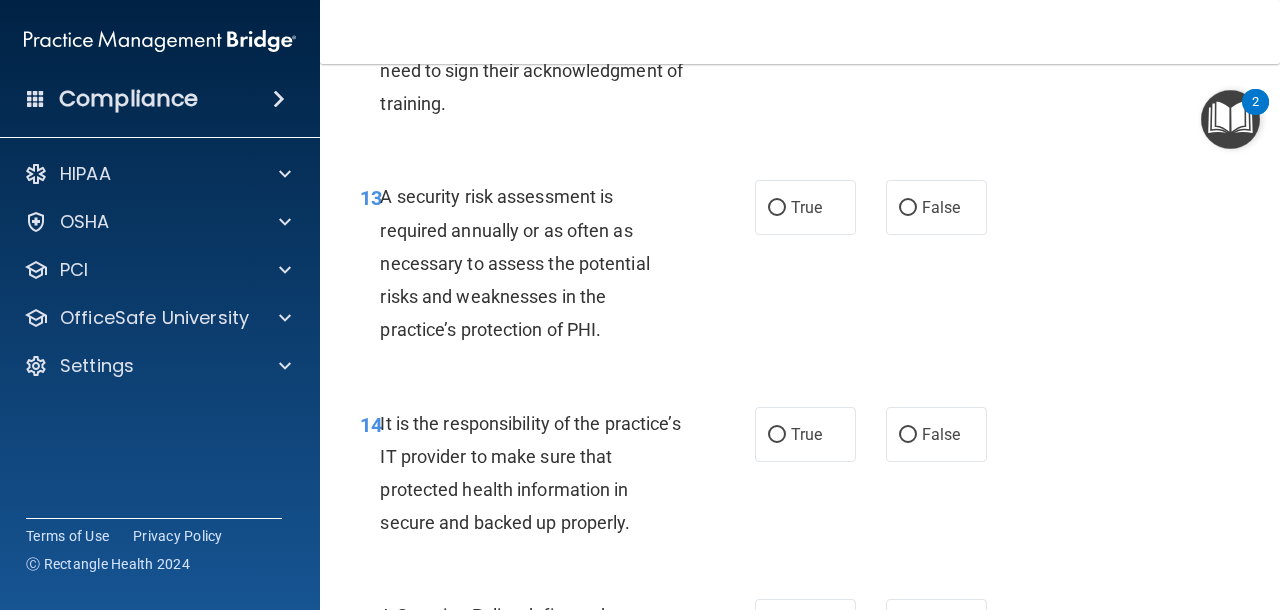 scroll, scrollTop: 2991, scrollLeft: 0, axis: vertical 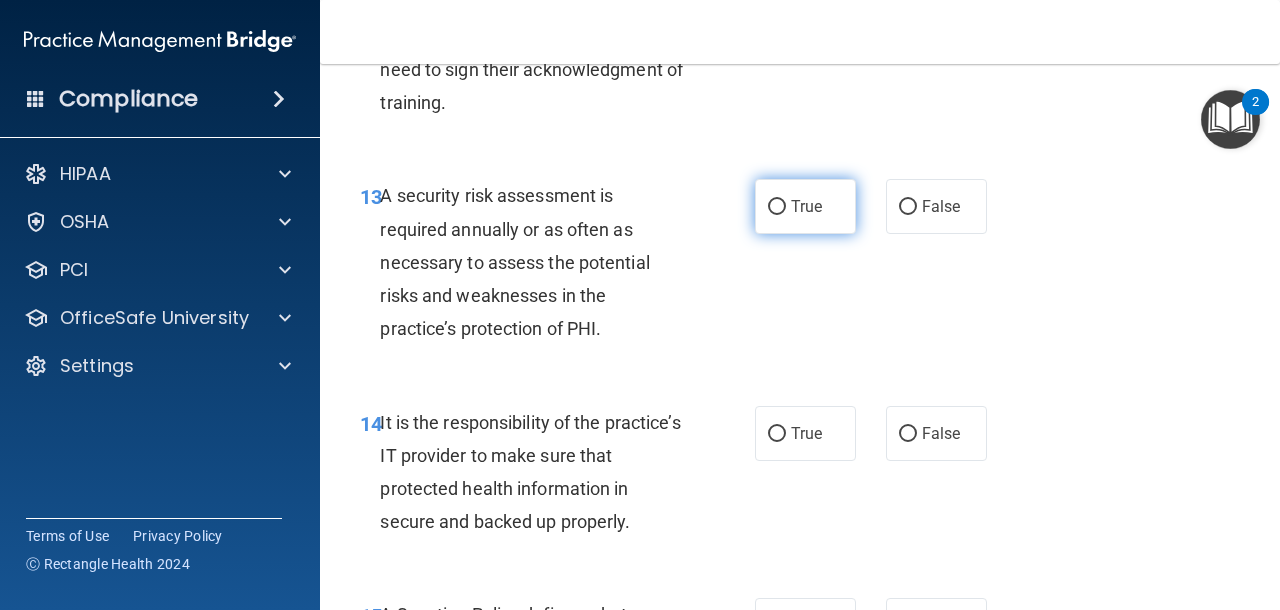 click on "True" at bounding box center [805, 206] 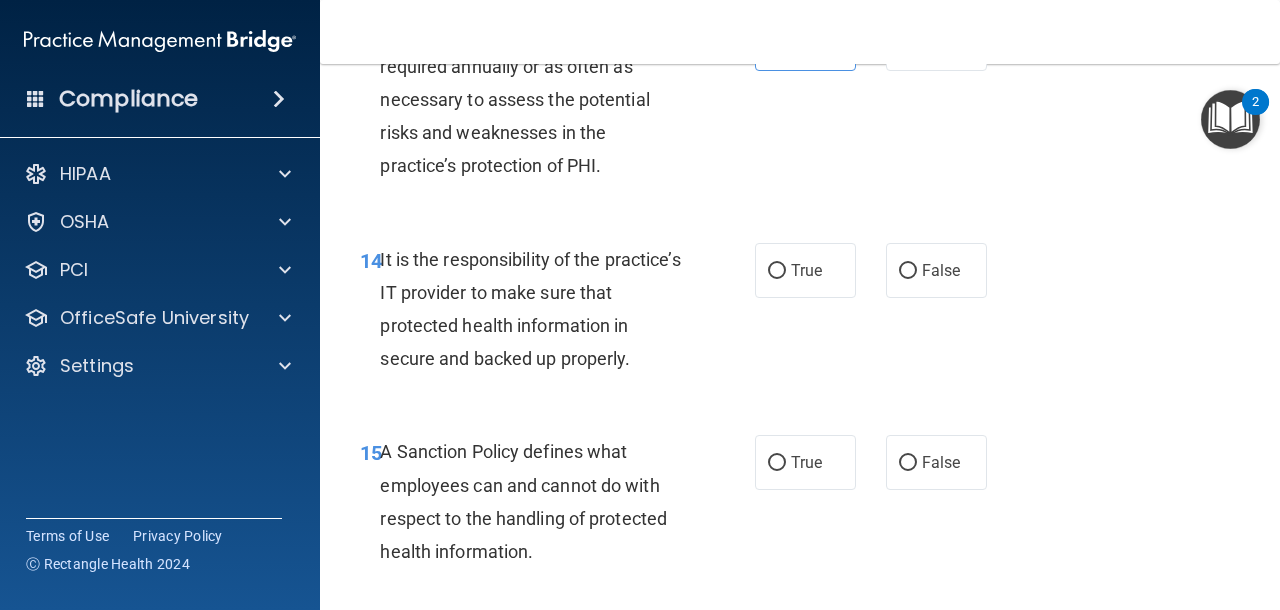 scroll, scrollTop: 3156, scrollLeft: 0, axis: vertical 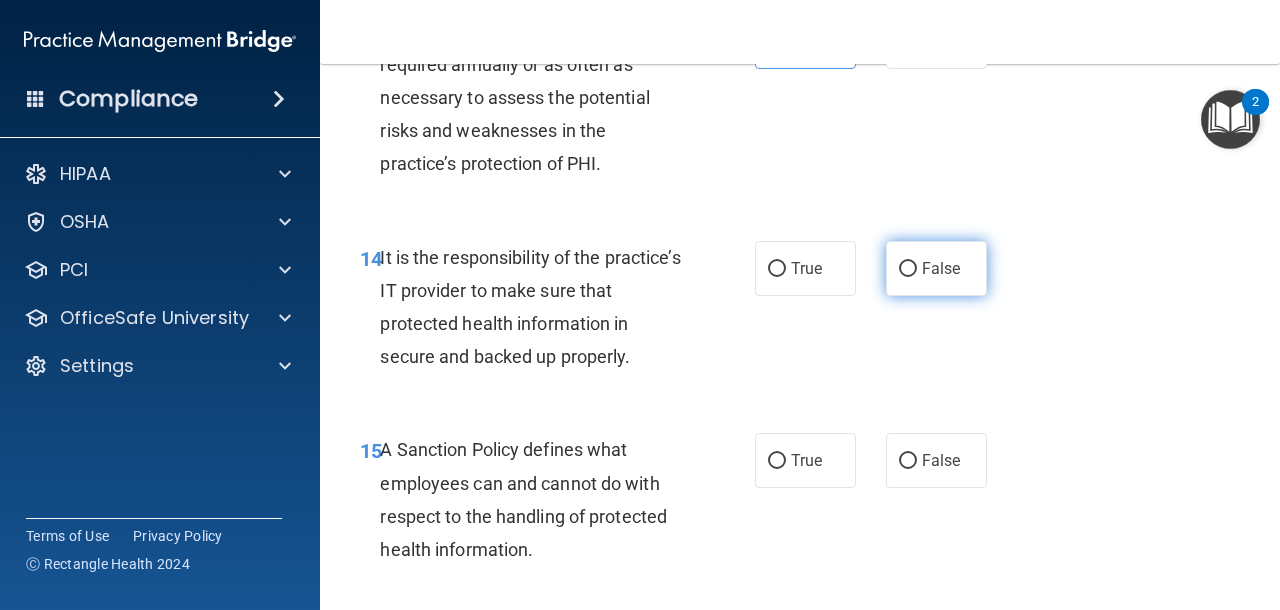 click on "False" at bounding box center [908, 269] 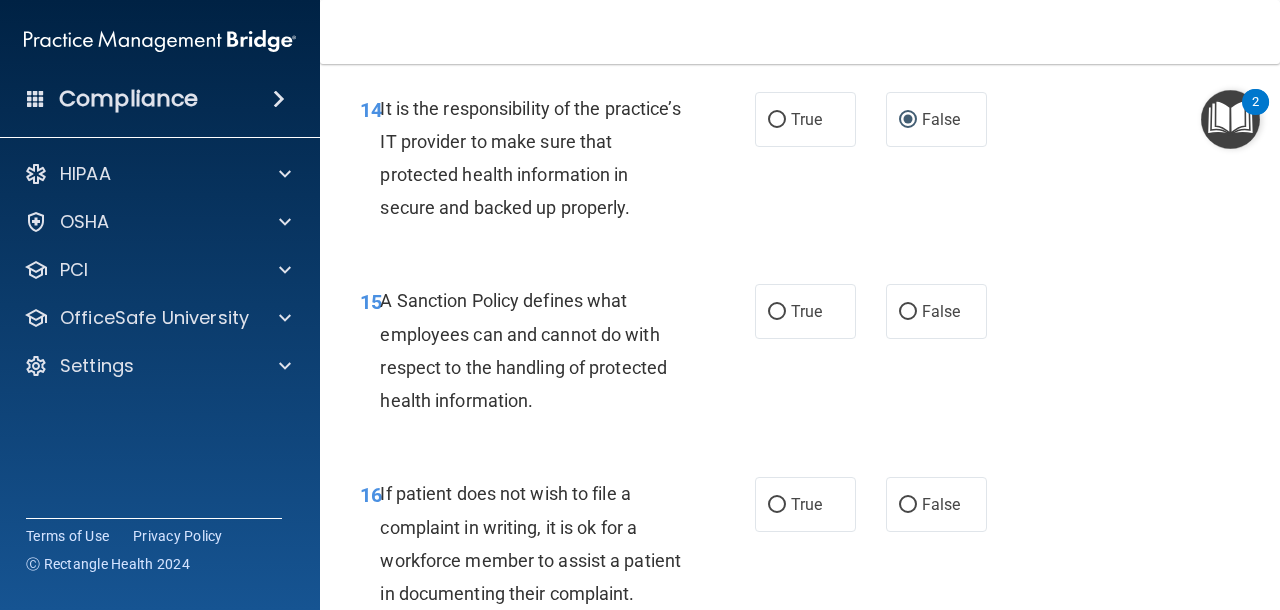 scroll, scrollTop: 3307, scrollLeft: 0, axis: vertical 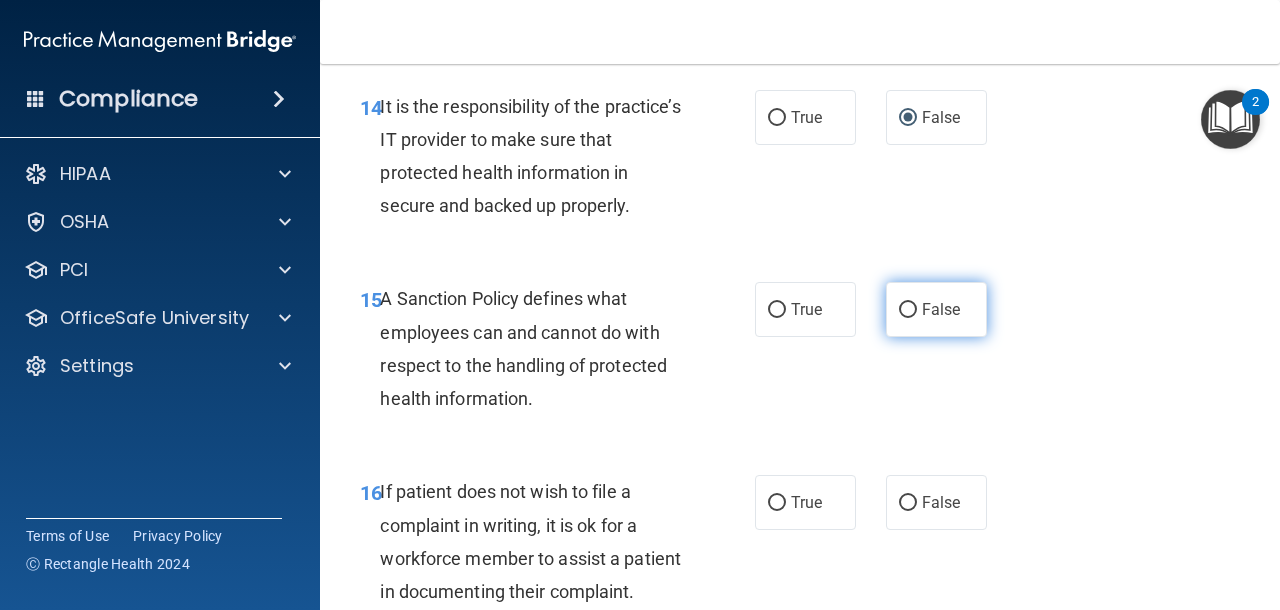 click on "False" at bounding box center (941, 309) 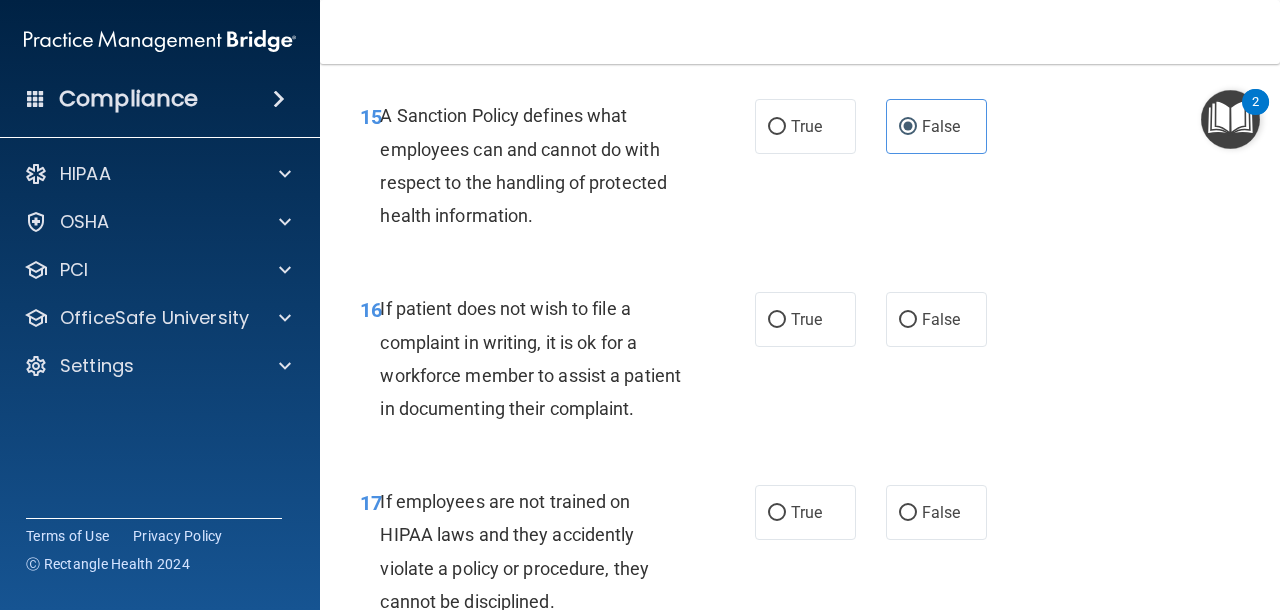 scroll, scrollTop: 3499, scrollLeft: 0, axis: vertical 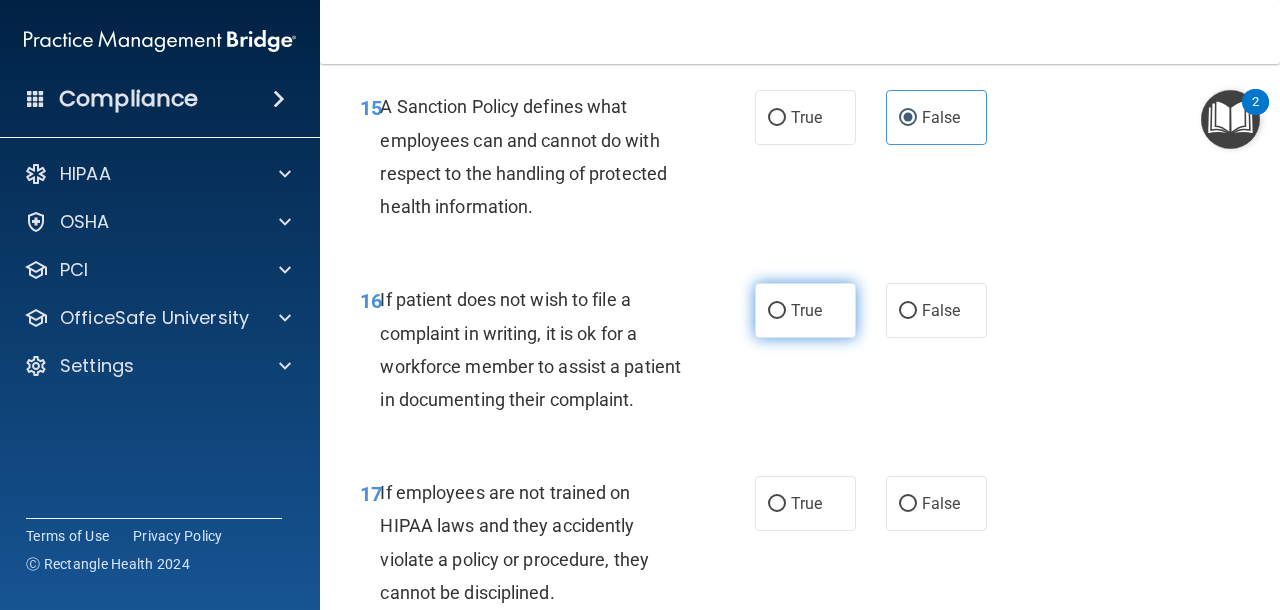 click on "True" at bounding box center [806, 310] 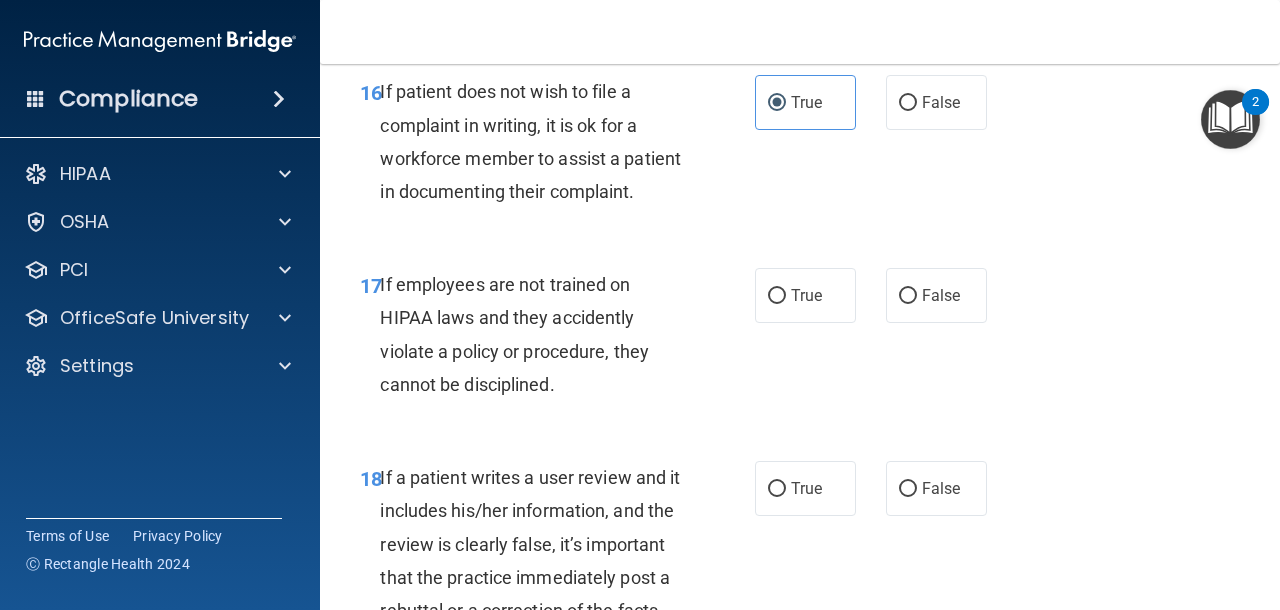 scroll, scrollTop: 3708, scrollLeft: 0, axis: vertical 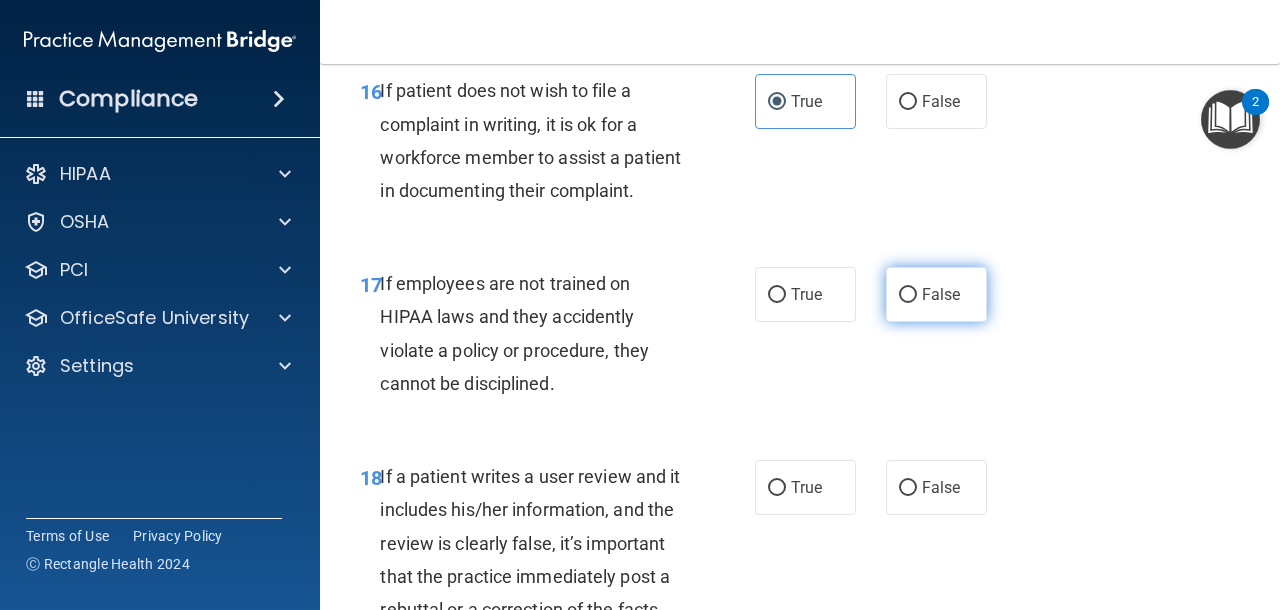 click on "False" at bounding box center (936, 294) 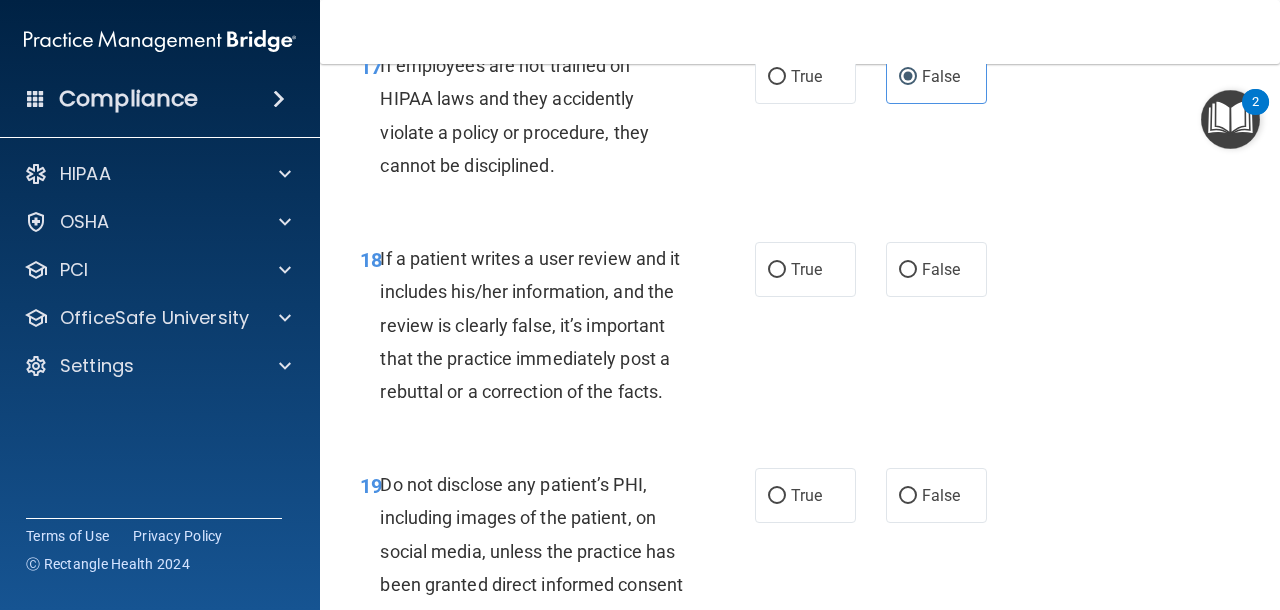 scroll, scrollTop: 3961, scrollLeft: 0, axis: vertical 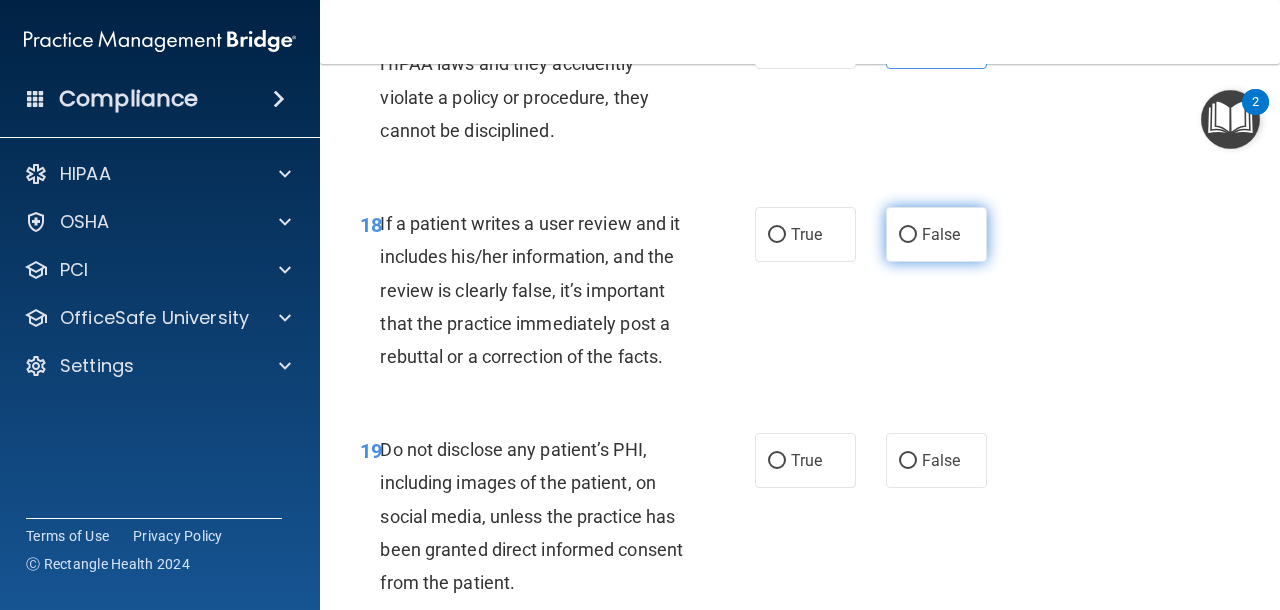 click on "False" at bounding box center [941, 234] 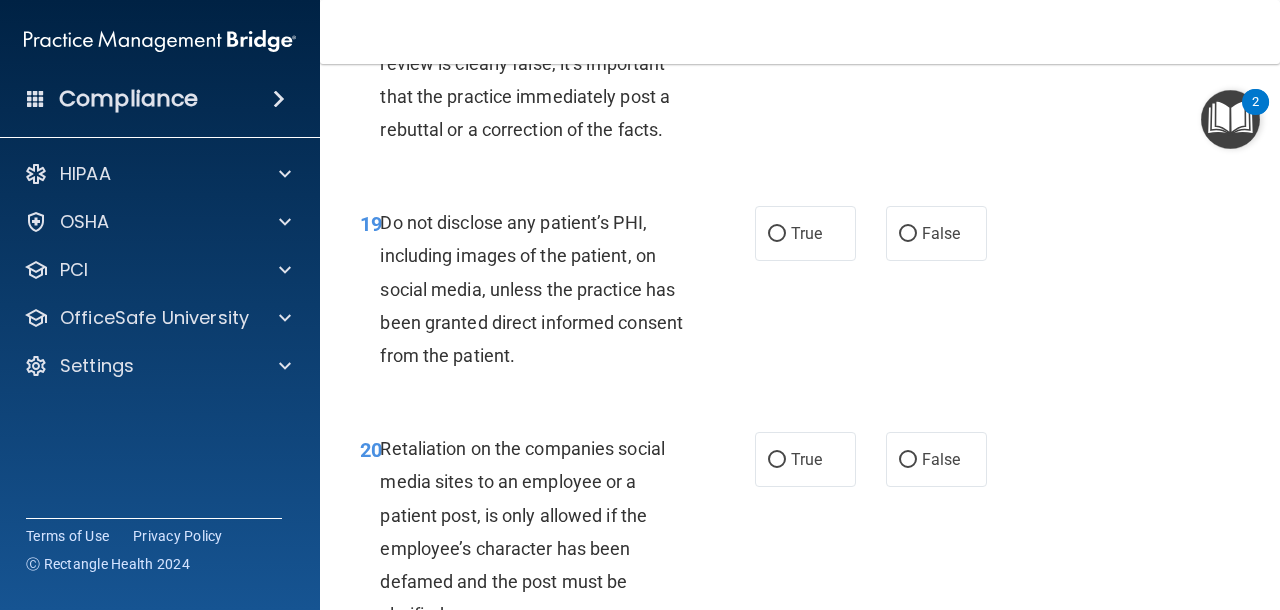 scroll, scrollTop: 4190, scrollLeft: 0, axis: vertical 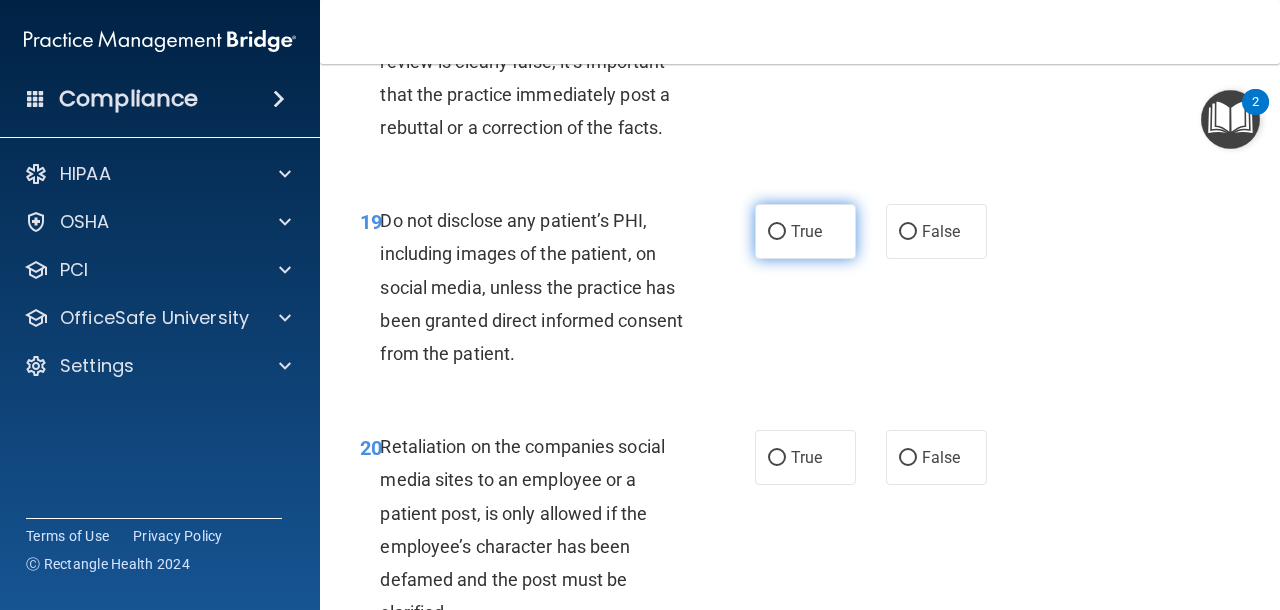 click on "True" at bounding box center [805, 231] 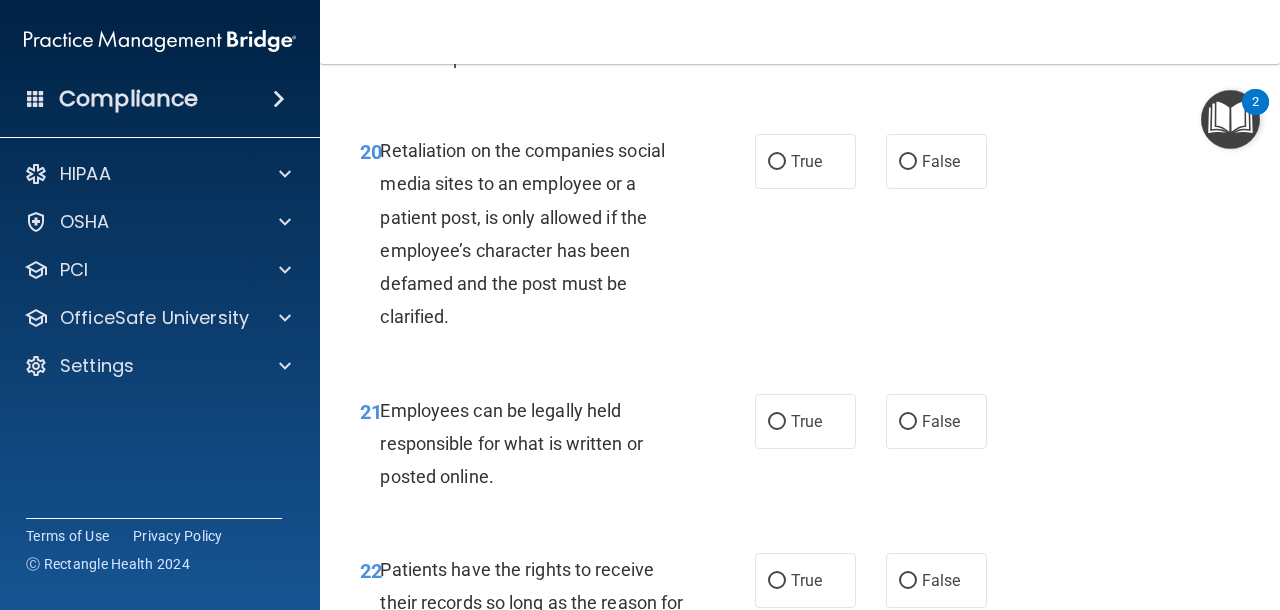 scroll, scrollTop: 4490, scrollLeft: 0, axis: vertical 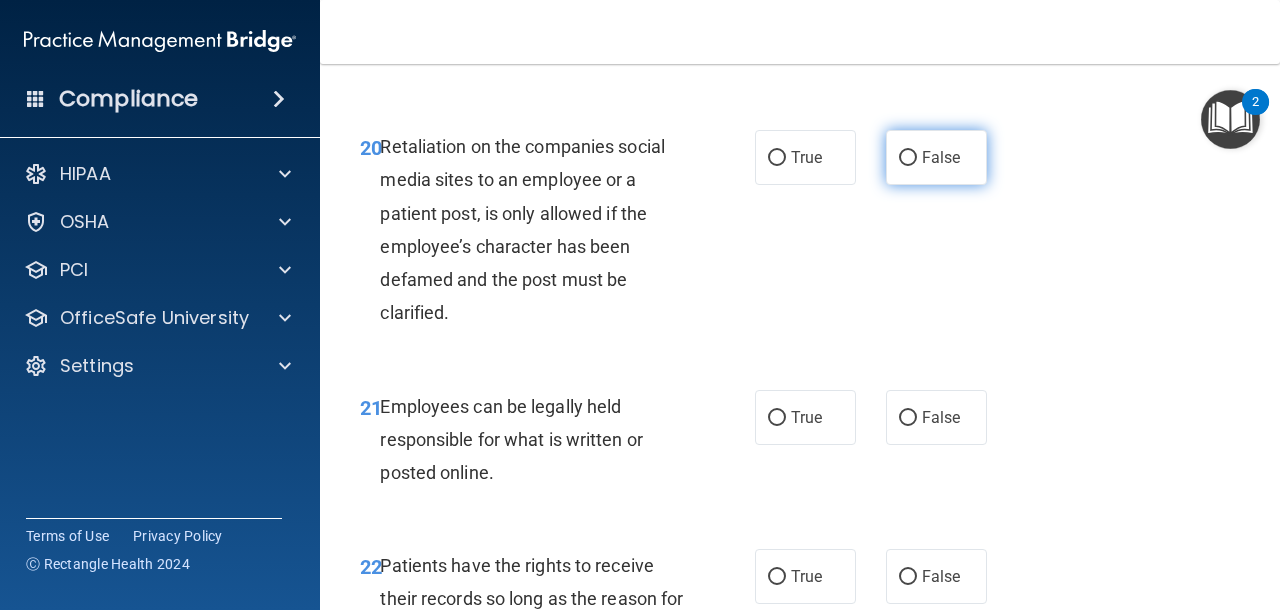 click on "False" at bounding box center (941, 157) 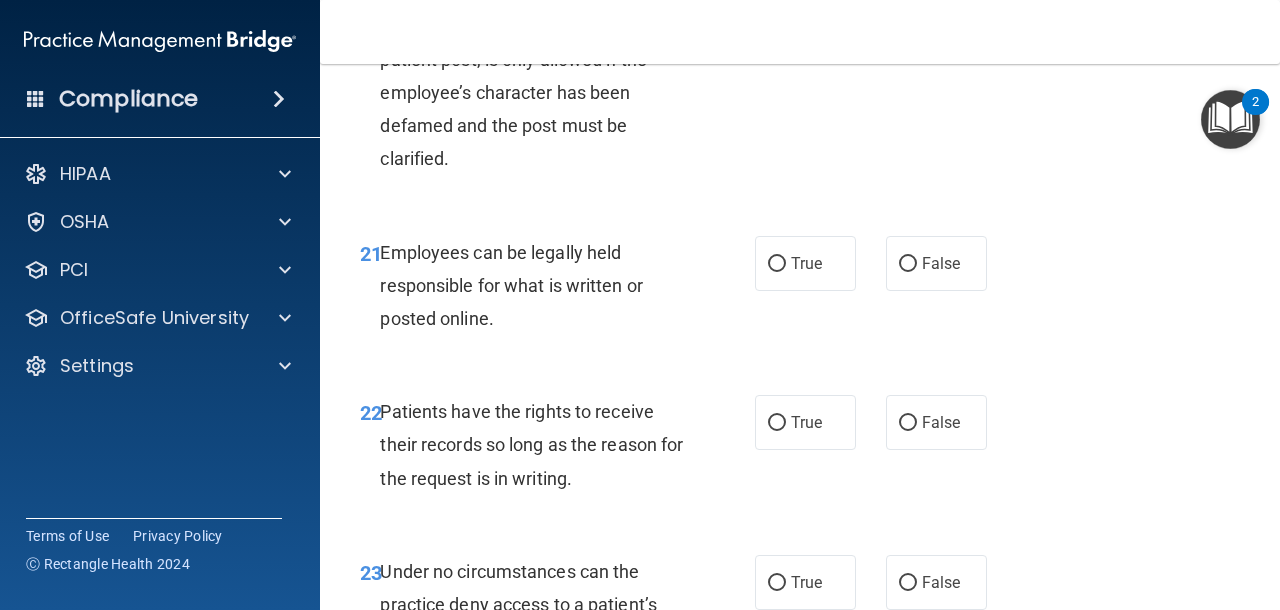 scroll, scrollTop: 4643, scrollLeft: 0, axis: vertical 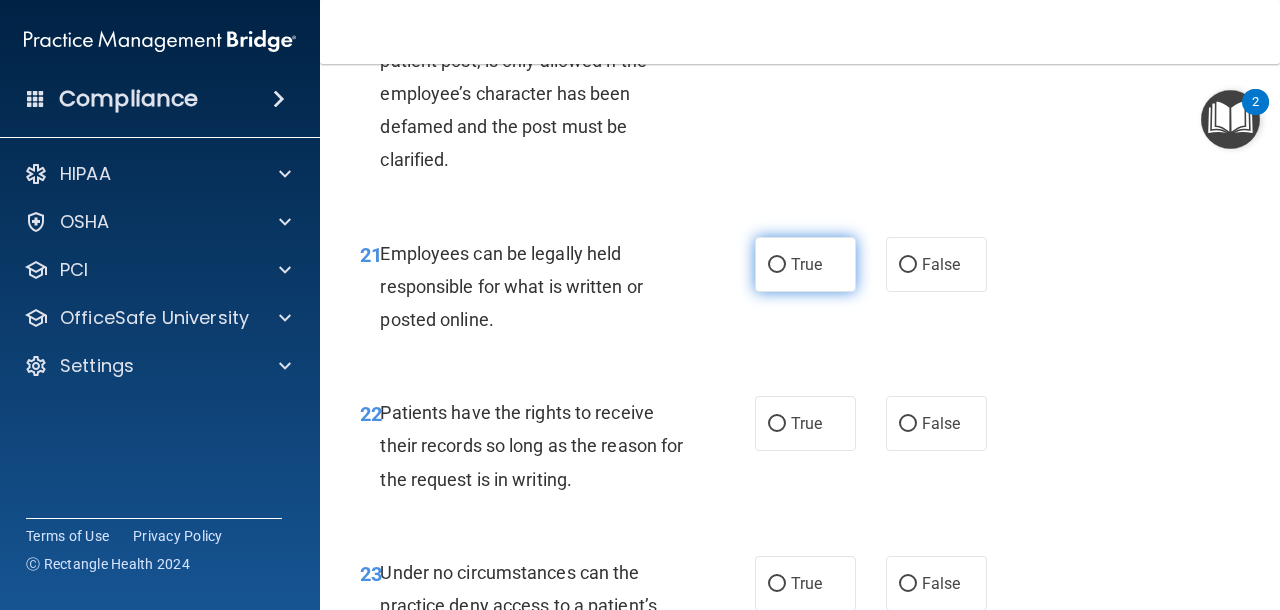 click on "True" at bounding box center [806, 264] 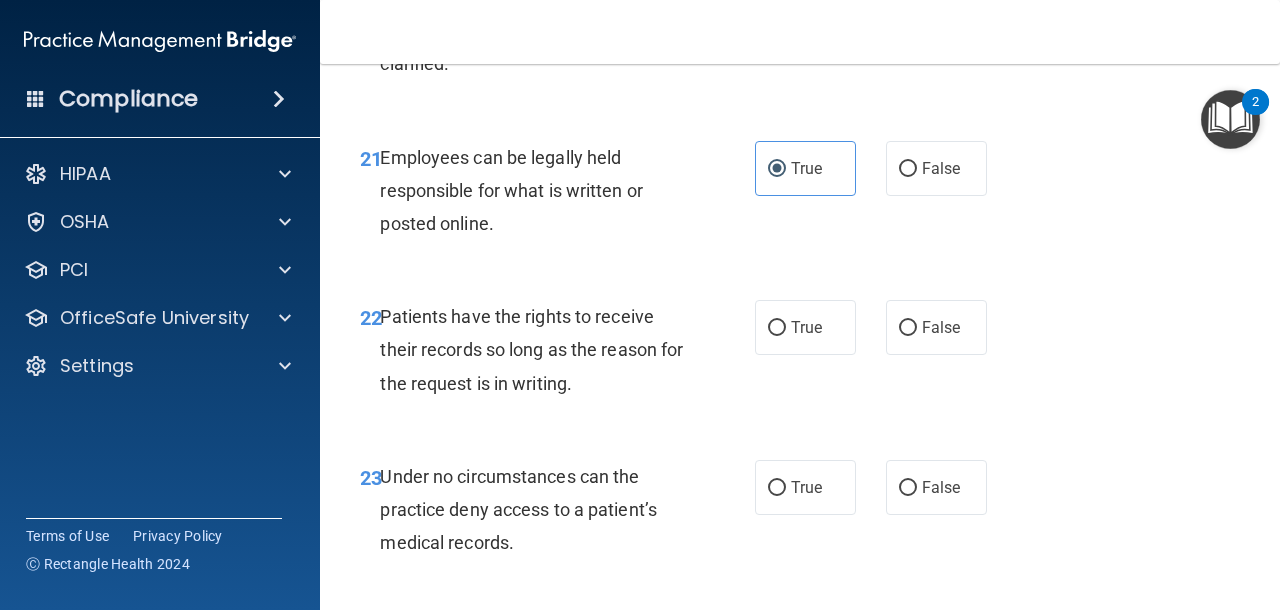 scroll, scrollTop: 4772, scrollLeft: 0, axis: vertical 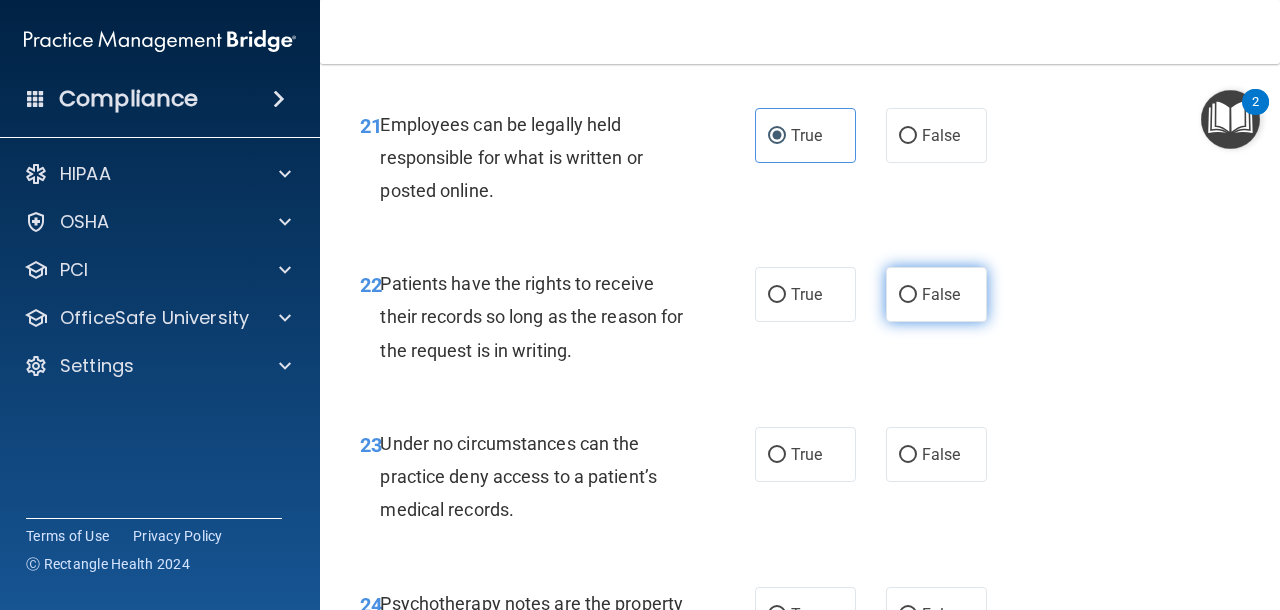 click on "False" at bounding box center [936, 294] 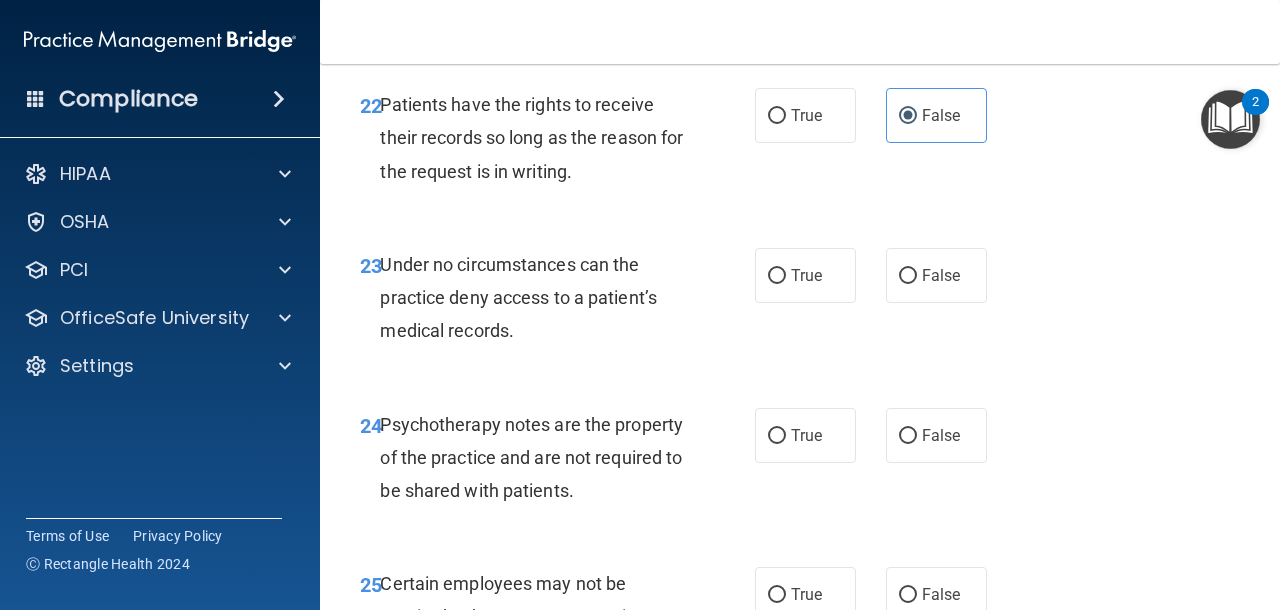 scroll, scrollTop: 4955, scrollLeft: 0, axis: vertical 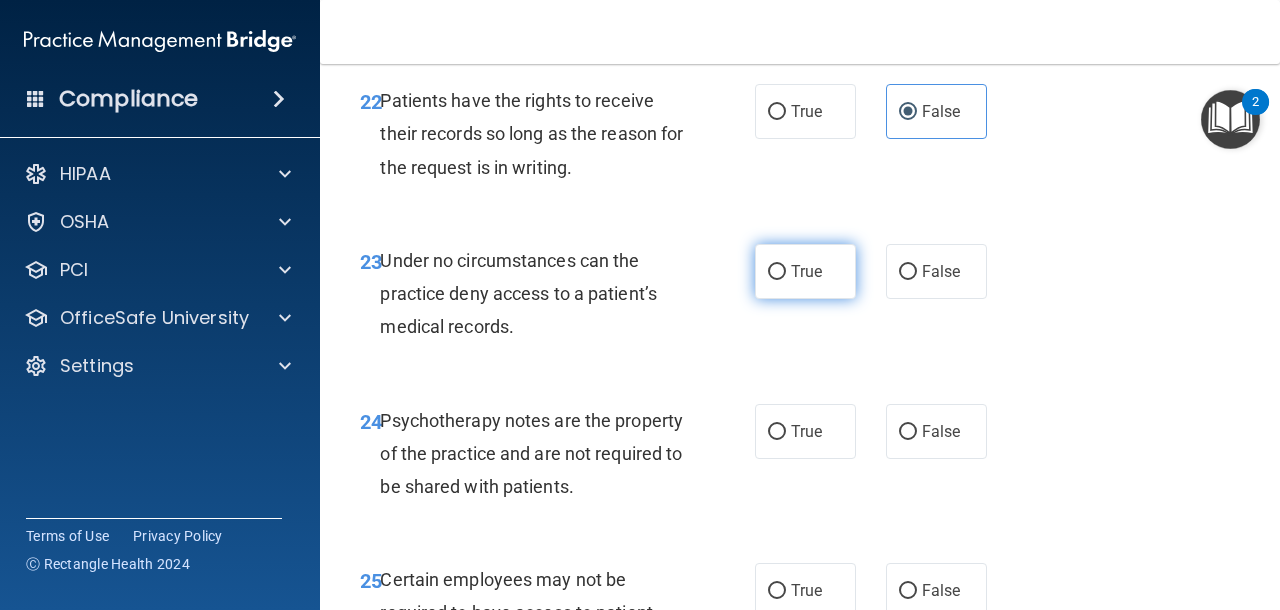 click on "True" at bounding box center (806, 271) 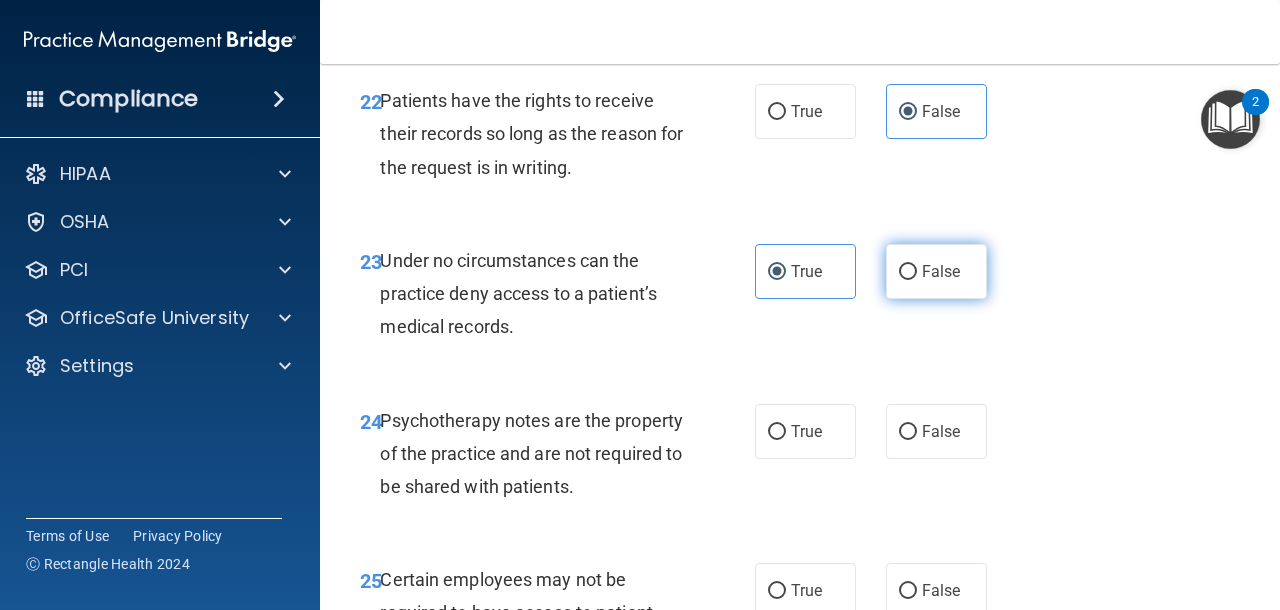 click on "False" at bounding box center (941, 271) 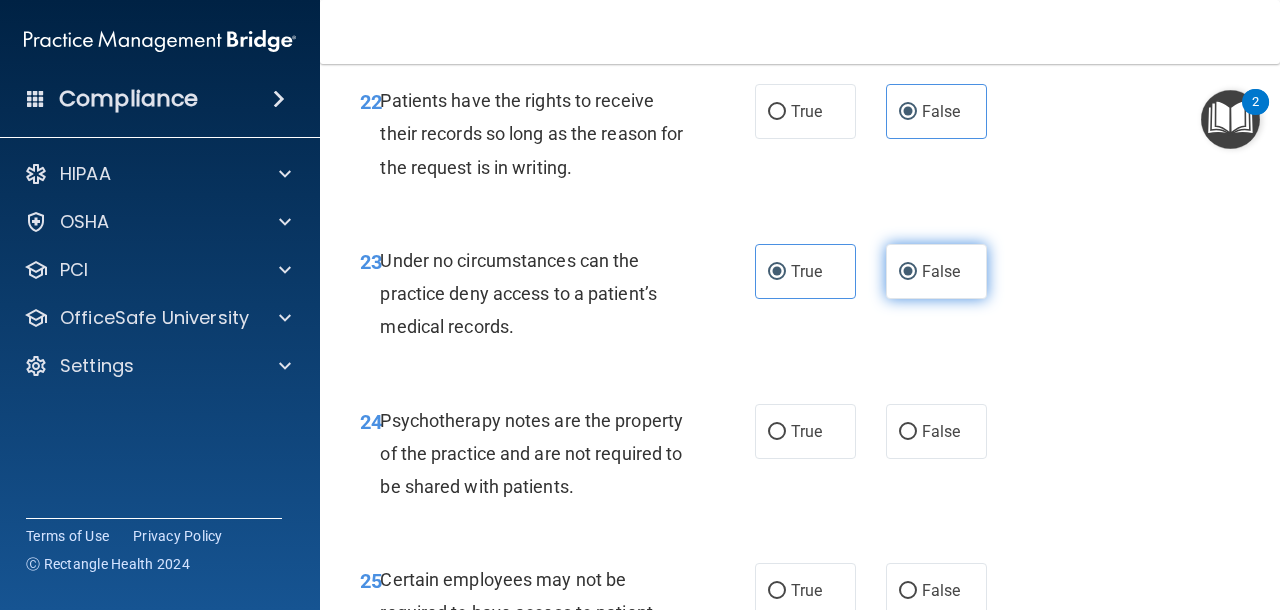 radio on "false" 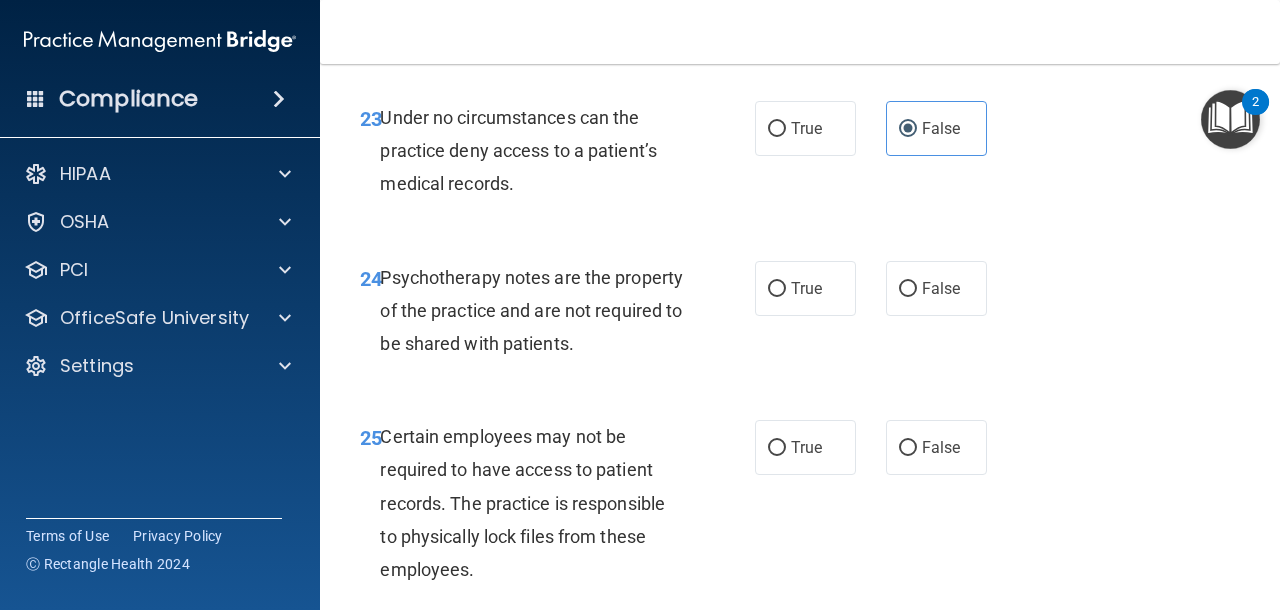 scroll, scrollTop: 5120, scrollLeft: 0, axis: vertical 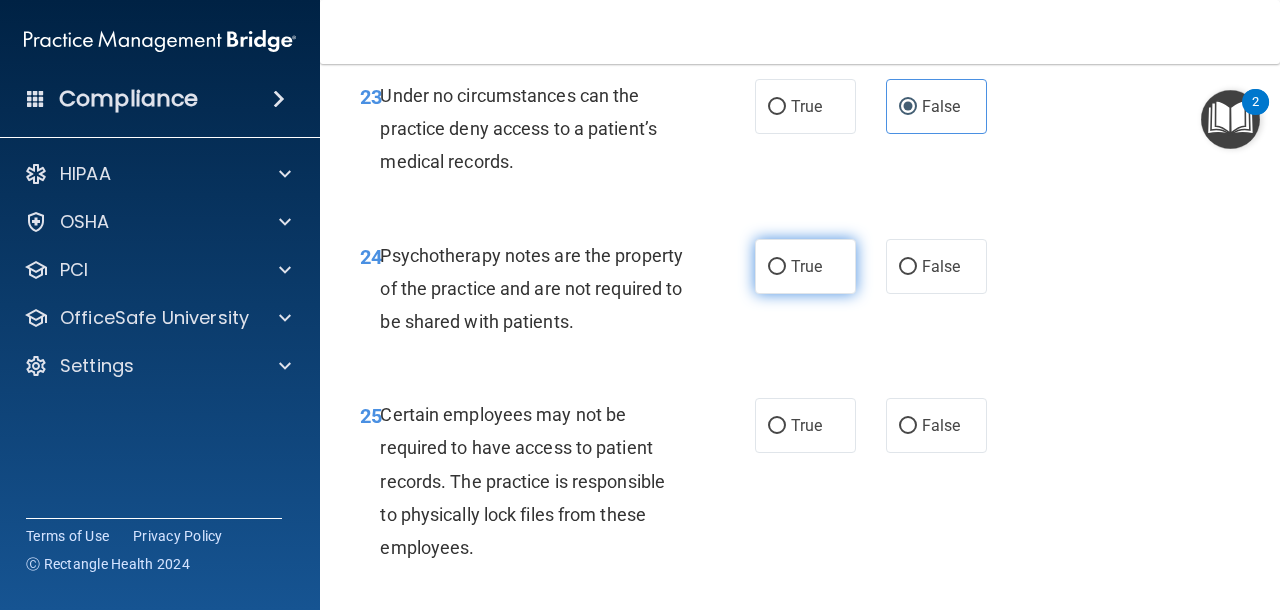 click on "True" at bounding box center [806, 266] 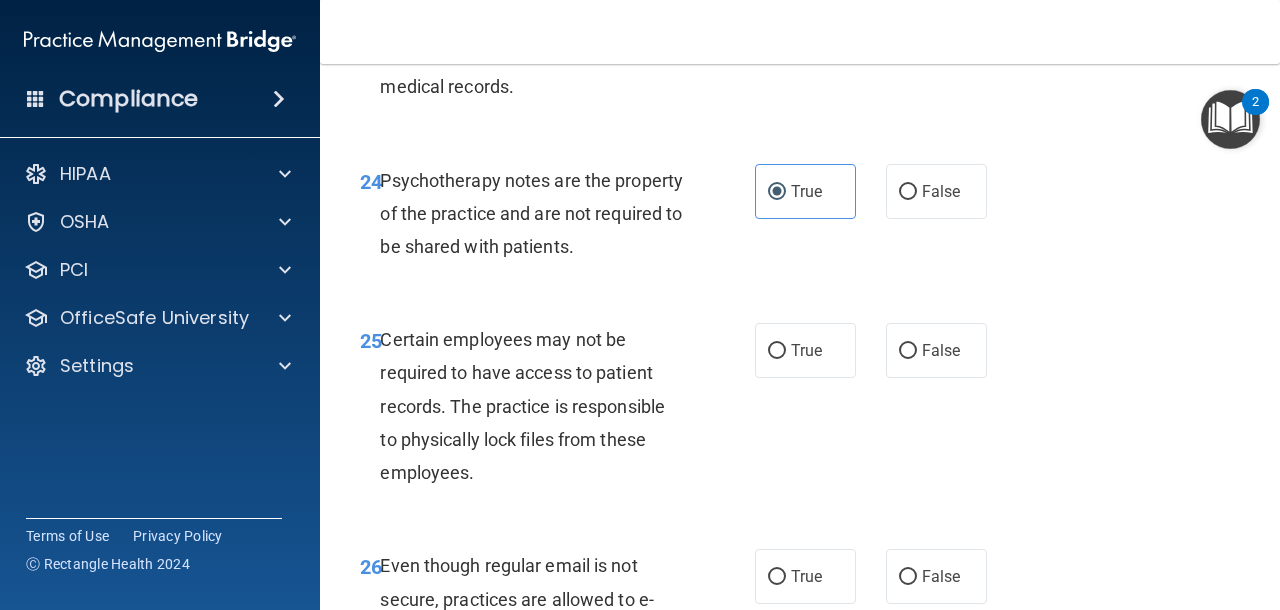 scroll, scrollTop: 5223, scrollLeft: 0, axis: vertical 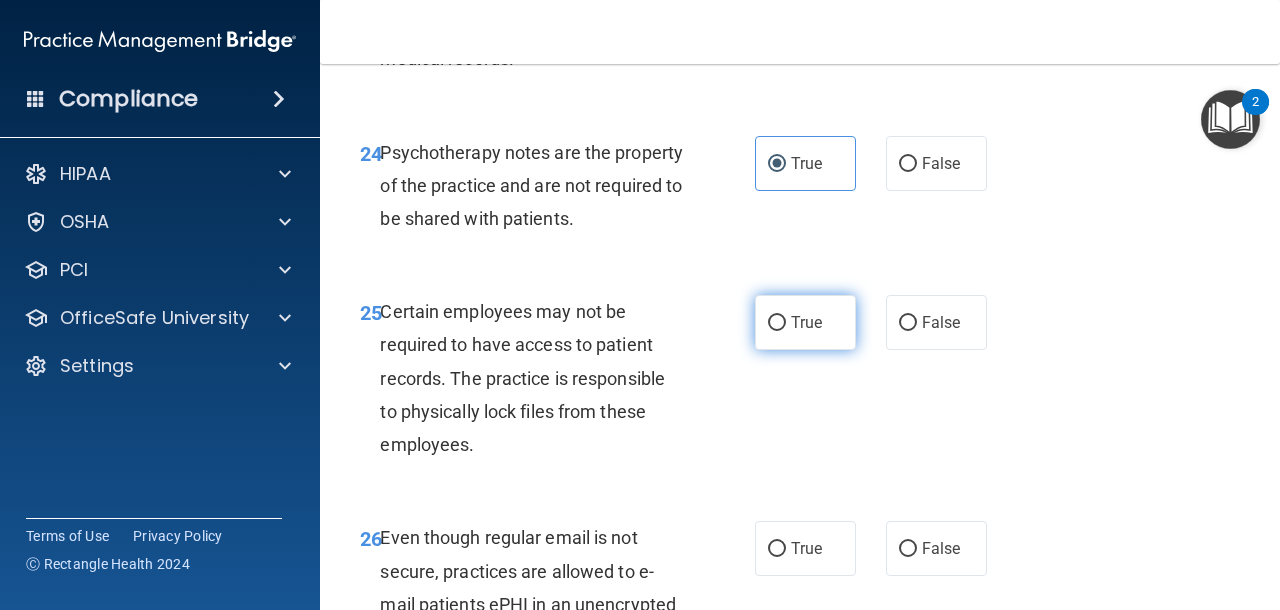 click on "True" at bounding box center [805, 322] 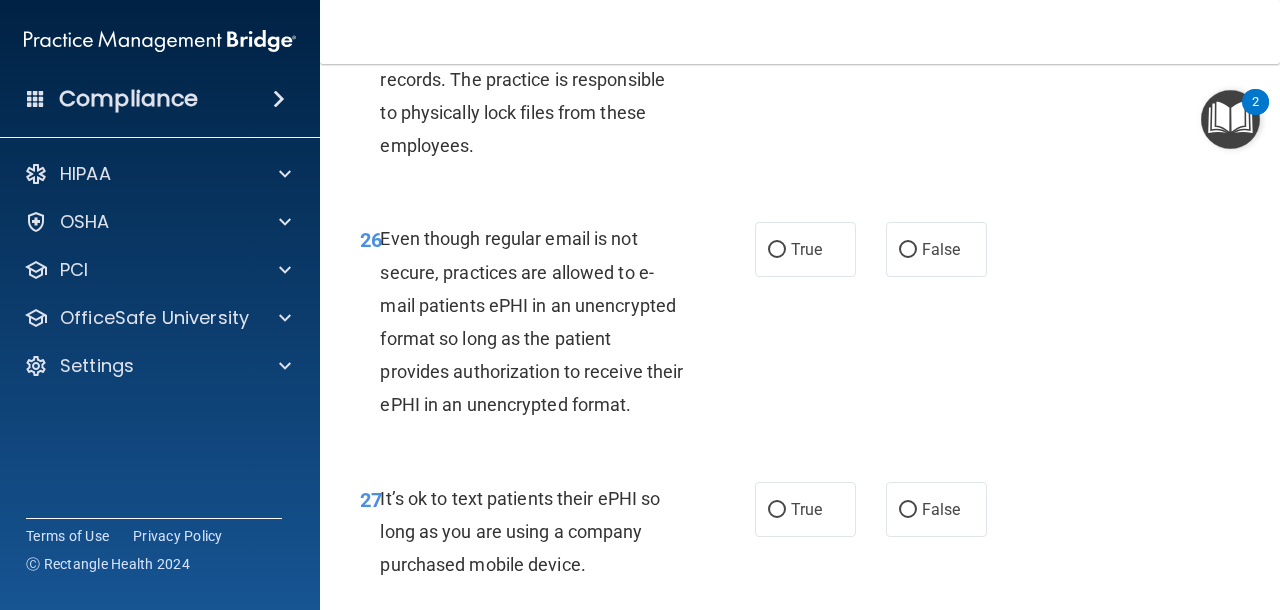 scroll, scrollTop: 5525, scrollLeft: 0, axis: vertical 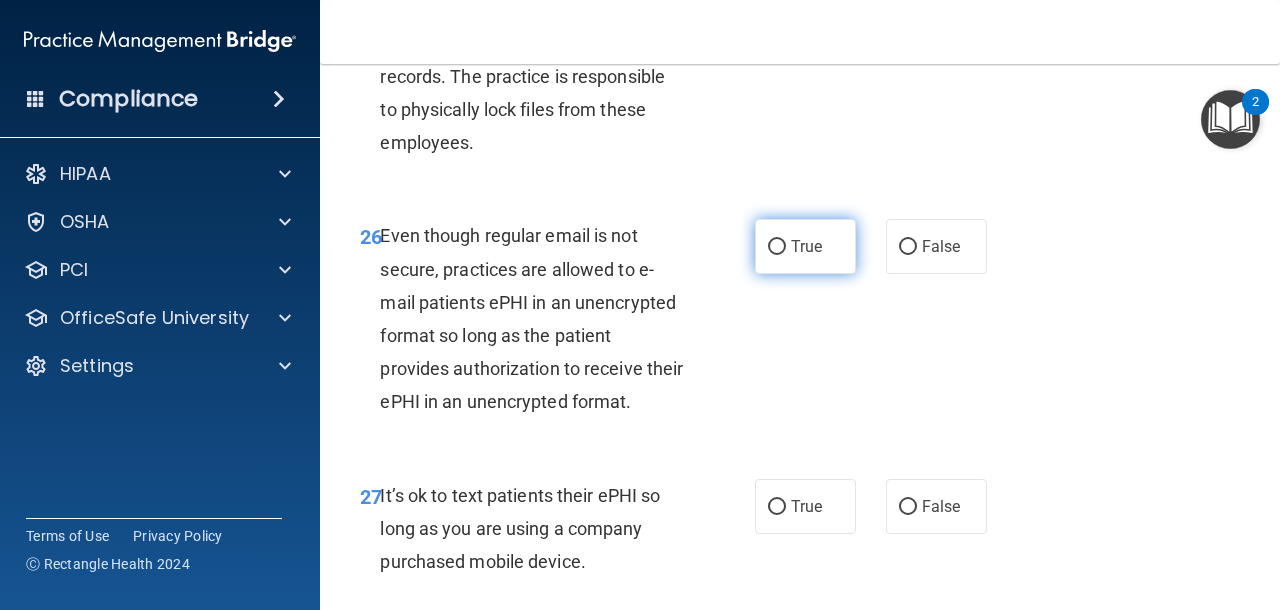 click on "True" at bounding box center (805, 246) 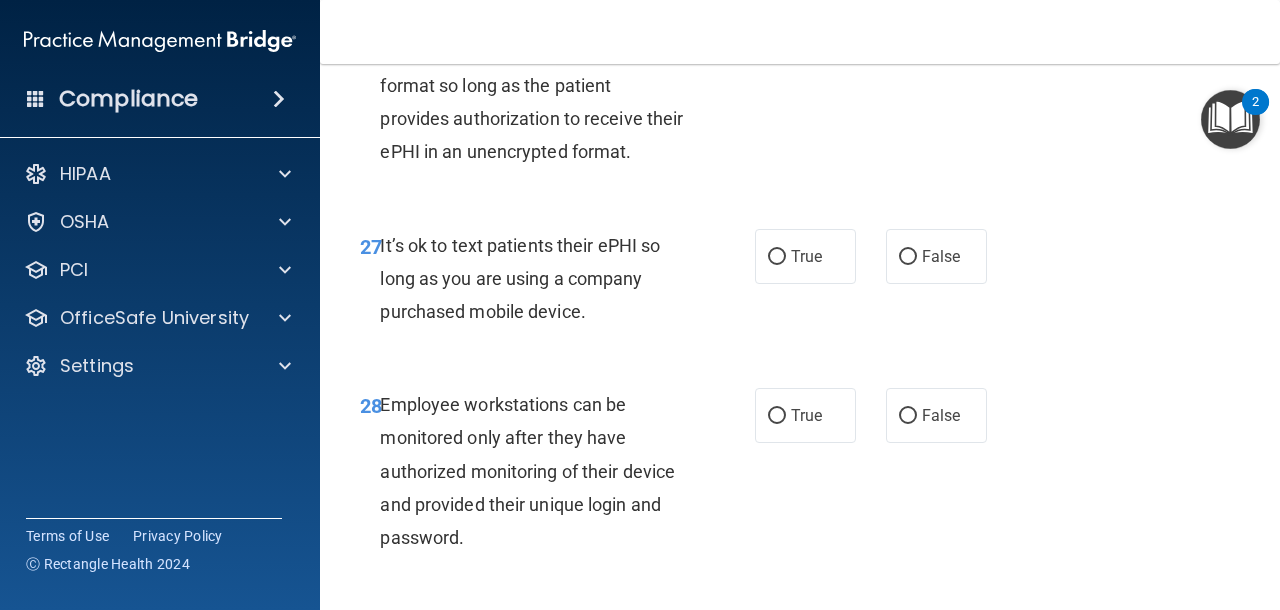 scroll, scrollTop: 5777, scrollLeft: 0, axis: vertical 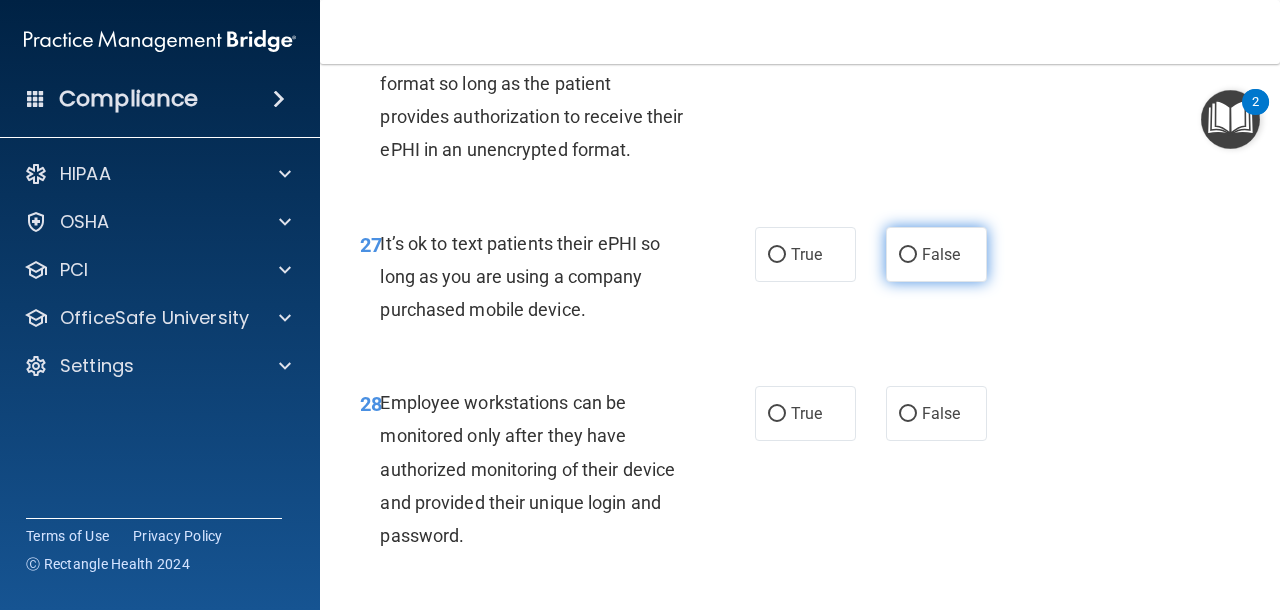 click on "False" at bounding box center (936, 254) 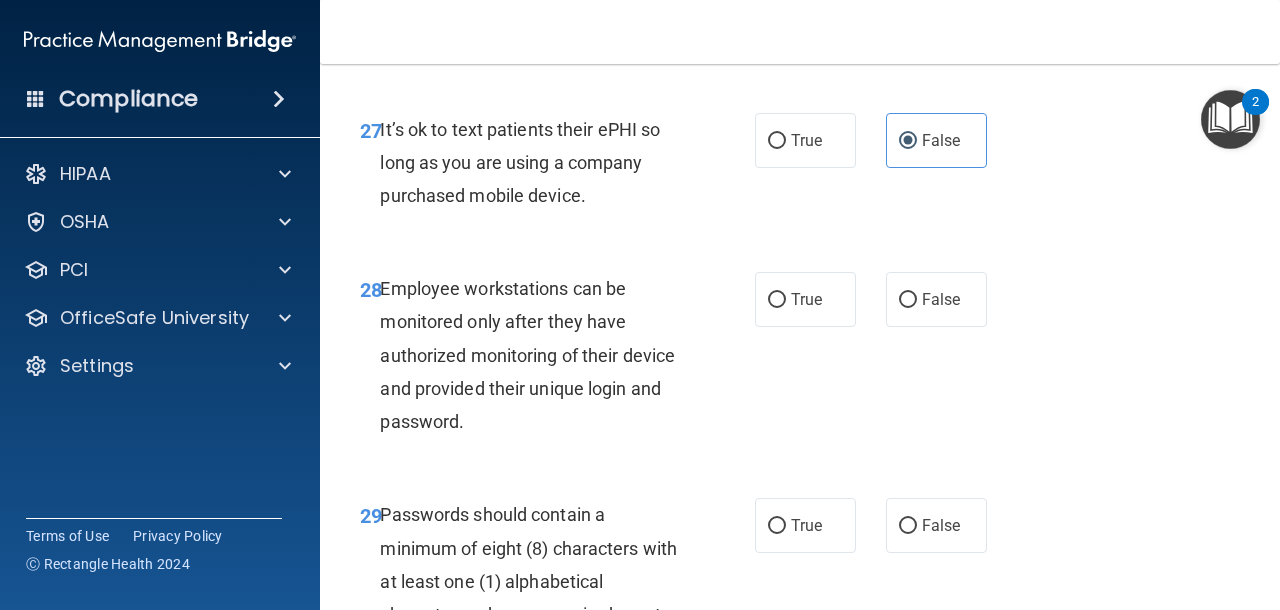 scroll, scrollTop: 5892, scrollLeft: 0, axis: vertical 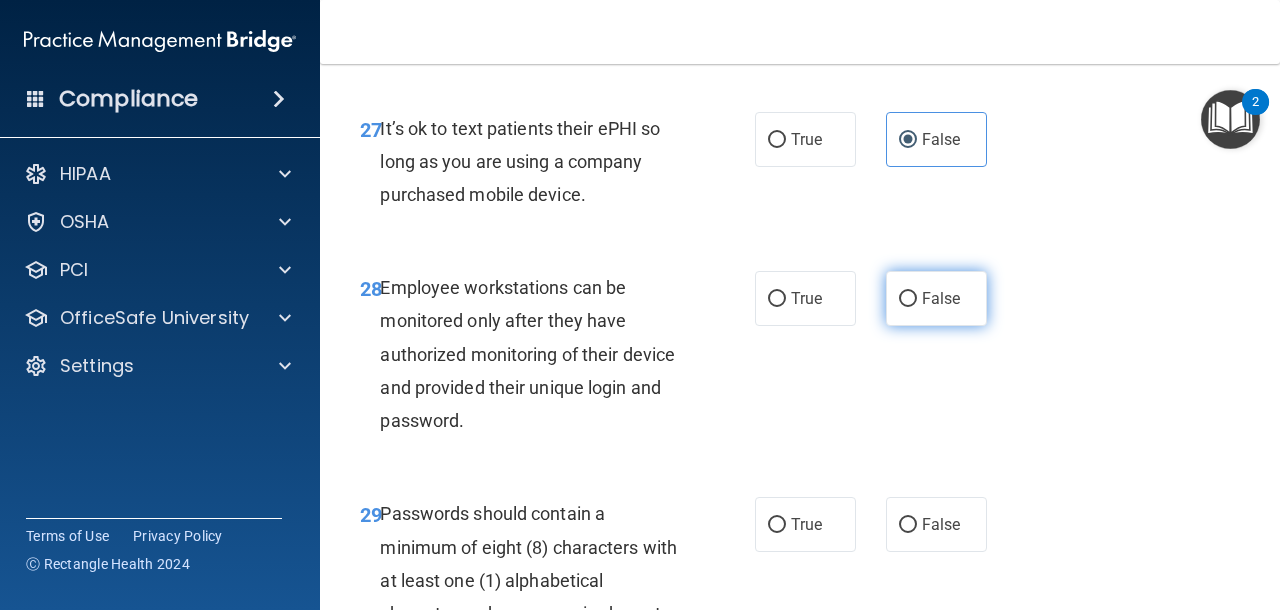 click on "False" at bounding box center (941, 298) 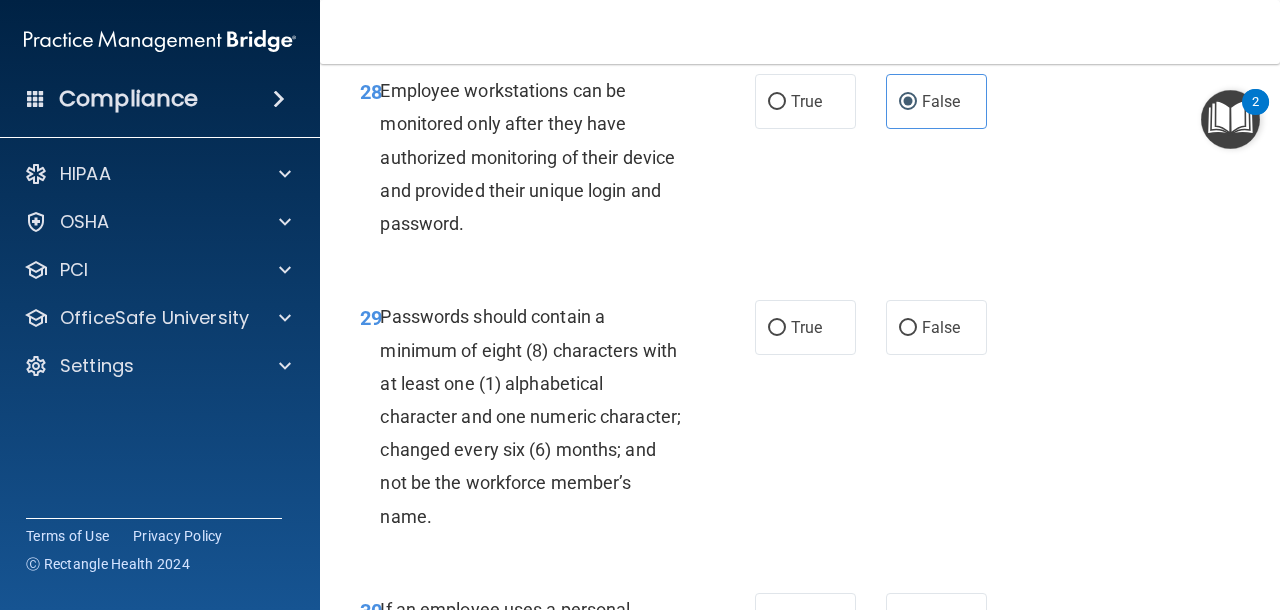scroll, scrollTop: 6107, scrollLeft: 0, axis: vertical 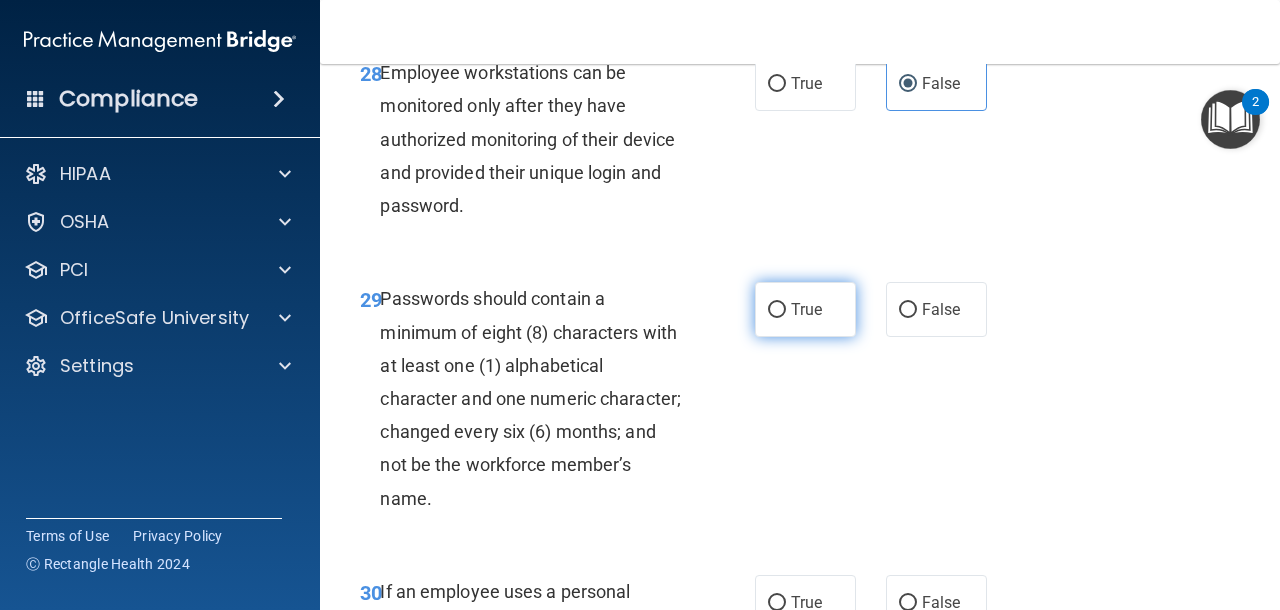 click on "True" at bounding box center [806, 309] 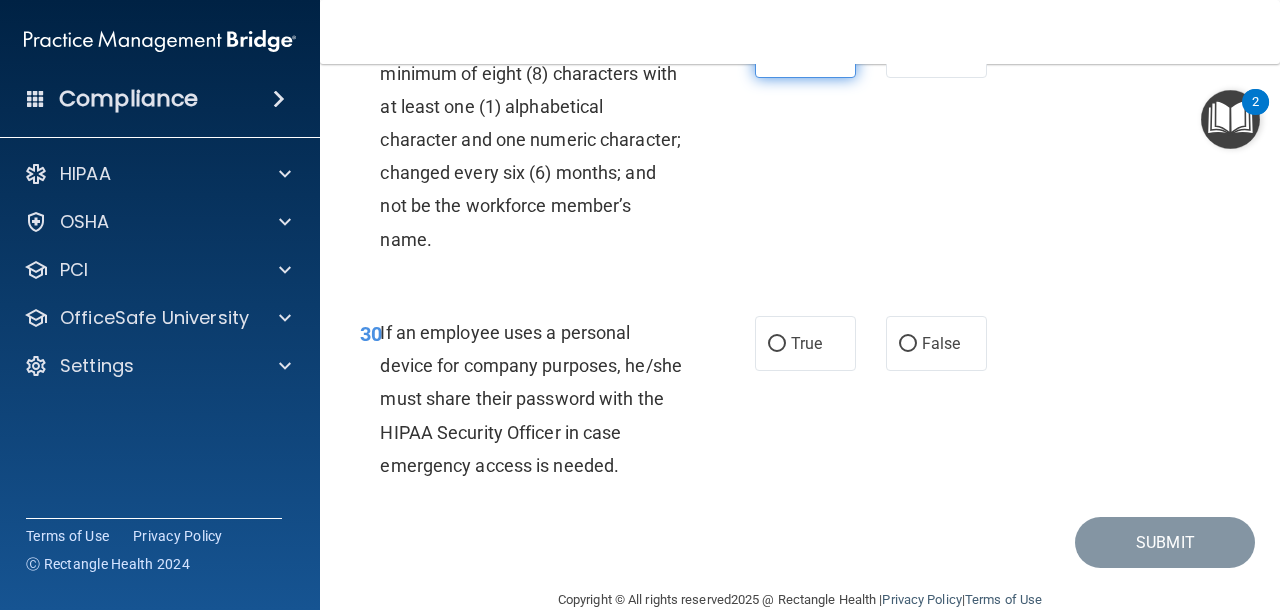 scroll, scrollTop: 6404, scrollLeft: 0, axis: vertical 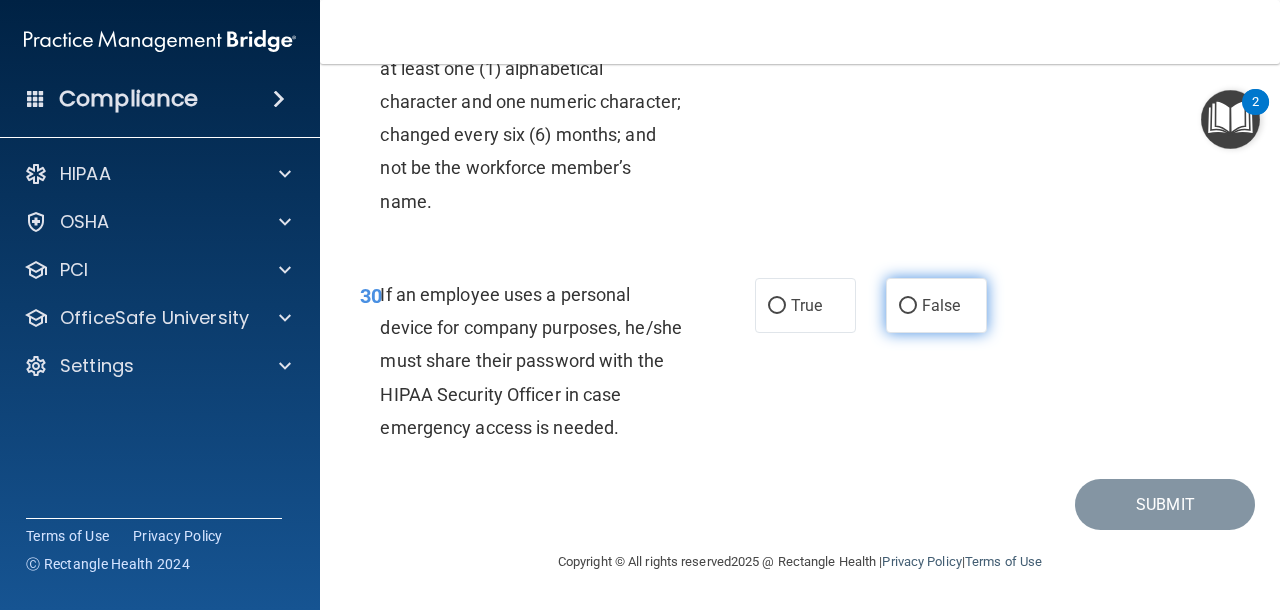 click on "False" at bounding box center (941, 305) 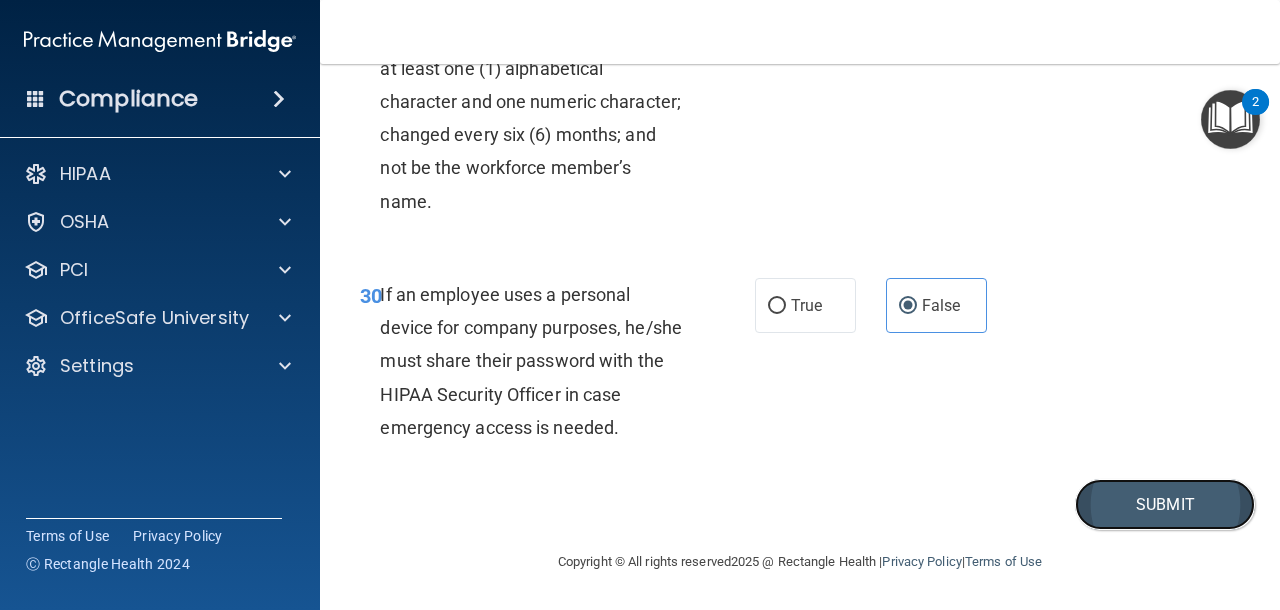 click on "Submit" at bounding box center [1165, 504] 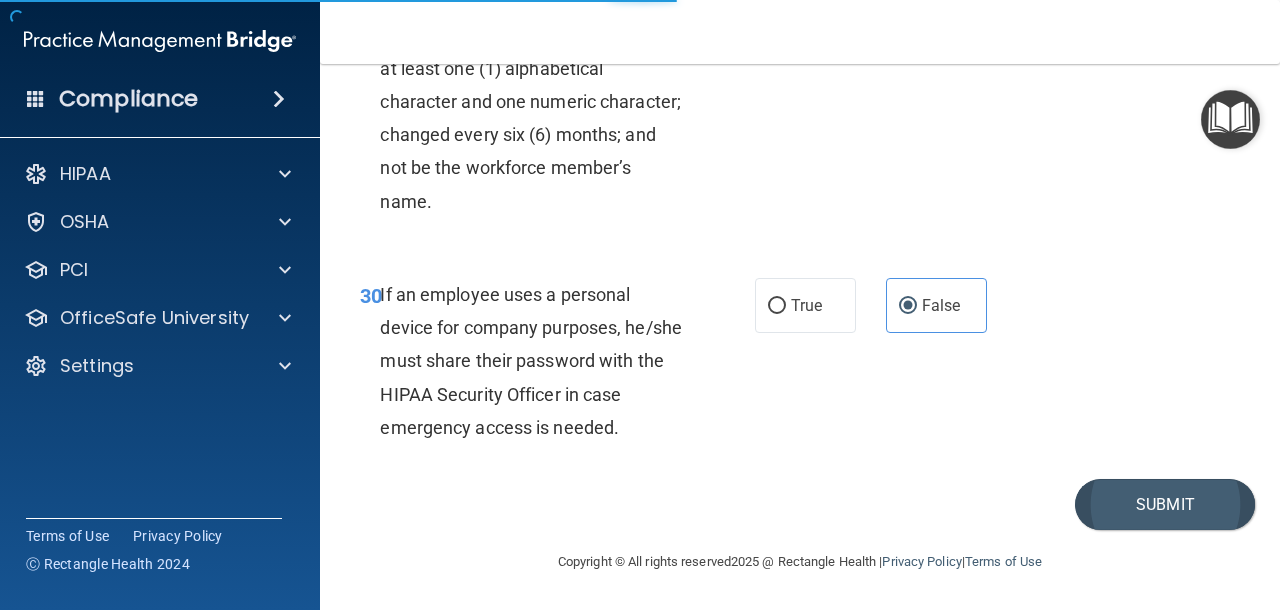 scroll, scrollTop: 0, scrollLeft: 0, axis: both 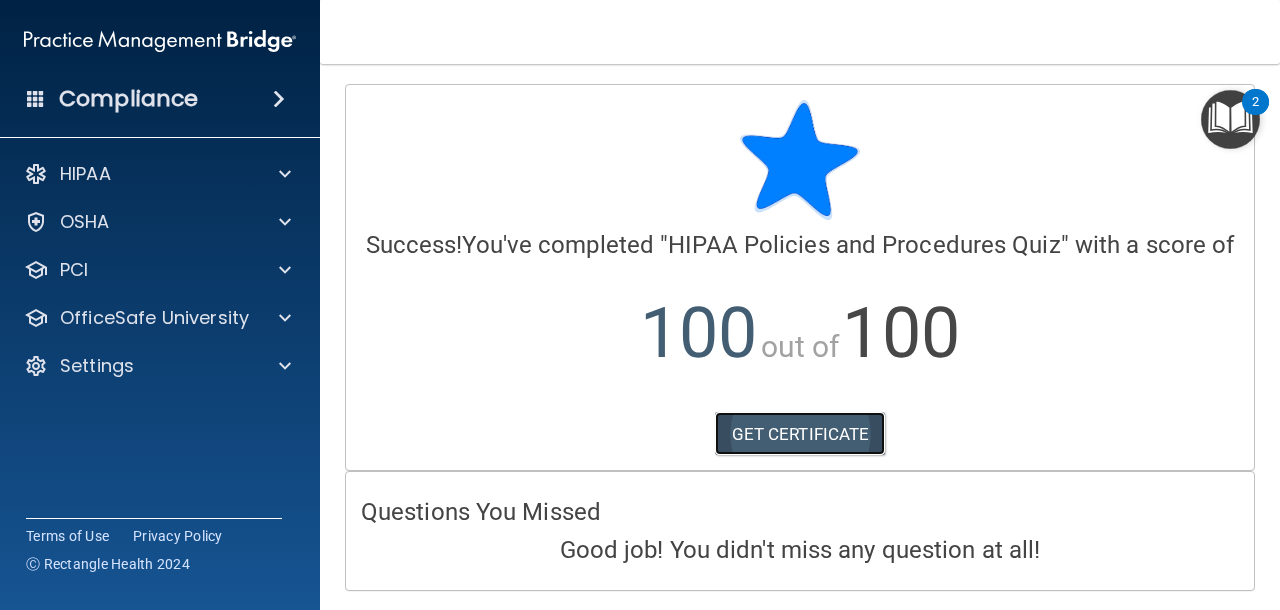 click on "GET CERTIFICATE" at bounding box center (800, 434) 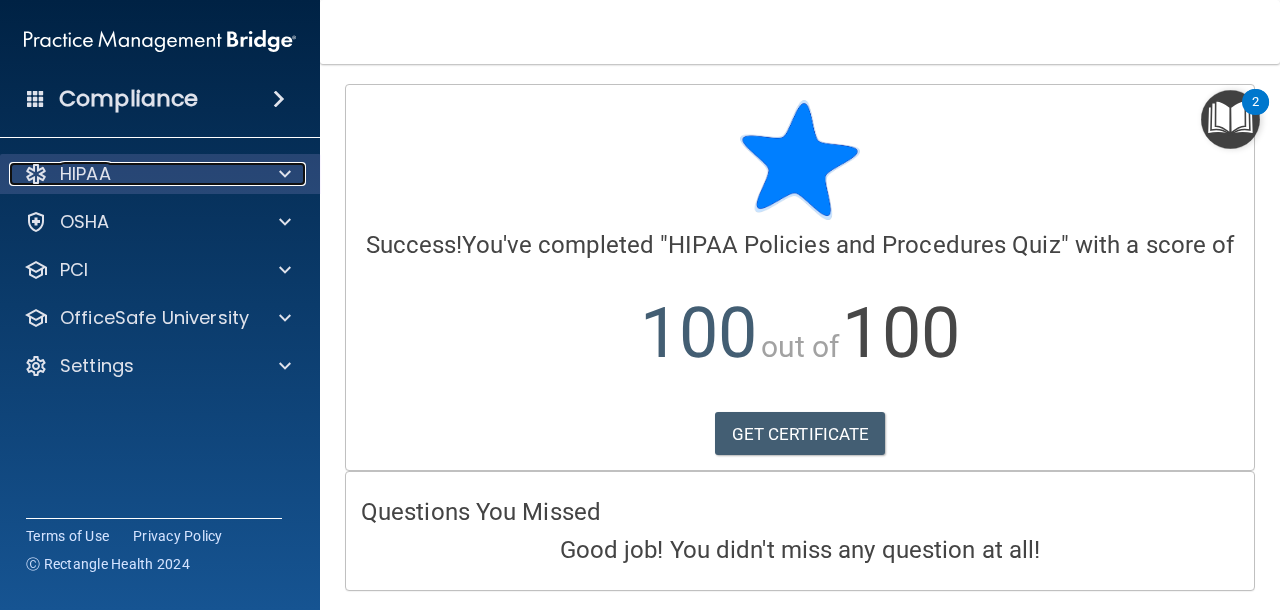 click at bounding box center (285, 174) 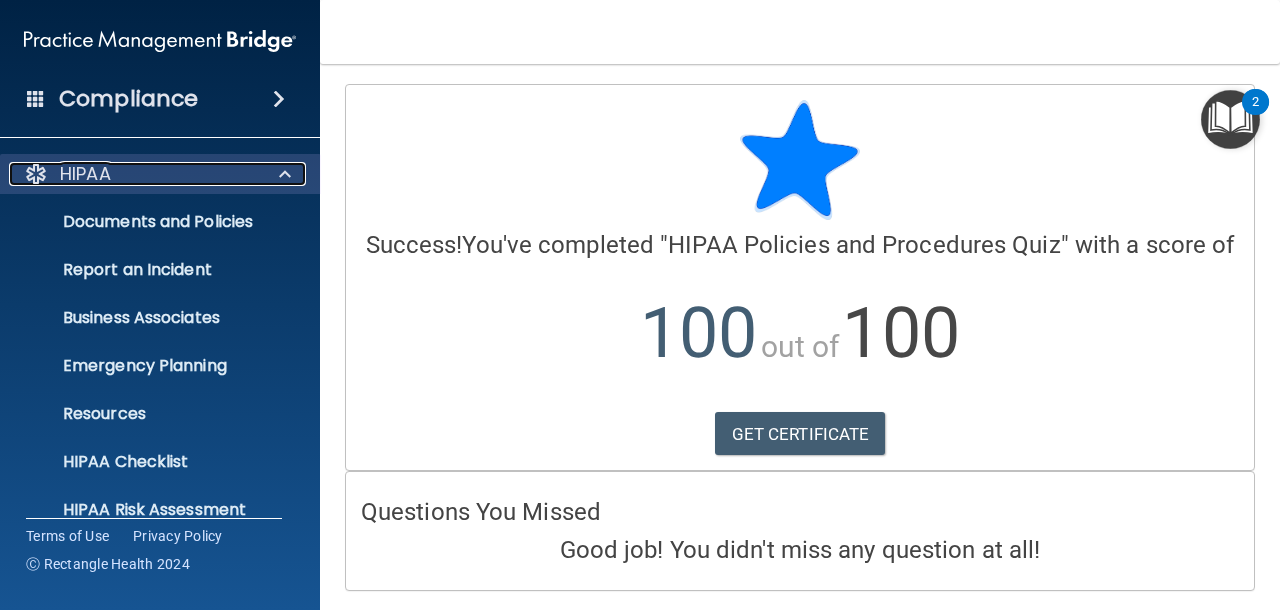 click at bounding box center [285, 174] 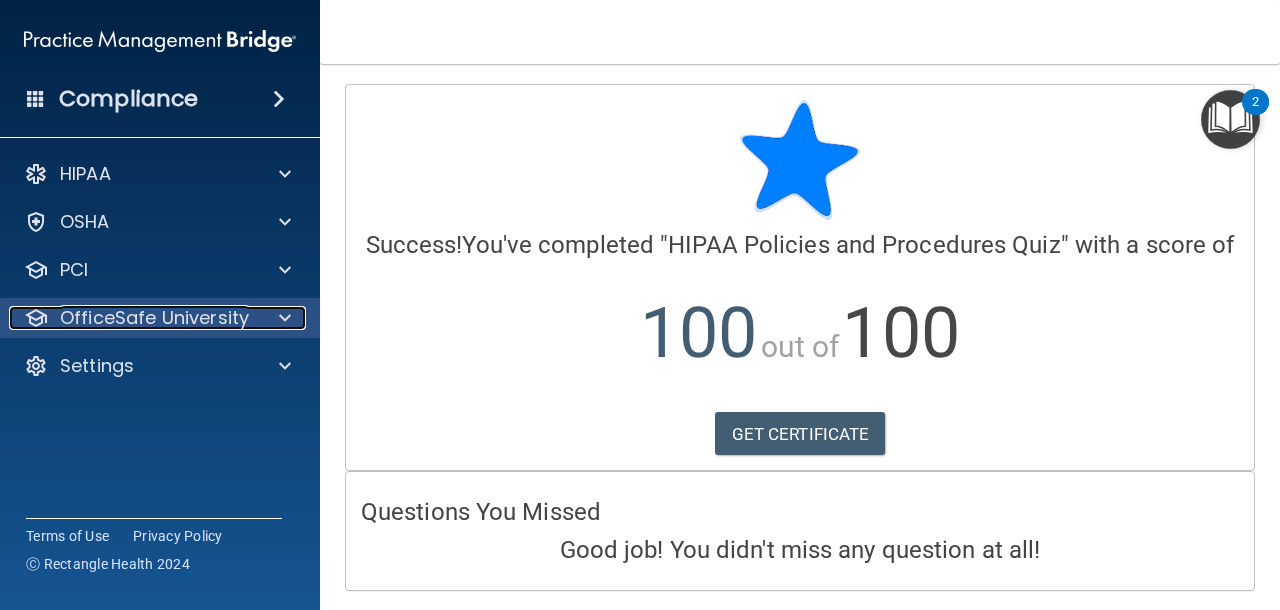 click at bounding box center [285, 318] 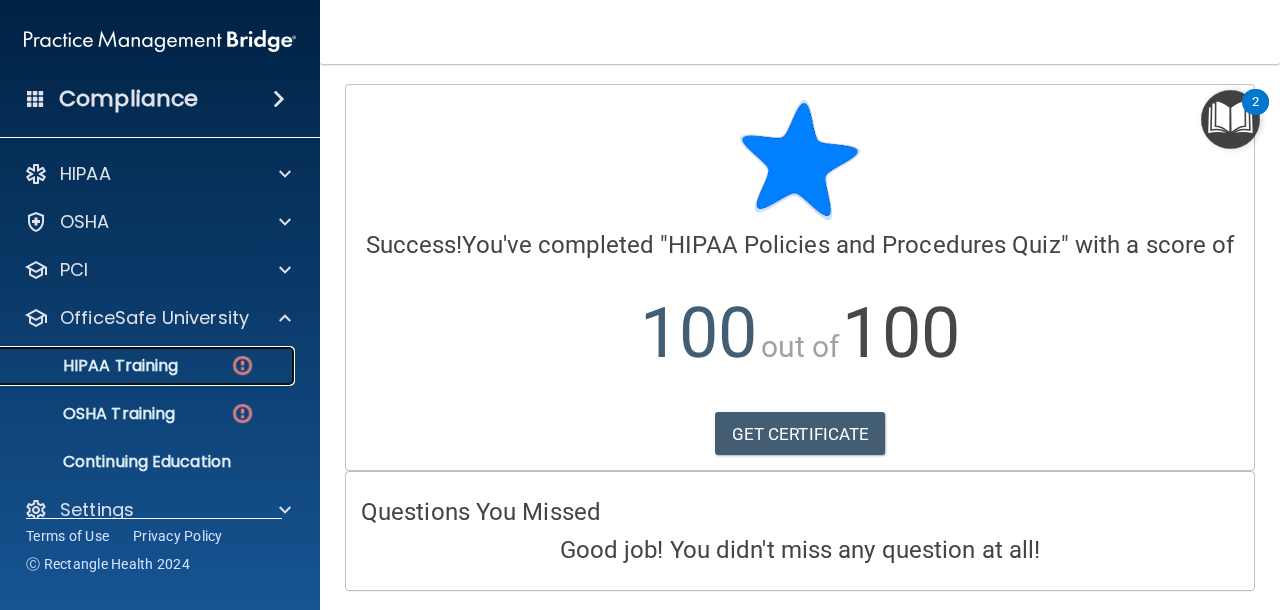 click on "HIPAA Training" at bounding box center [137, 366] 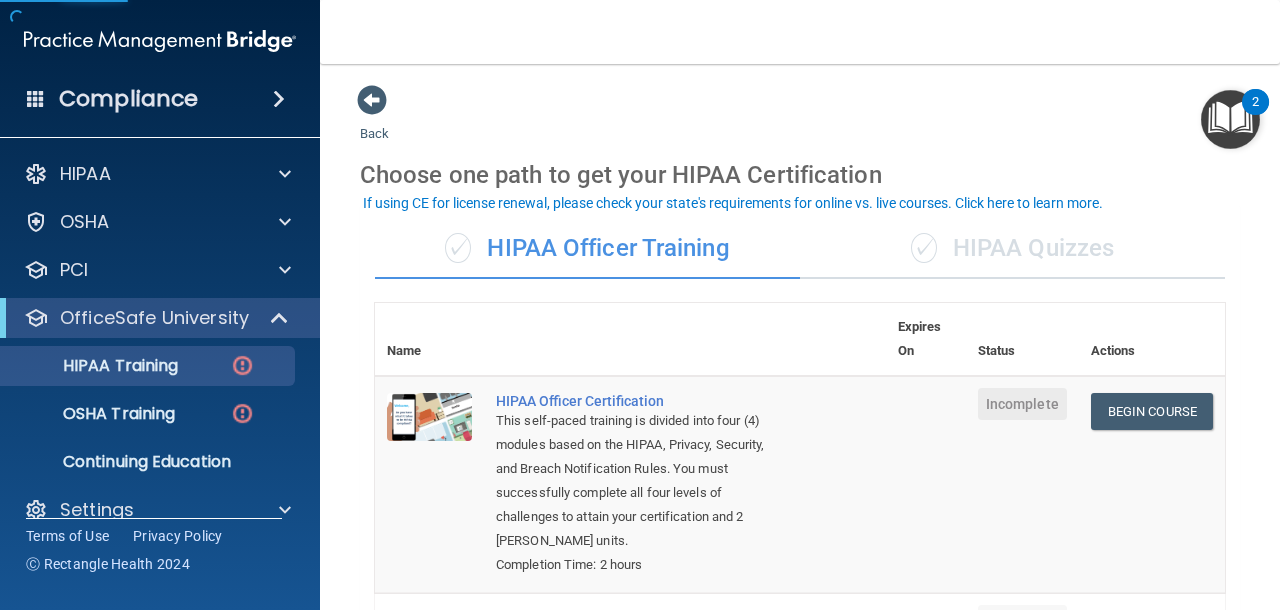click on "✓   HIPAA Quizzes" at bounding box center (1012, 249) 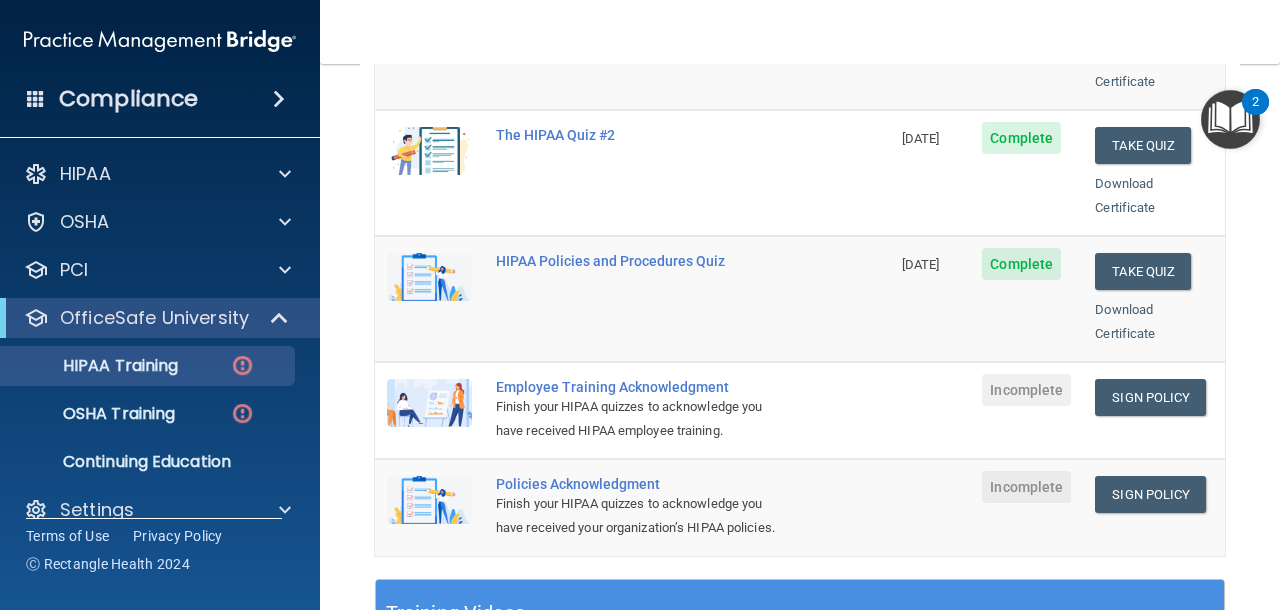 scroll, scrollTop: 431, scrollLeft: 0, axis: vertical 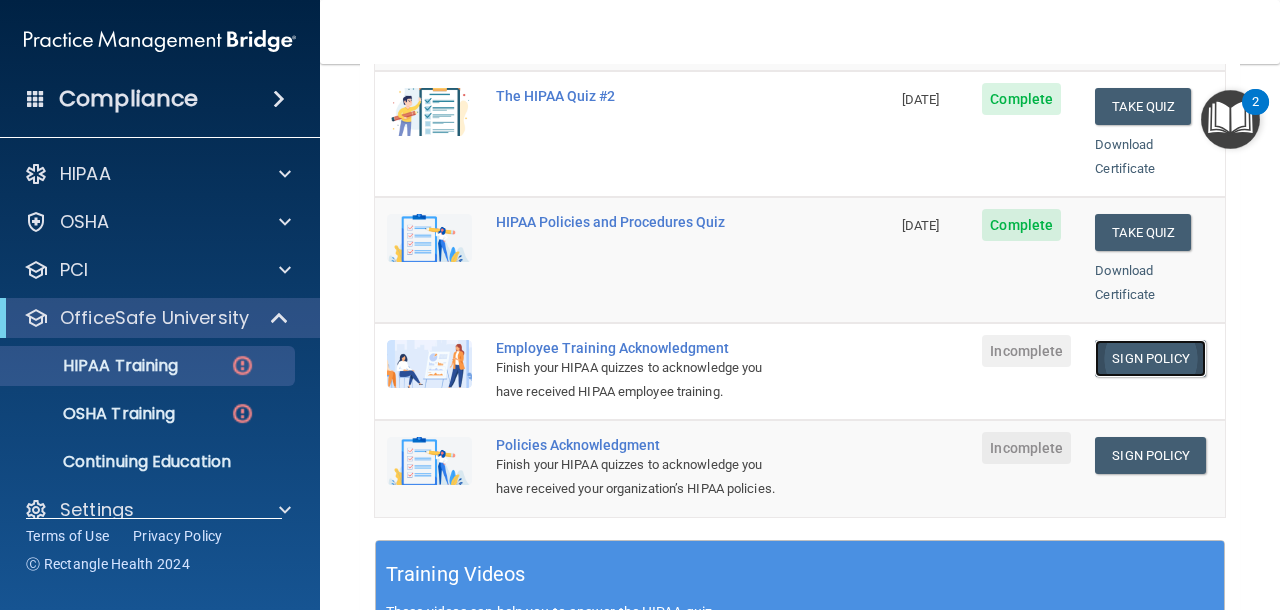 click on "Sign Policy" at bounding box center (1150, 358) 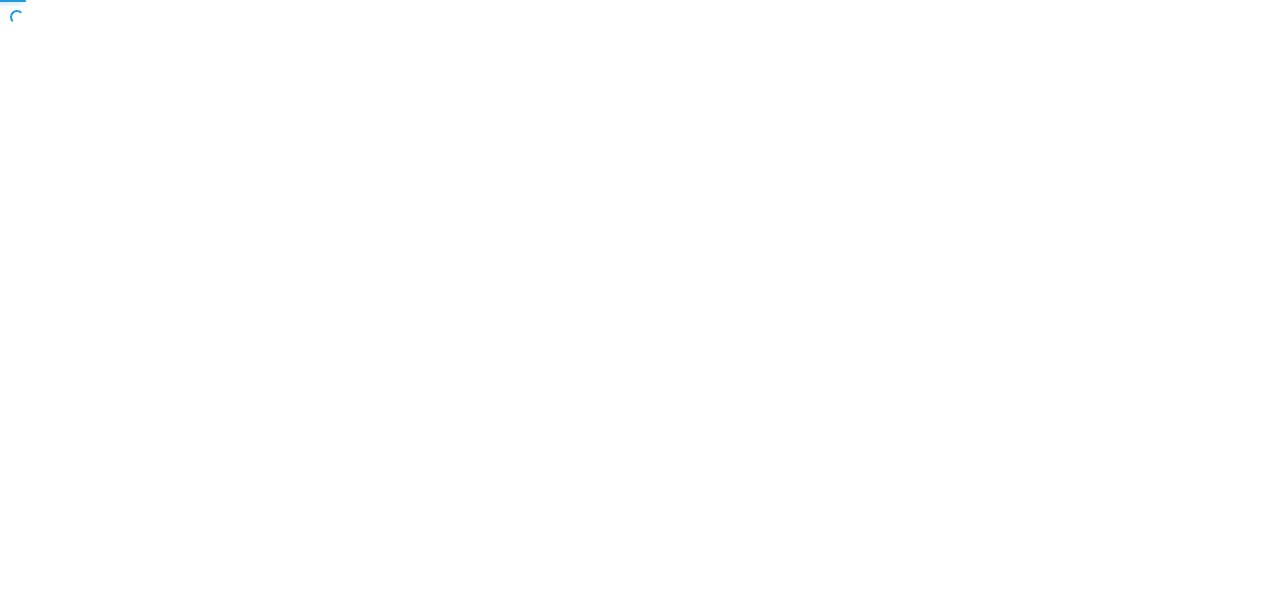 scroll, scrollTop: 0, scrollLeft: 0, axis: both 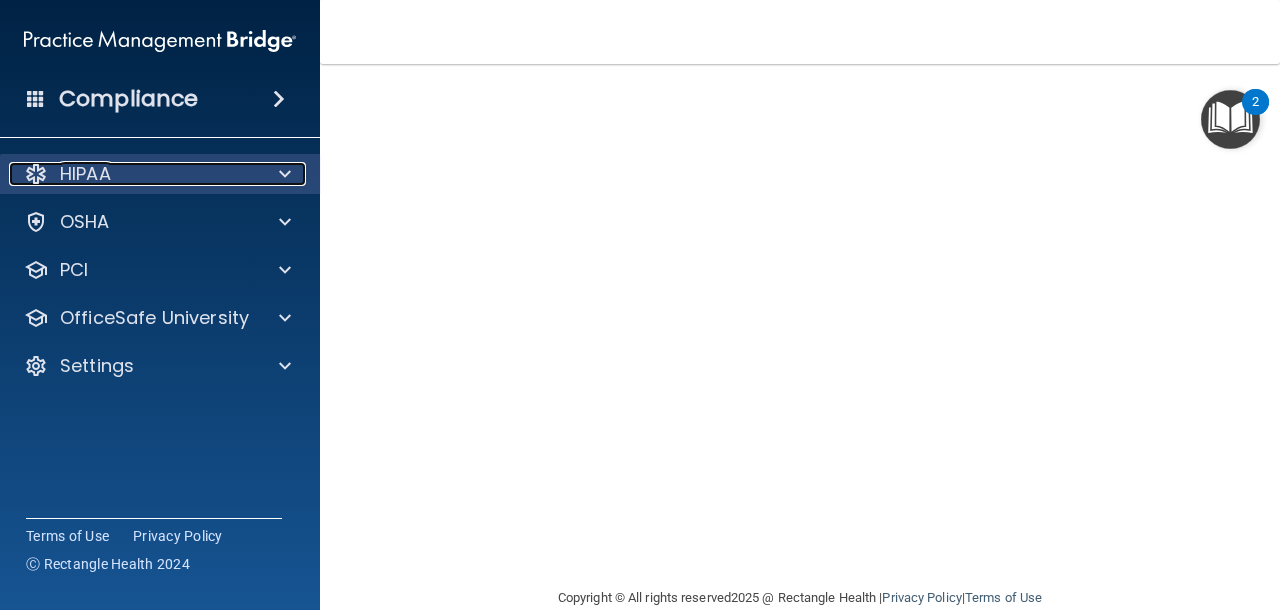 click at bounding box center (282, 174) 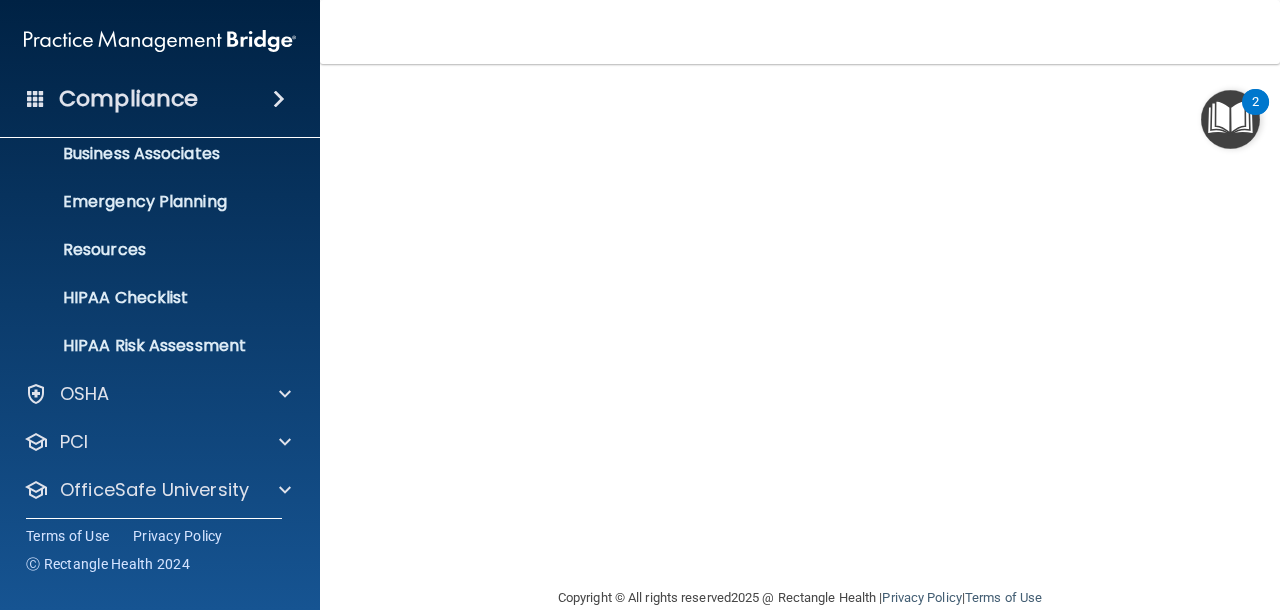 scroll, scrollTop: 219, scrollLeft: 0, axis: vertical 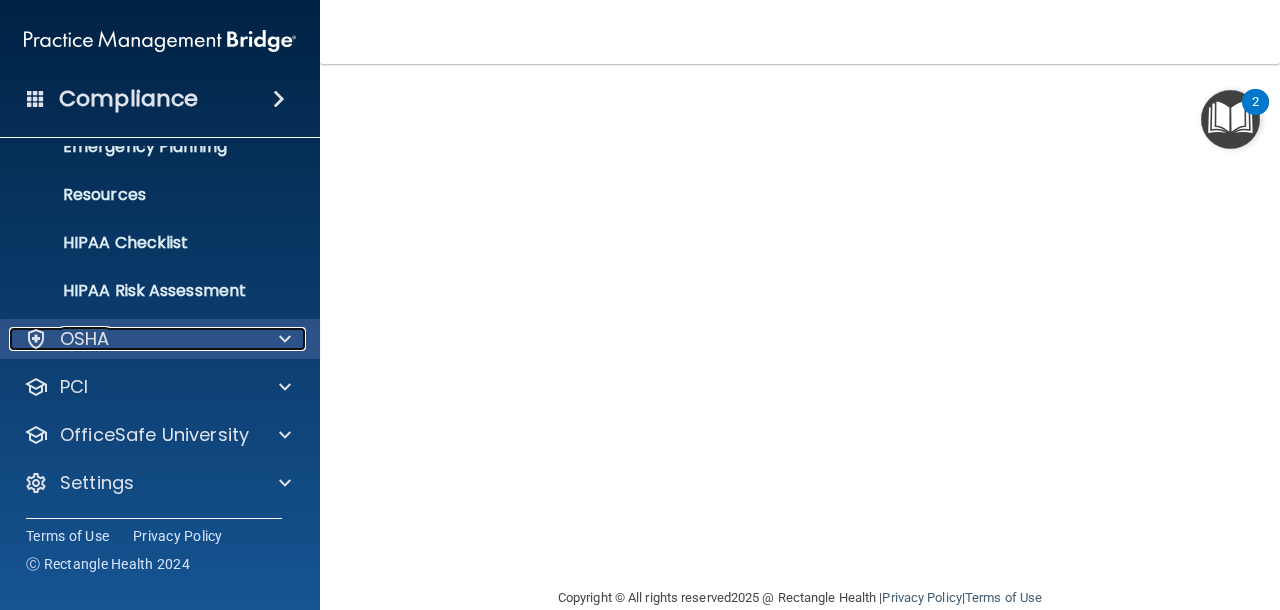 click at bounding box center (285, 339) 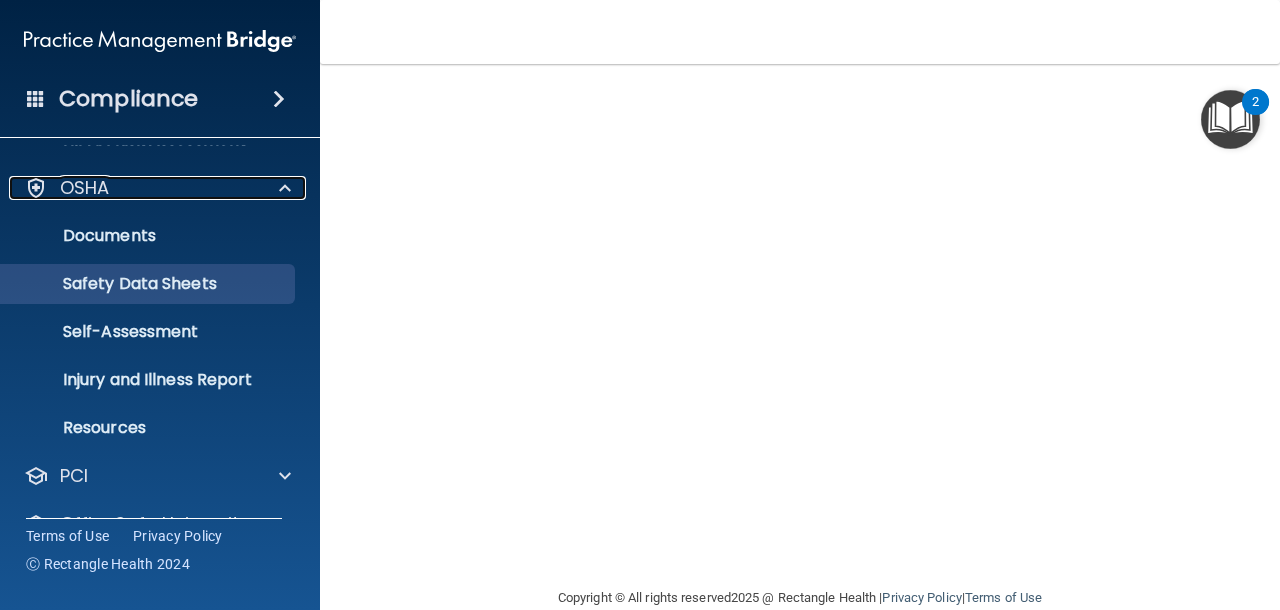 scroll, scrollTop: 459, scrollLeft: 0, axis: vertical 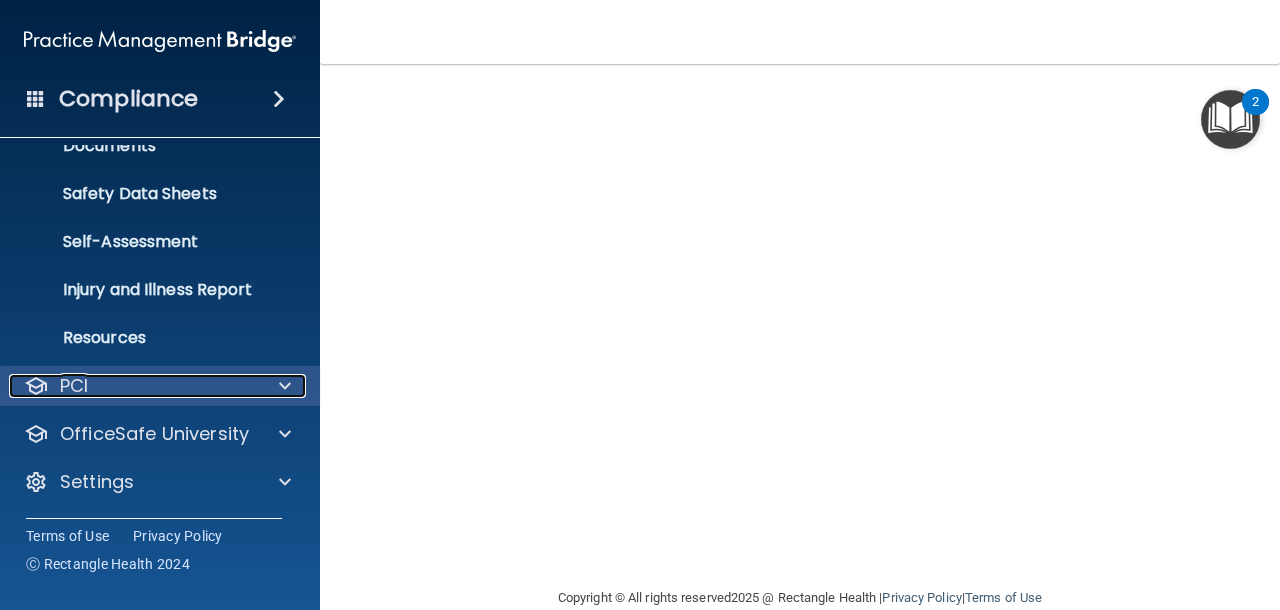click at bounding box center [282, 386] 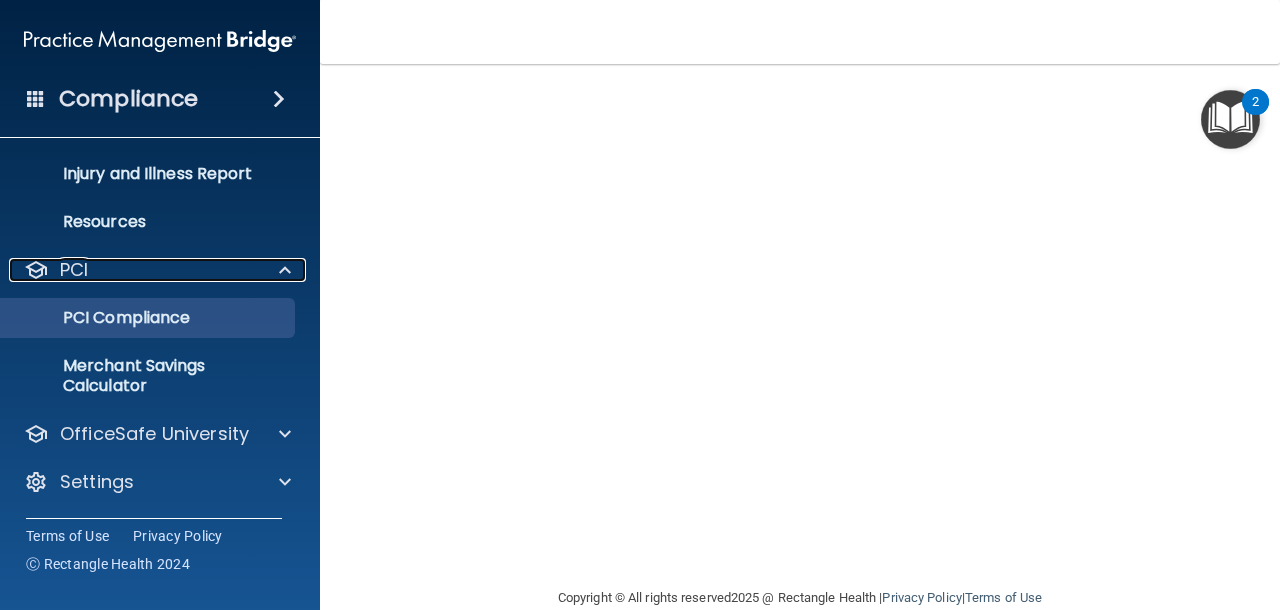 scroll, scrollTop: 574, scrollLeft: 0, axis: vertical 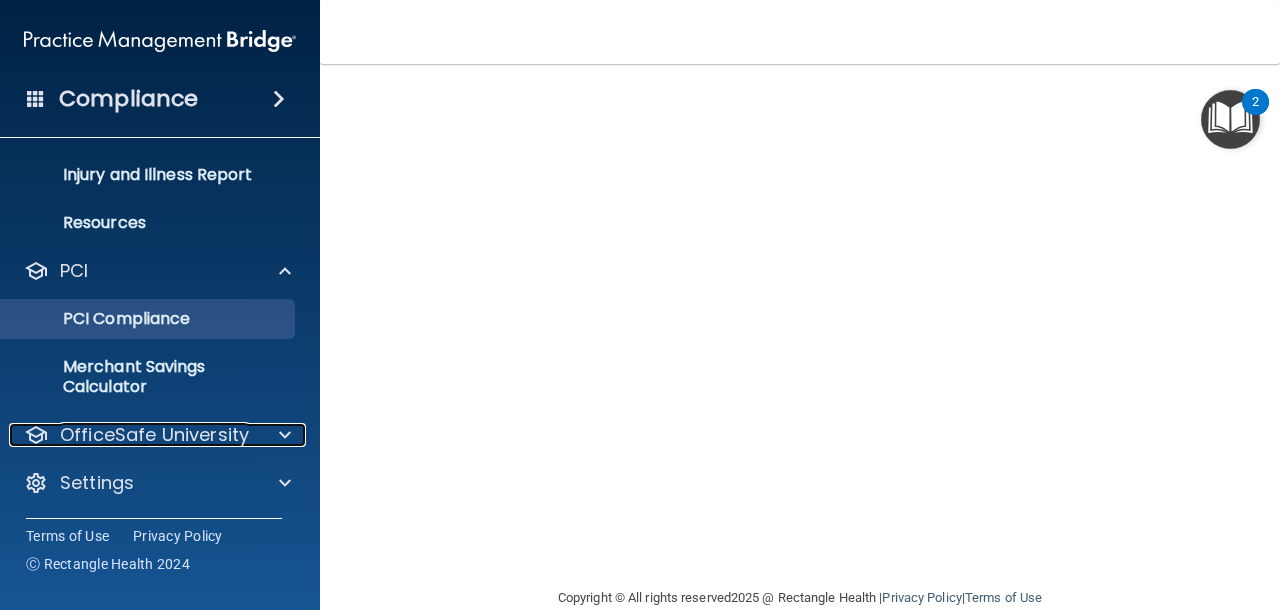 click on "OfficeSafe University" at bounding box center [154, 435] 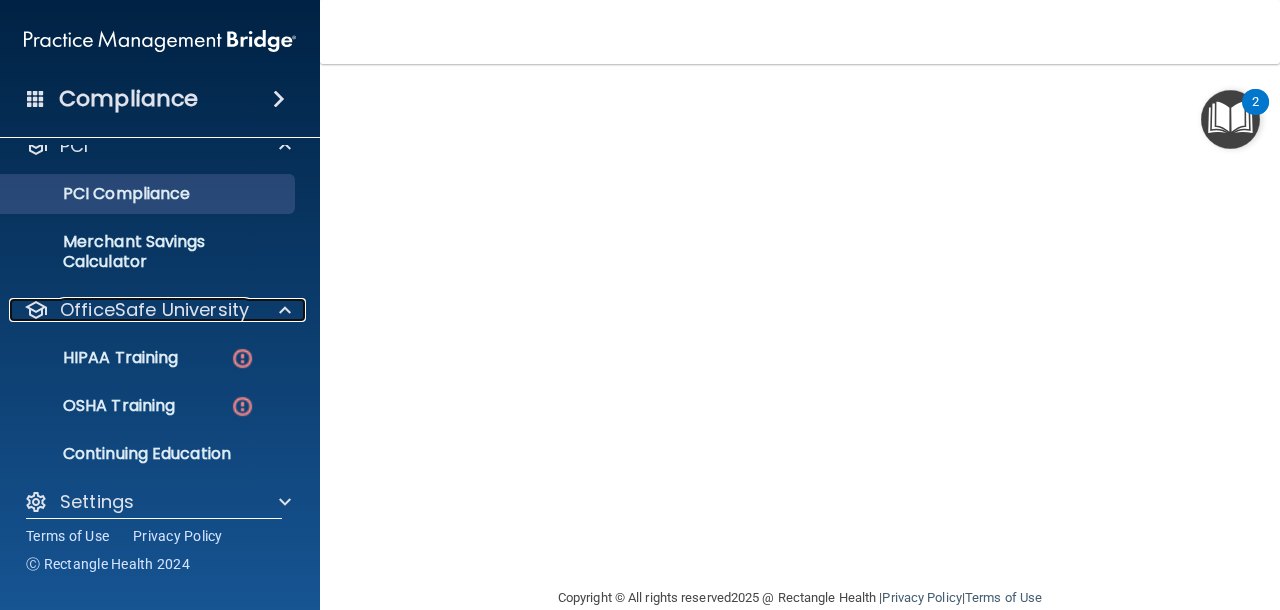 scroll, scrollTop: 719, scrollLeft: 0, axis: vertical 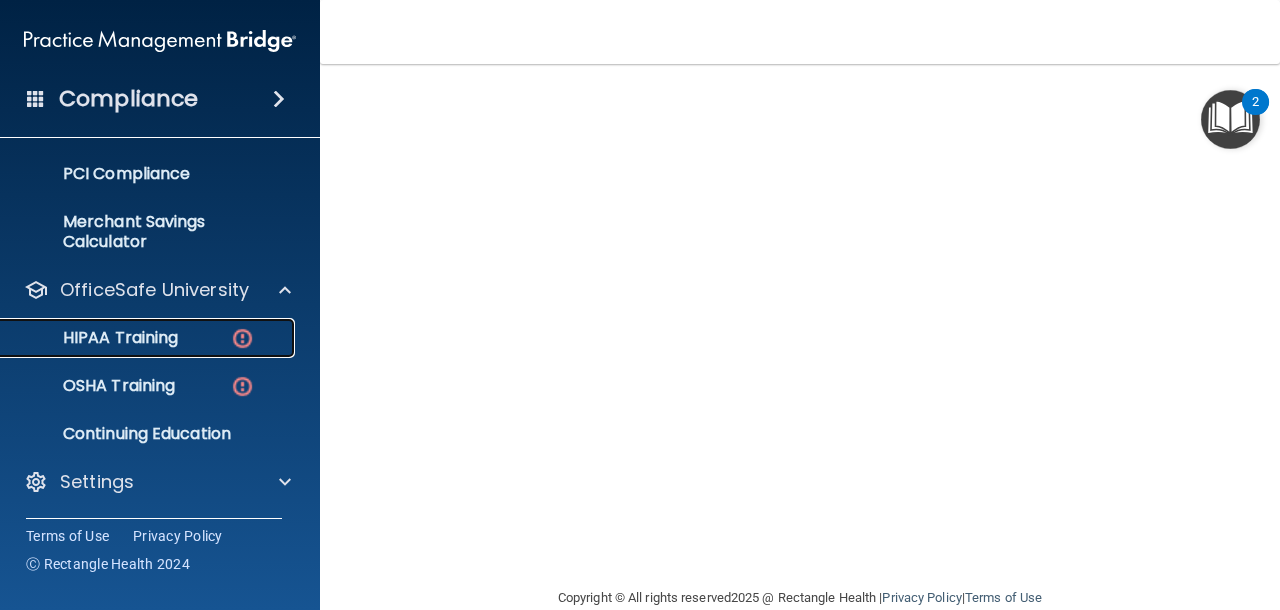 click on "HIPAA Training" at bounding box center (95, 338) 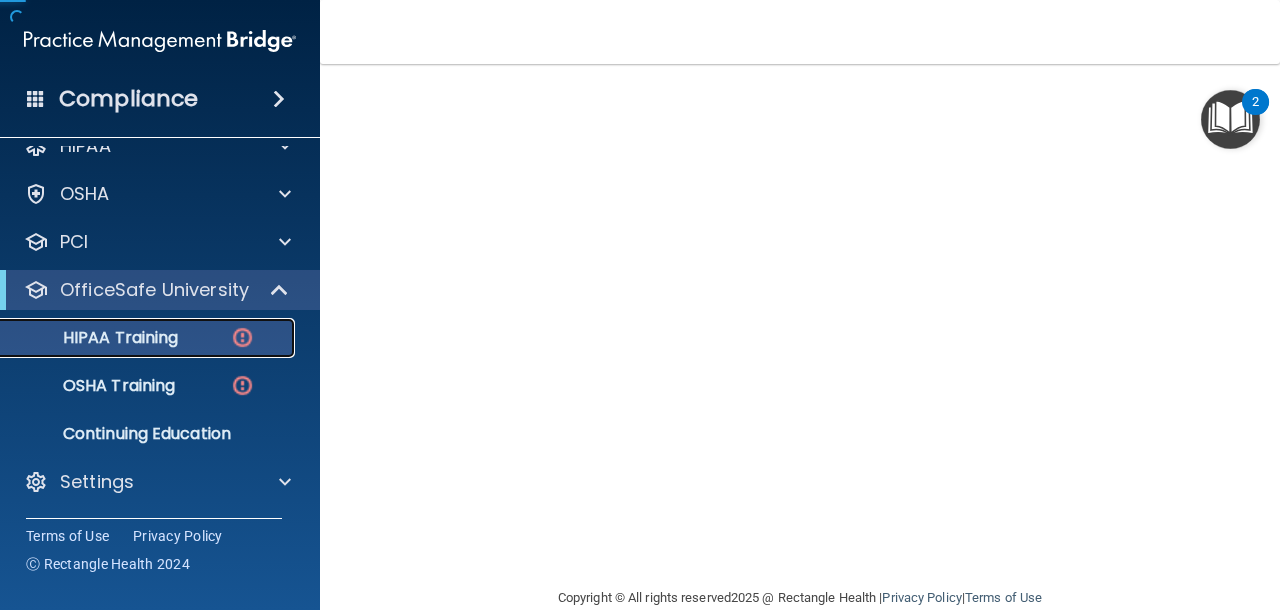 scroll, scrollTop: 28, scrollLeft: 0, axis: vertical 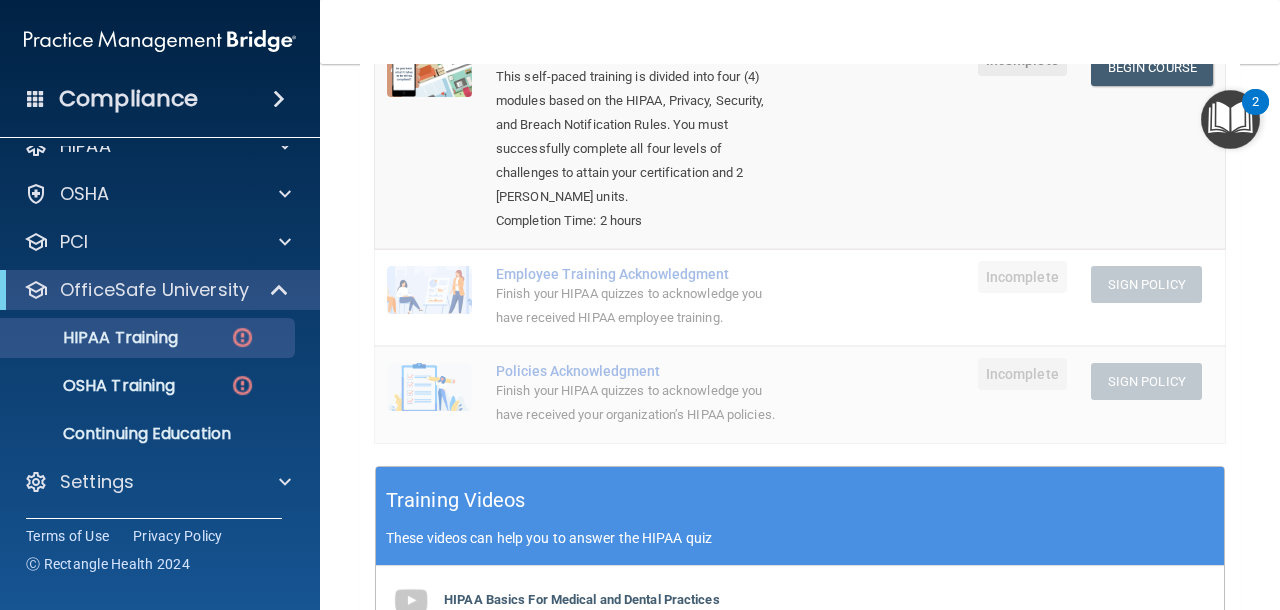 click on "Finish your HIPAA quizzes to acknowledge you have received HIPAA employee training." at bounding box center [641, 306] 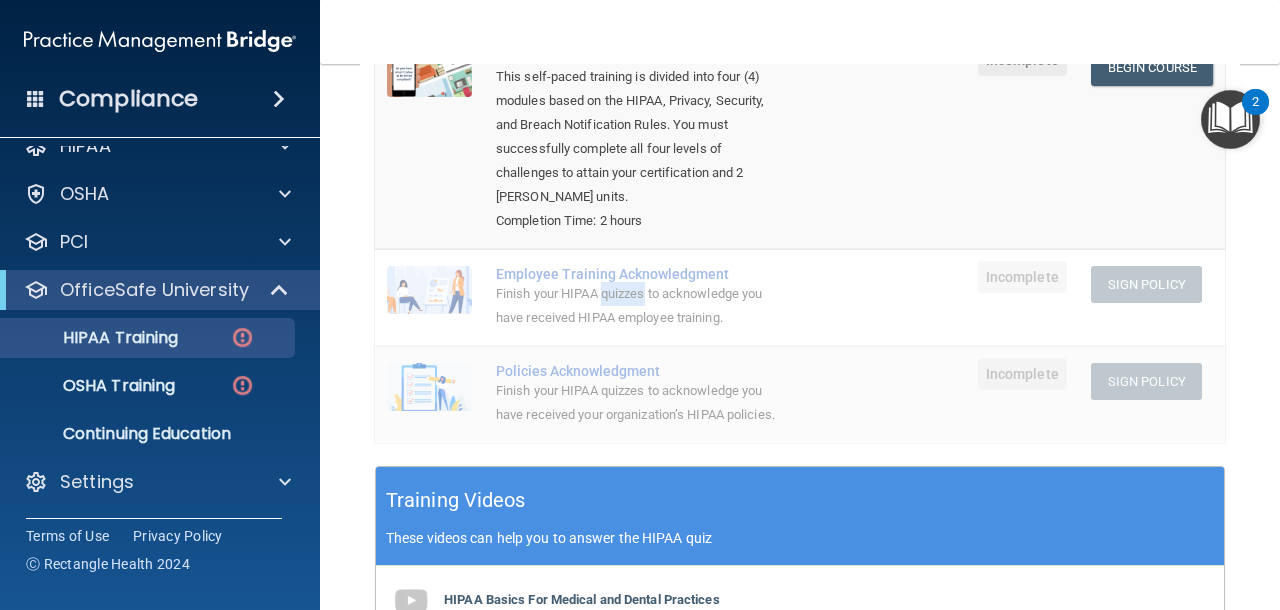 click on "Finish your HIPAA quizzes to acknowledge you have received HIPAA employee training." at bounding box center (641, 306) 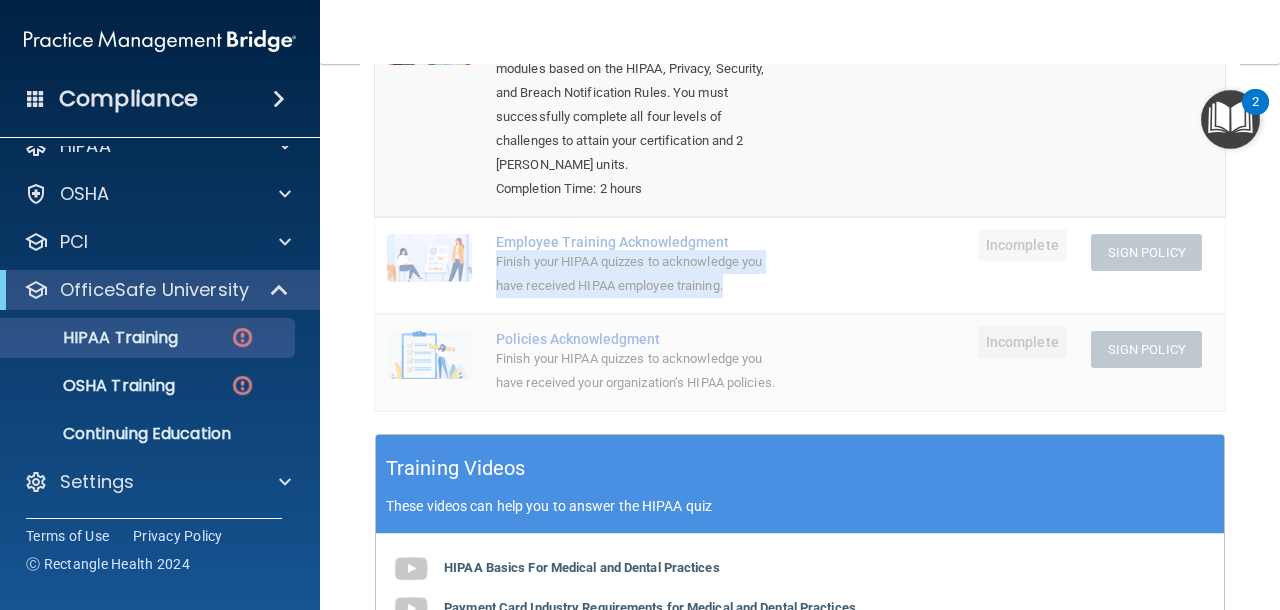 scroll, scrollTop: 381, scrollLeft: 0, axis: vertical 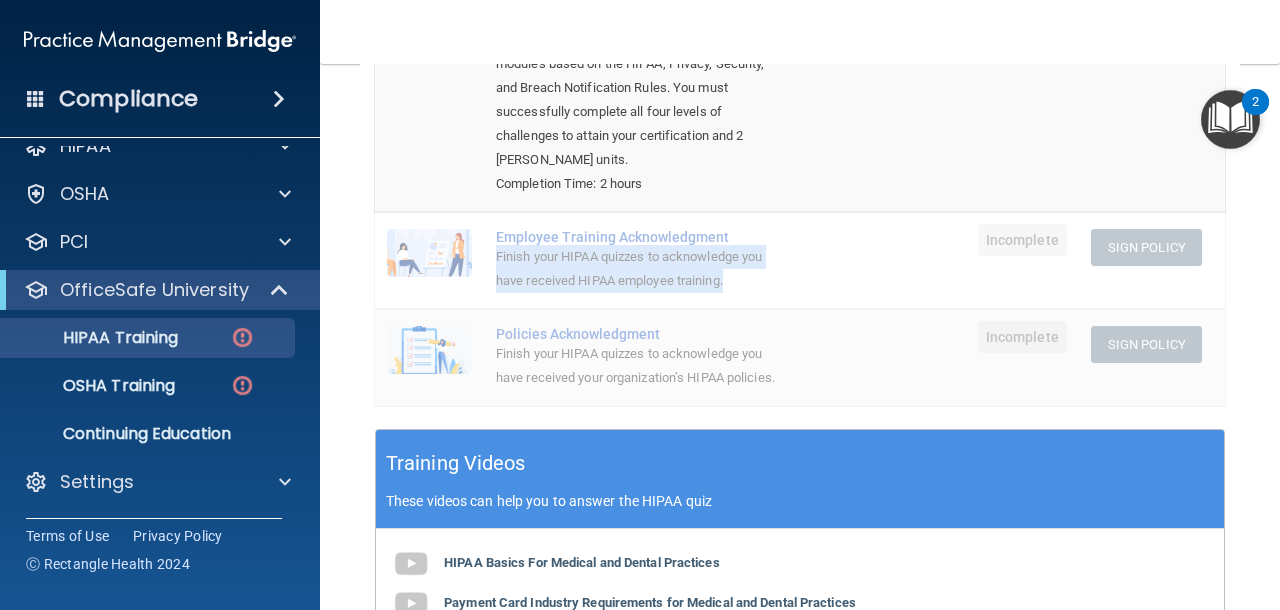 click on "Employee Training Acknowledgment   Finish your HIPAA quizzes to acknowledge you have received HIPAA employee training." at bounding box center (685, 260) 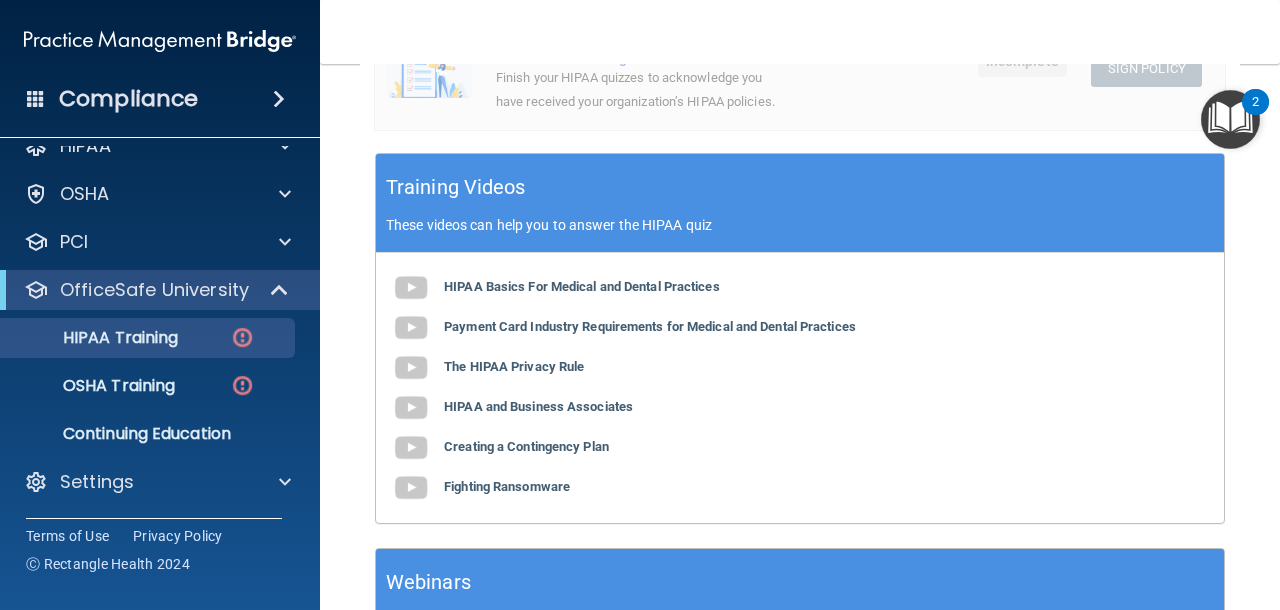 scroll, scrollTop: 658, scrollLeft: 0, axis: vertical 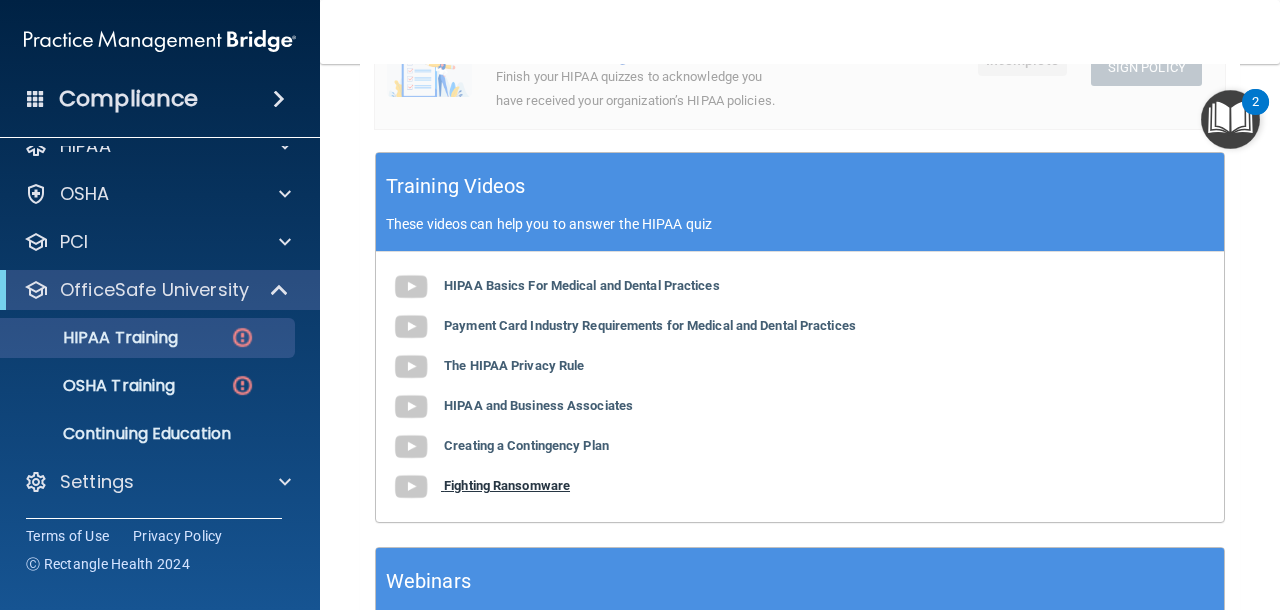 click on "Fighting Ransomware" at bounding box center (507, 485) 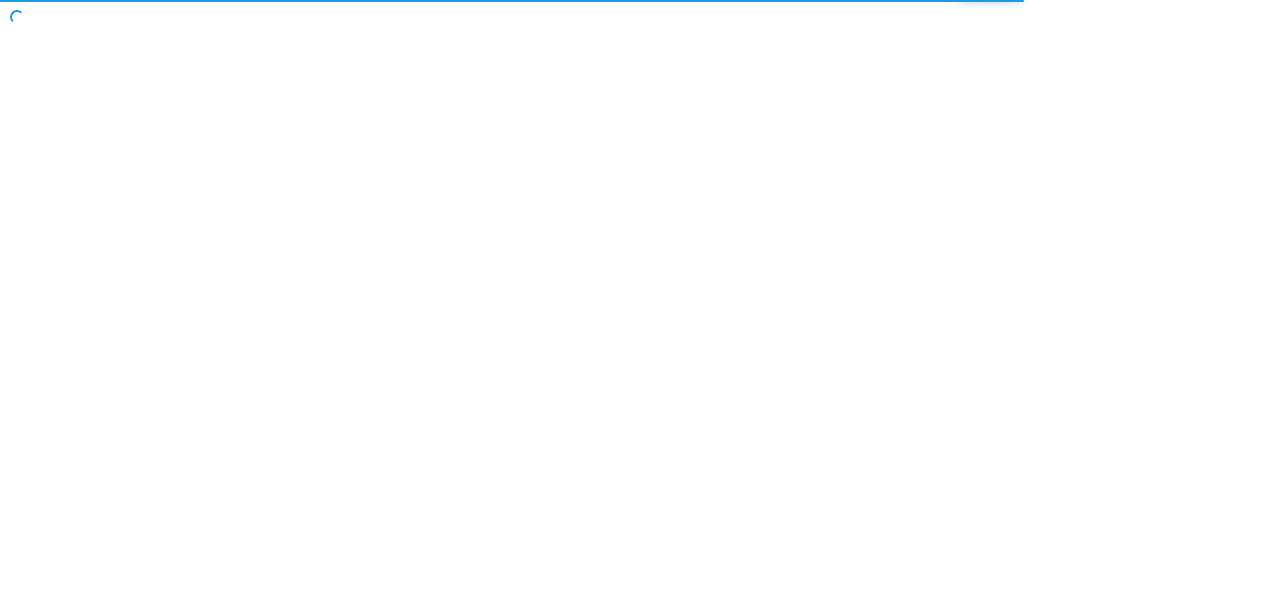 scroll, scrollTop: 0, scrollLeft: 0, axis: both 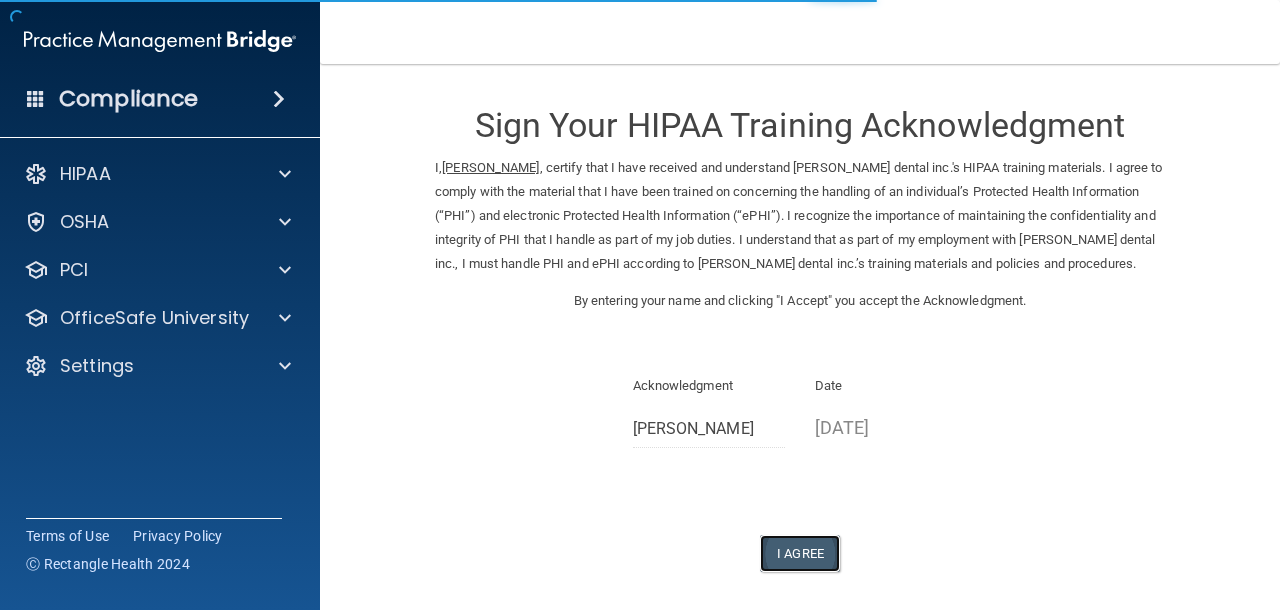 click on "I Agree" at bounding box center [800, 553] 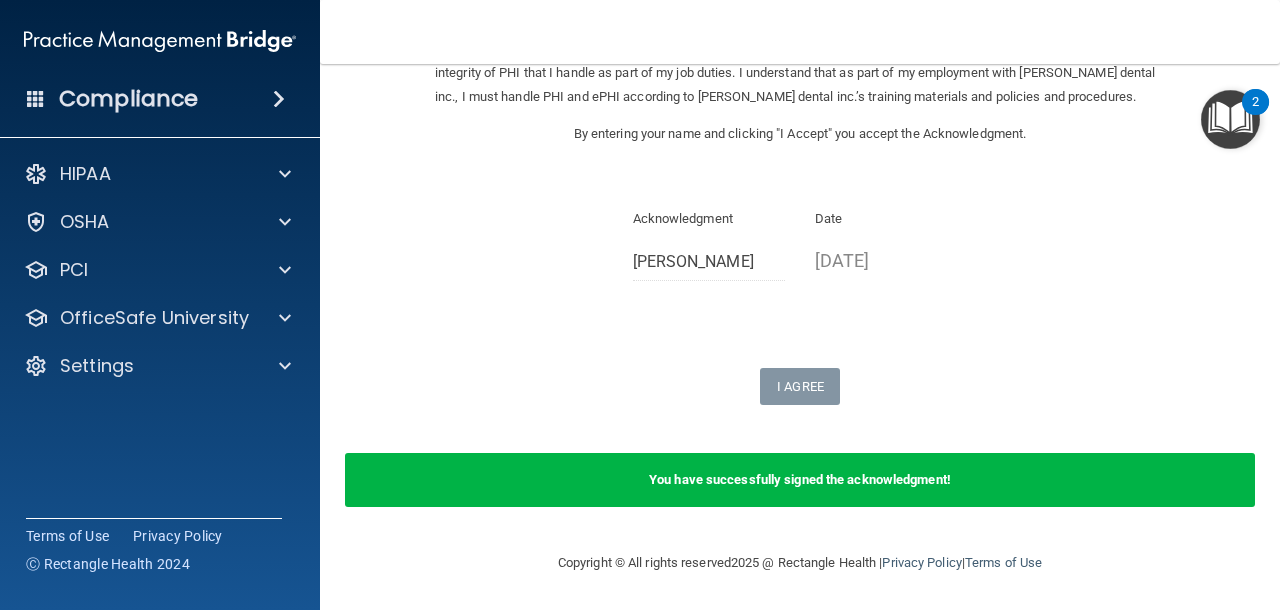 scroll, scrollTop: 0, scrollLeft: 0, axis: both 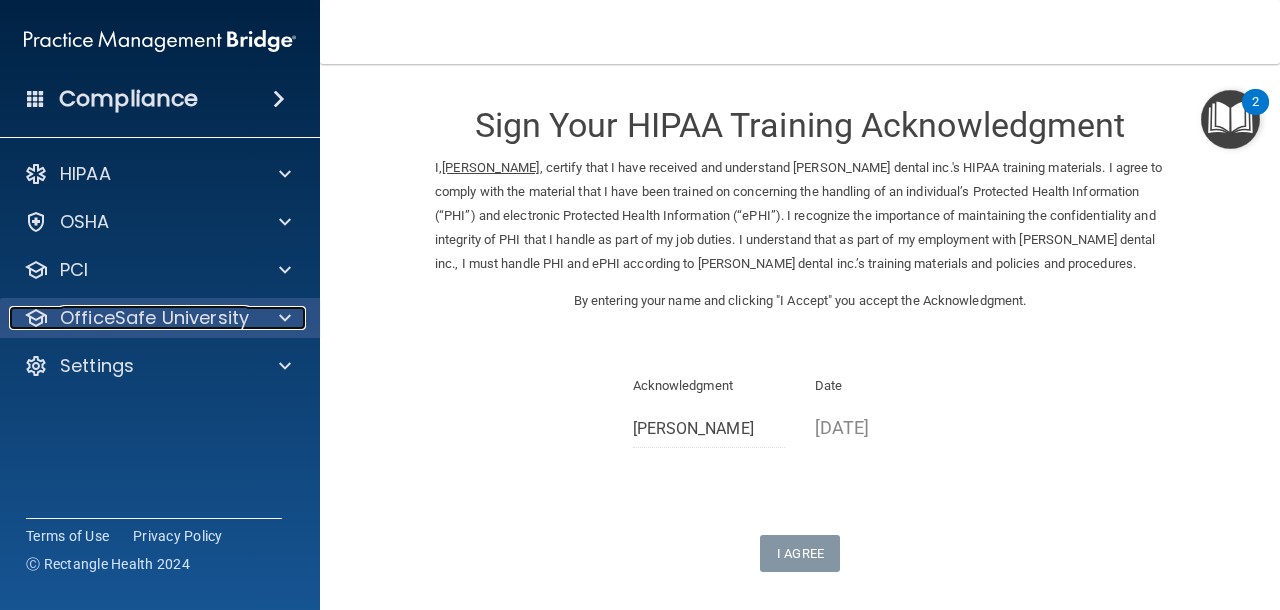 click at bounding box center [282, 318] 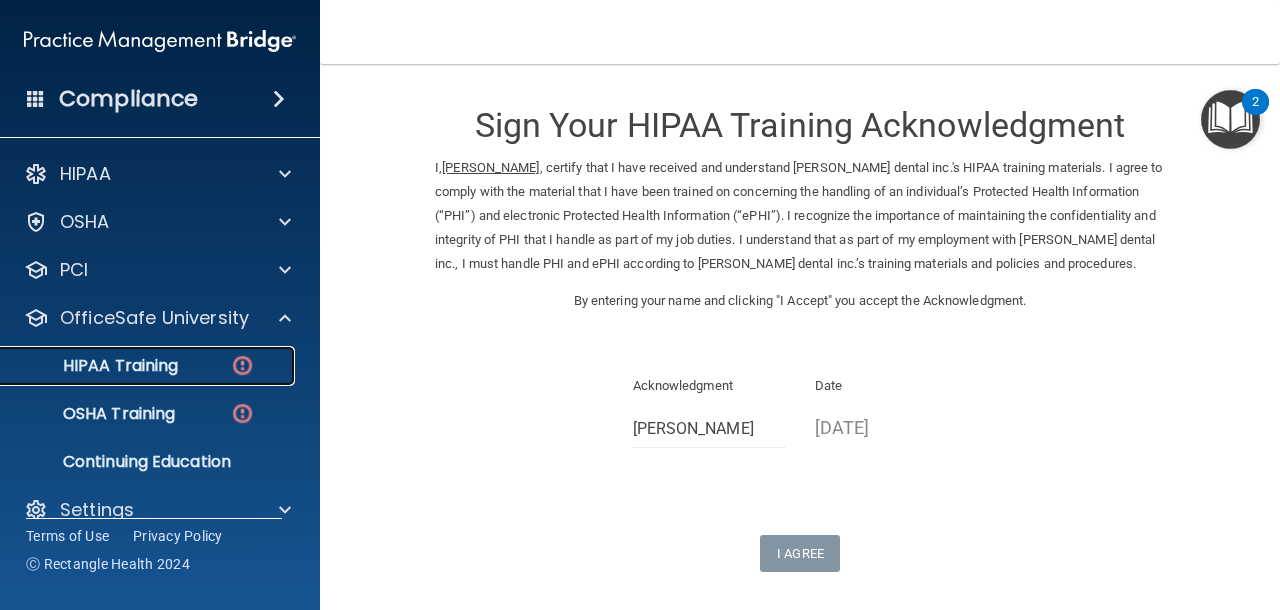 click at bounding box center (242, 365) 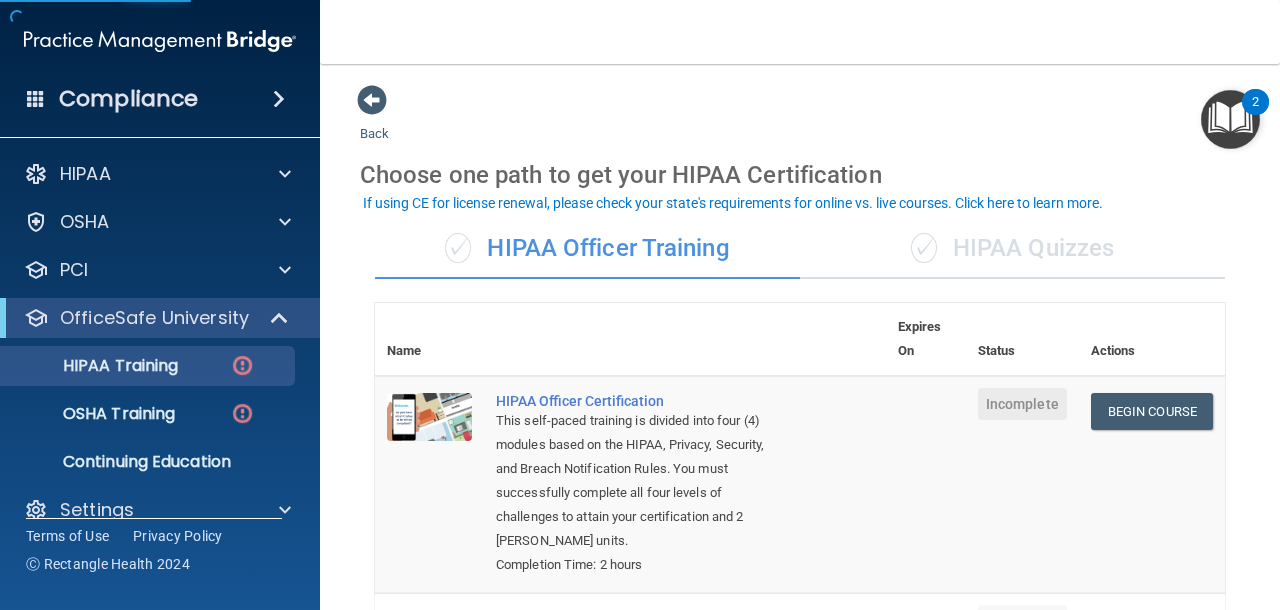 click on "✓   HIPAA Quizzes" at bounding box center [1012, 249] 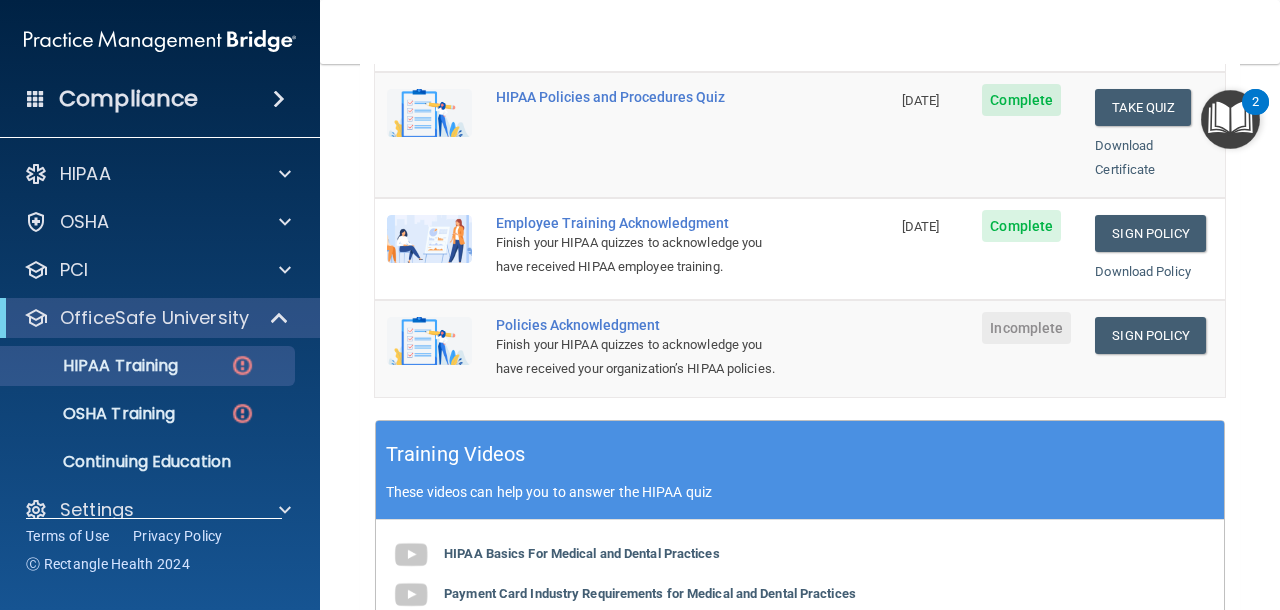 scroll, scrollTop: 567, scrollLeft: 0, axis: vertical 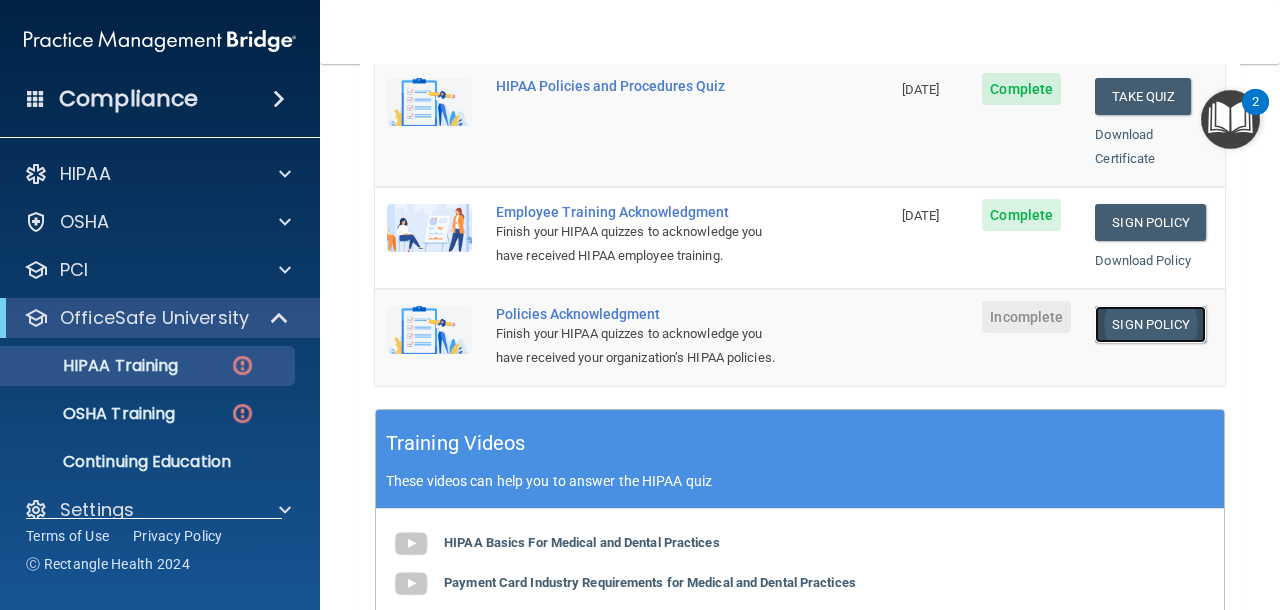 click on "Sign Policy" at bounding box center (1150, 324) 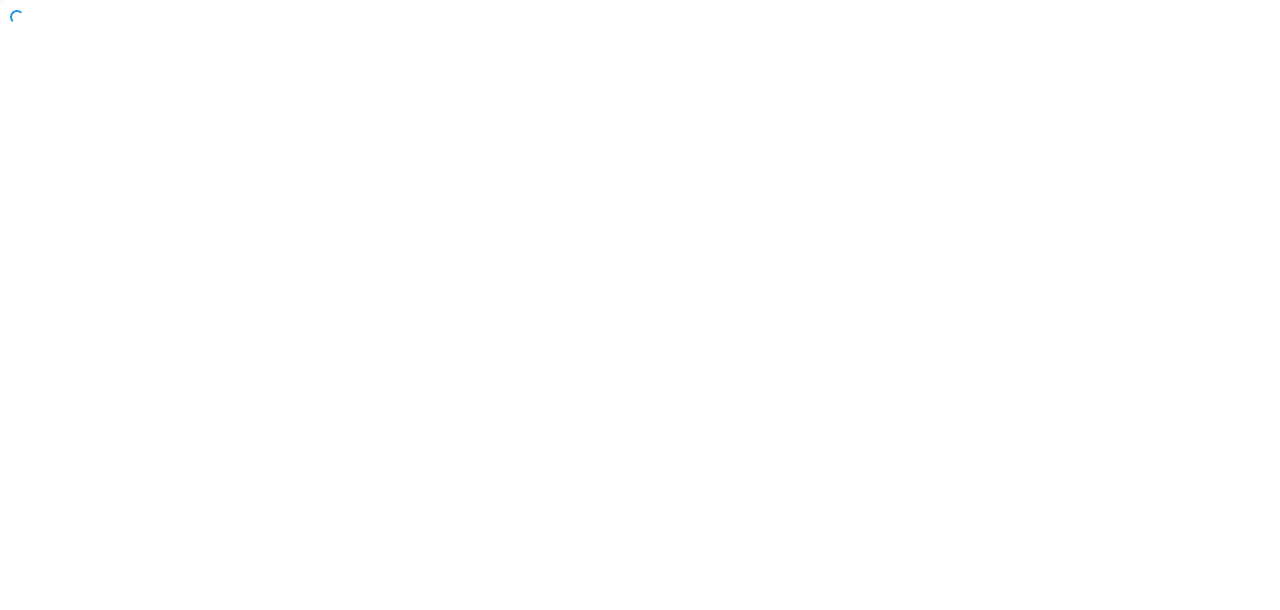 scroll, scrollTop: 0, scrollLeft: 0, axis: both 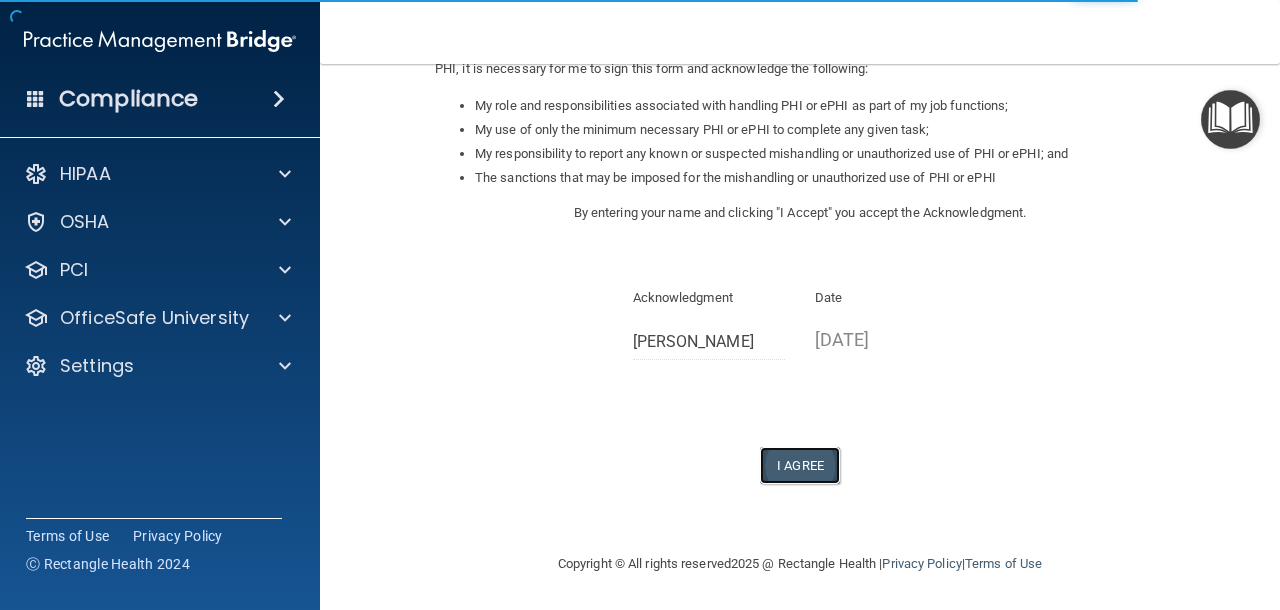 click on "I Agree" at bounding box center (800, 465) 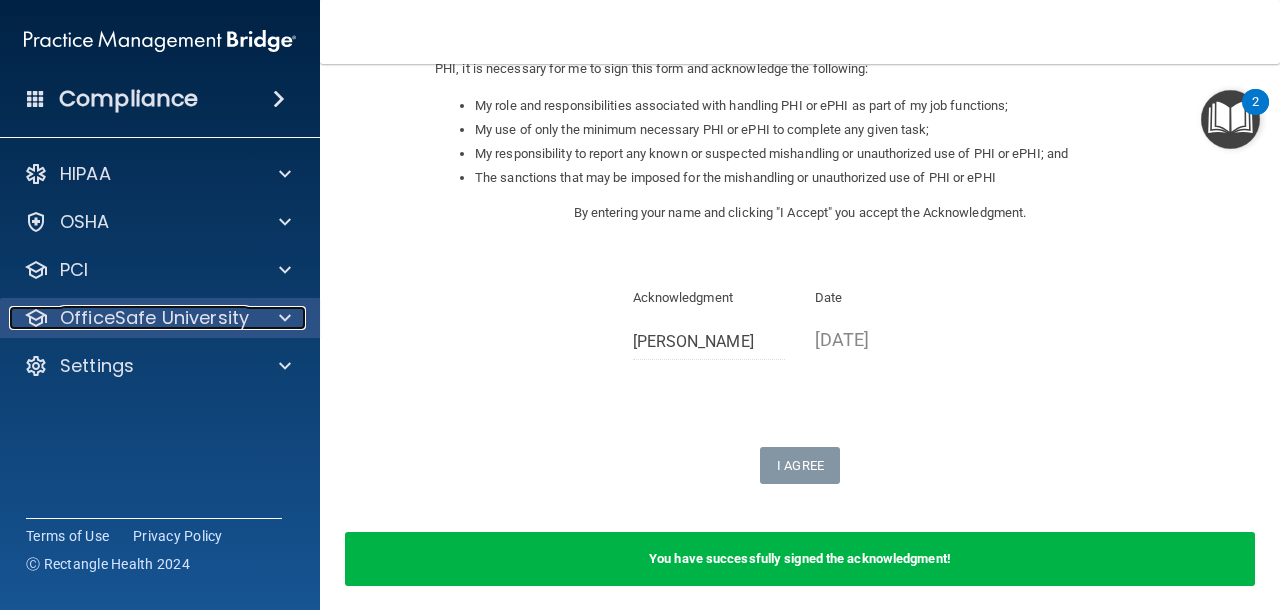 click at bounding box center [282, 318] 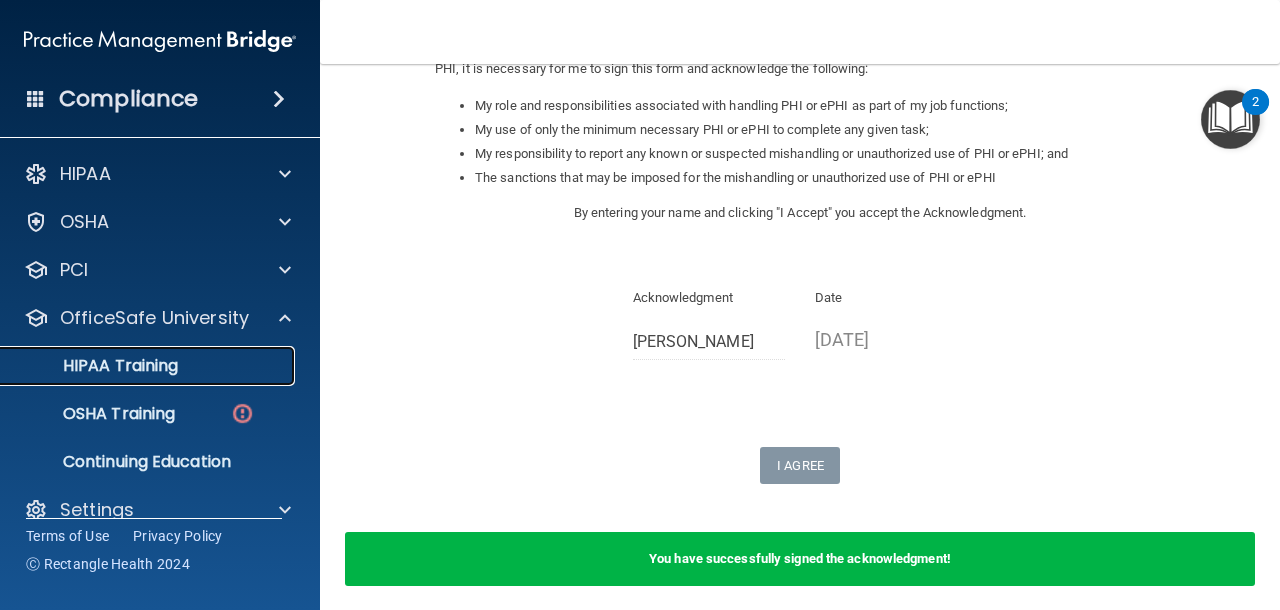 click on "HIPAA Training" at bounding box center [149, 366] 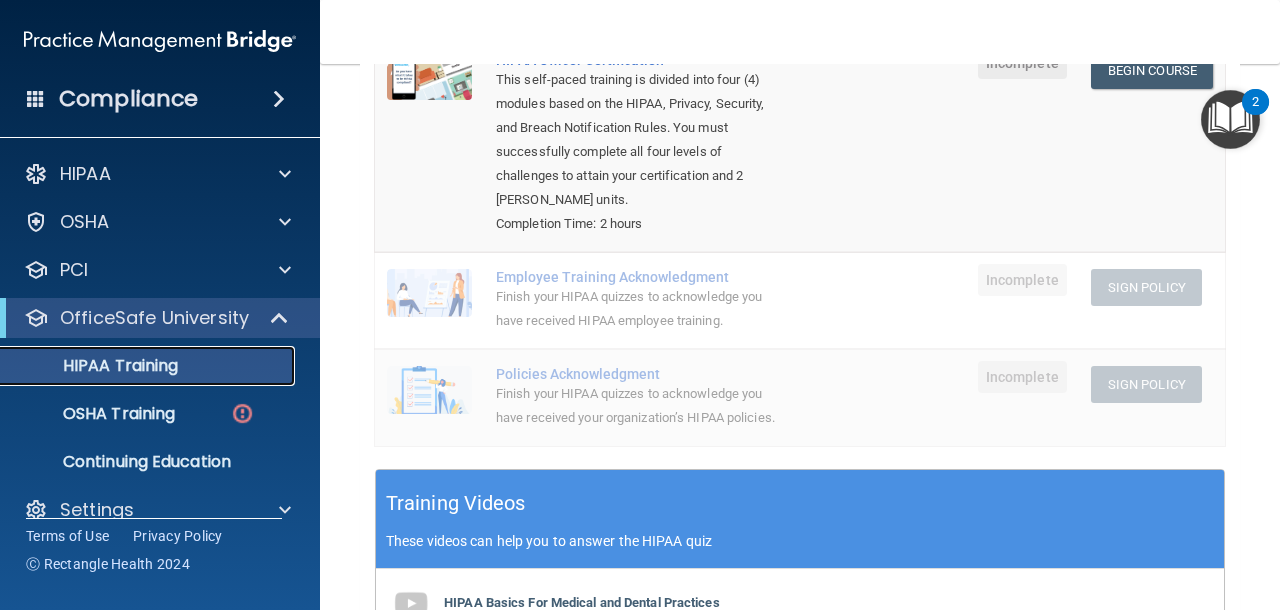 scroll, scrollTop: 0, scrollLeft: 0, axis: both 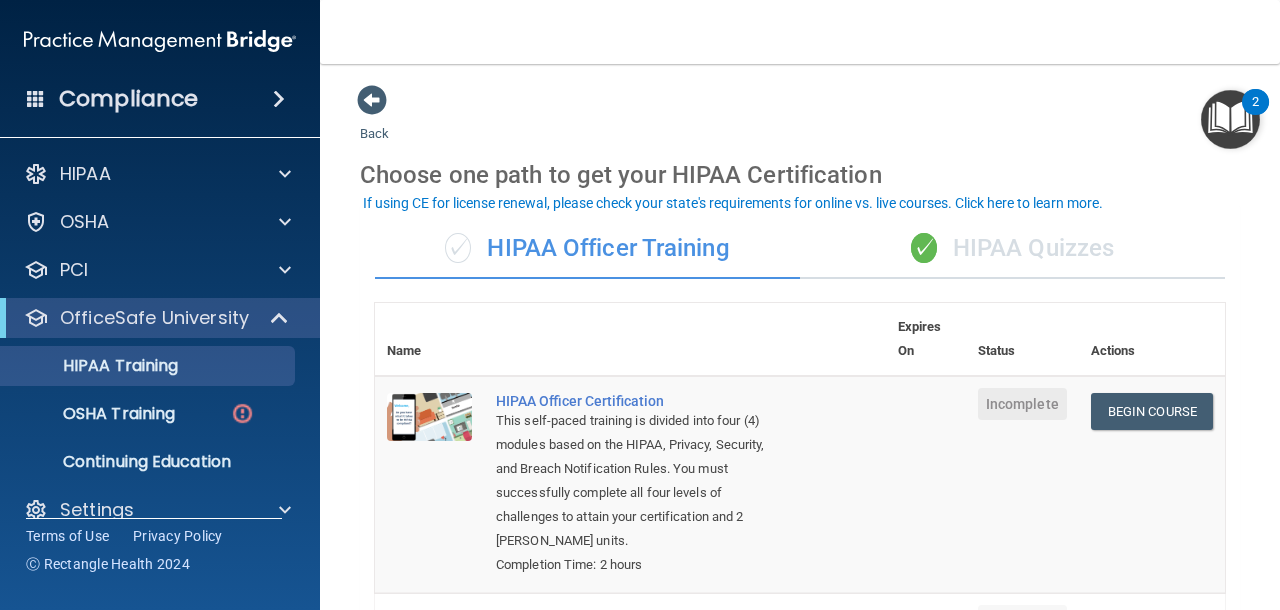 click on "✓   HIPAA Quizzes" at bounding box center [1012, 249] 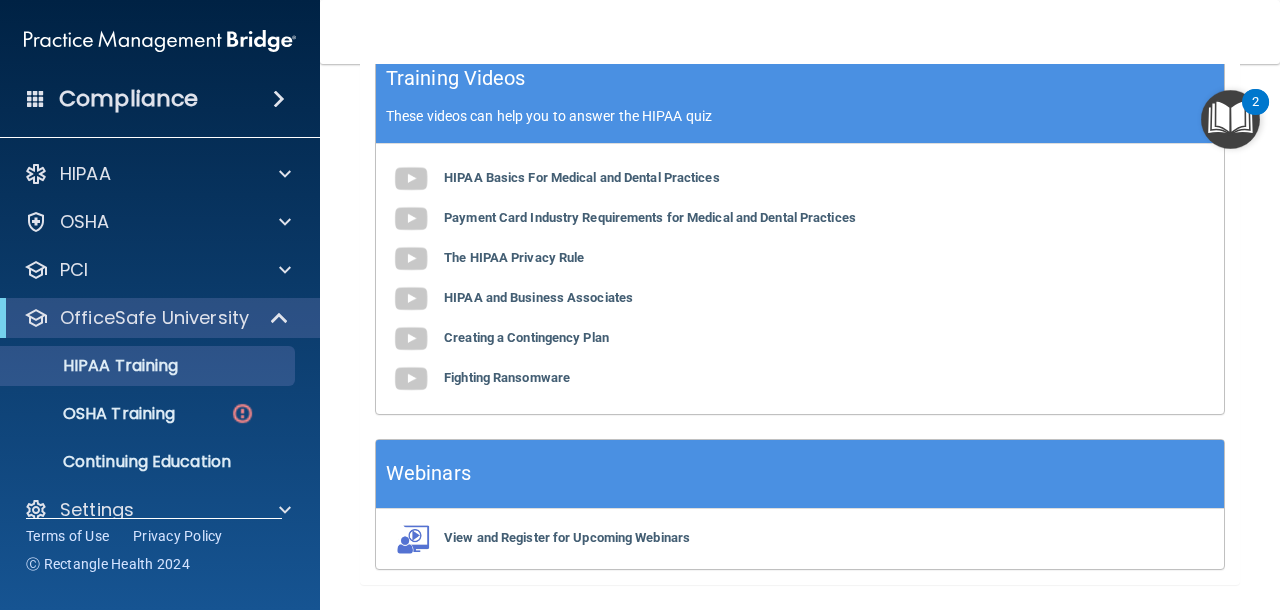 scroll, scrollTop: 938, scrollLeft: 0, axis: vertical 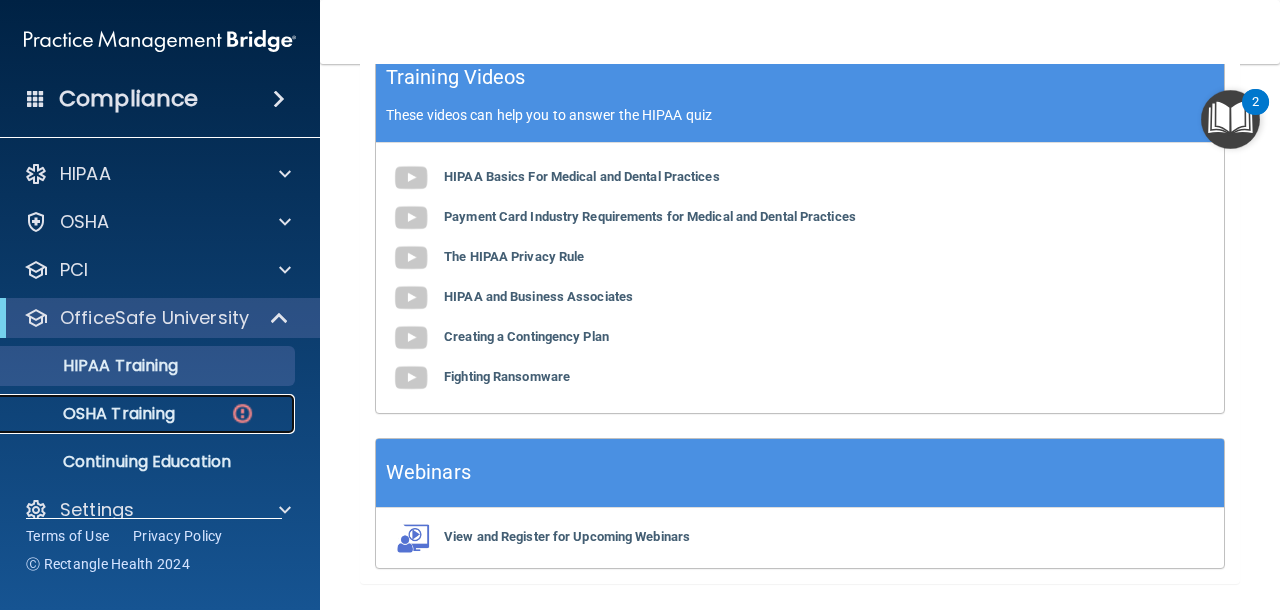 click on "OSHA Training" at bounding box center (94, 414) 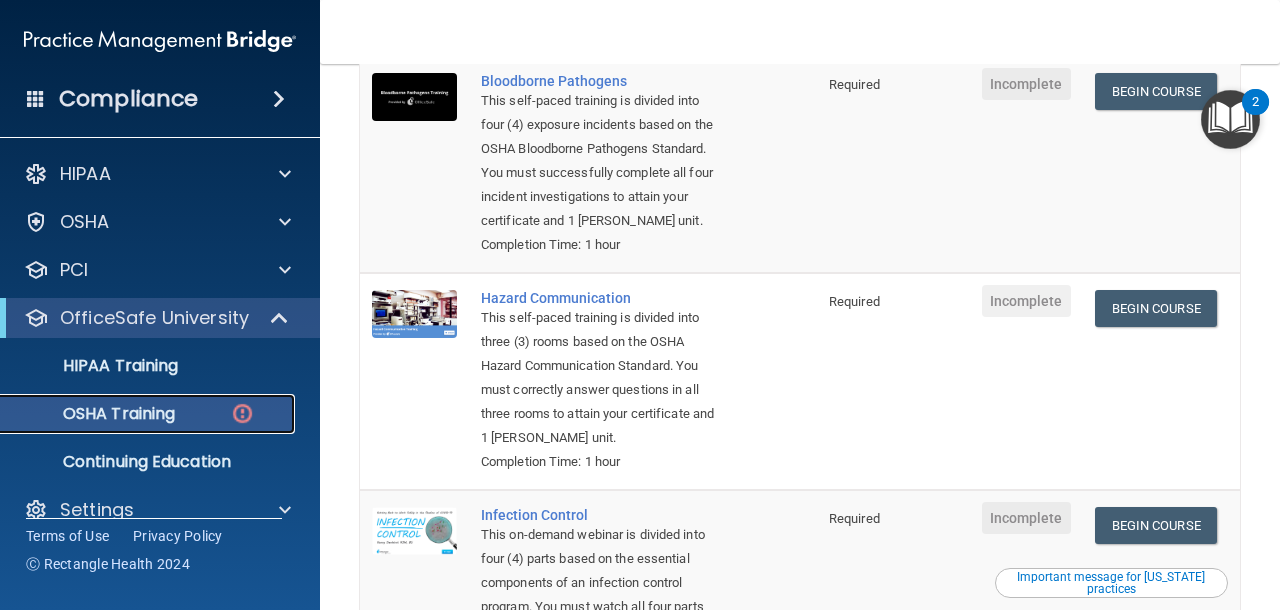 scroll, scrollTop: 0, scrollLeft: 0, axis: both 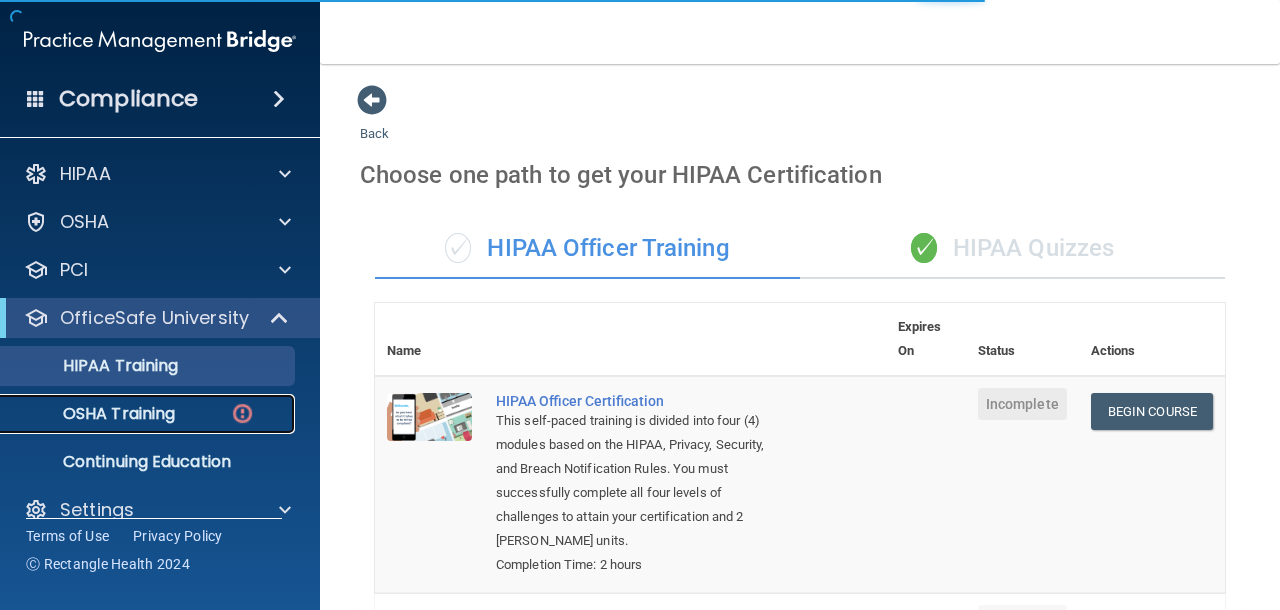 click on "OSHA Training" at bounding box center [149, 414] 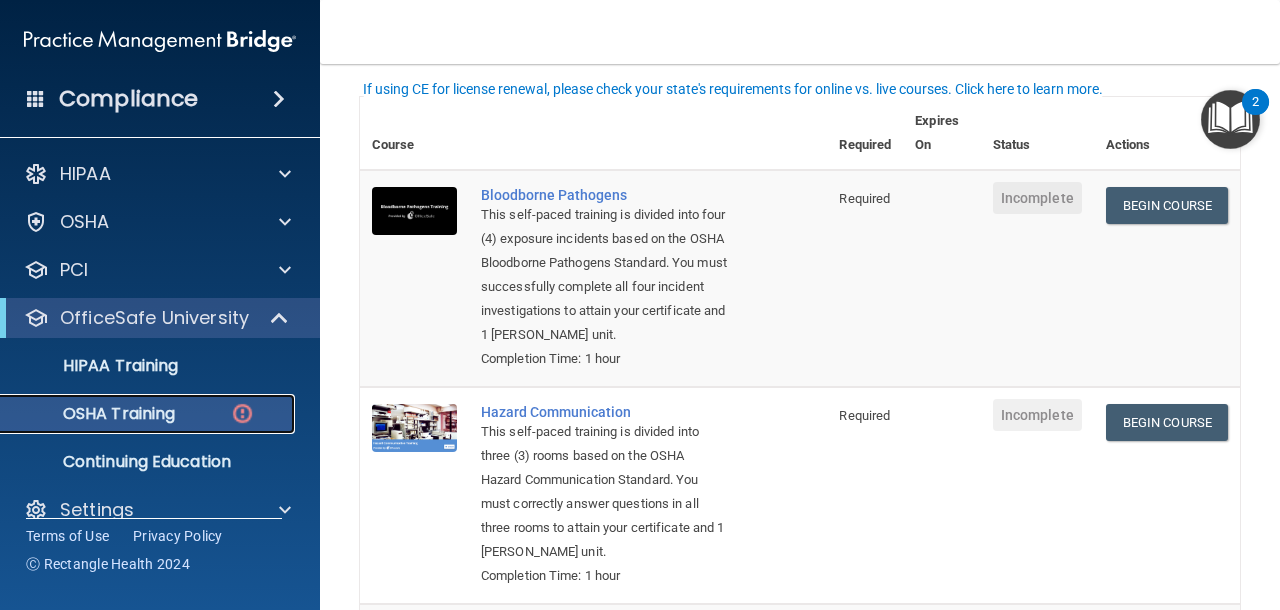 scroll, scrollTop: 150, scrollLeft: 0, axis: vertical 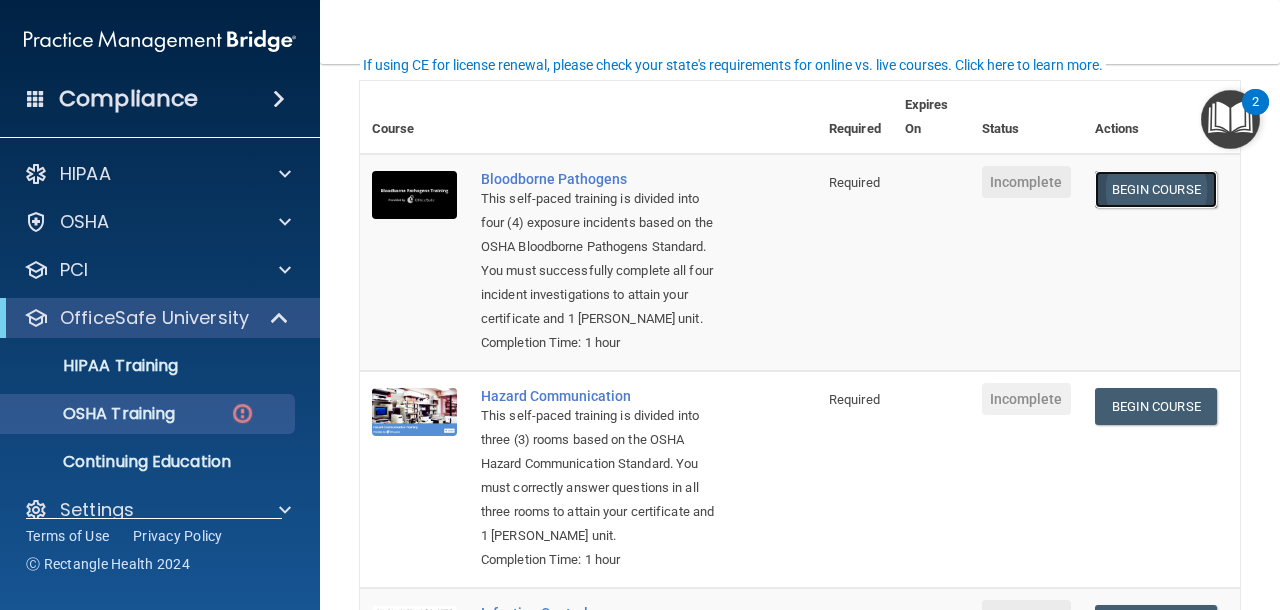 click on "Begin Course" at bounding box center (1156, 189) 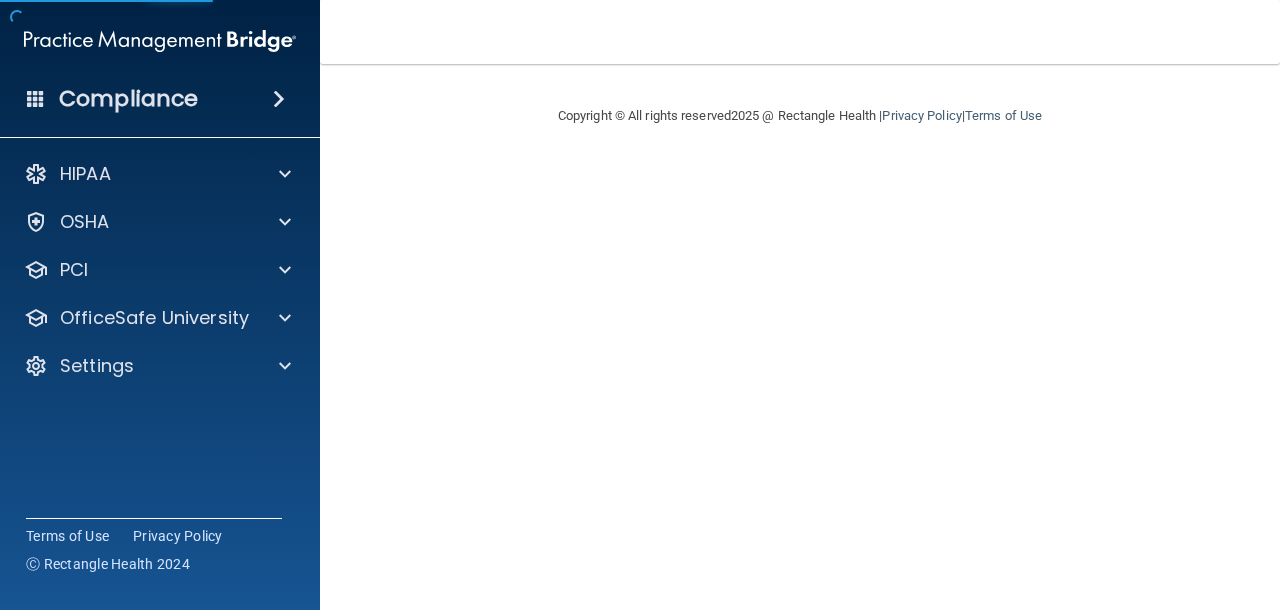 scroll, scrollTop: 0, scrollLeft: 0, axis: both 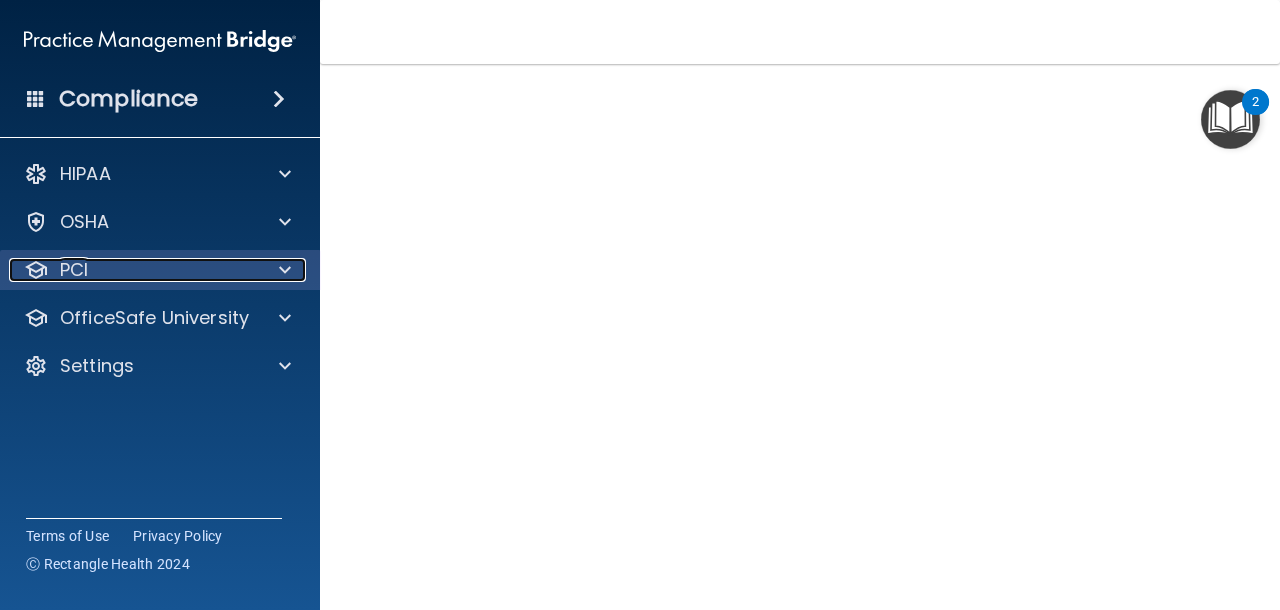 click on "PCI" at bounding box center (74, 270) 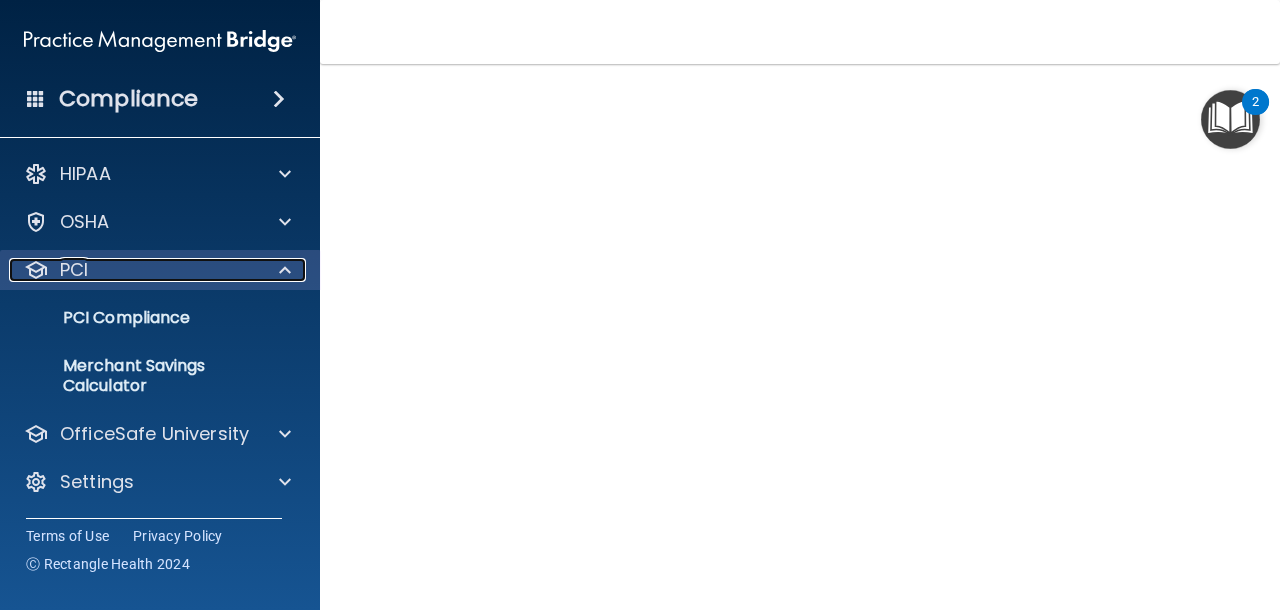 click on "PCI" at bounding box center [74, 270] 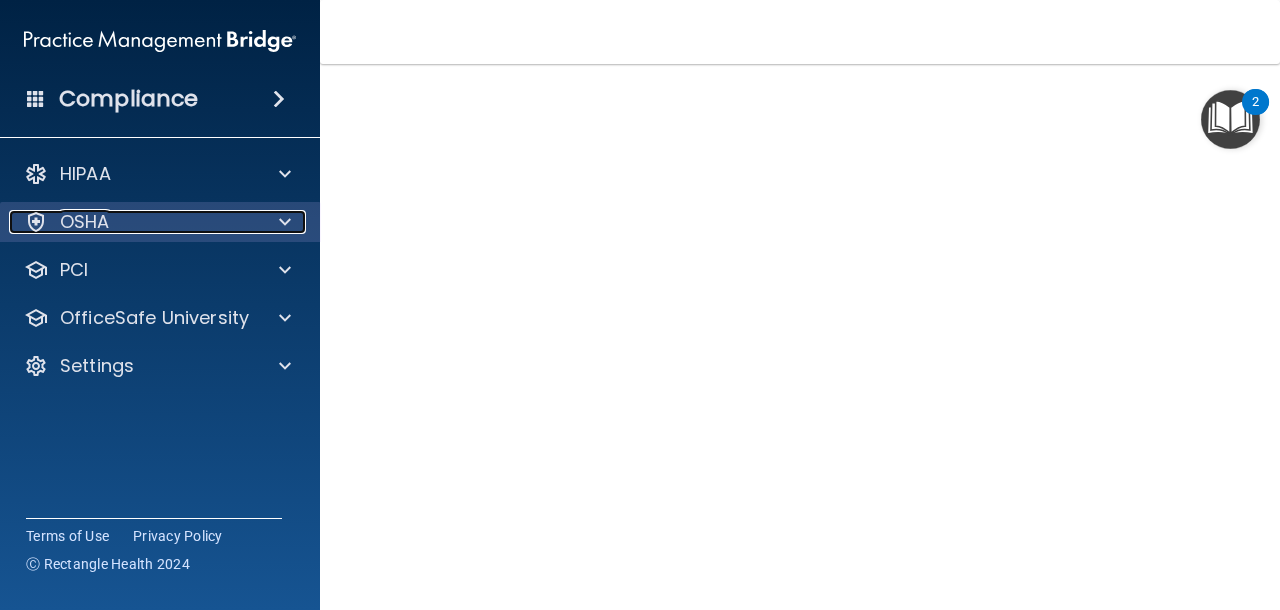click on "OSHA" at bounding box center [85, 222] 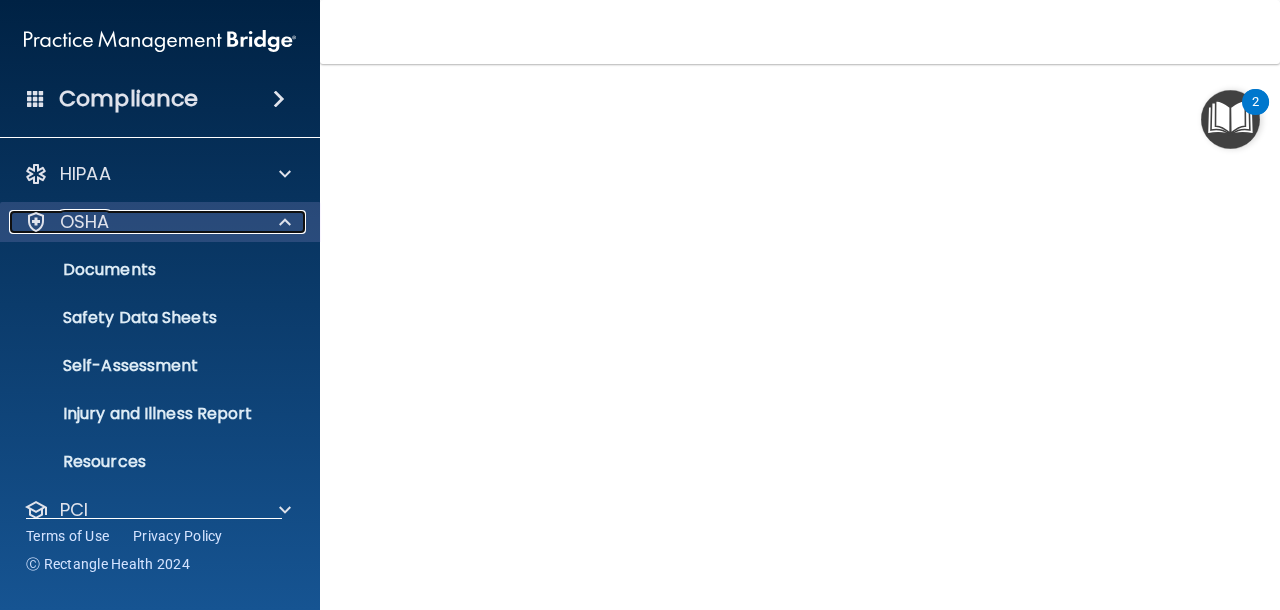 click on "OSHA" at bounding box center [85, 222] 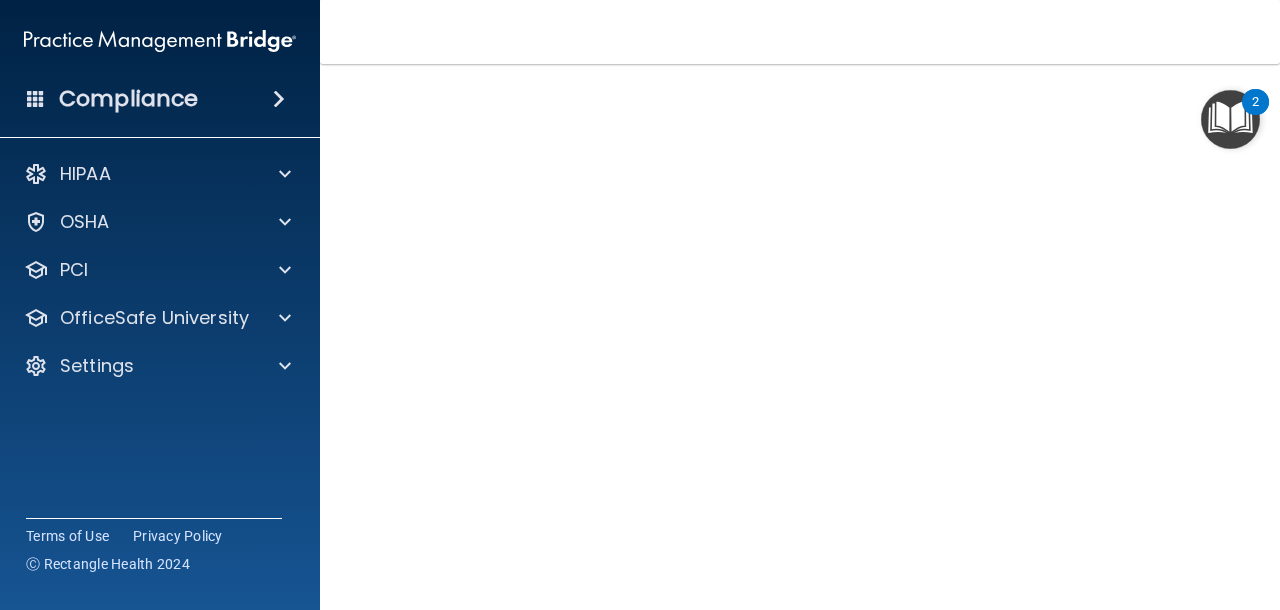scroll, scrollTop: 148, scrollLeft: 0, axis: vertical 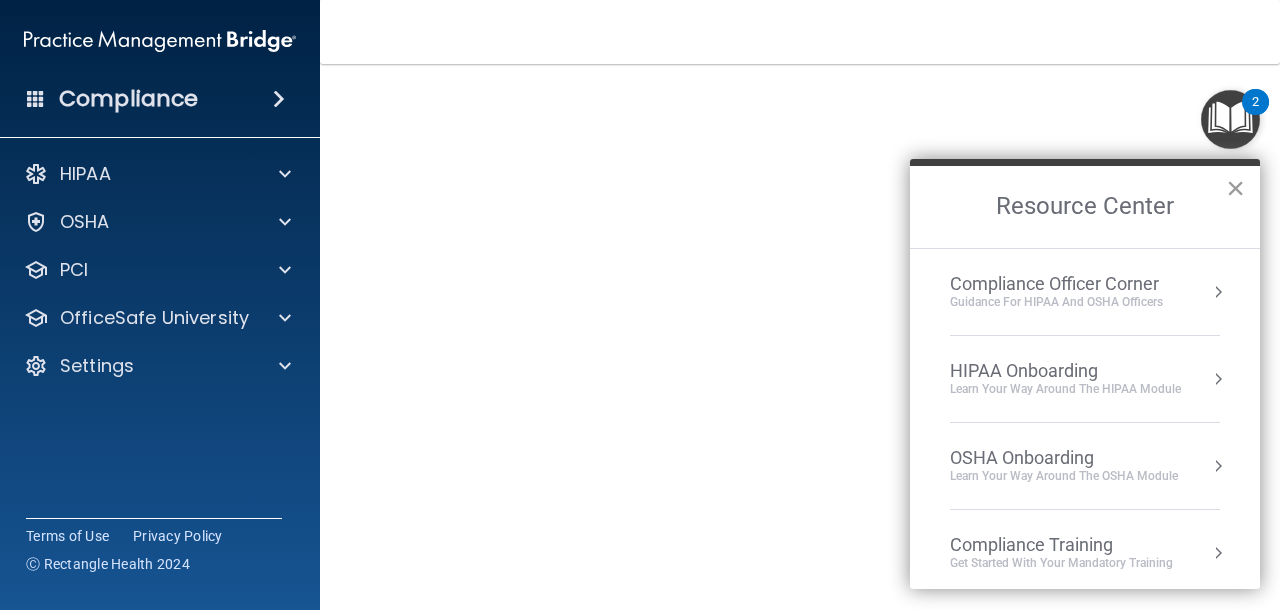 click on "×" at bounding box center (1235, 188) 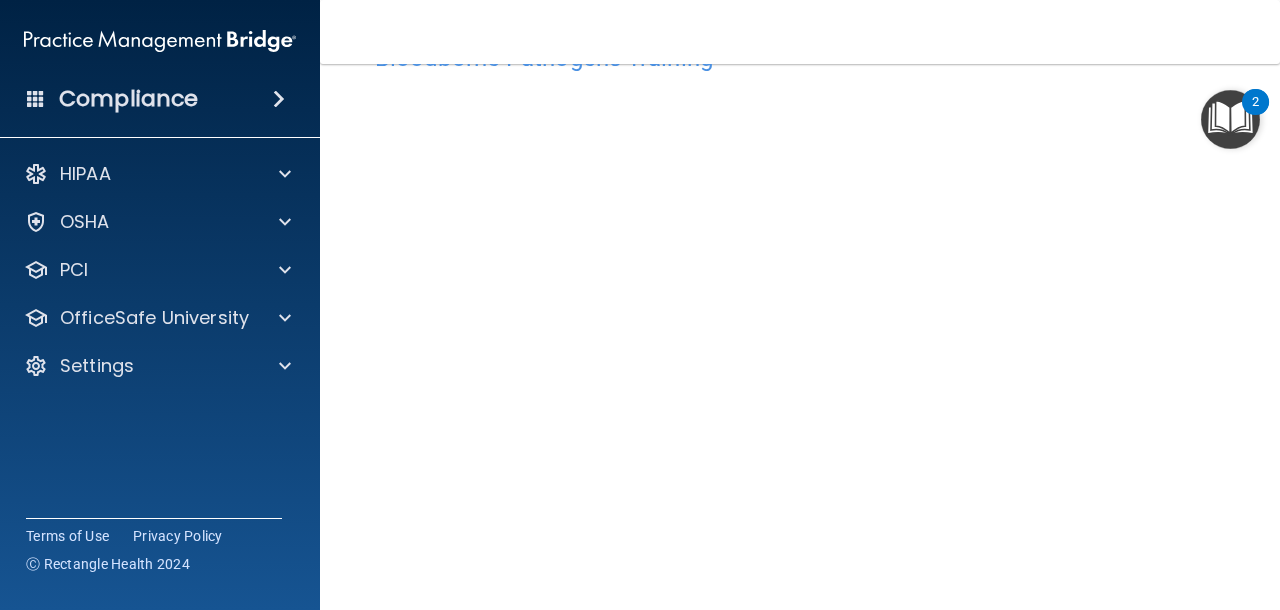 scroll, scrollTop: 0, scrollLeft: 0, axis: both 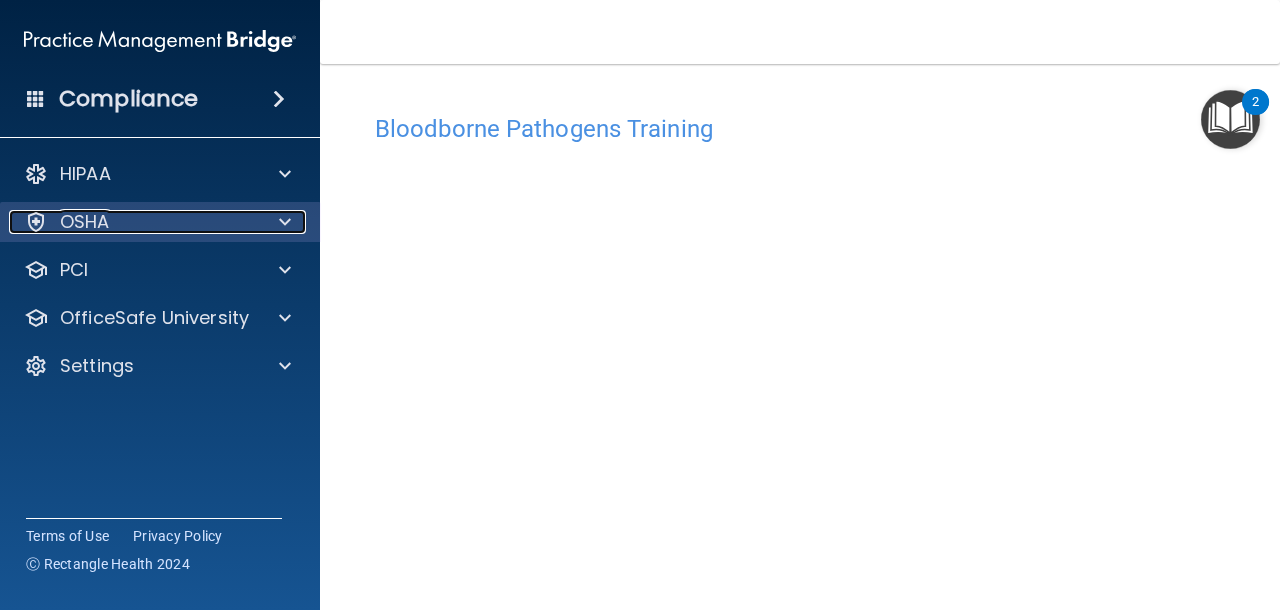click at bounding box center (282, 222) 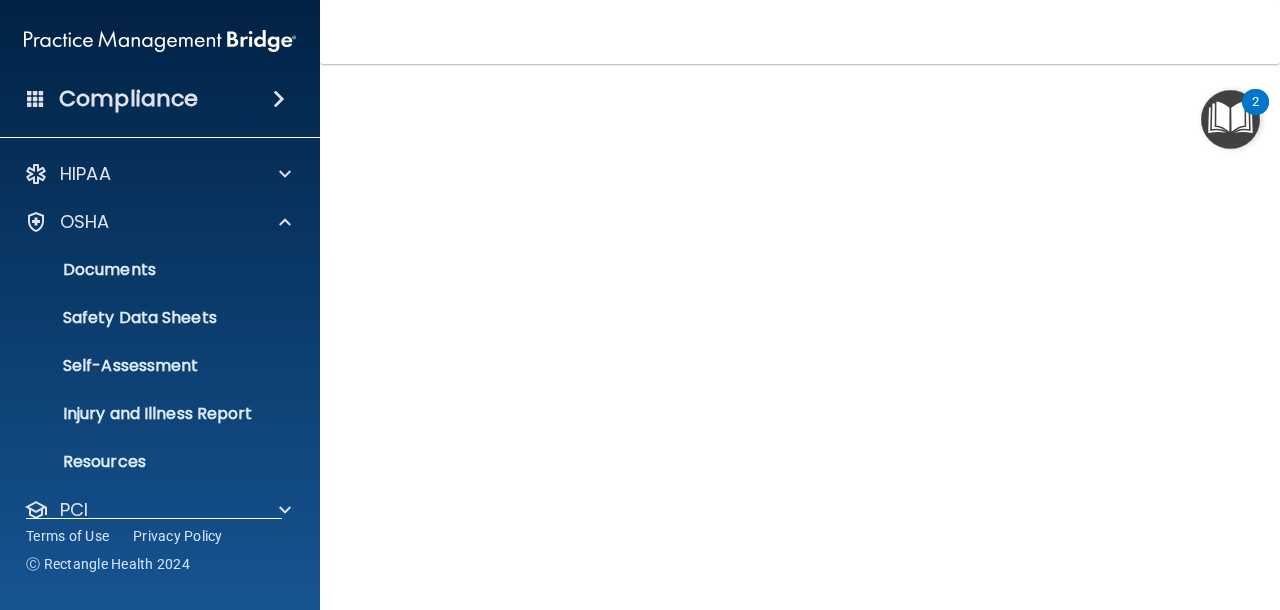 scroll, scrollTop: 107, scrollLeft: 0, axis: vertical 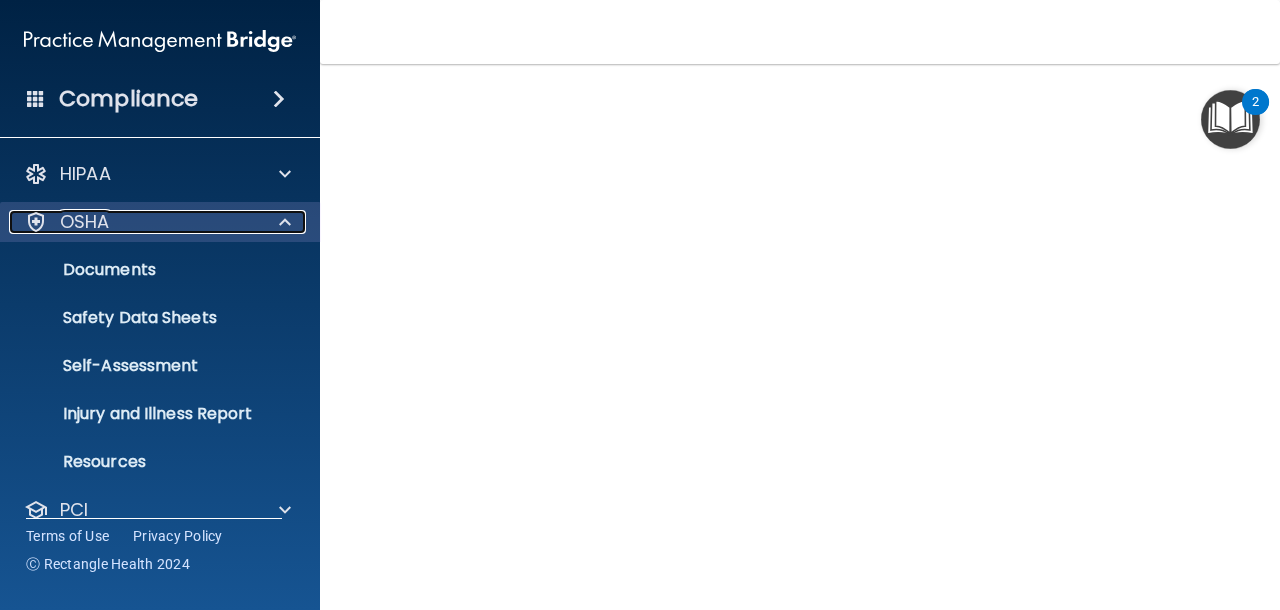 click at bounding box center (282, 222) 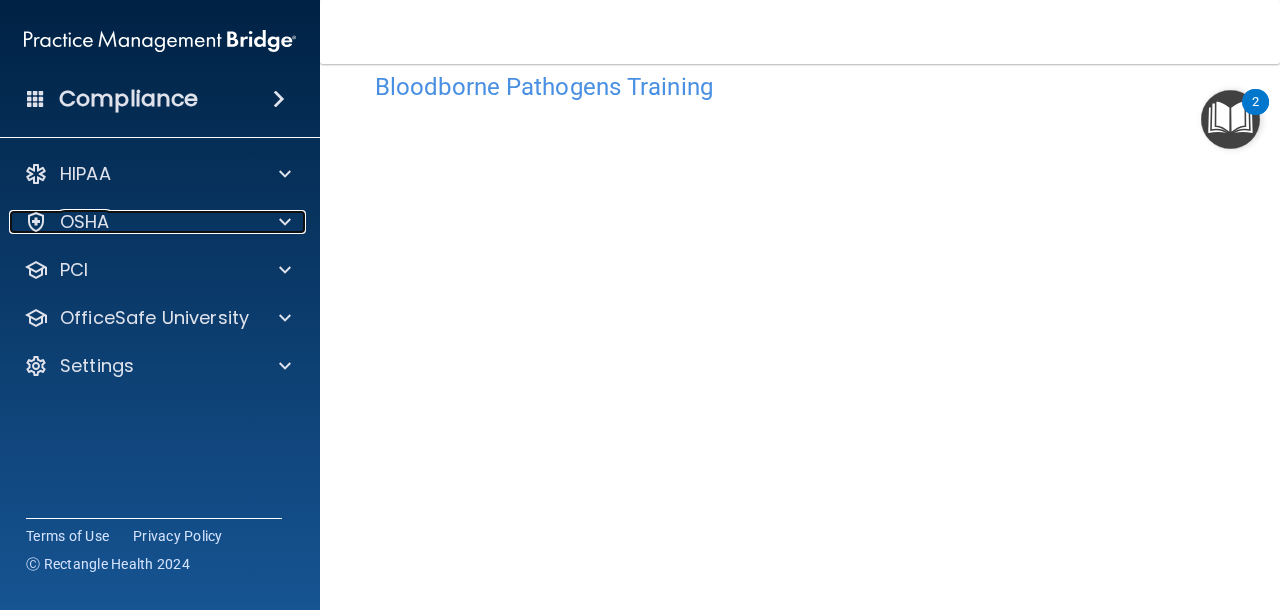 scroll, scrollTop: 0, scrollLeft: 0, axis: both 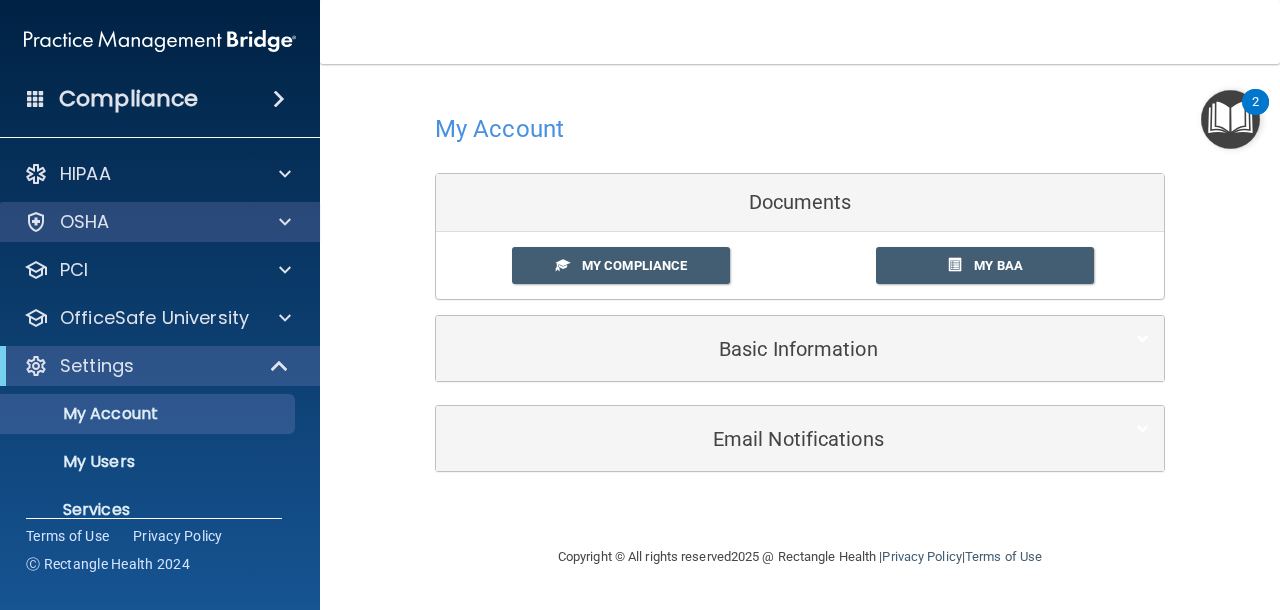 click on "OSHA" at bounding box center (160, 222) 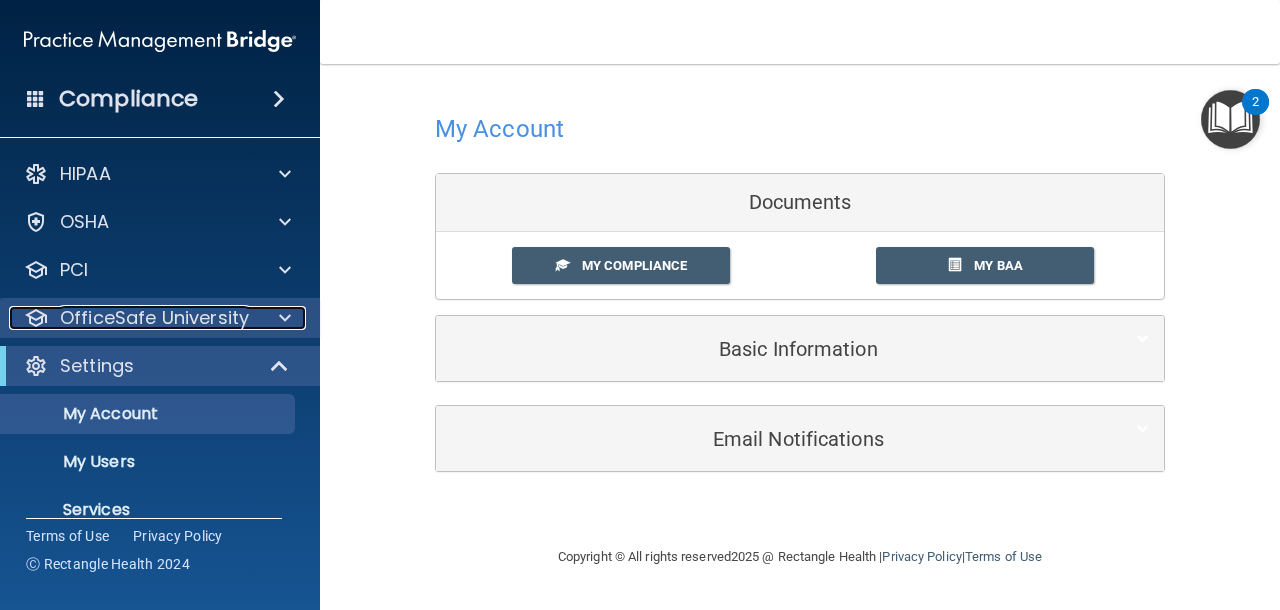 click at bounding box center [282, 318] 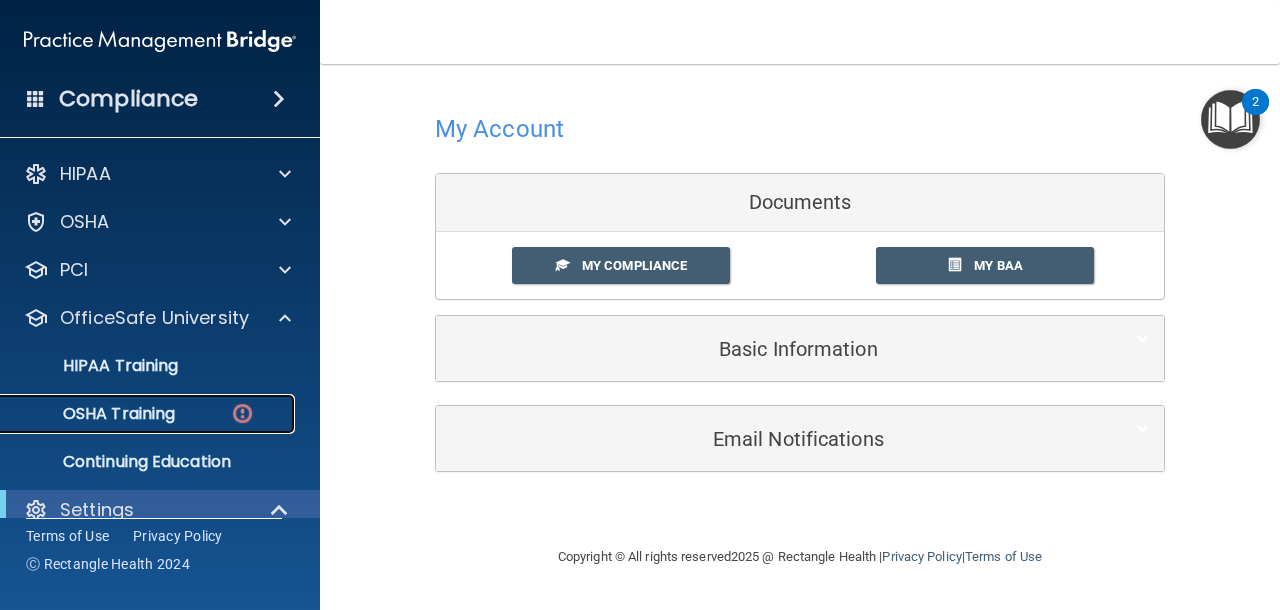 click on "OSHA Training" at bounding box center [94, 414] 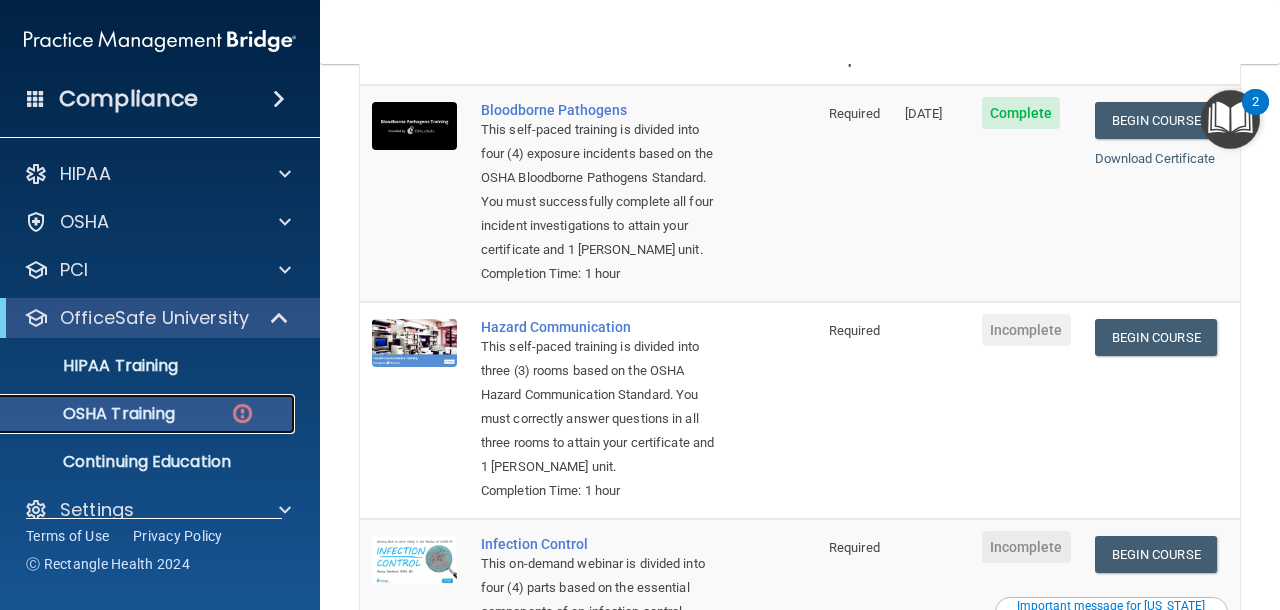 scroll, scrollTop: 221, scrollLeft: 0, axis: vertical 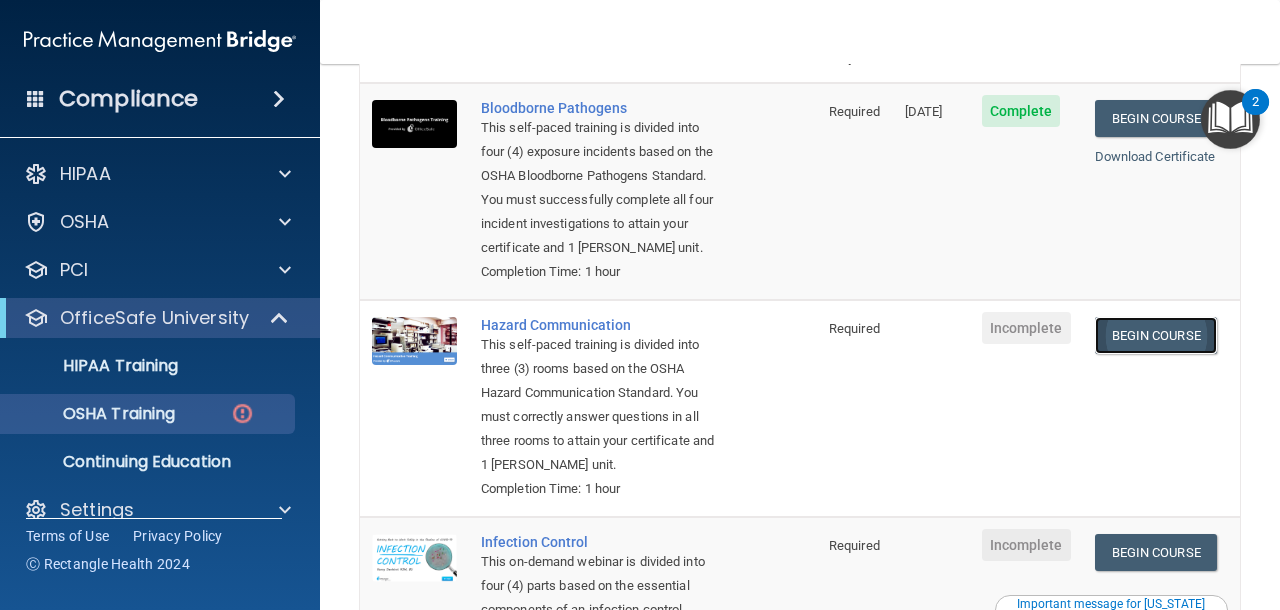 click on "Begin Course" at bounding box center (1156, 335) 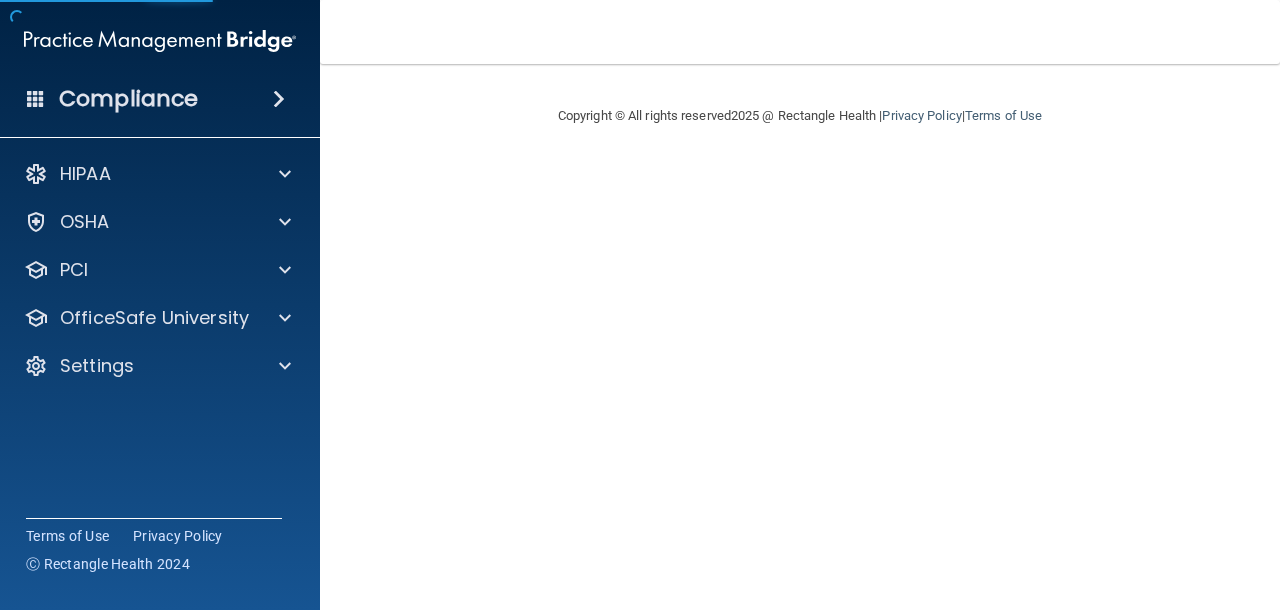 scroll, scrollTop: 0, scrollLeft: 0, axis: both 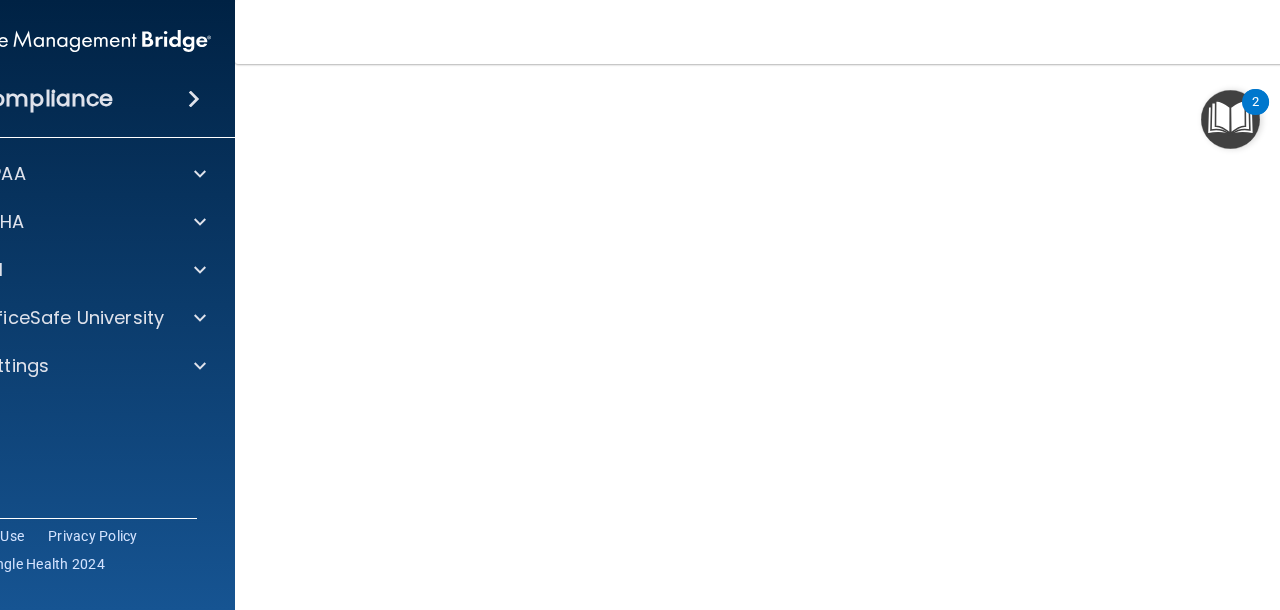 click at bounding box center [1230, 119] 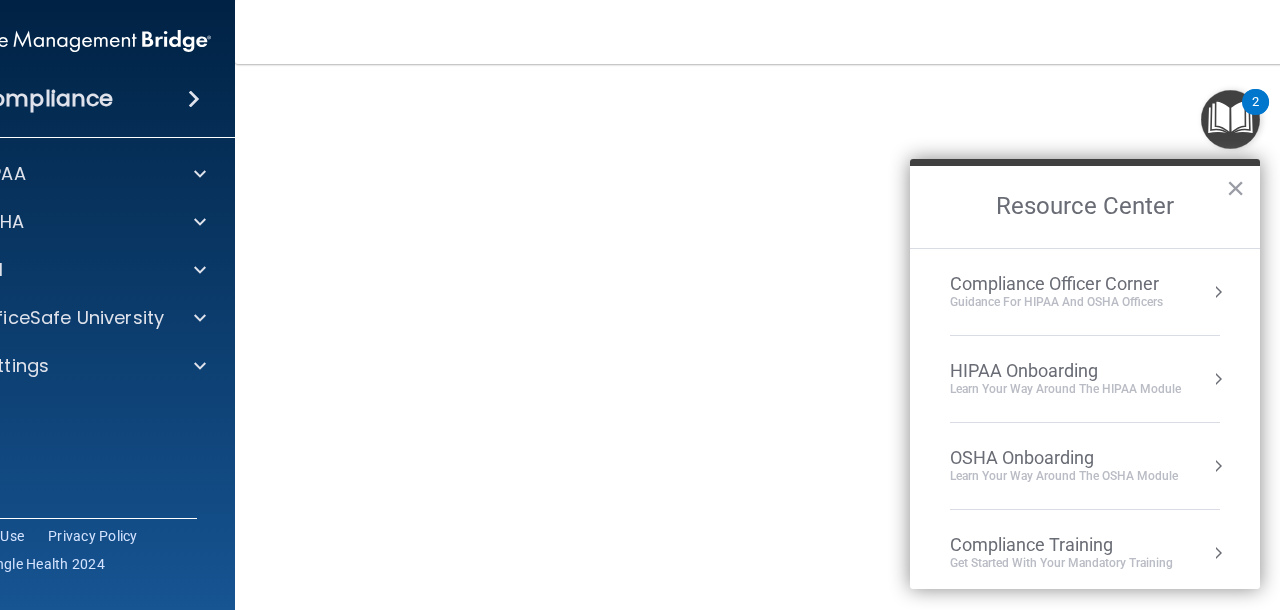 click at bounding box center [1230, 119] 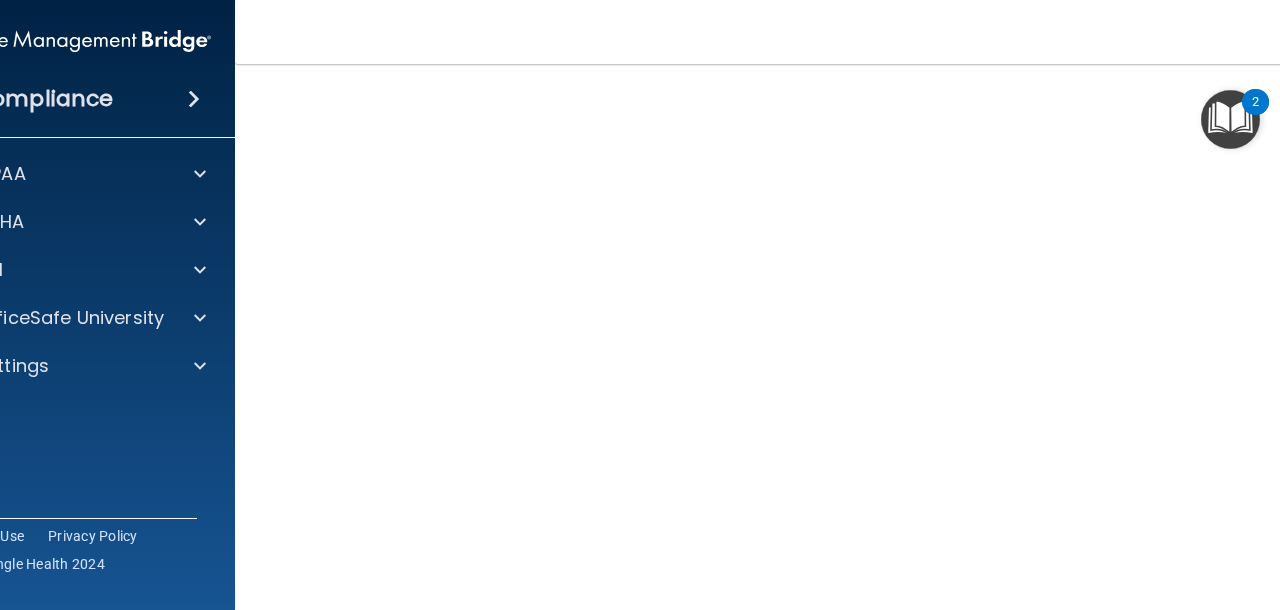 click at bounding box center [1230, 119] 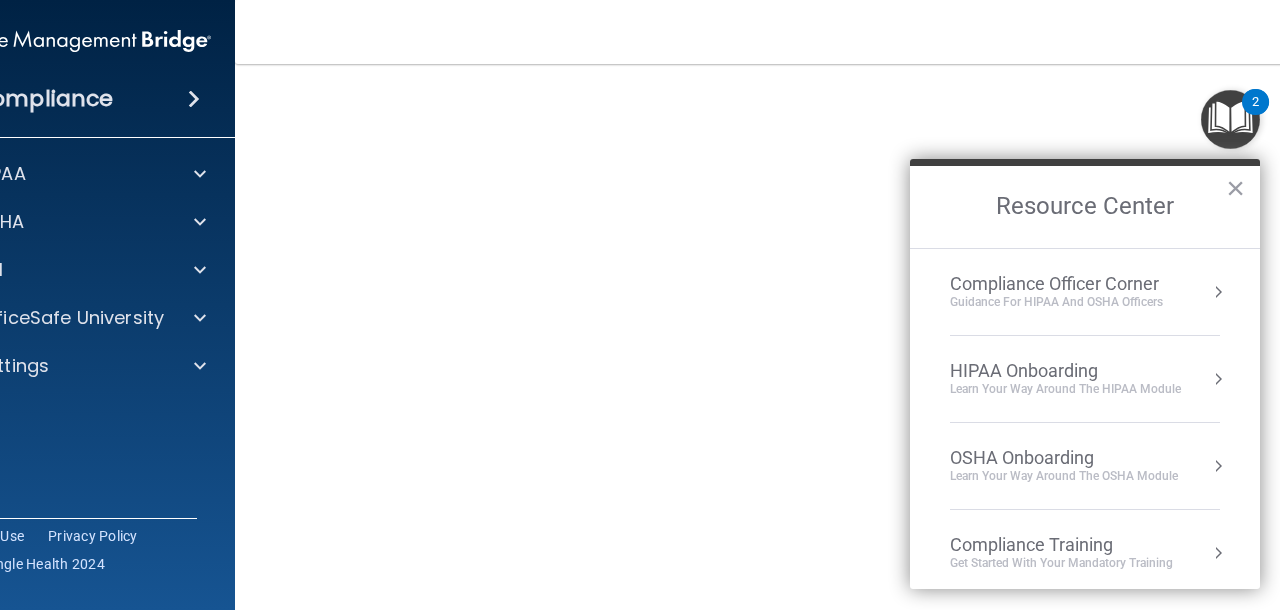 drag, startPoint x: 1239, startPoint y: 129, endPoint x: 1221, endPoint y: 25, distance: 105.546196 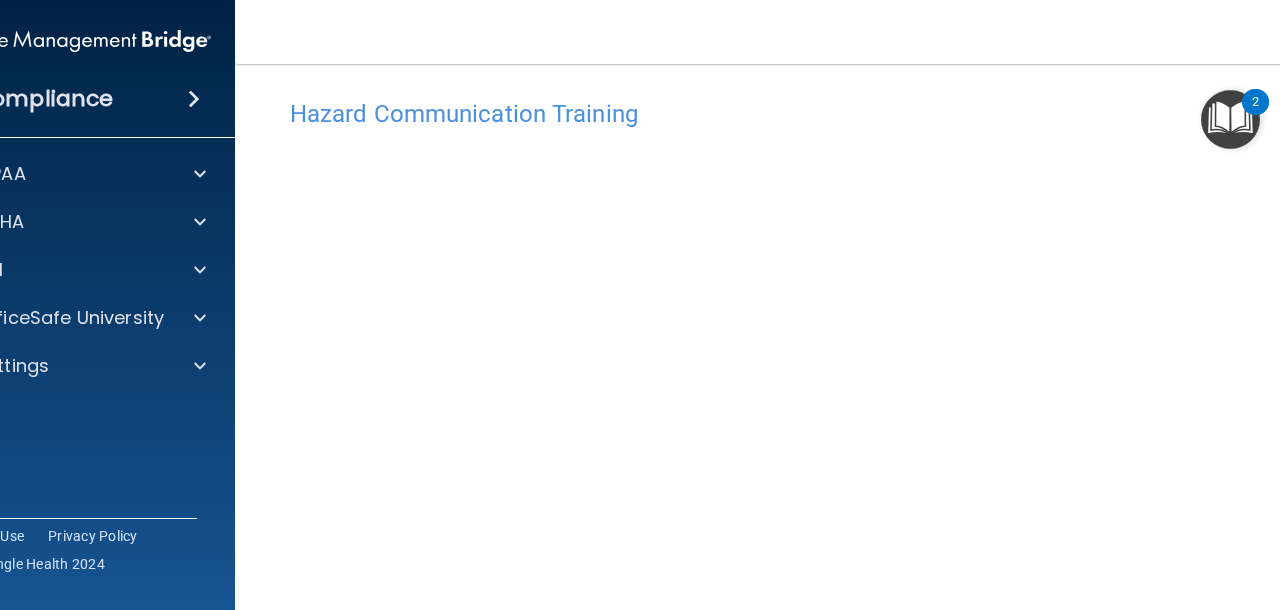 scroll, scrollTop: 0, scrollLeft: 0, axis: both 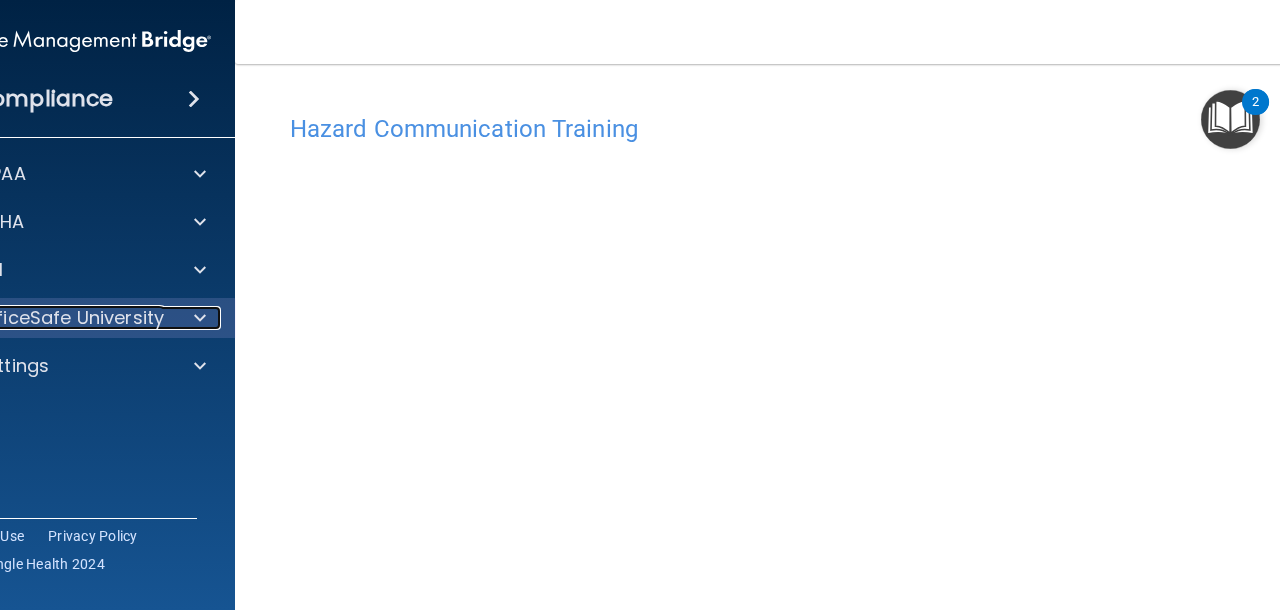click on "OfficeSafe University" at bounding box center (69, 318) 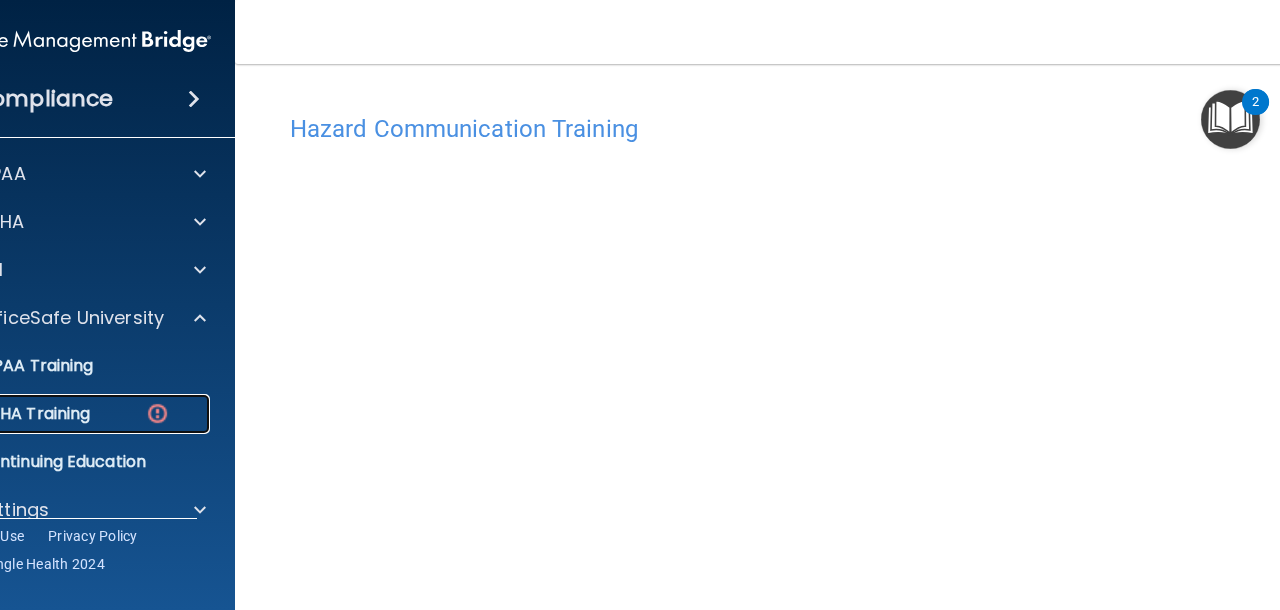 click on "OSHA Training" at bounding box center [9, 414] 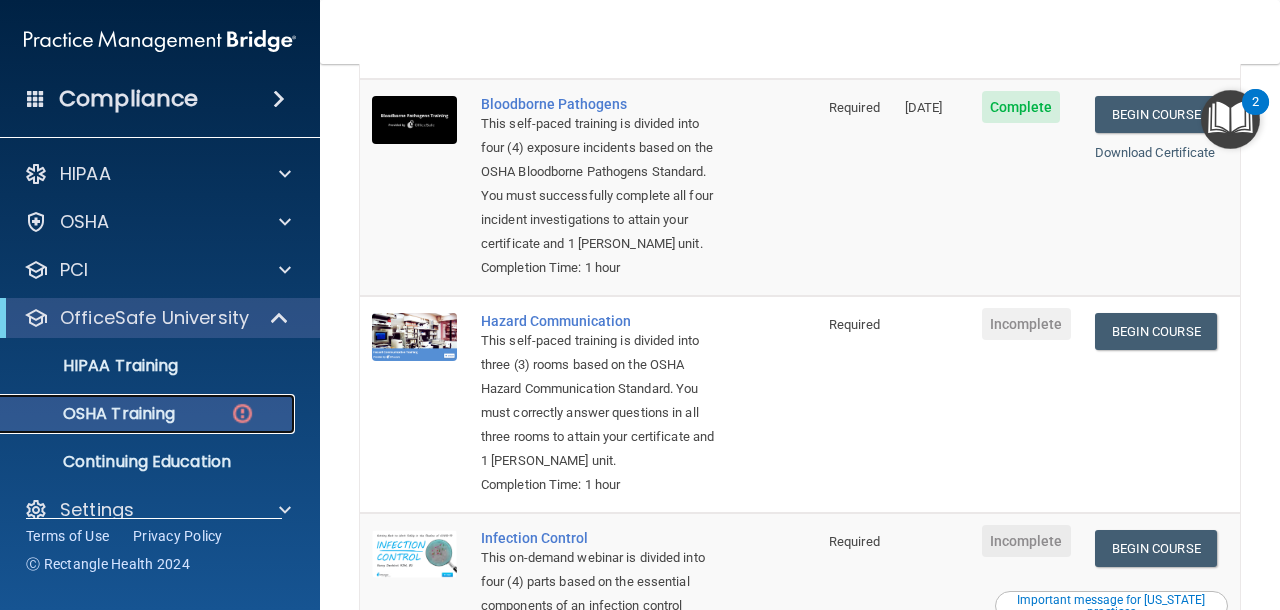 scroll, scrollTop: 224, scrollLeft: 0, axis: vertical 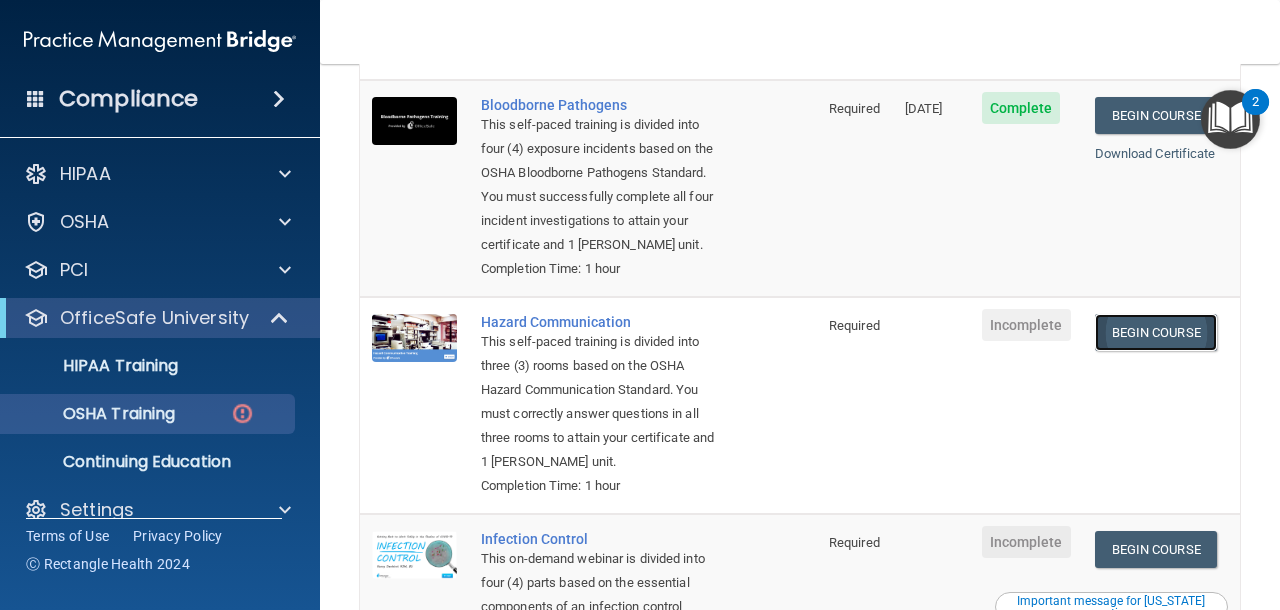 click on "Begin Course" at bounding box center (1156, 332) 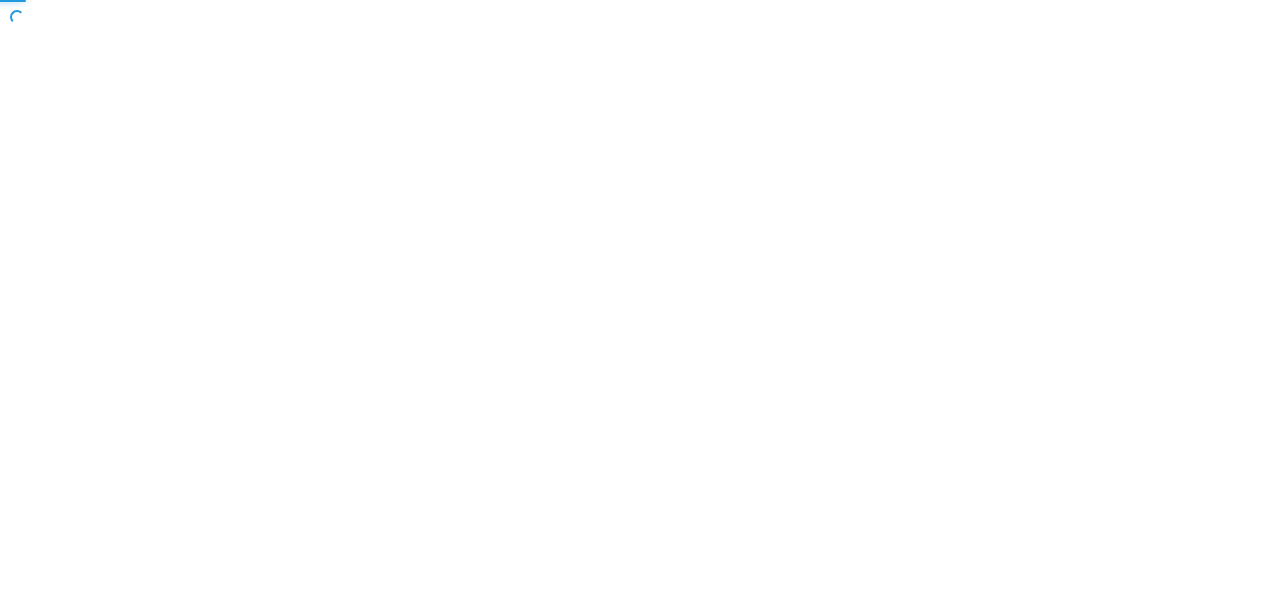 scroll, scrollTop: 0, scrollLeft: 0, axis: both 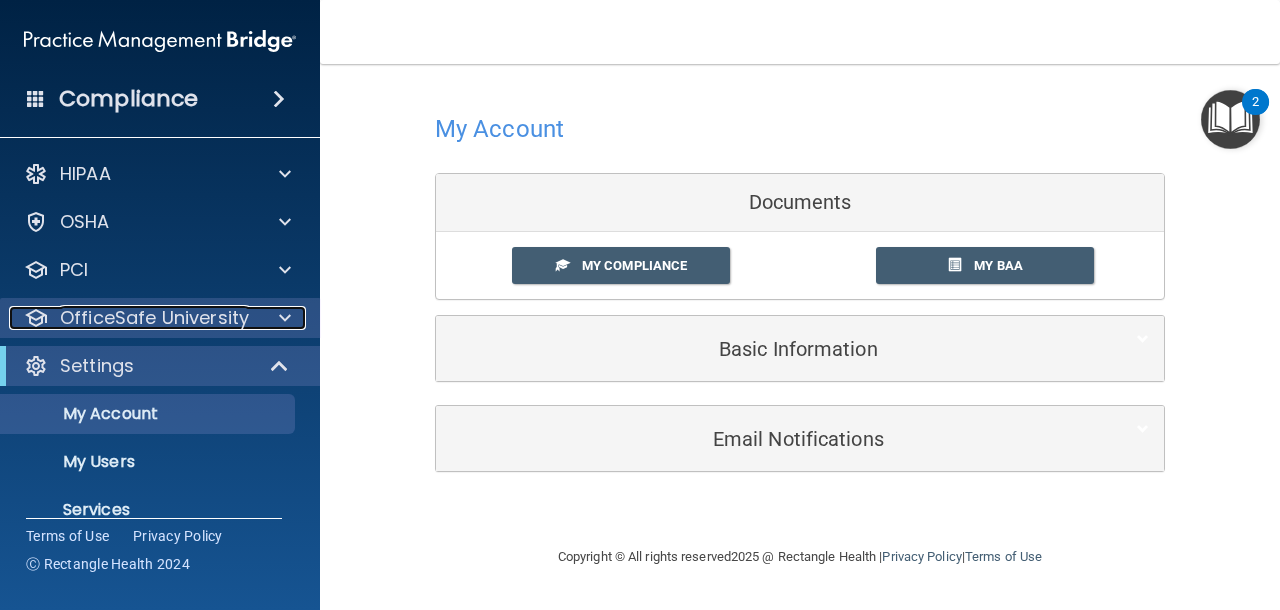 click on "OfficeSafe University" at bounding box center [154, 318] 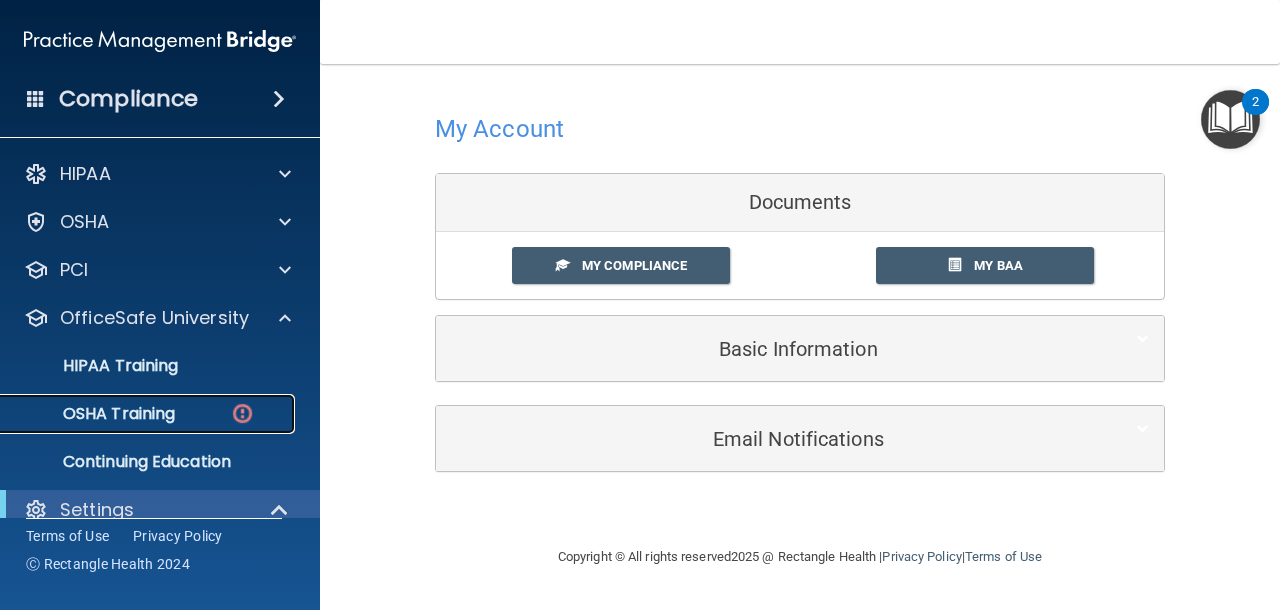 click on "OSHA Training" at bounding box center (94, 414) 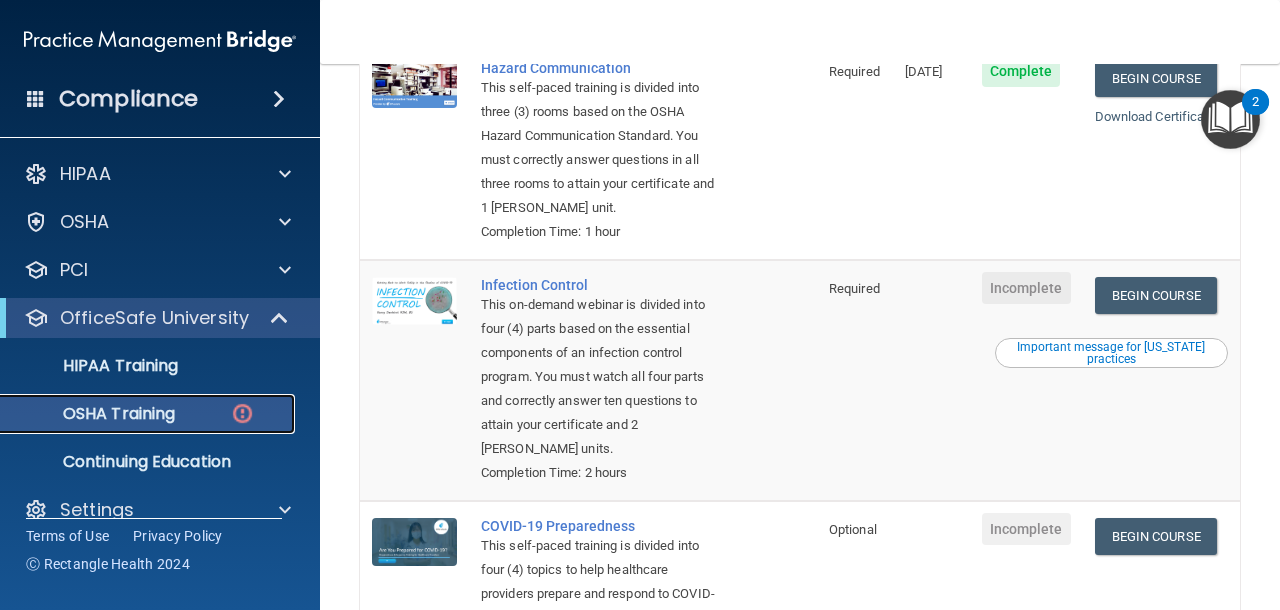 scroll, scrollTop: 507, scrollLeft: 0, axis: vertical 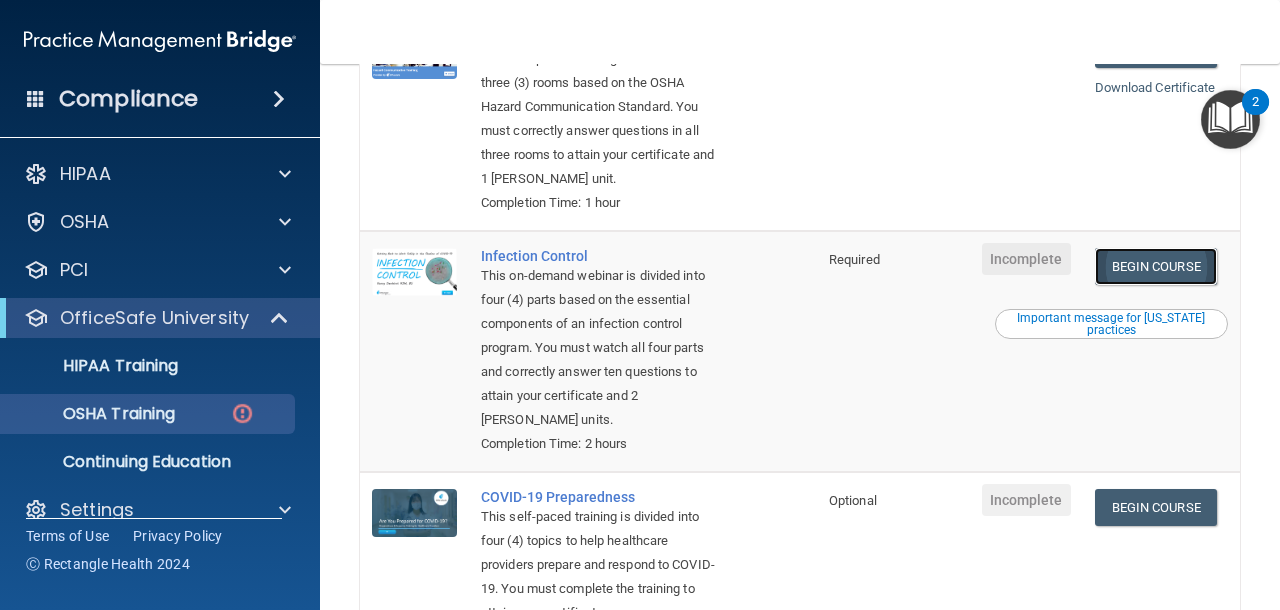 click on "Begin Course" at bounding box center [1156, 266] 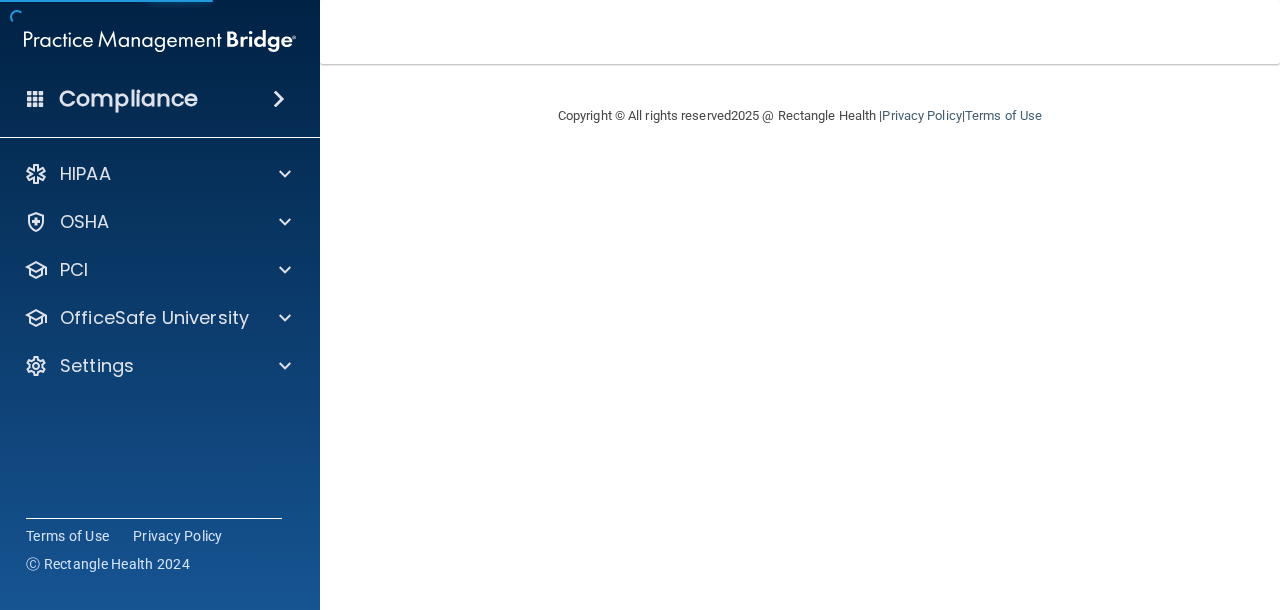 scroll, scrollTop: 0, scrollLeft: 0, axis: both 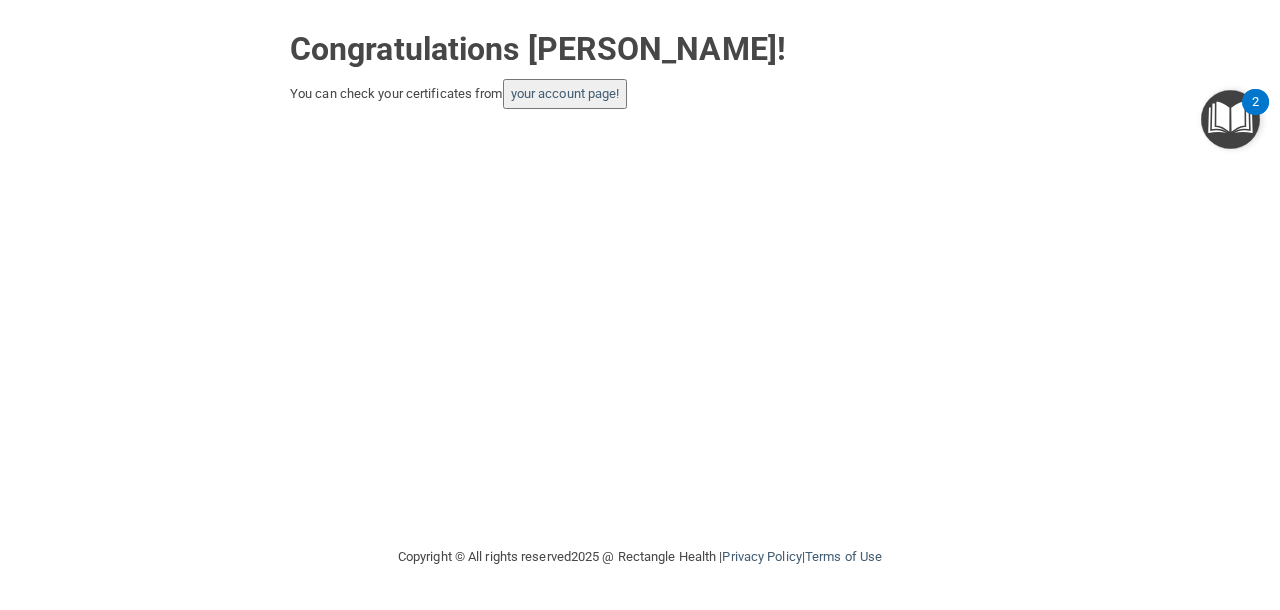 click on "your account page!" at bounding box center (565, 94) 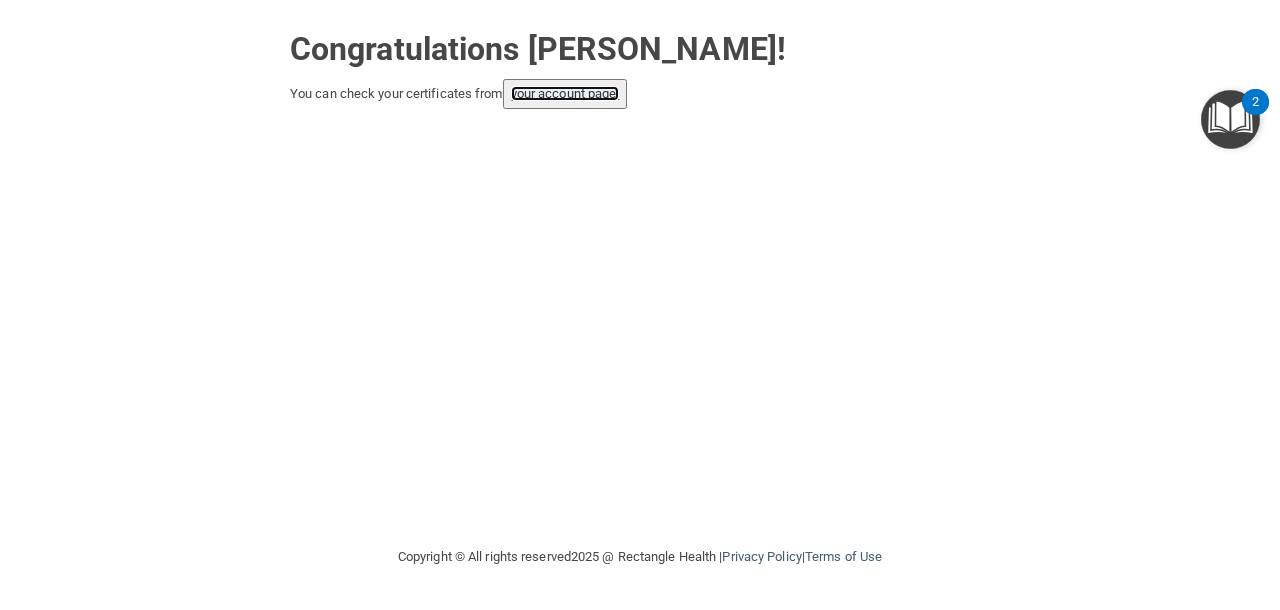 click on "your account page!" at bounding box center (565, 93) 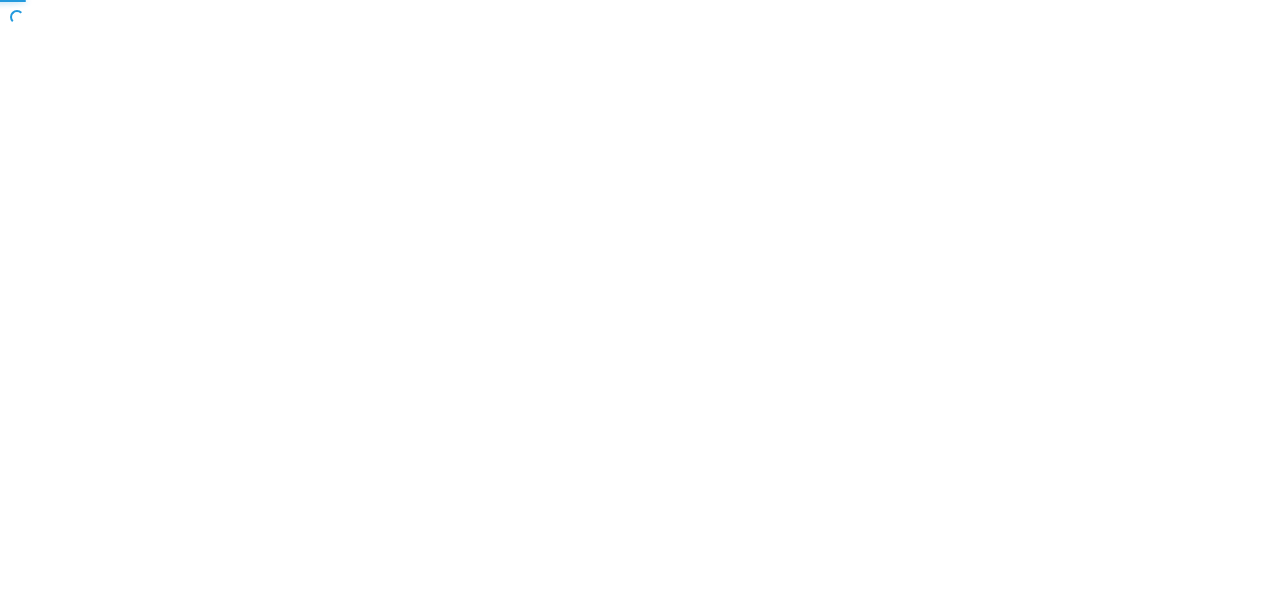 scroll, scrollTop: 0, scrollLeft: 0, axis: both 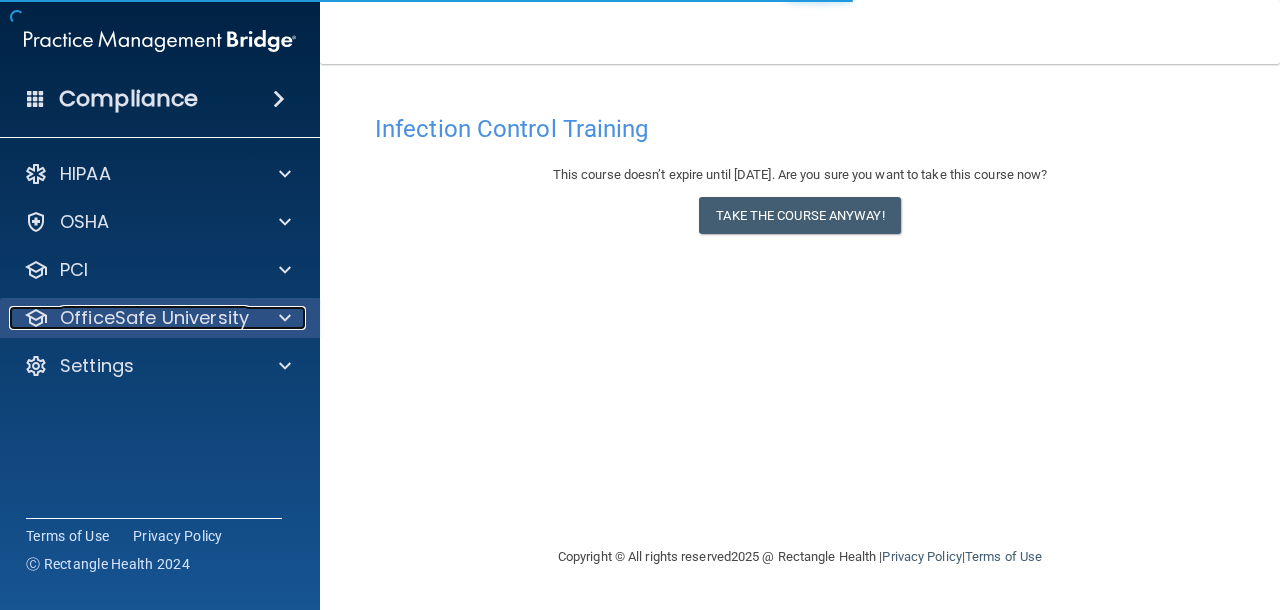 click on "OfficeSafe University" at bounding box center (154, 318) 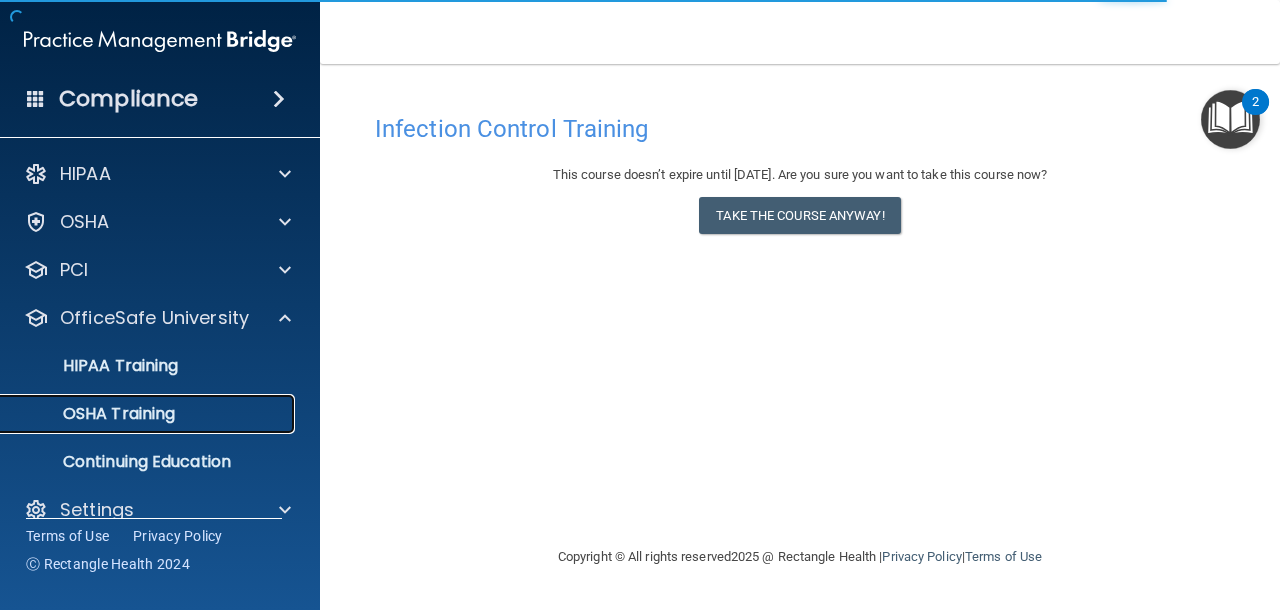click on "OSHA Training" at bounding box center [149, 414] 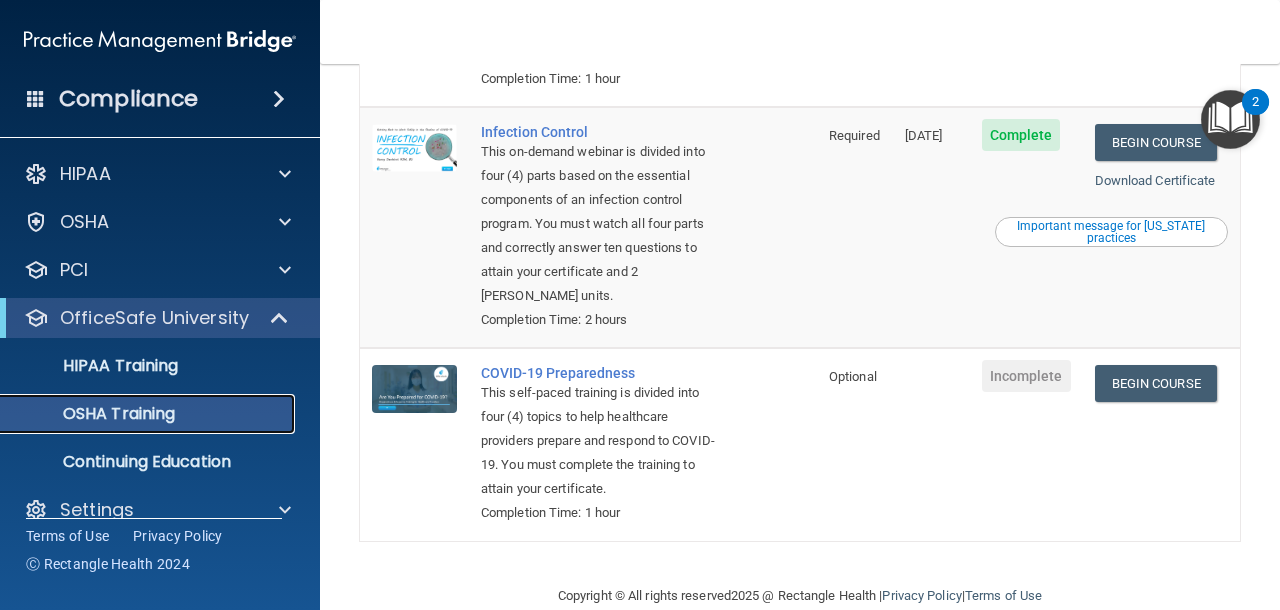 scroll, scrollTop: 611, scrollLeft: 0, axis: vertical 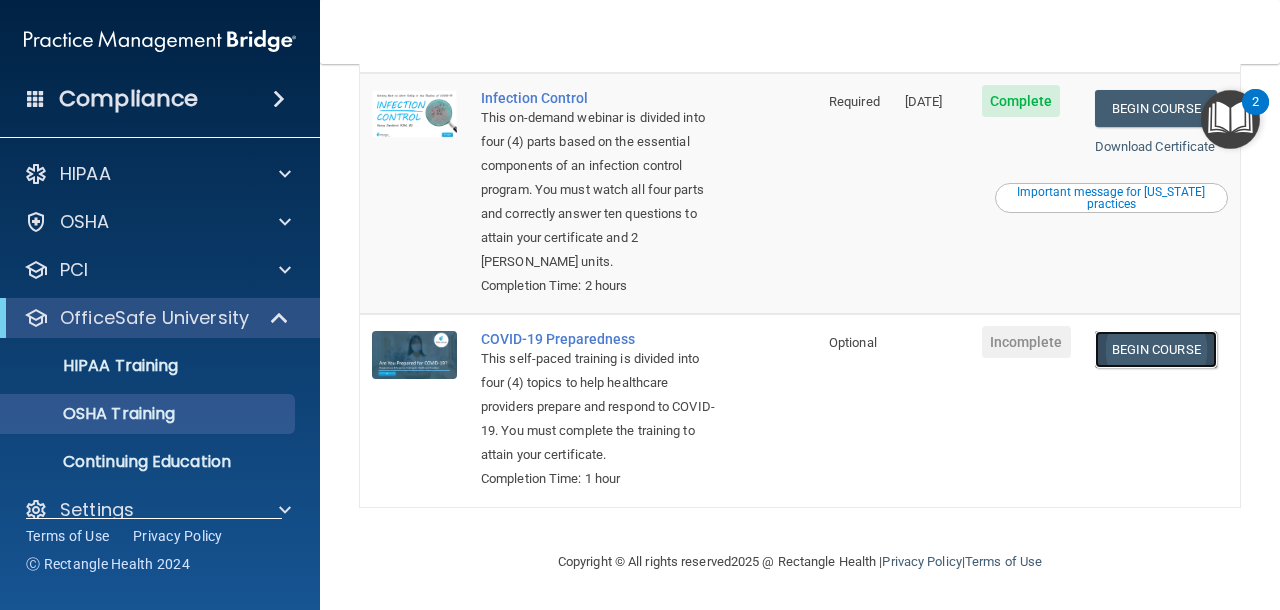 click on "Begin Course" at bounding box center [1156, 349] 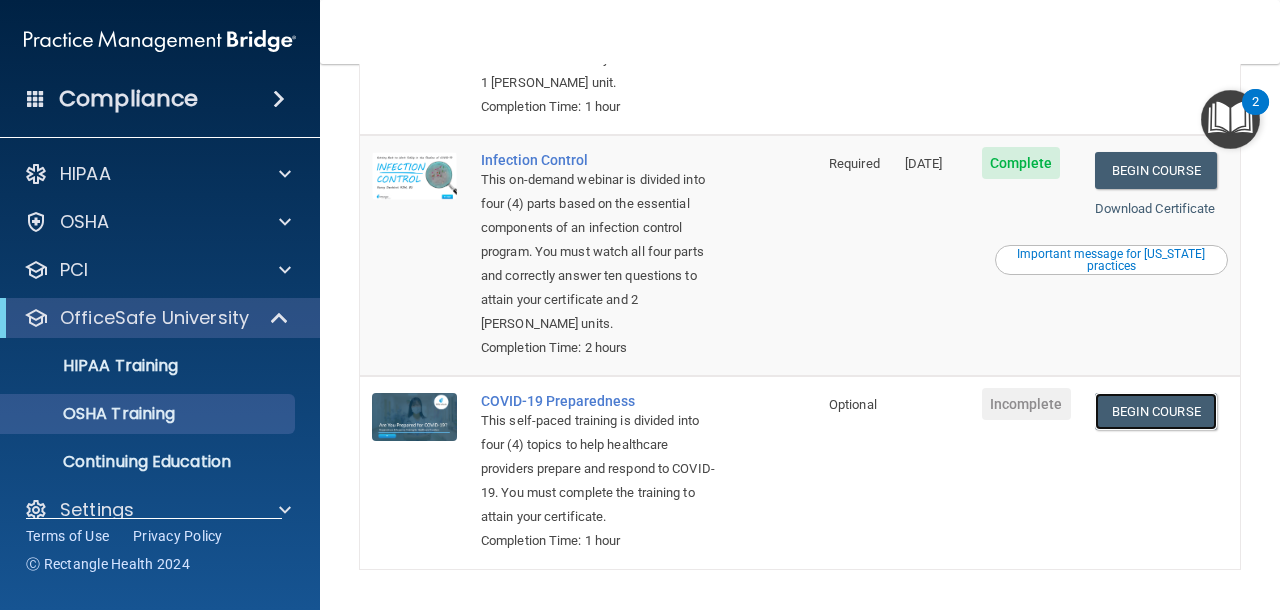 scroll, scrollTop: 546, scrollLeft: 0, axis: vertical 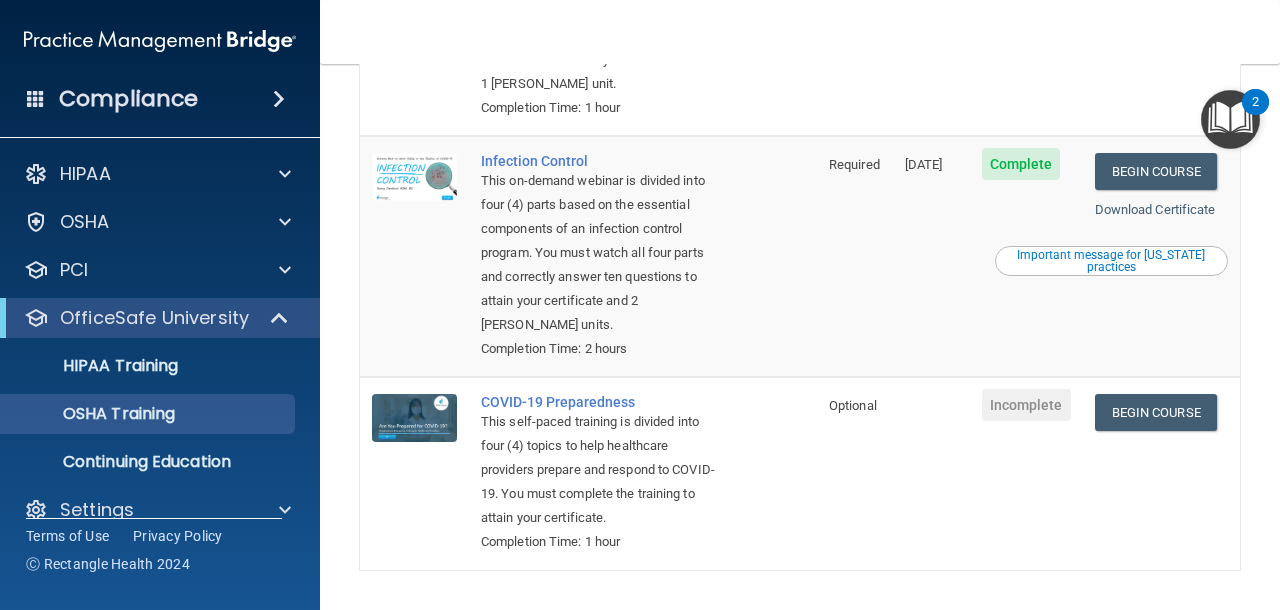 click on "Important message for California practices" at bounding box center (1111, 261) 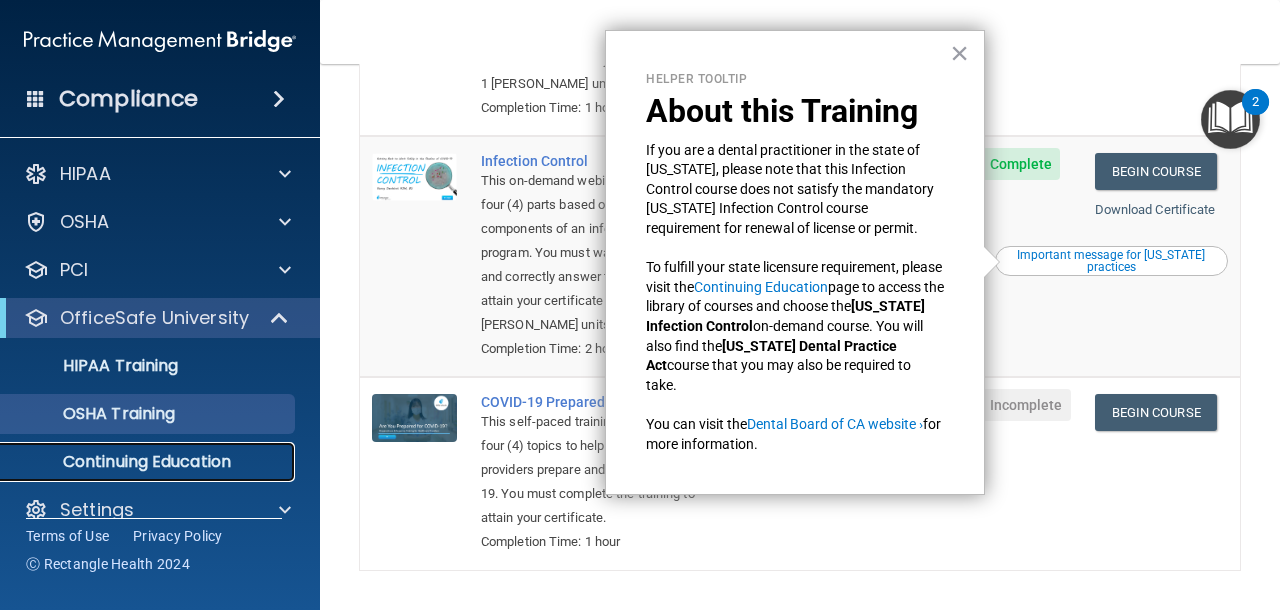 click on "Continuing Education" at bounding box center (149, 462) 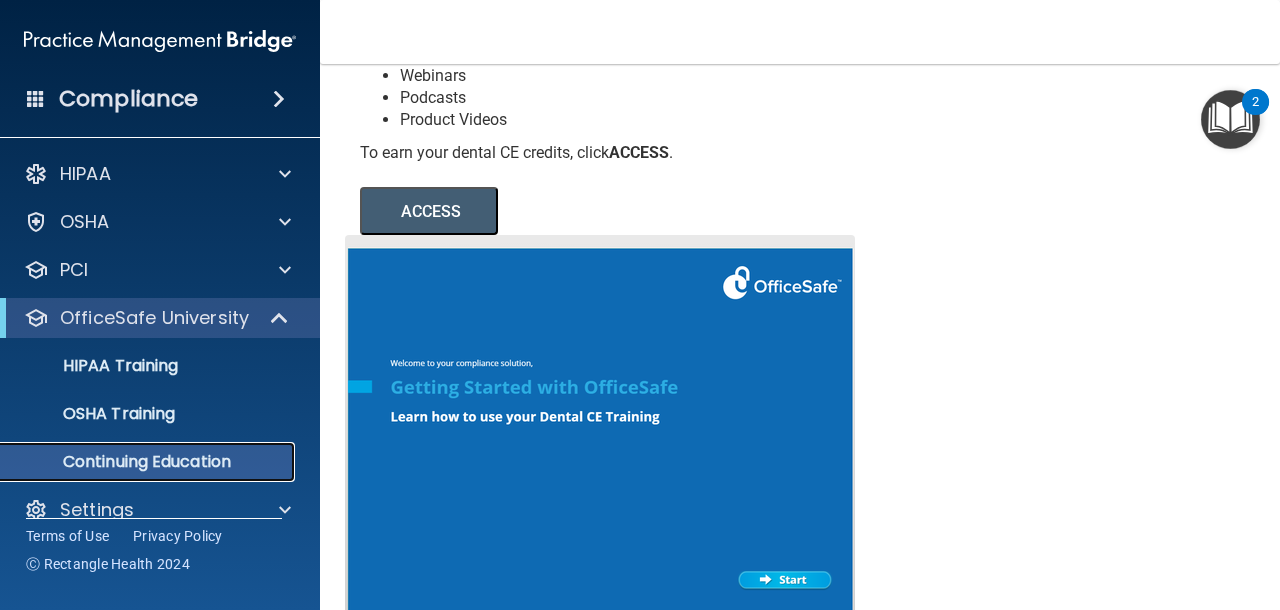 scroll, scrollTop: 362, scrollLeft: 0, axis: vertical 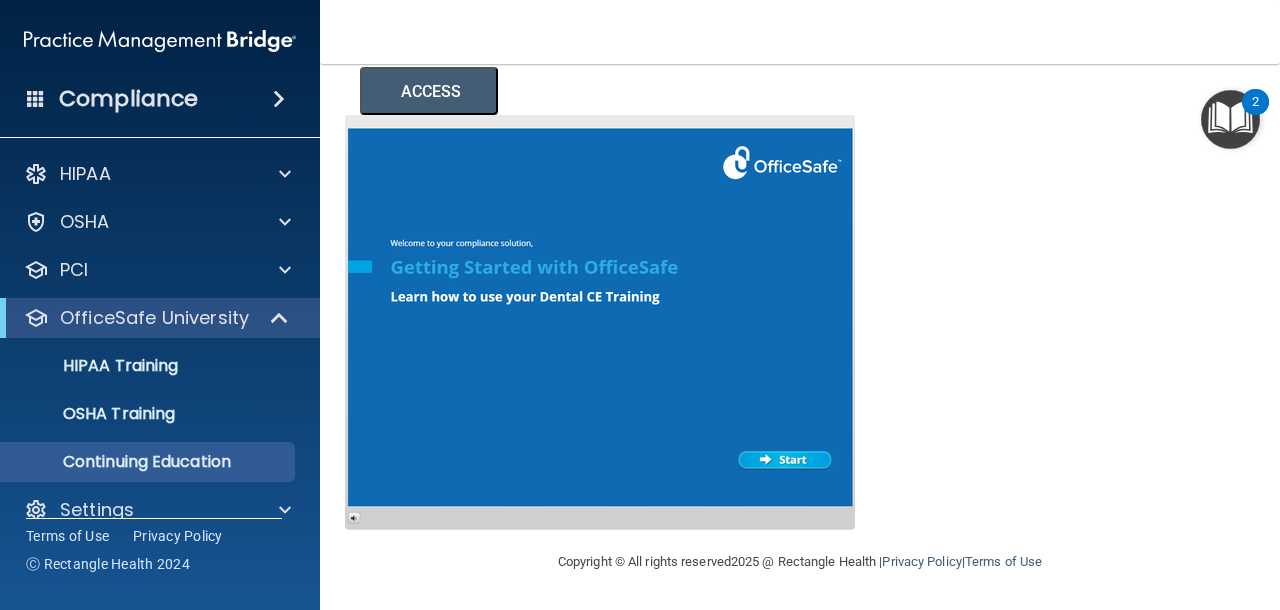 click at bounding box center [600, 322] 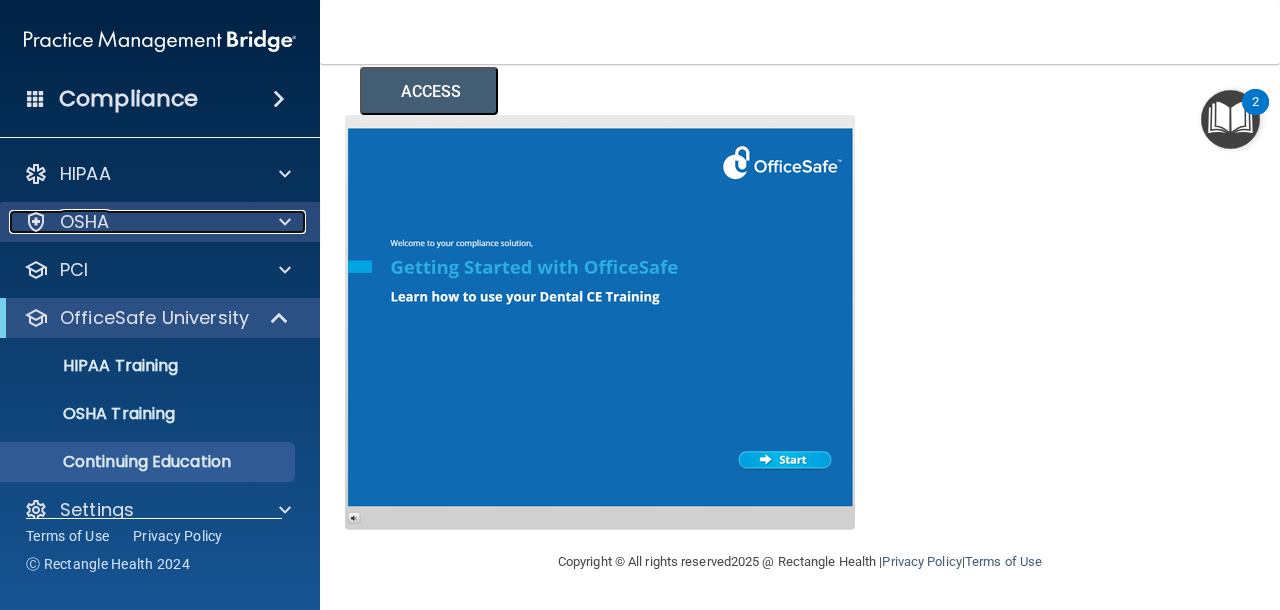 click on "OSHA" at bounding box center (133, 222) 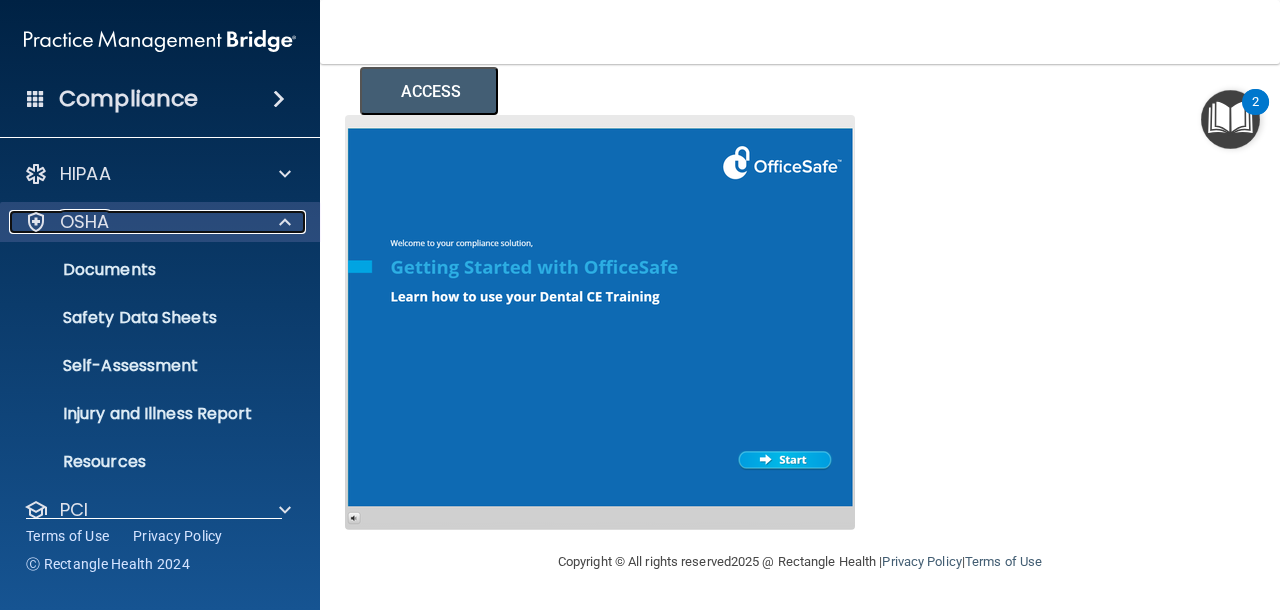 click on "OSHA" at bounding box center [133, 222] 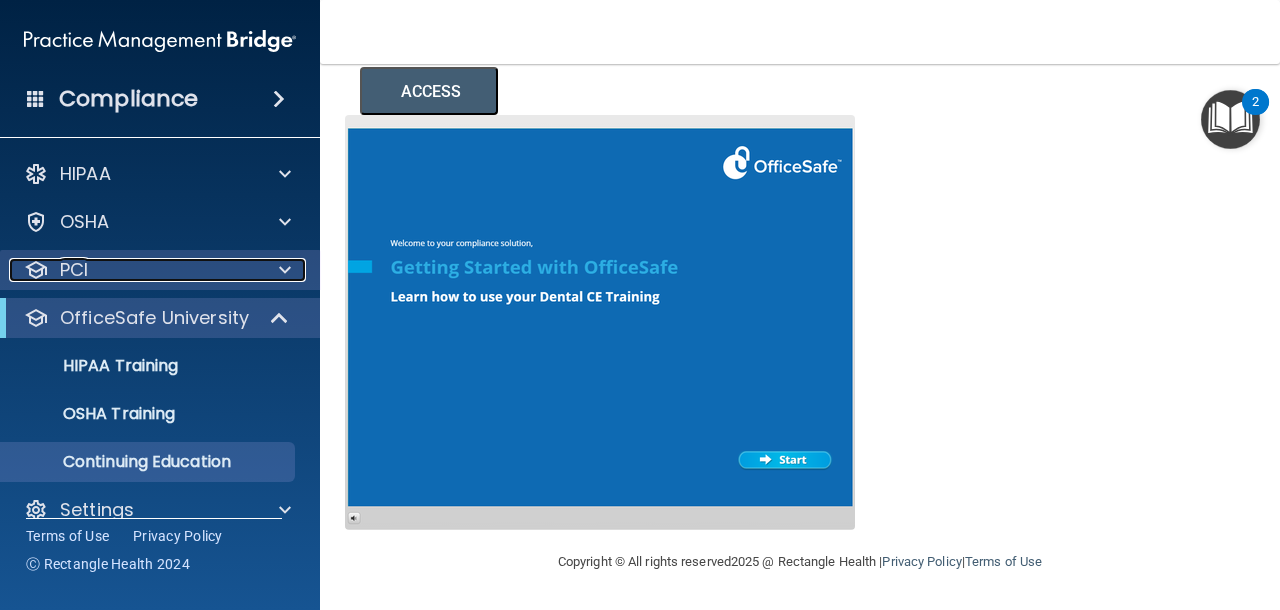 click on "PCI" at bounding box center (133, 270) 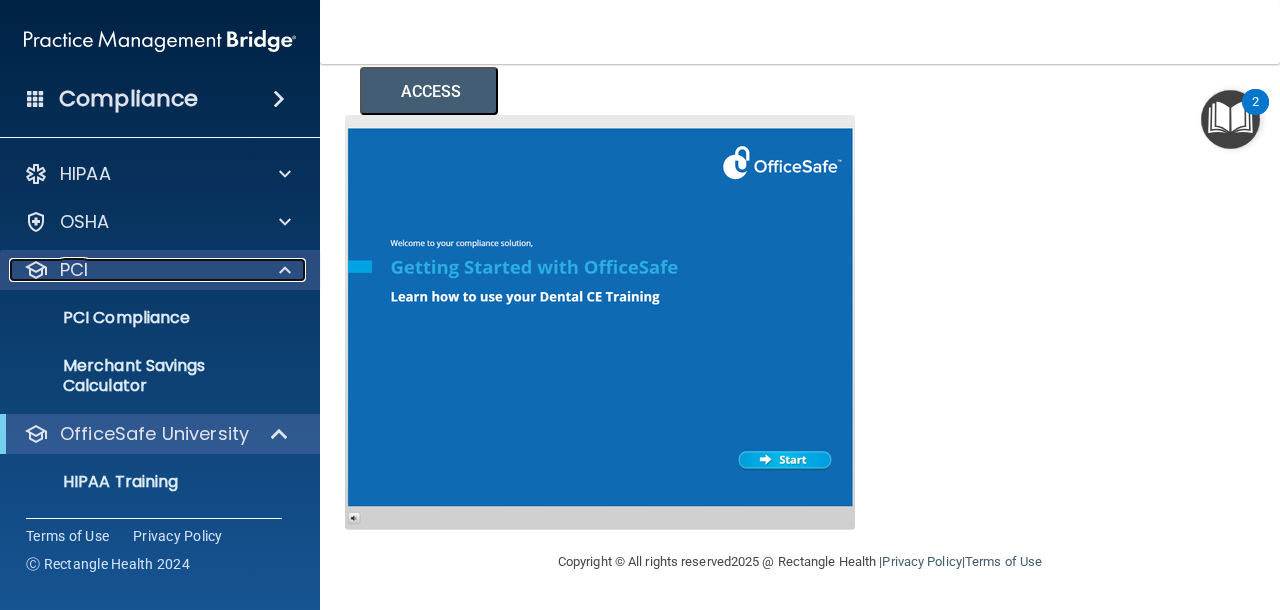 click on "PCI" at bounding box center (133, 270) 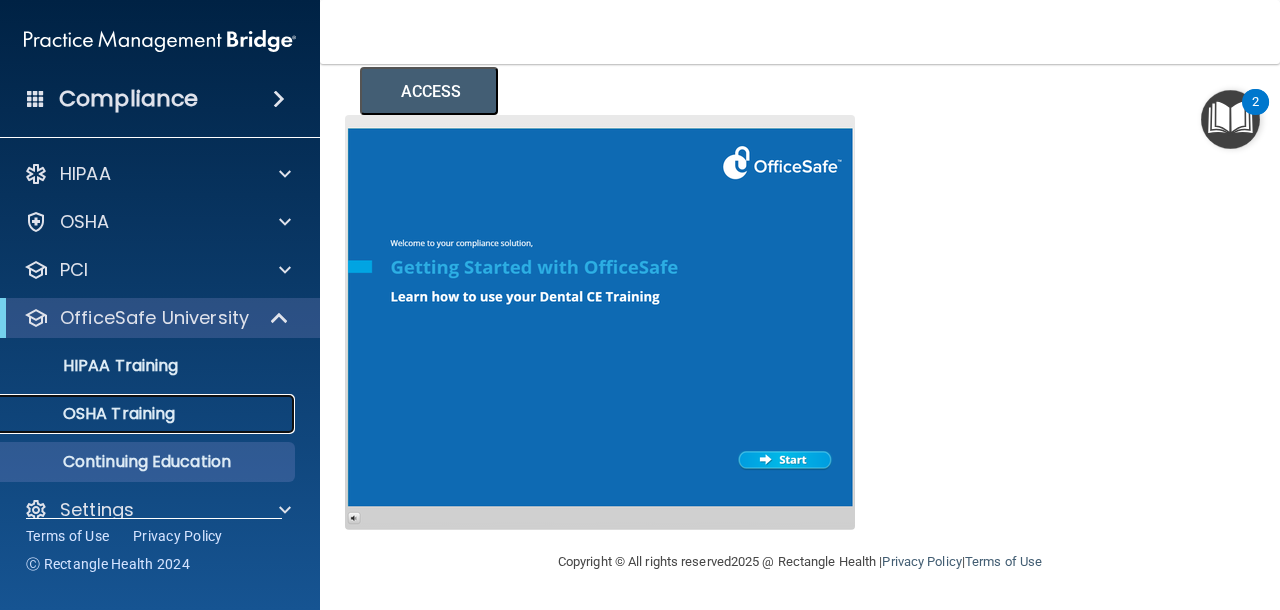 click on "OSHA Training" at bounding box center (94, 414) 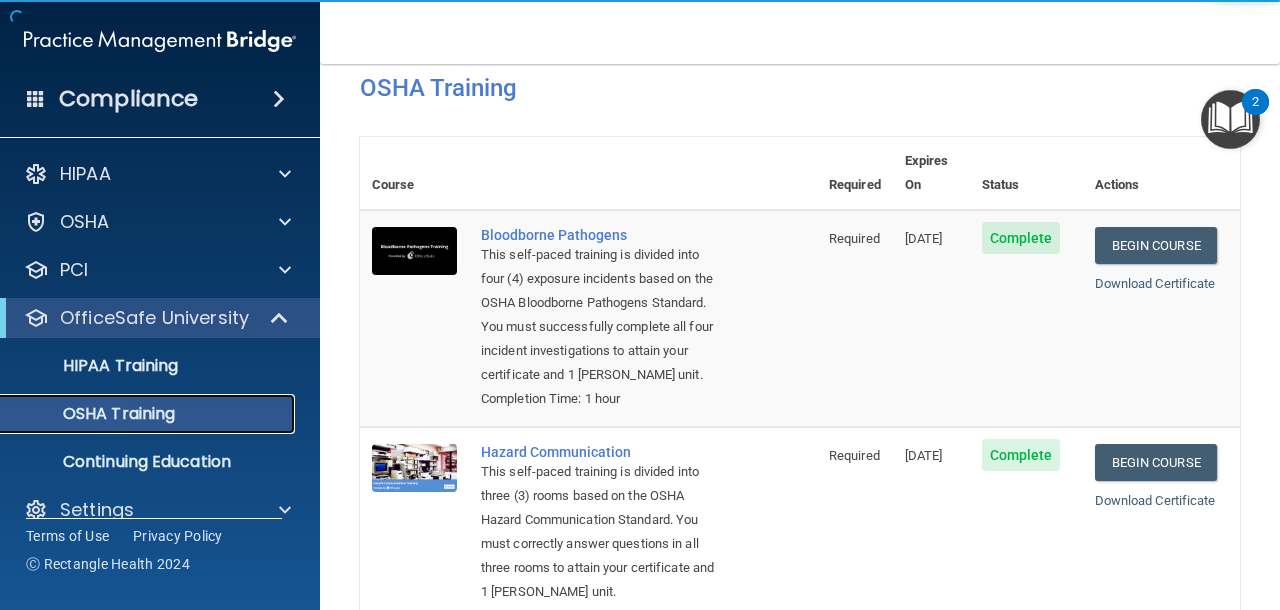scroll, scrollTop: 0, scrollLeft: 0, axis: both 